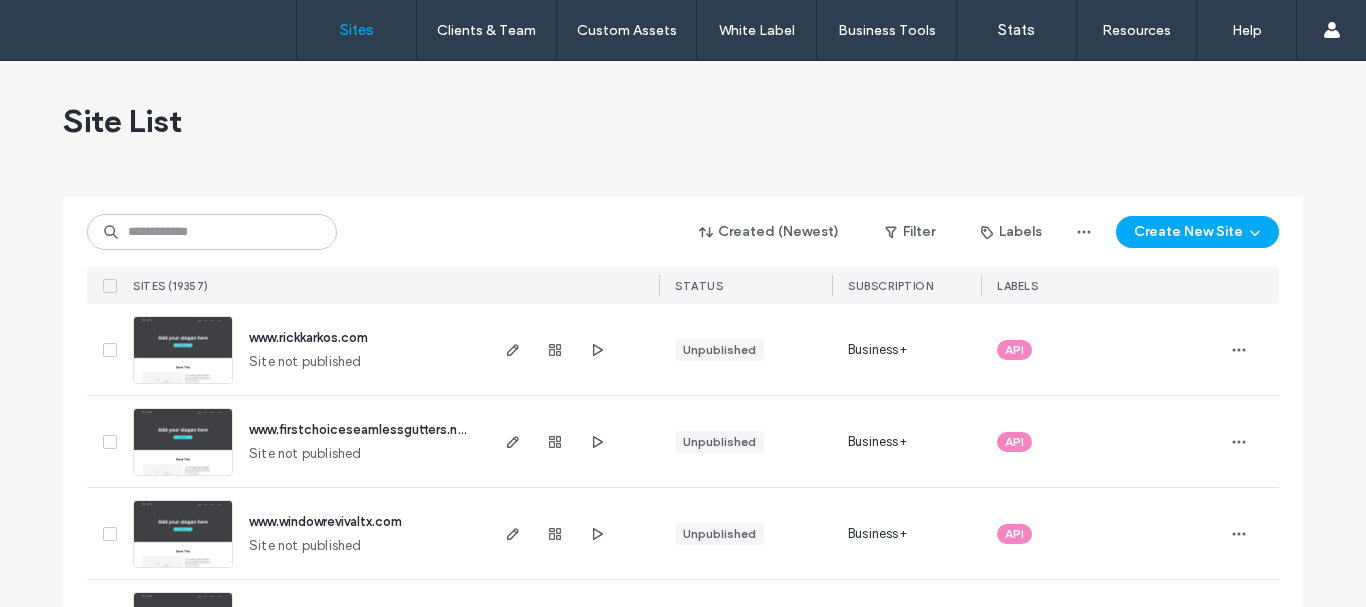 scroll, scrollTop: 0, scrollLeft: 0, axis: both 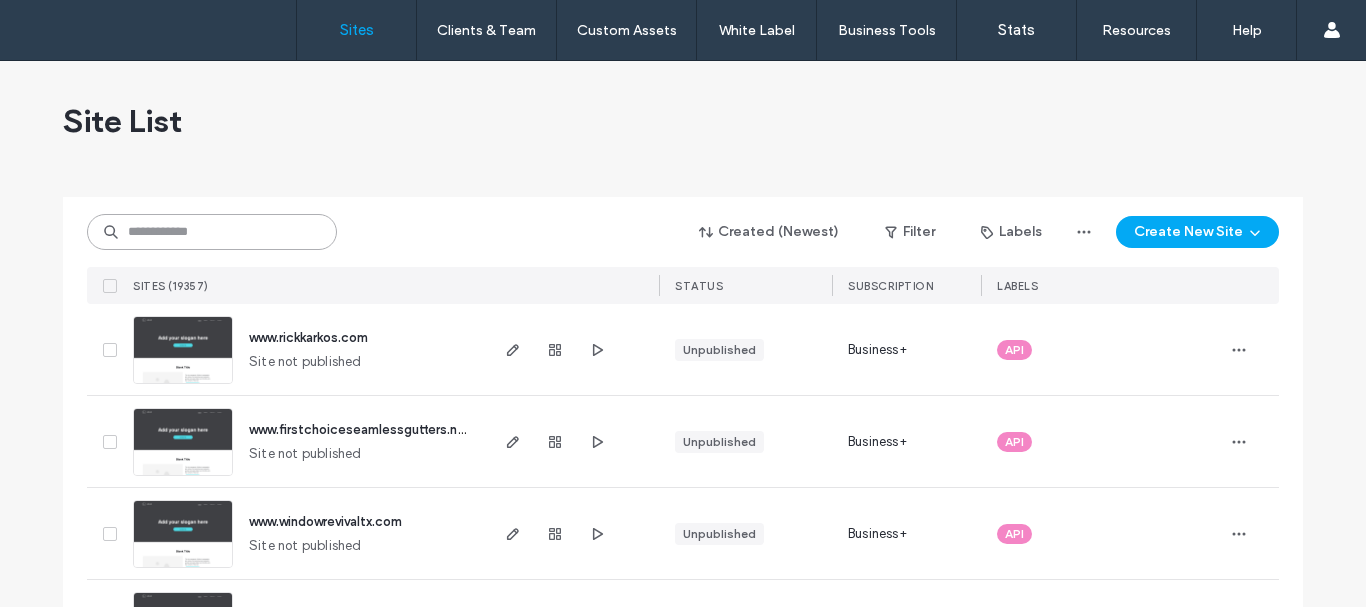 click at bounding box center [212, 232] 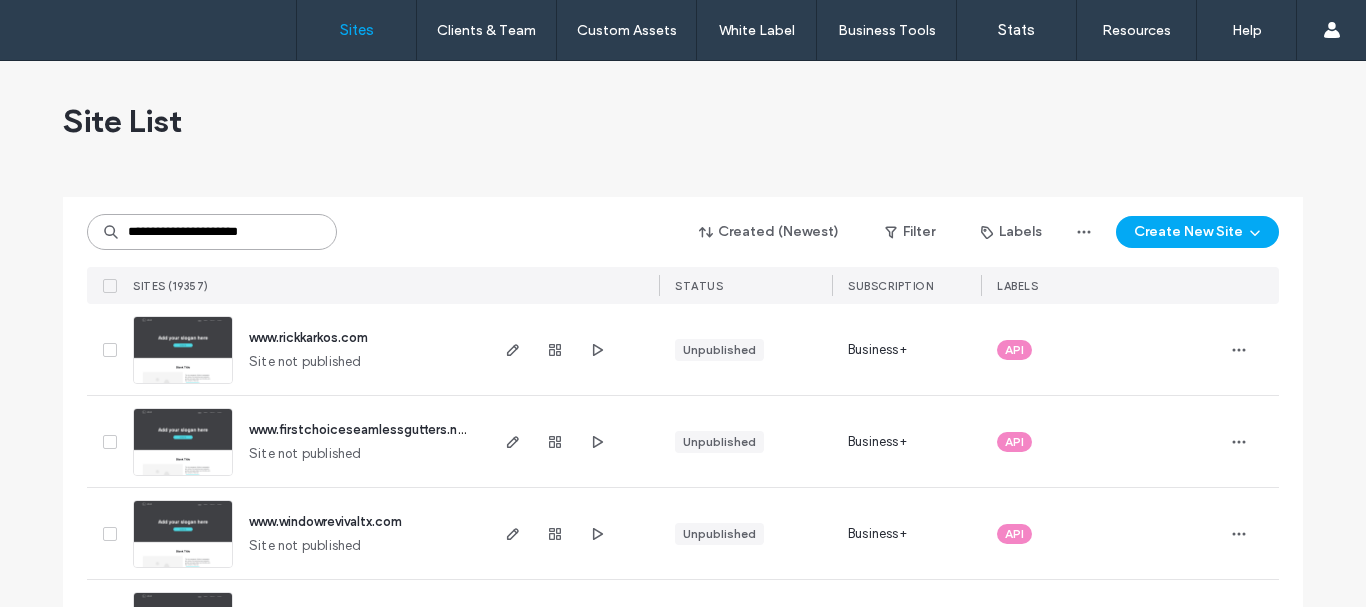 type on "**********" 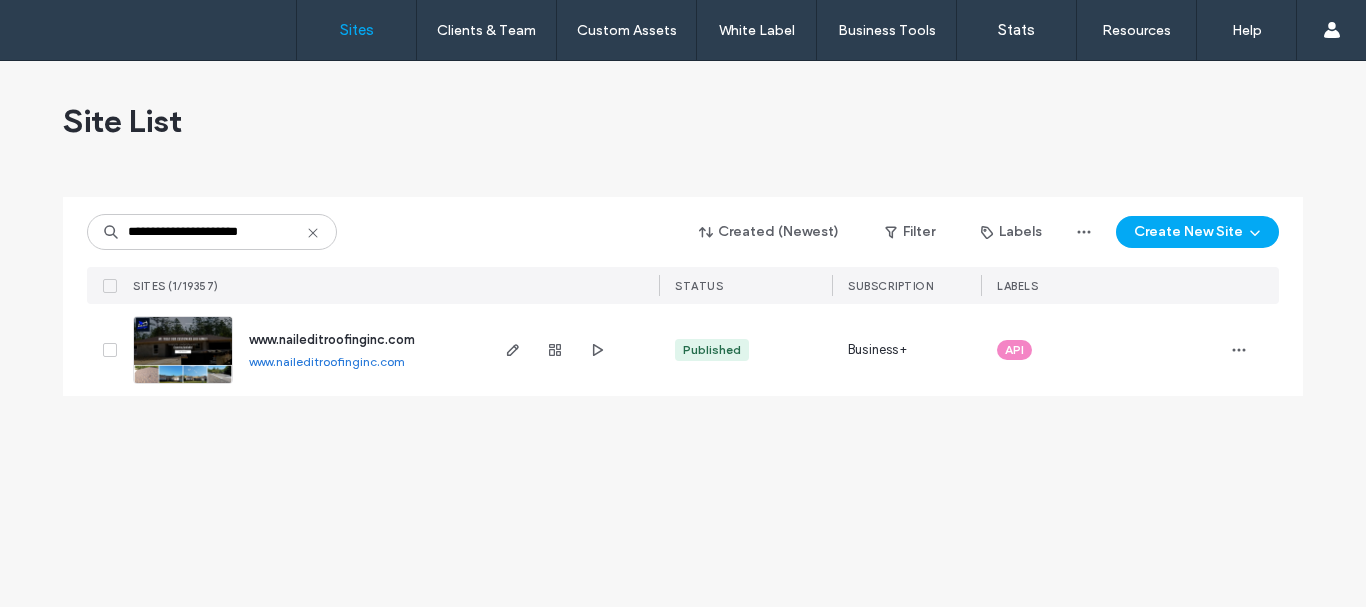 click at bounding box center (183, 385) 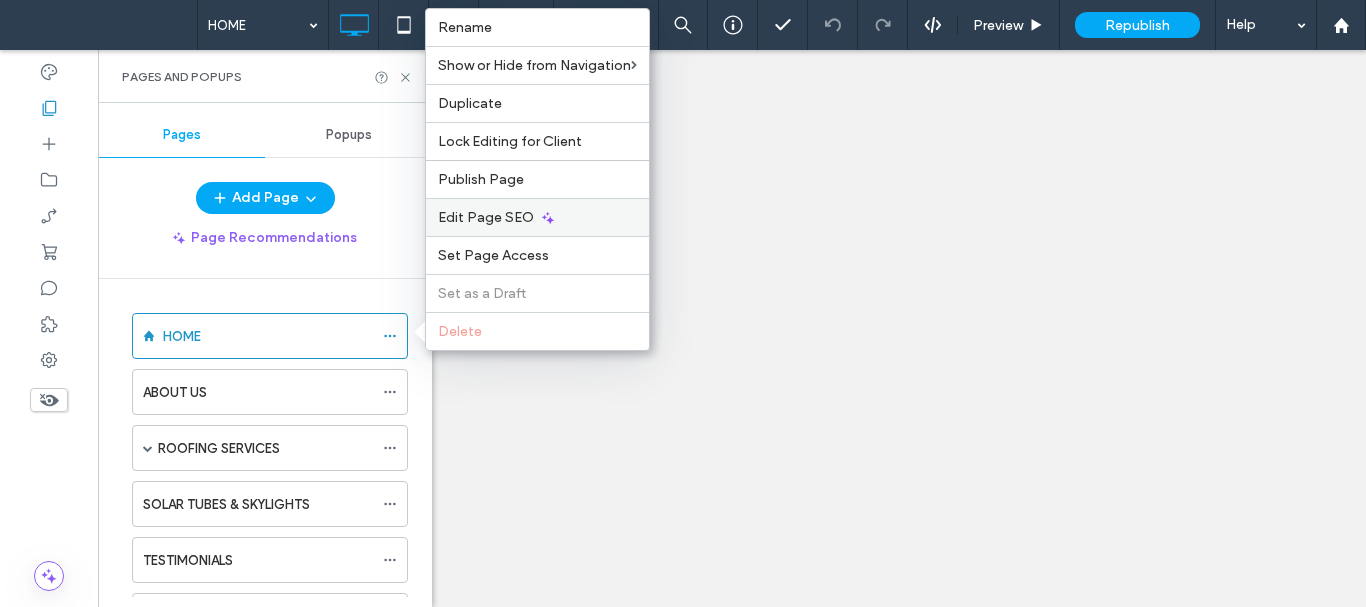 click on "Edit Page SEO" at bounding box center [486, 217] 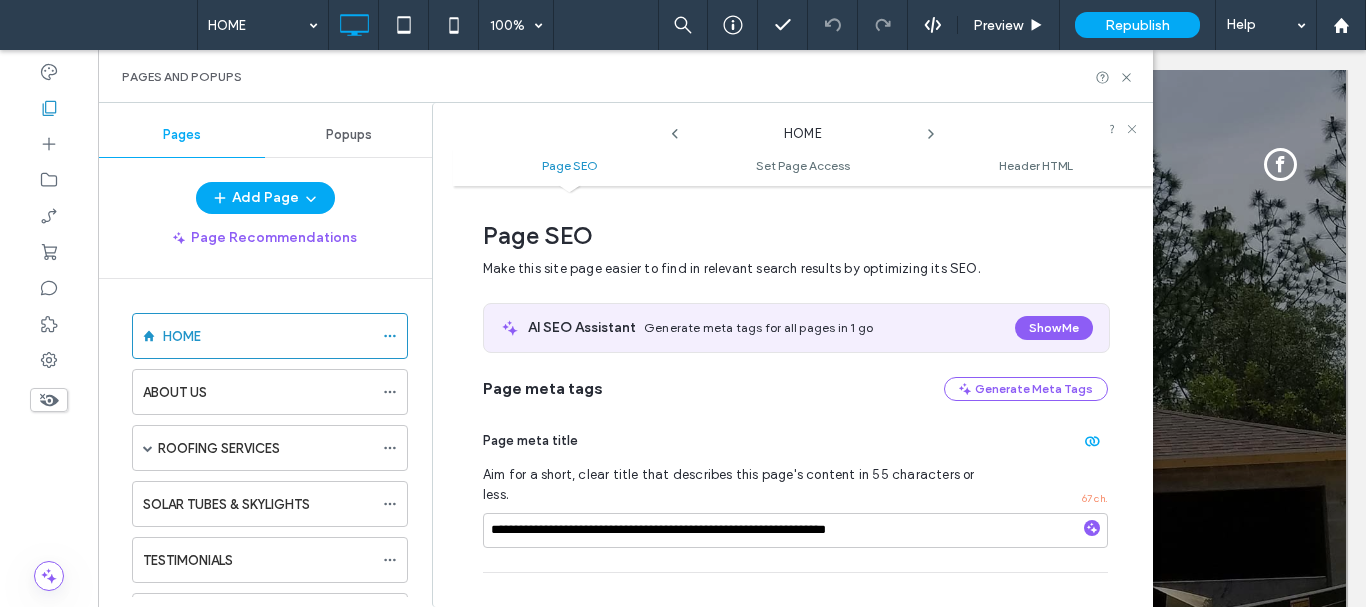 scroll, scrollTop: 10, scrollLeft: 0, axis: vertical 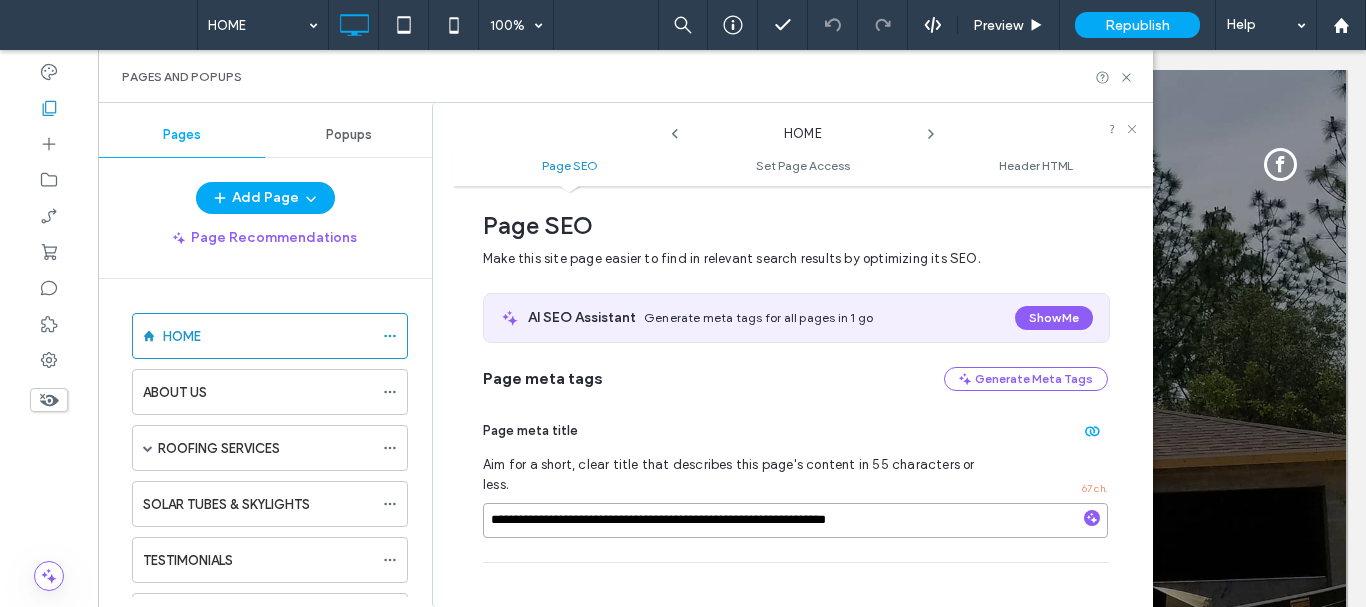 click on "**********" at bounding box center [795, 520] 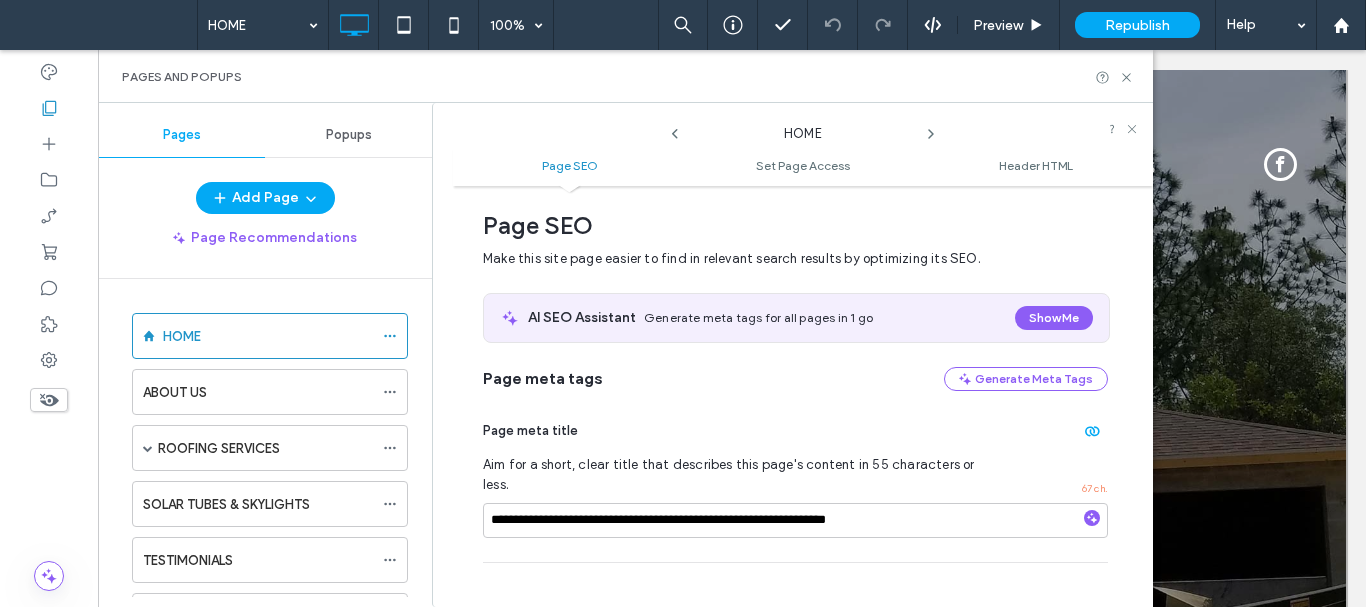 click 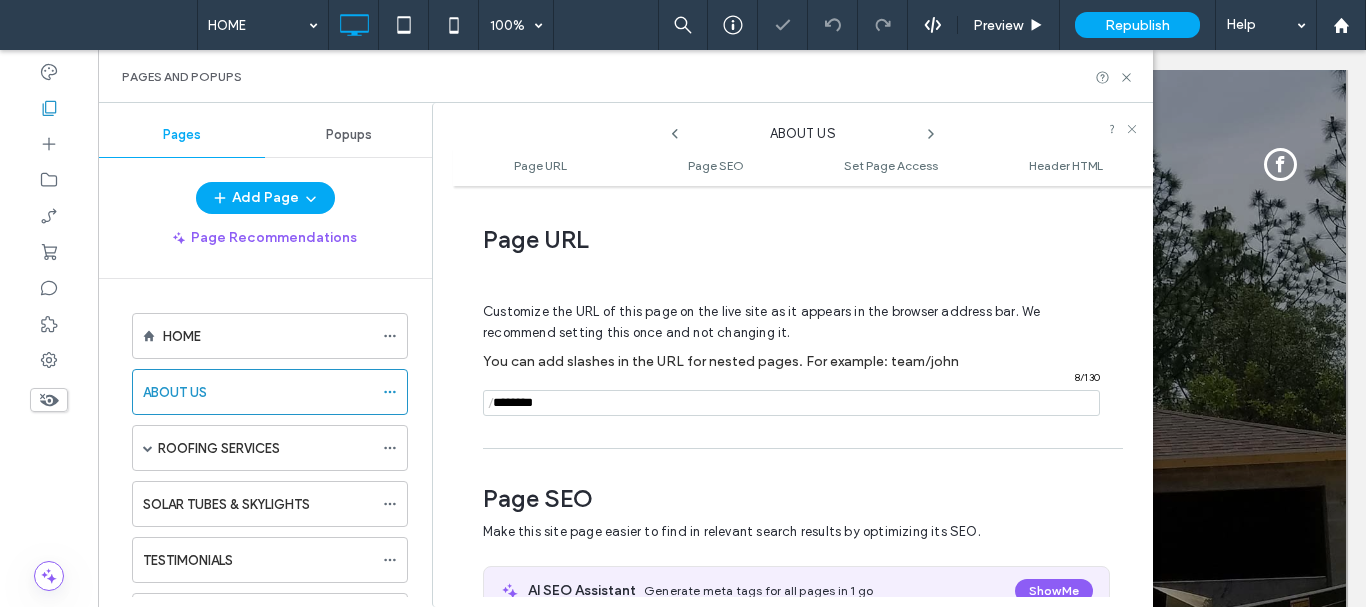 scroll, scrollTop: 274, scrollLeft: 0, axis: vertical 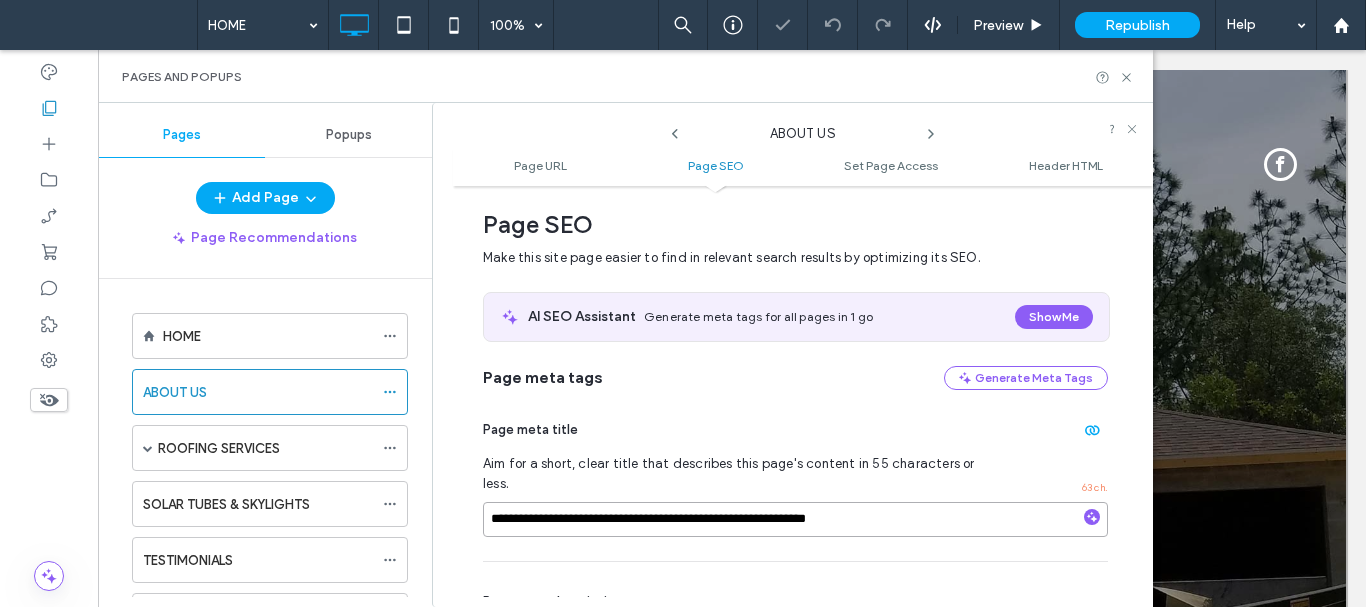 click on "**********" at bounding box center [795, 519] 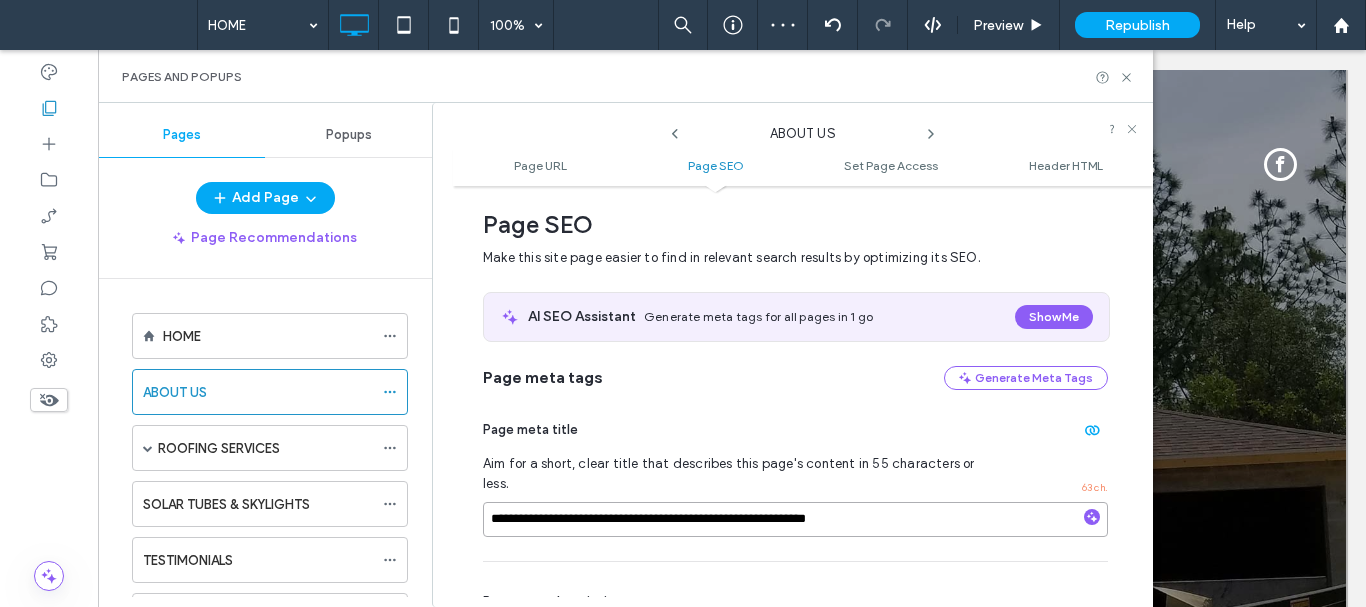 scroll, scrollTop: 674, scrollLeft: 0, axis: vertical 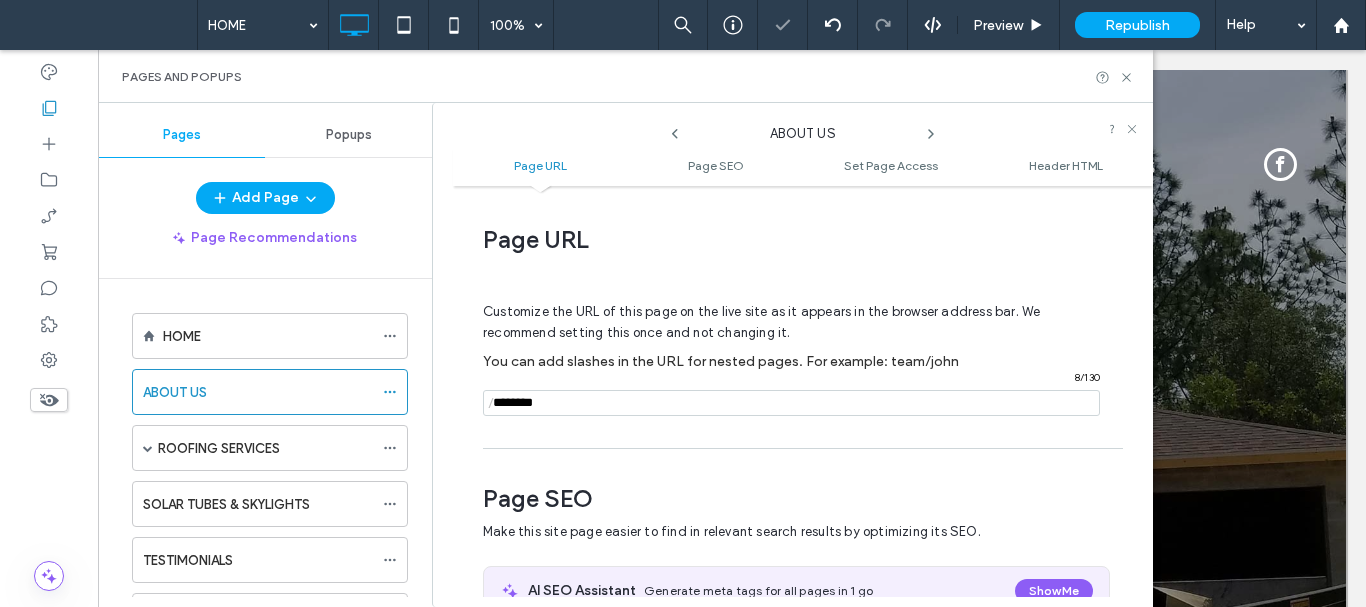click on "**********" at bounding box center (803, 396) 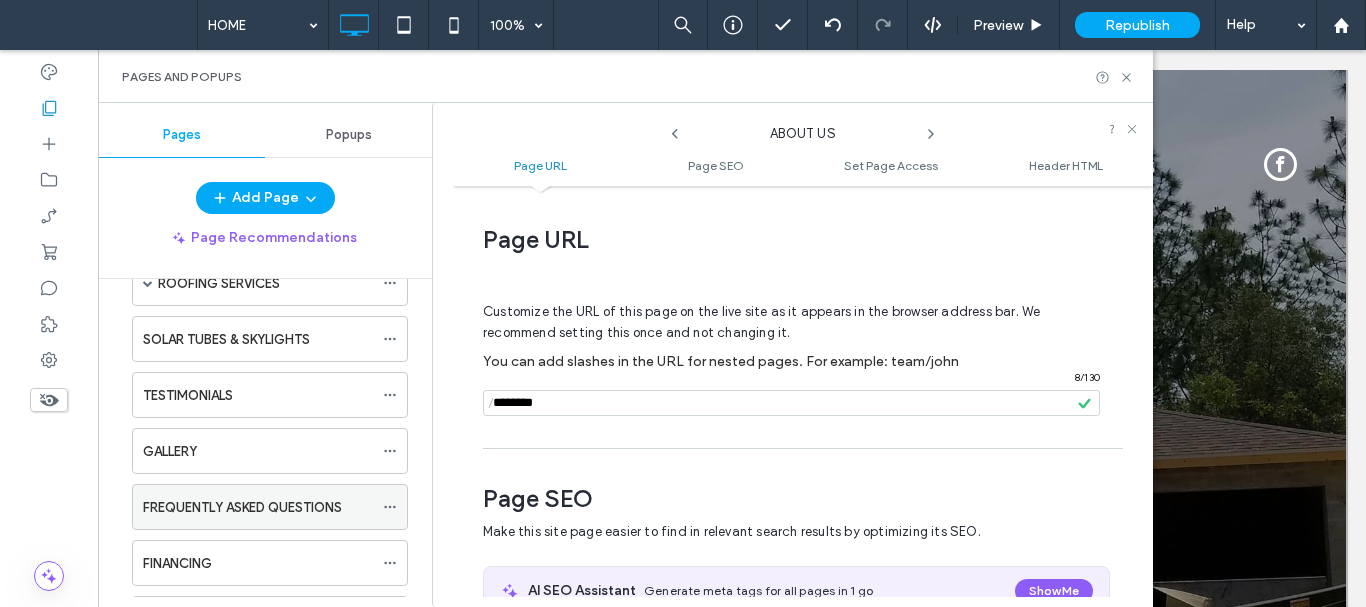 scroll, scrollTop: 200, scrollLeft: 0, axis: vertical 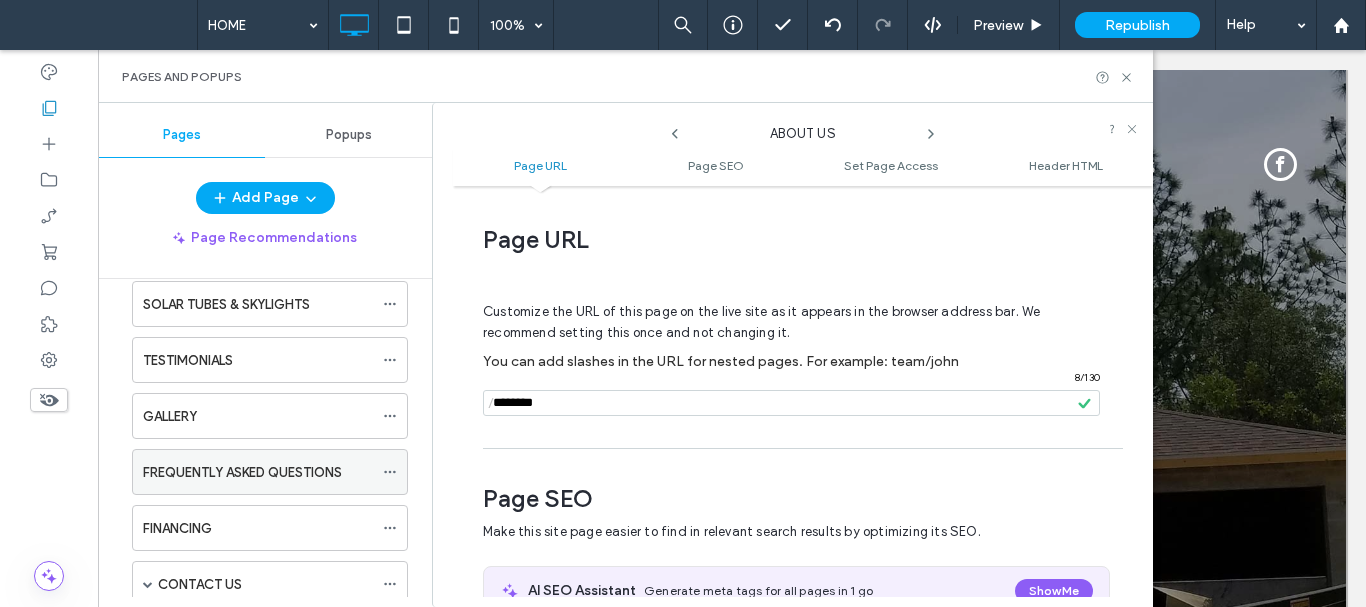 click 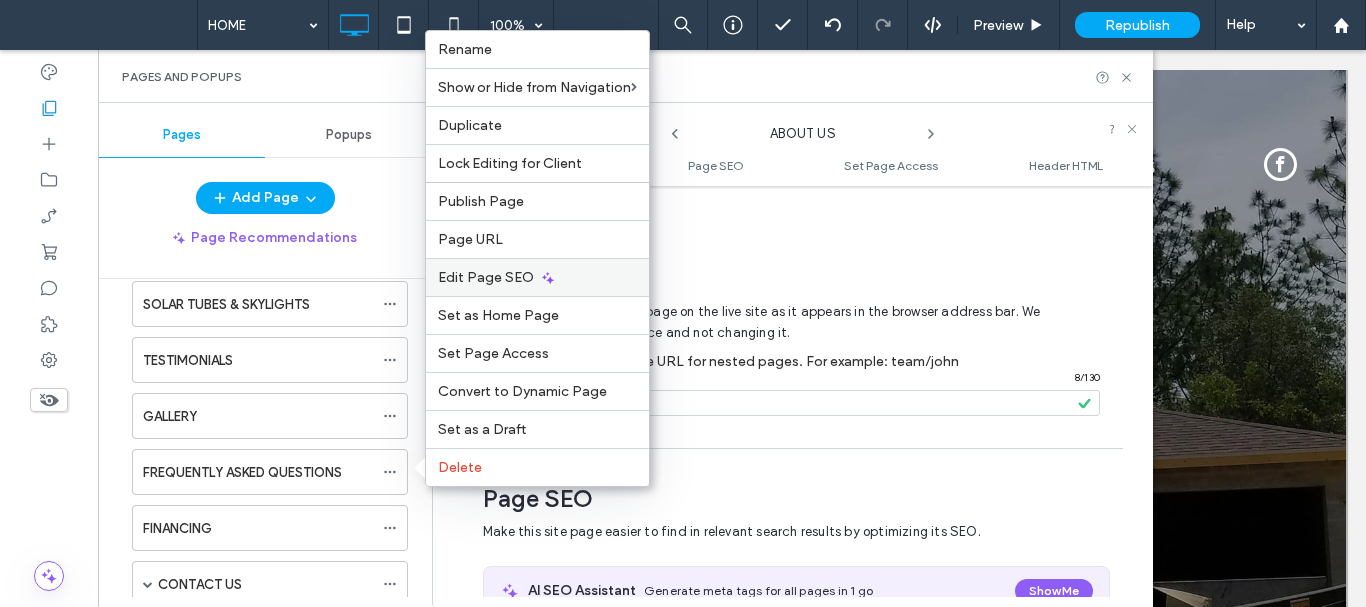 click 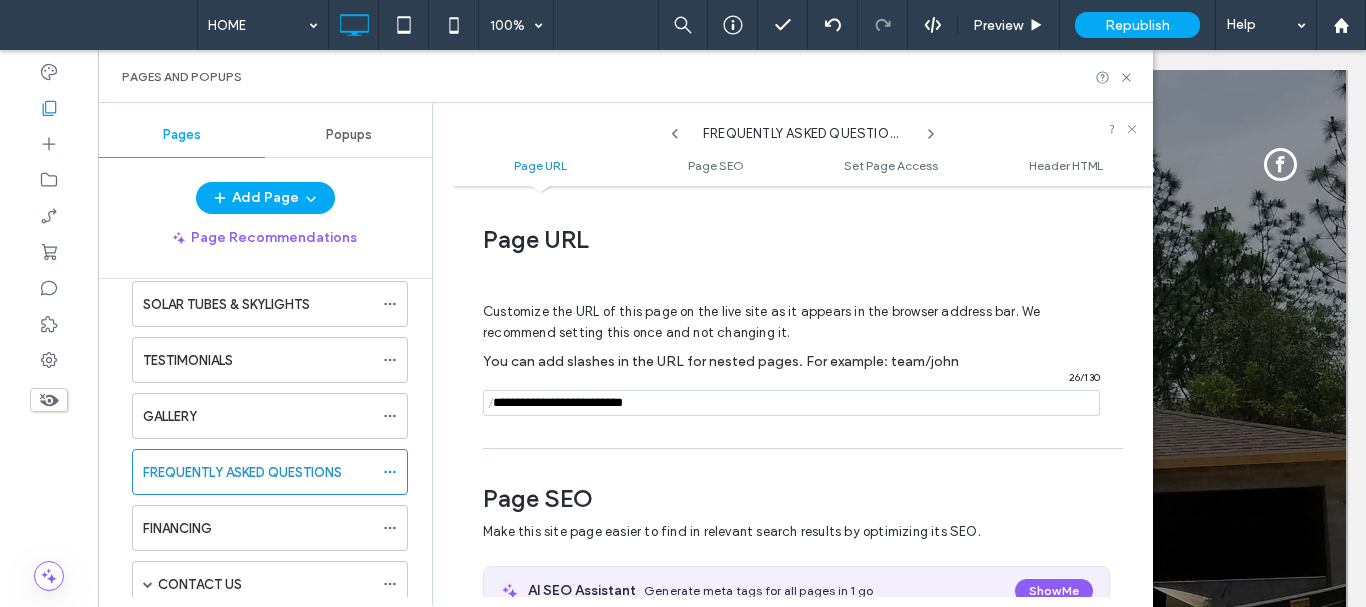 scroll, scrollTop: 274, scrollLeft: 0, axis: vertical 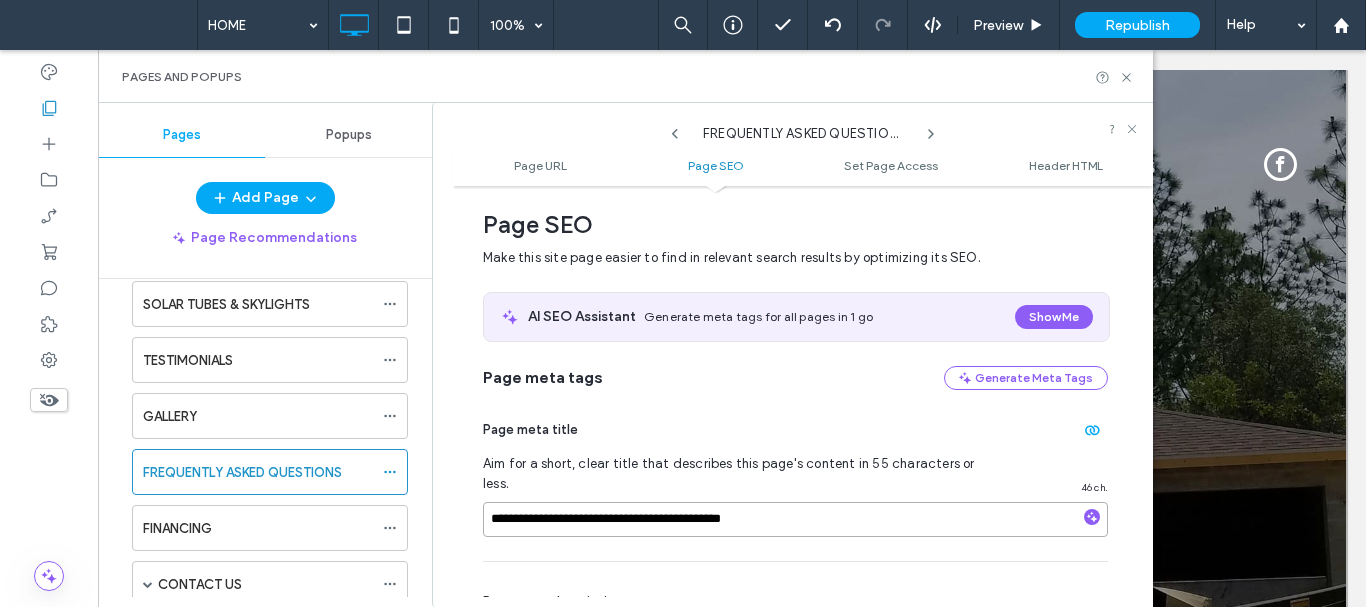 click on "**********" at bounding box center [795, 519] 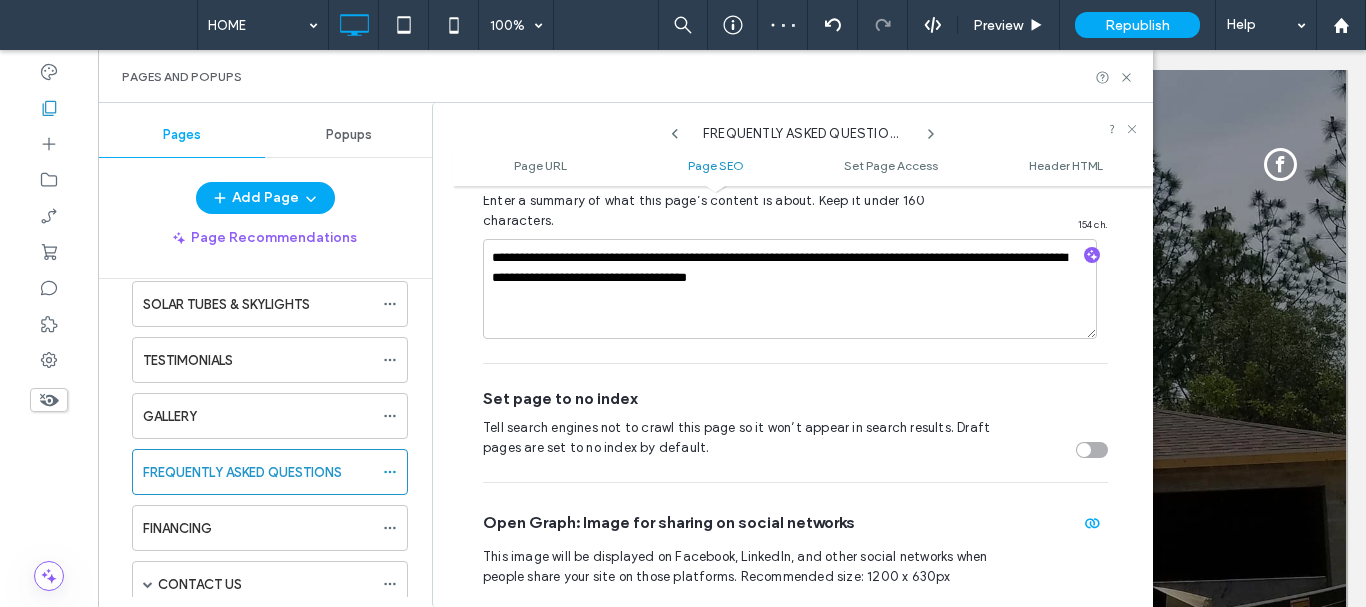 scroll, scrollTop: 674, scrollLeft: 0, axis: vertical 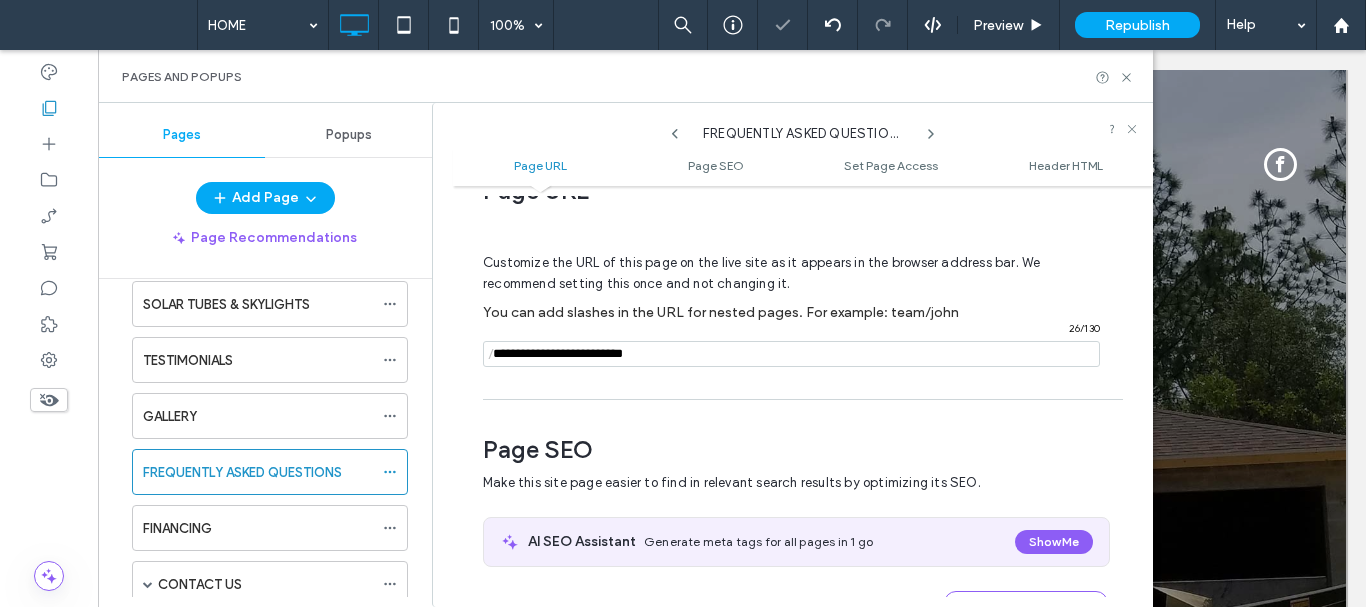 drag, startPoint x: 683, startPoint y: 225, endPoint x: 434, endPoint y: 213, distance: 249.28899 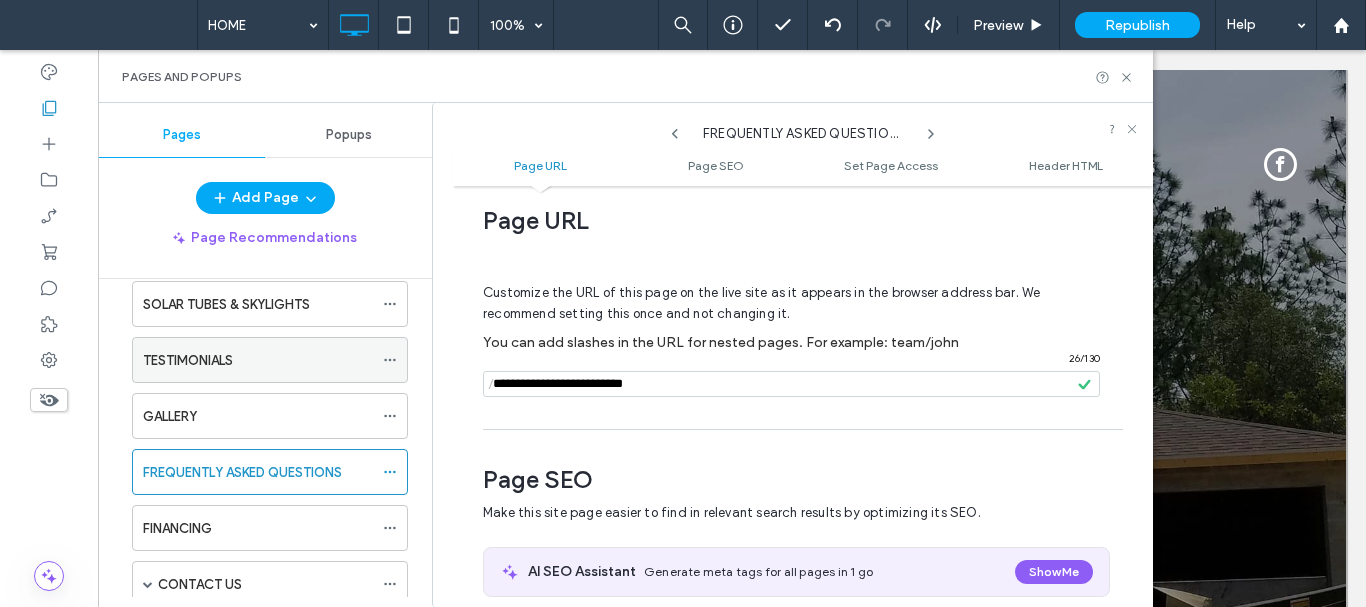 click 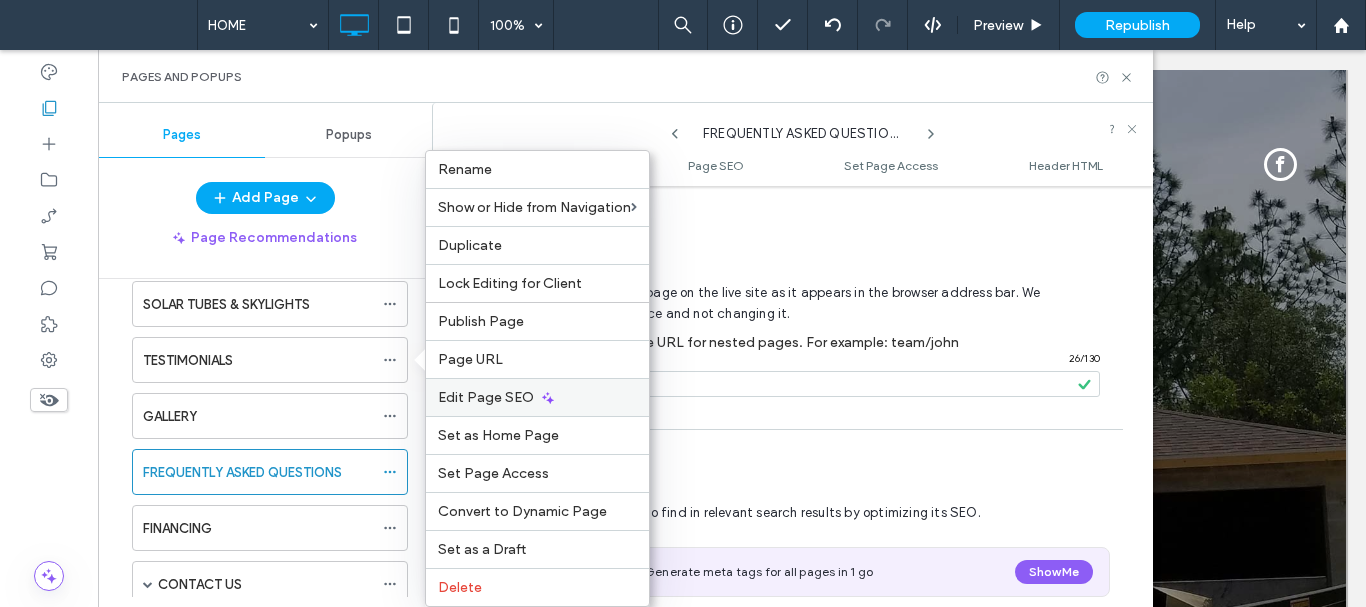 click on "Edit Page SEO" at bounding box center (486, 397) 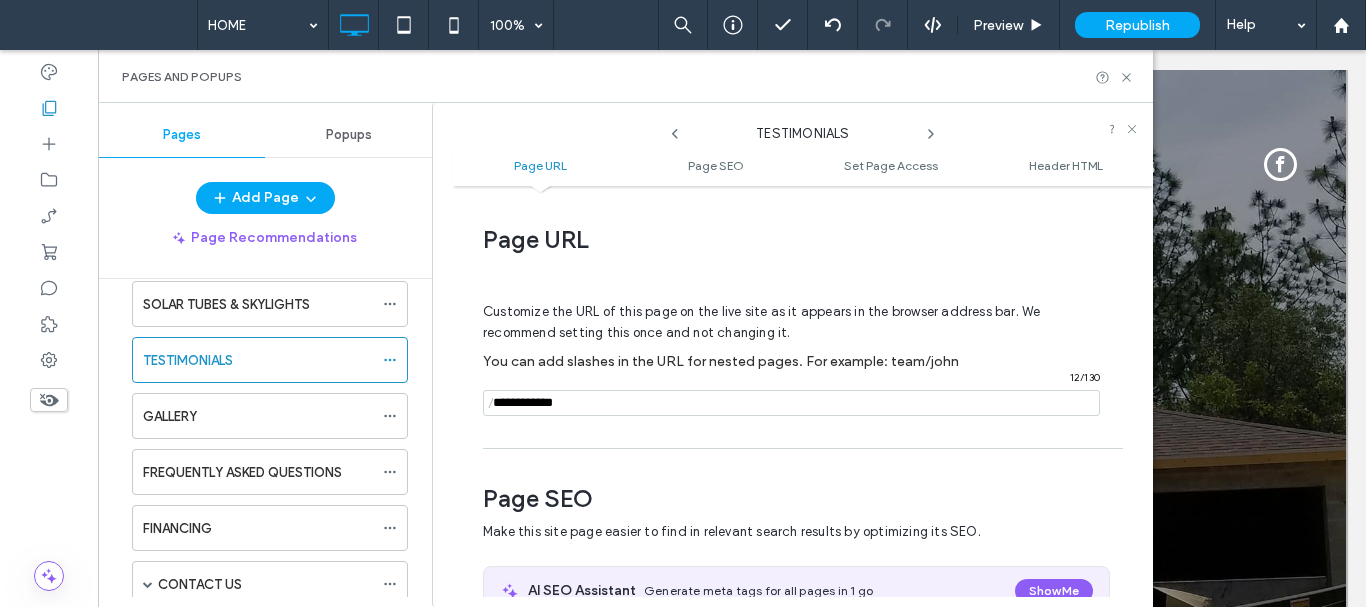 scroll, scrollTop: 274, scrollLeft: 0, axis: vertical 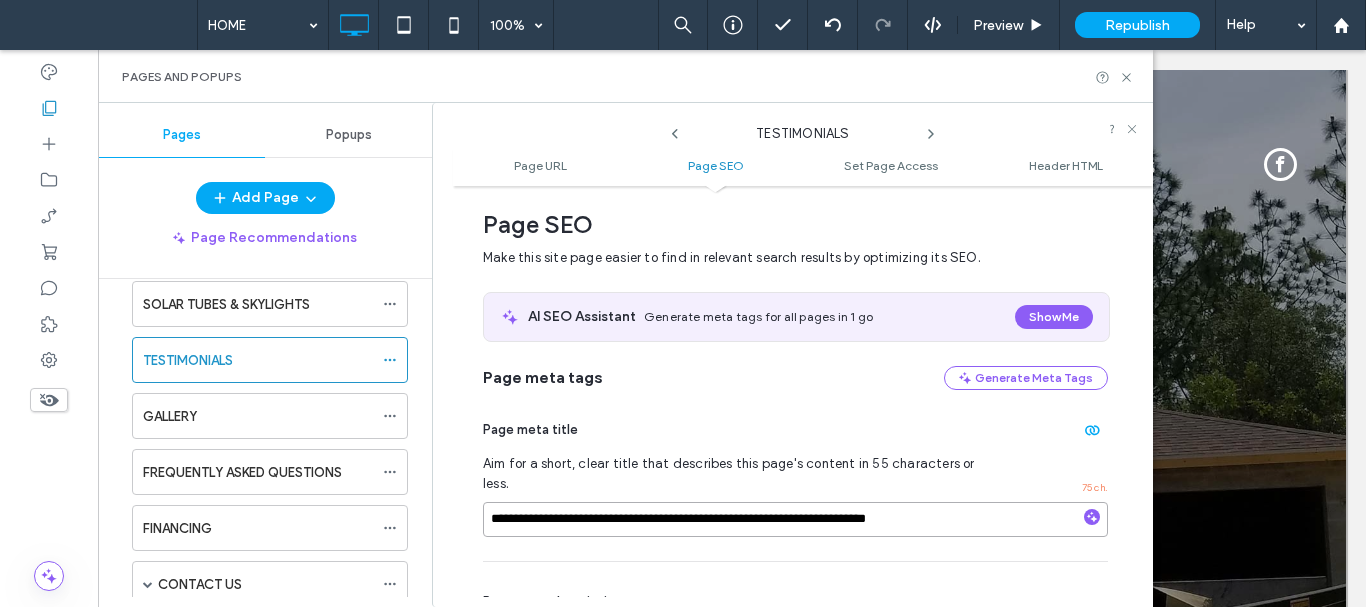 click on "**********" at bounding box center (795, 519) 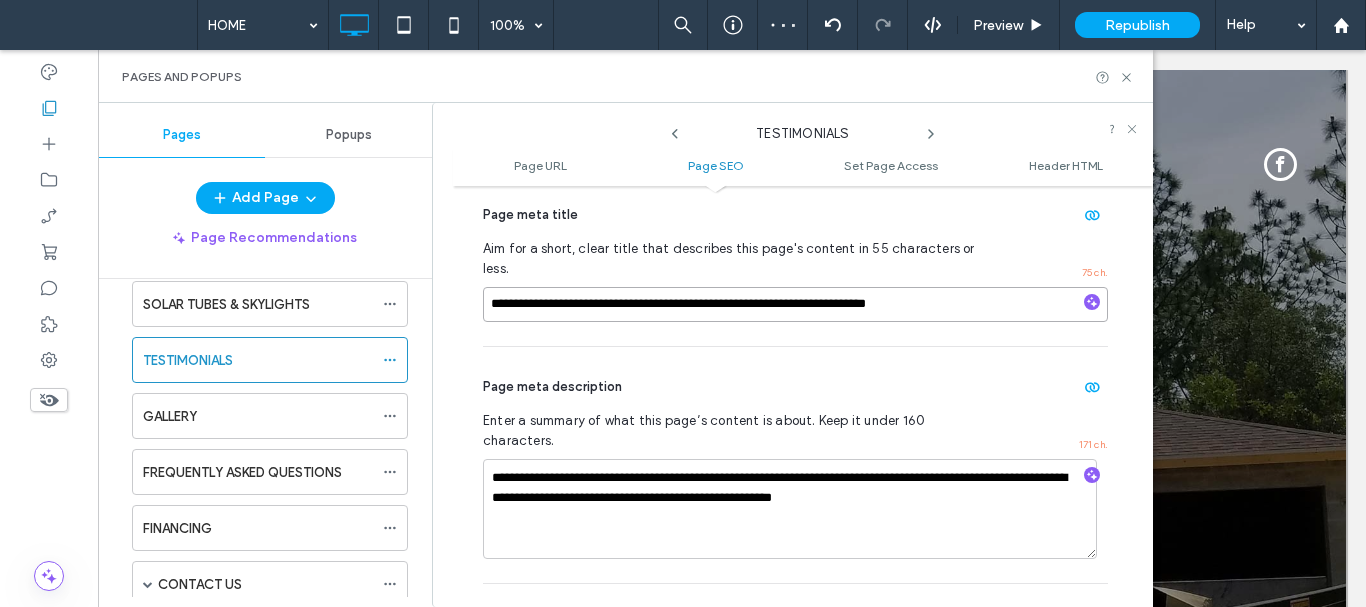 scroll, scrollTop: 600, scrollLeft: 0, axis: vertical 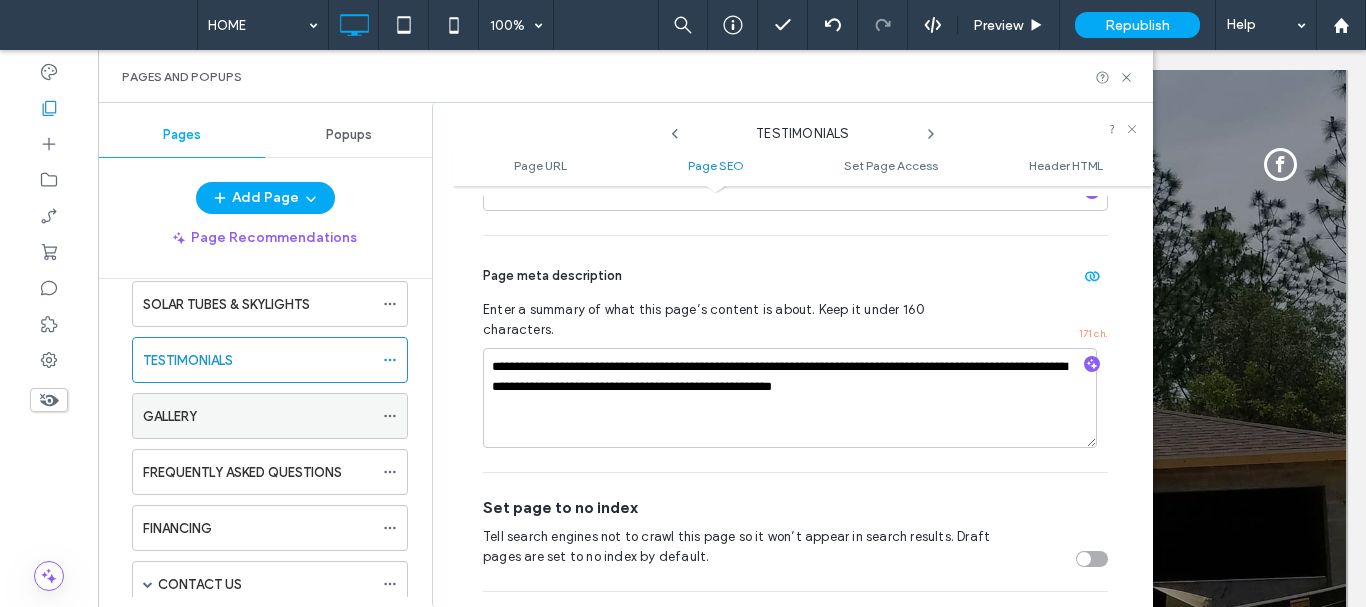 click 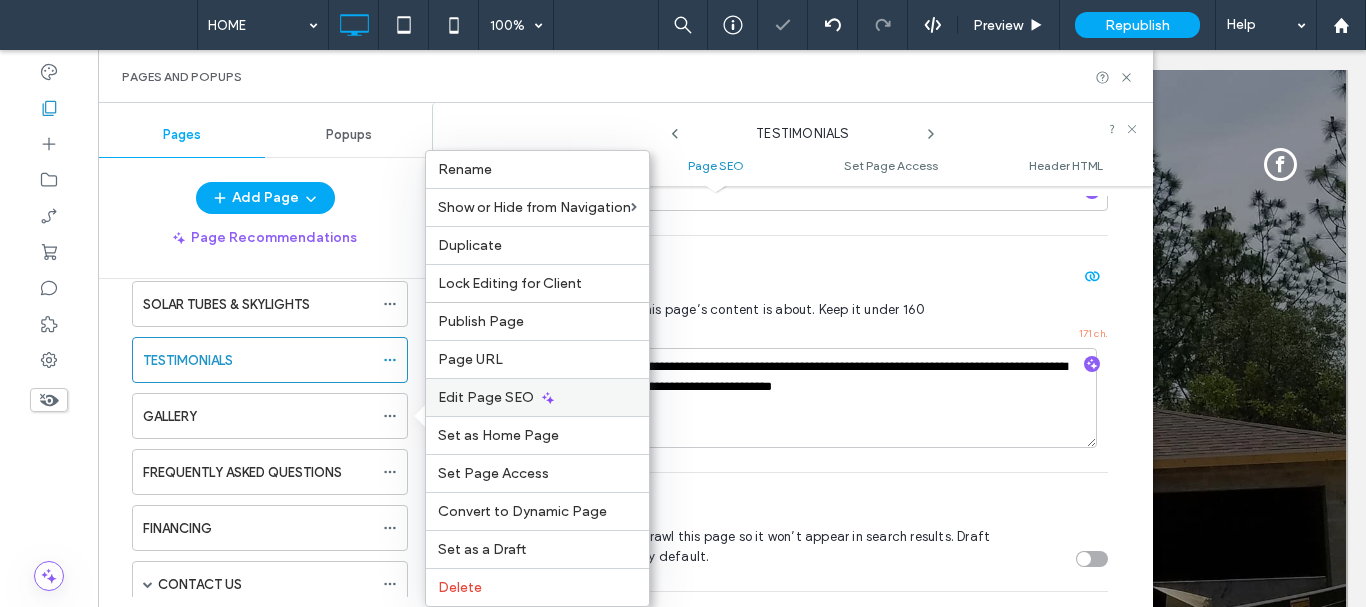 click 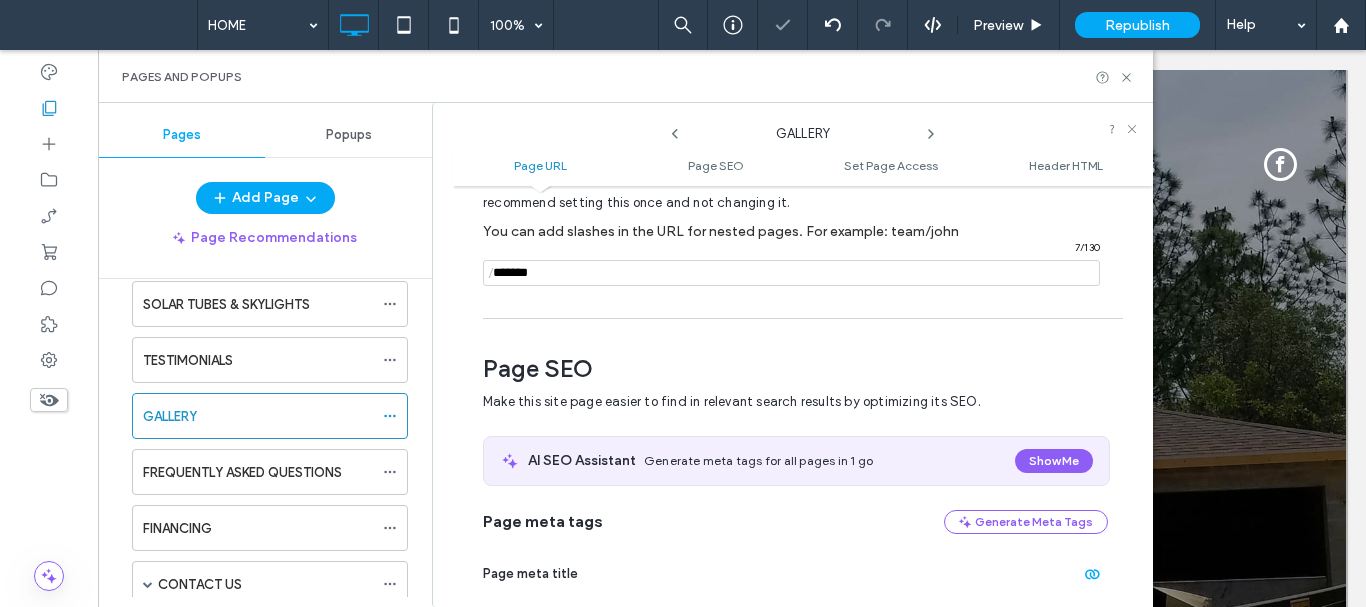scroll, scrollTop: 274, scrollLeft: 0, axis: vertical 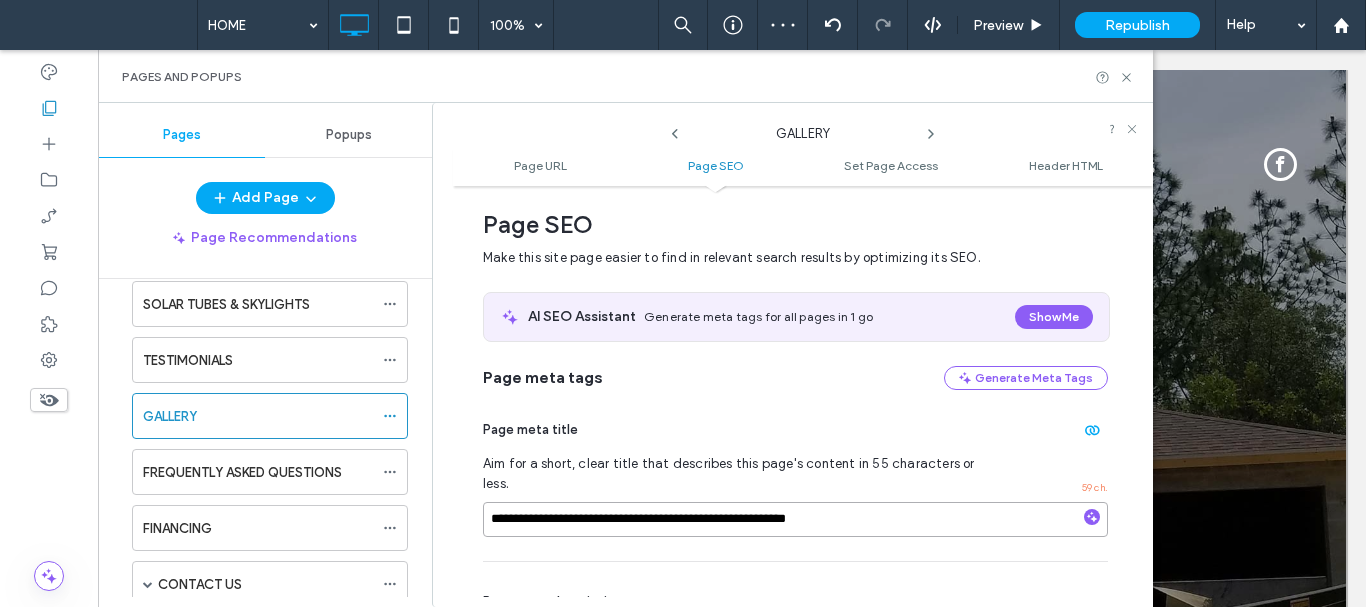 click on "**********" at bounding box center [795, 519] 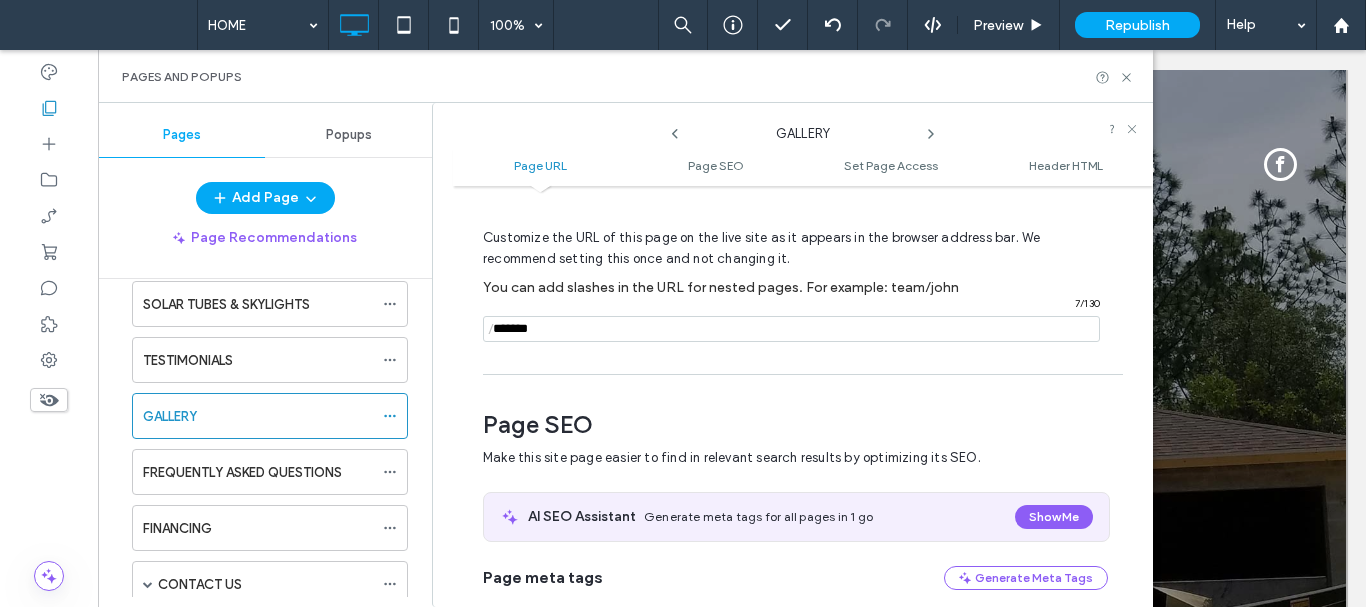 scroll, scrollTop: 474, scrollLeft: 0, axis: vertical 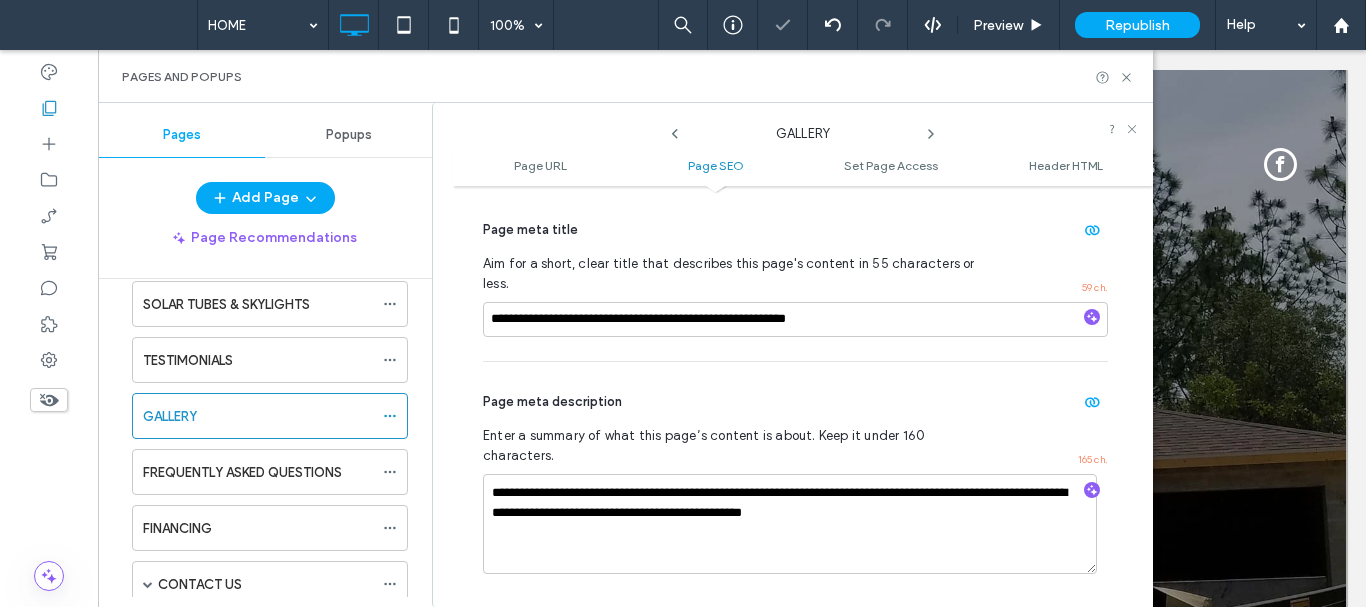 click 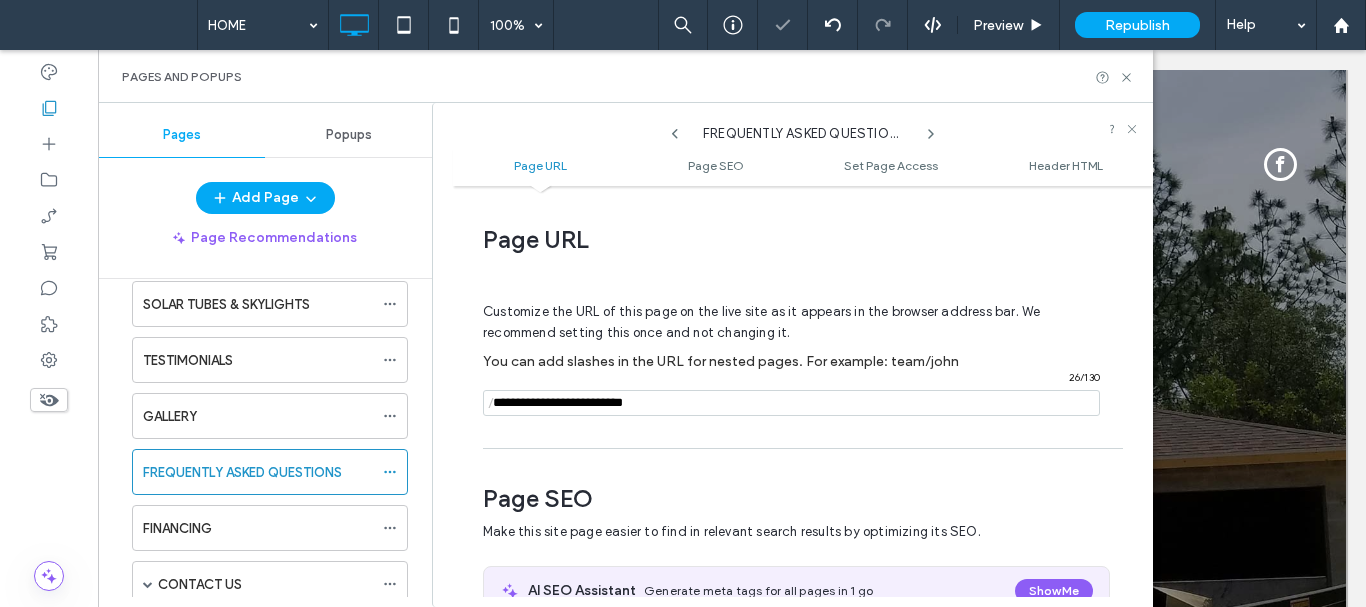 scroll, scrollTop: 274, scrollLeft: 0, axis: vertical 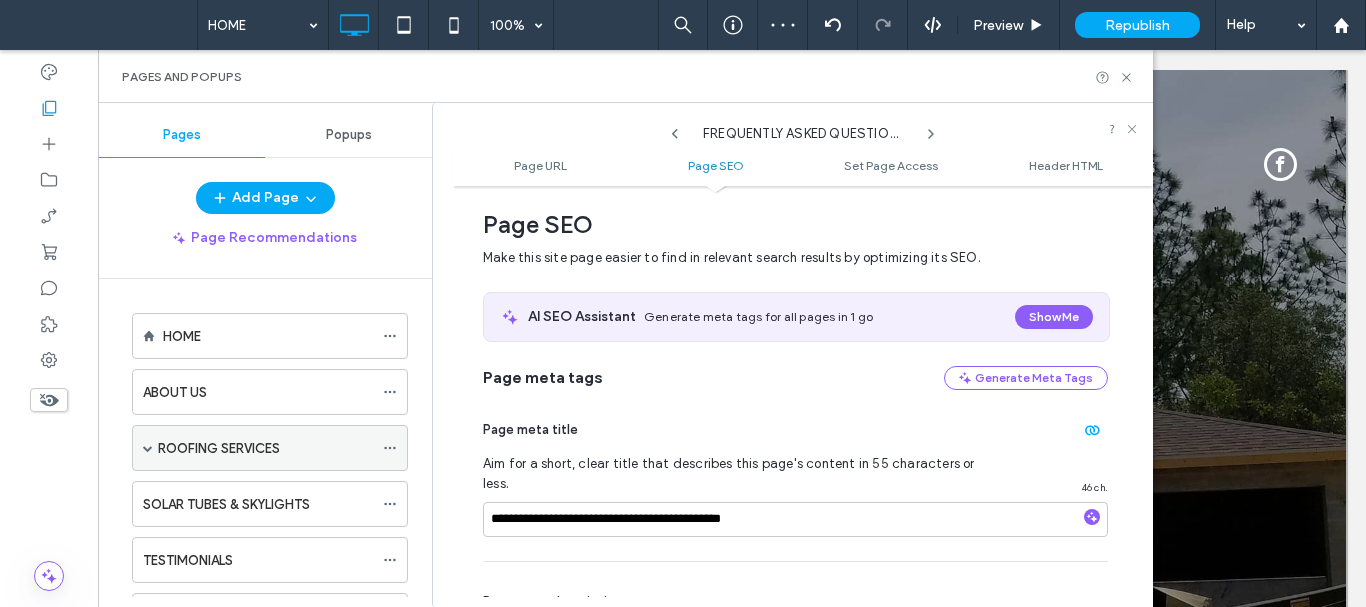 click 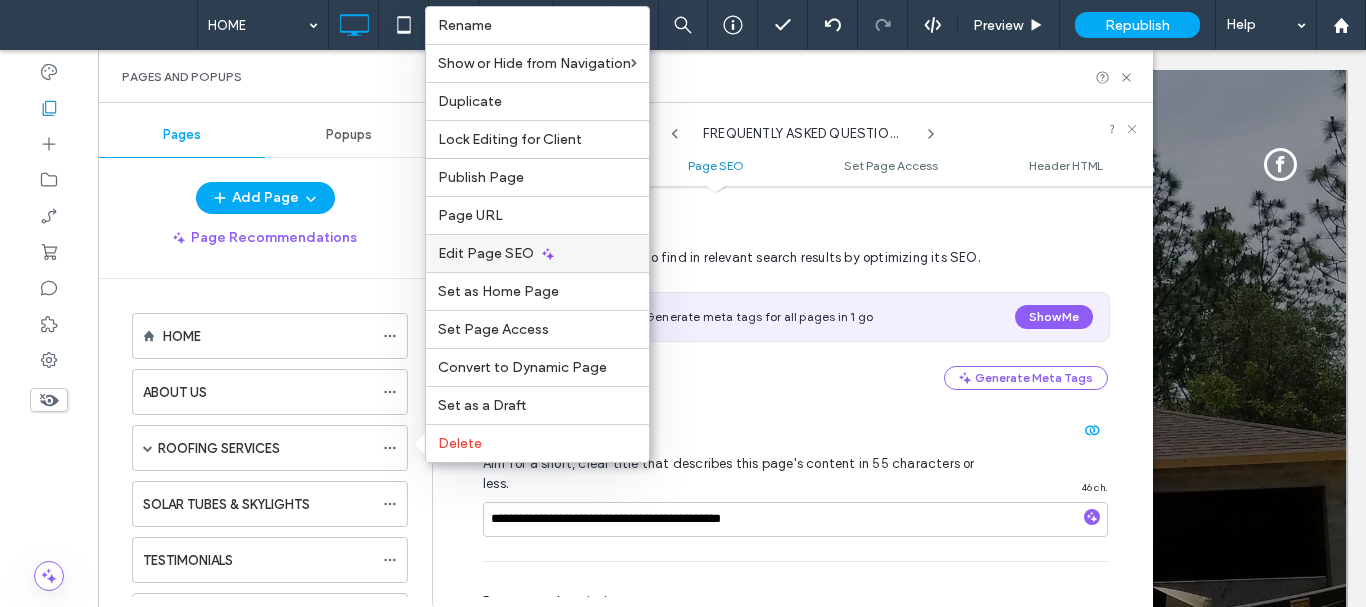 click on "Edit Page SEO" at bounding box center [486, 253] 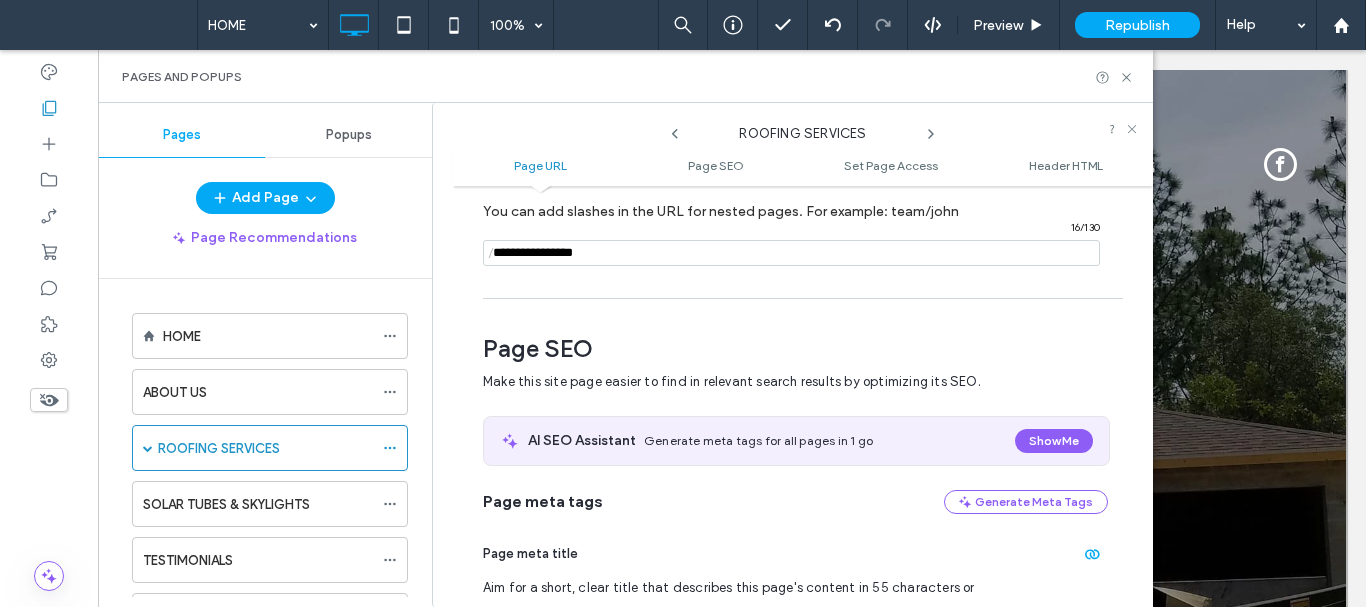 scroll, scrollTop: 274, scrollLeft: 0, axis: vertical 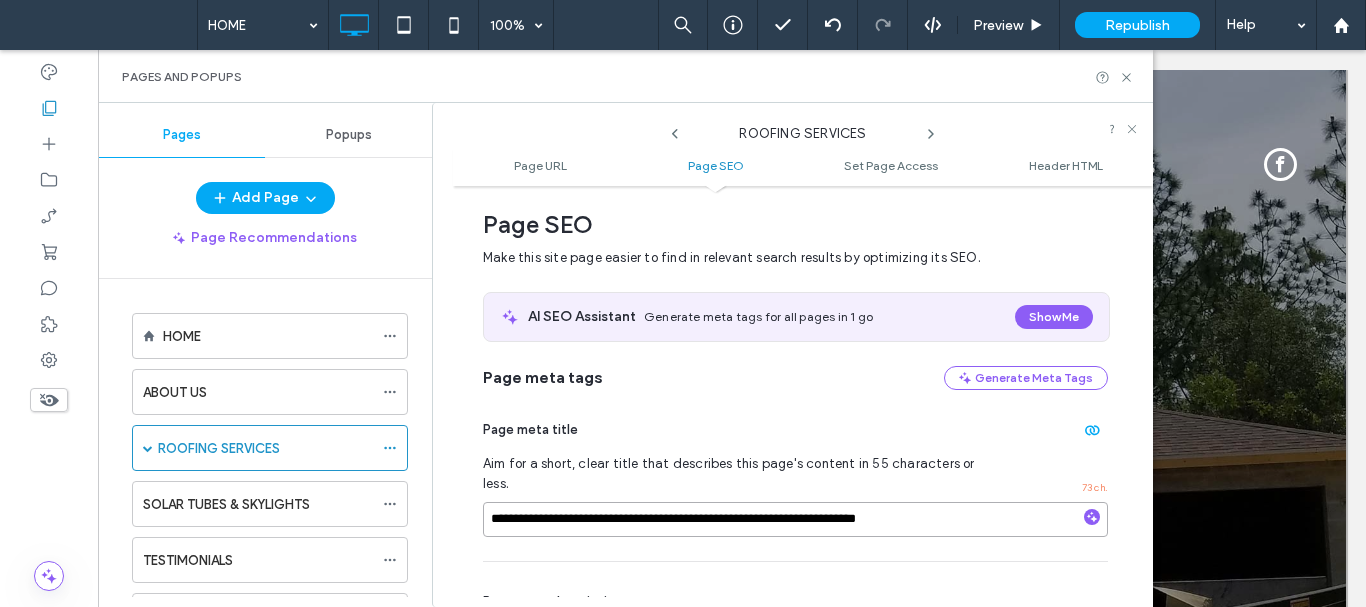 click on "**********" at bounding box center [795, 519] 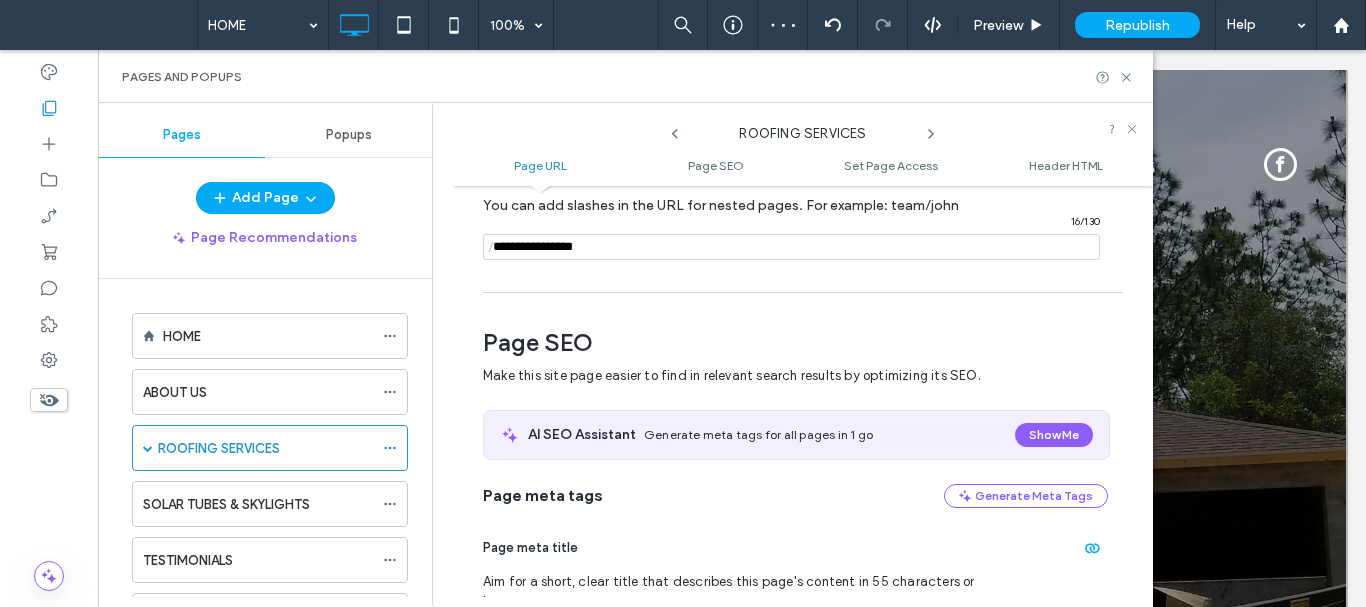 scroll, scrollTop: 0, scrollLeft: 0, axis: both 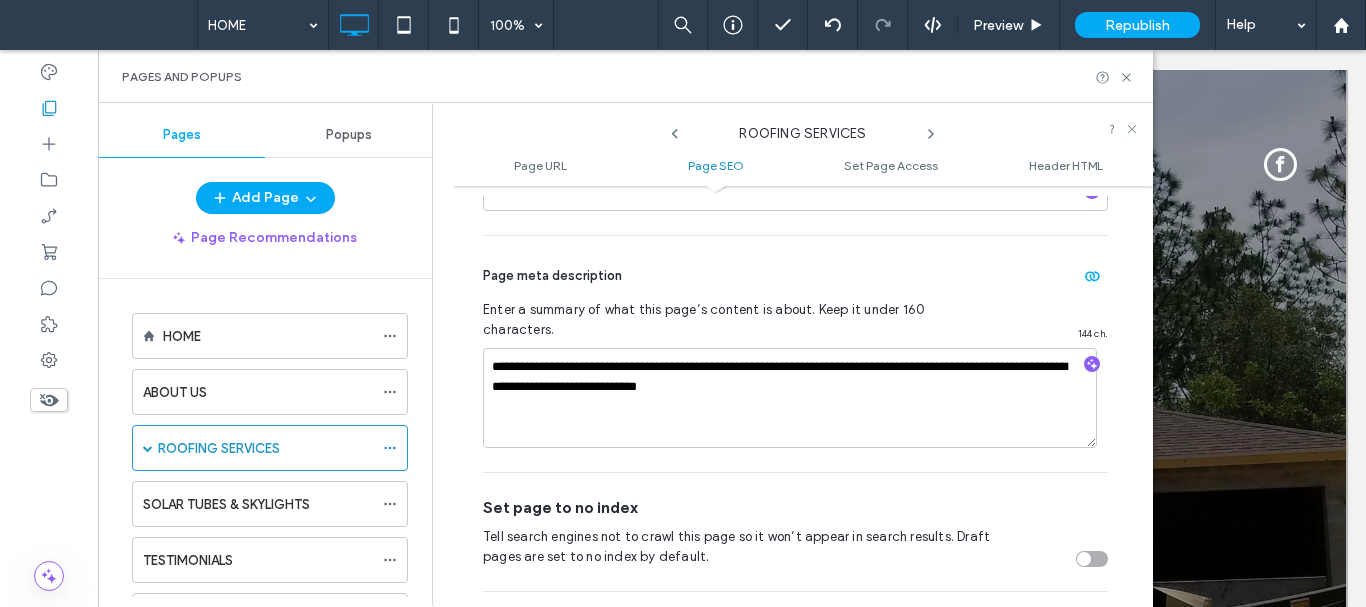 click 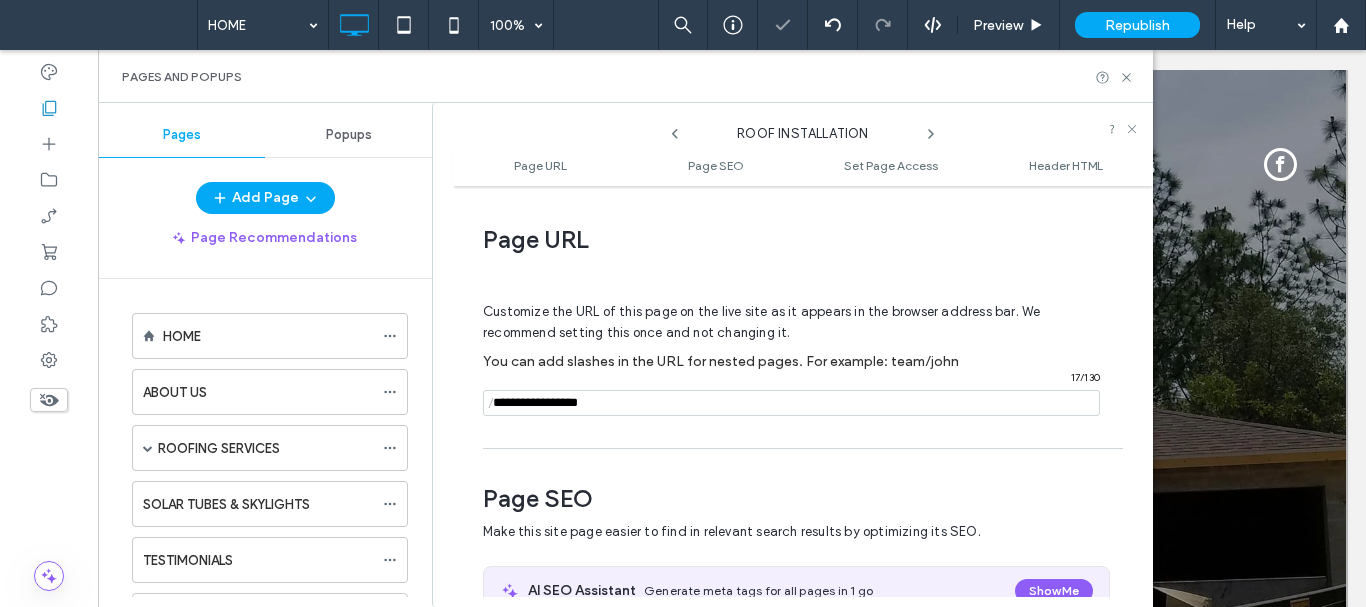 scroll, scrollTop: 274, scrollLeft: 0, axis: vertical 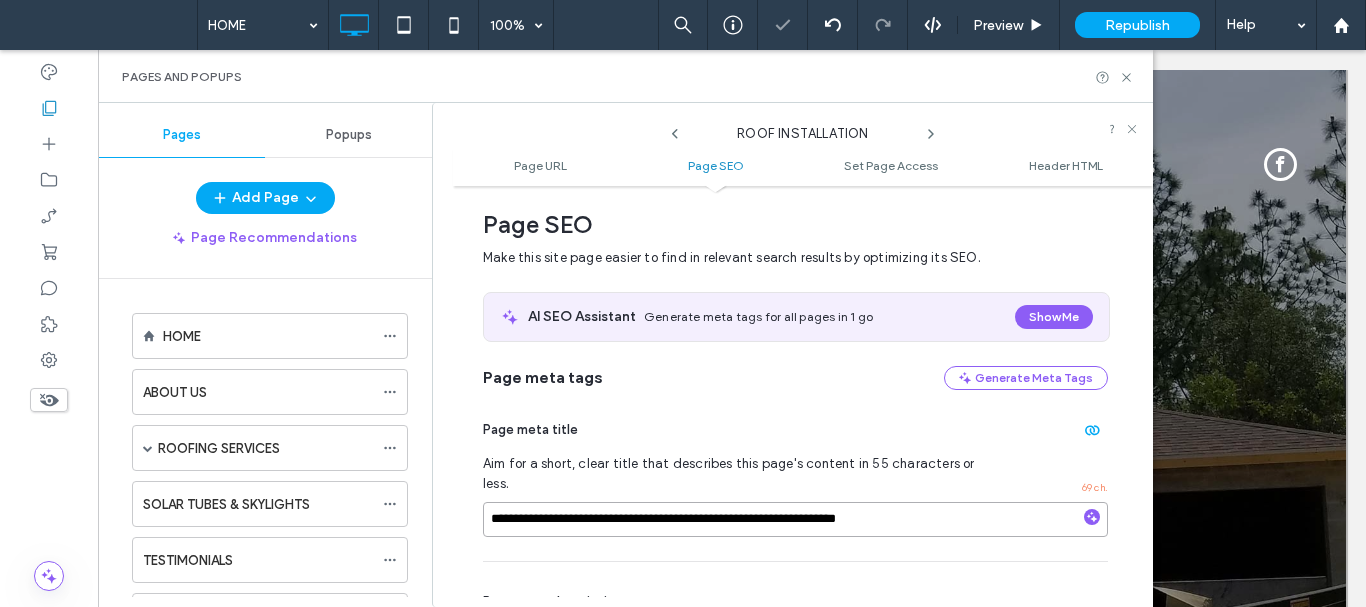 click on "**********" at bounding box center [795, 519] 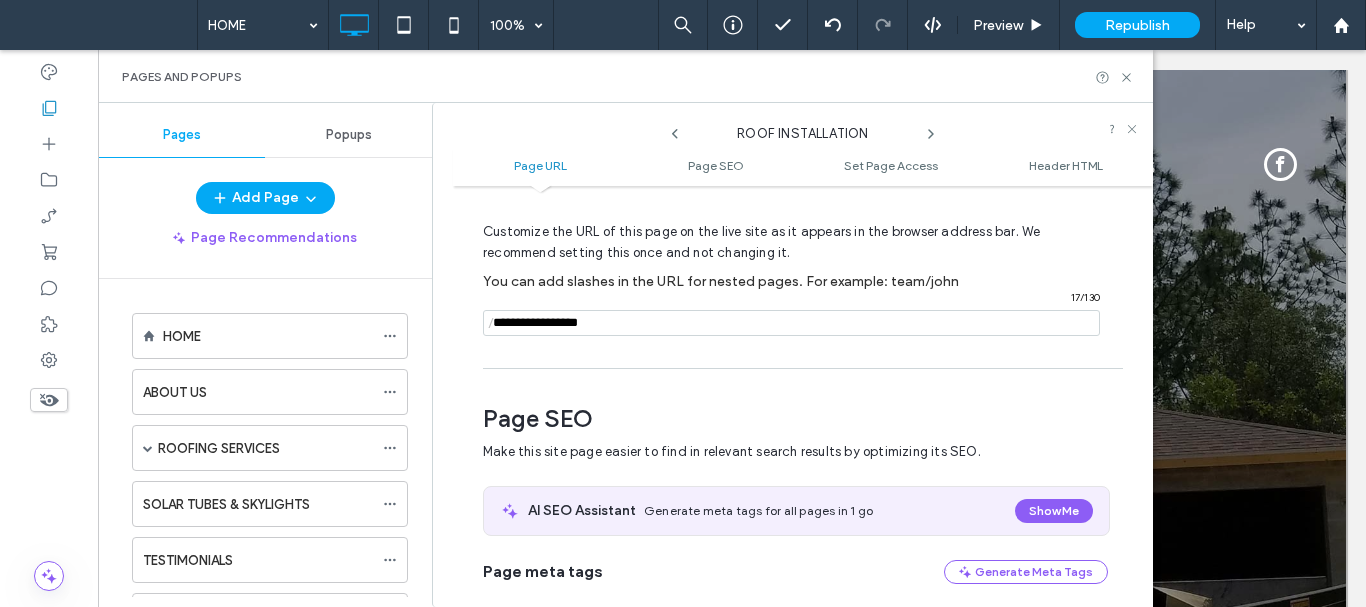 scroll, scrollTop: 74, scrollLeft: 0, axis: vertical 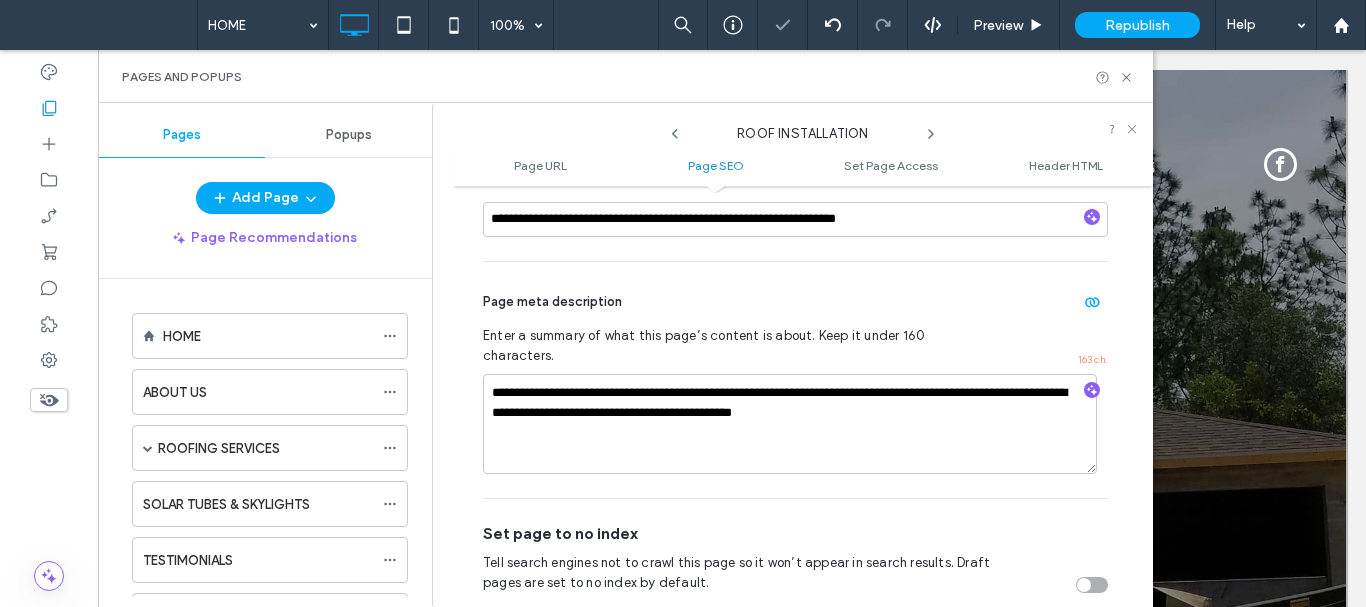 click 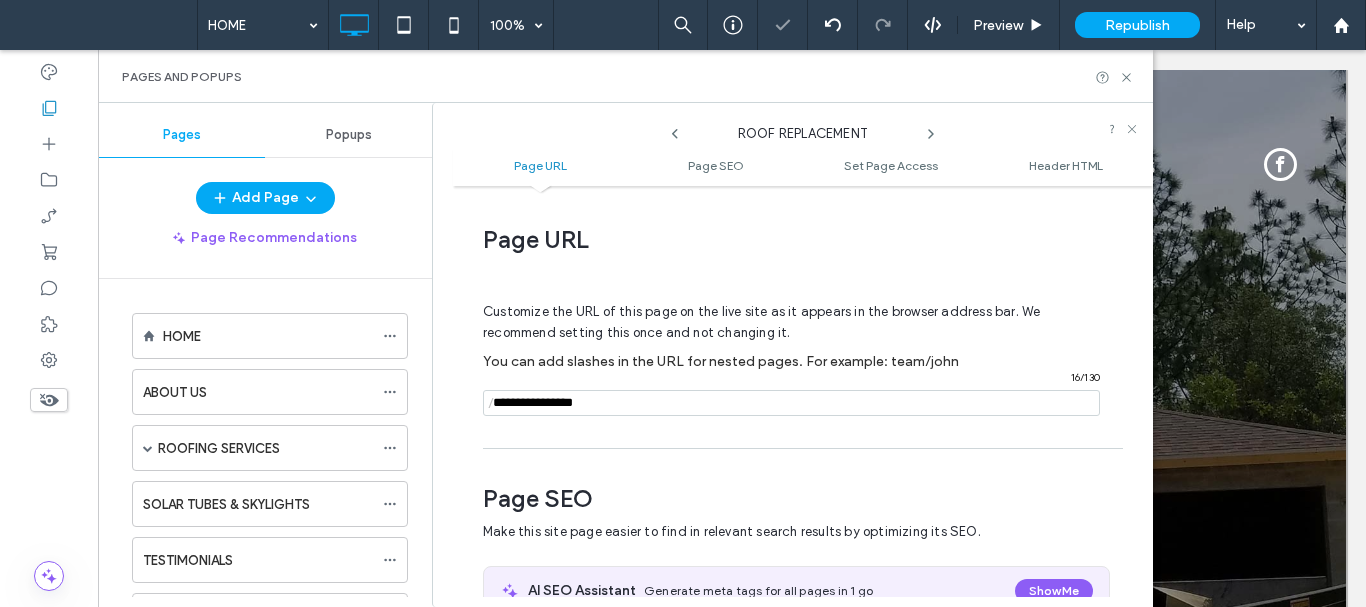 scroll, scrollTop: 274, scrollLeft: 0, axis: vertical 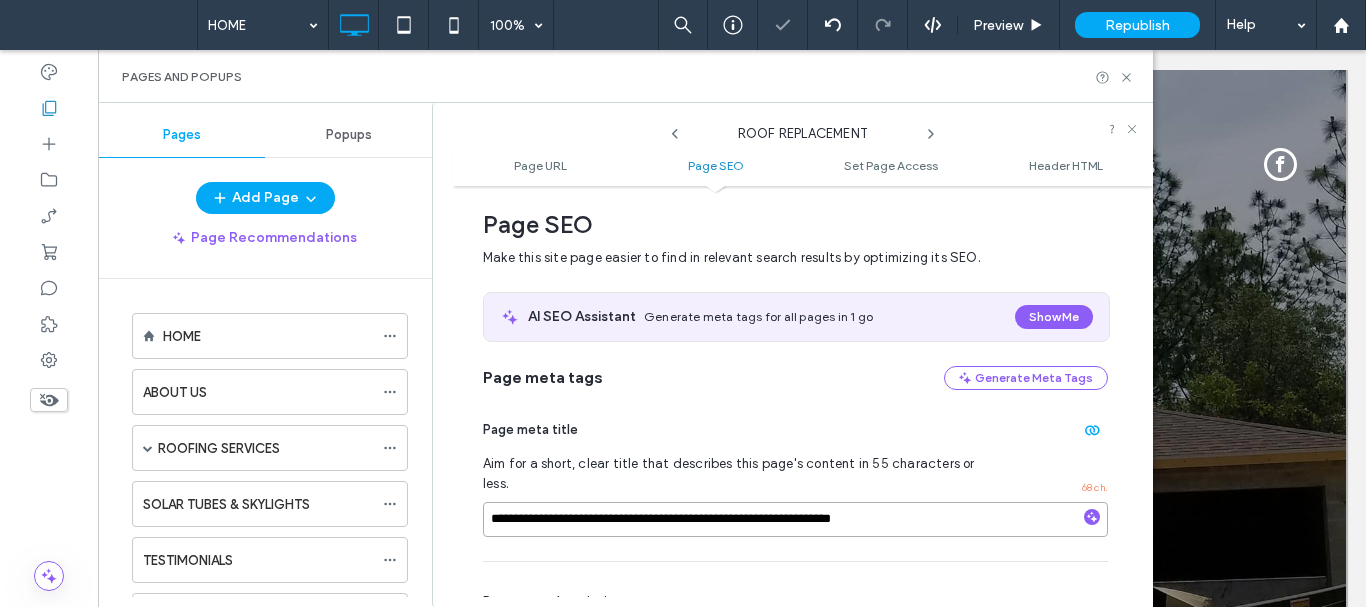 click on "**********" at bounding box center (795, 519) 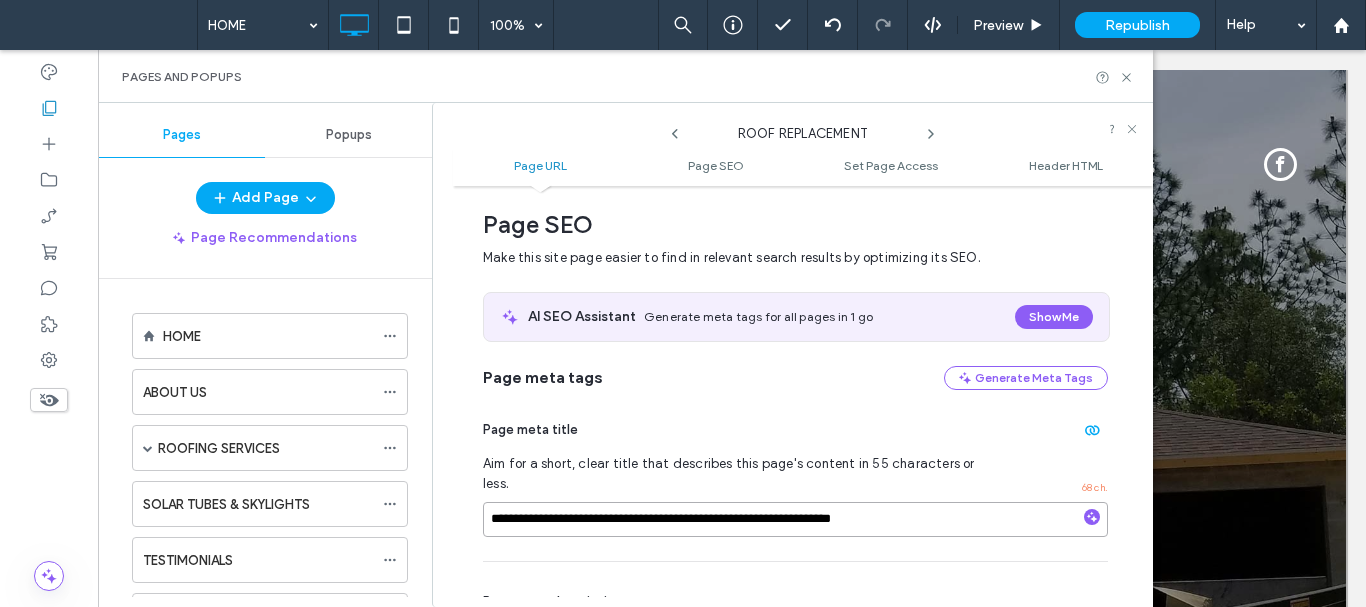 scroll, scrollTop: 0, scrollLeft: 0, axis: both 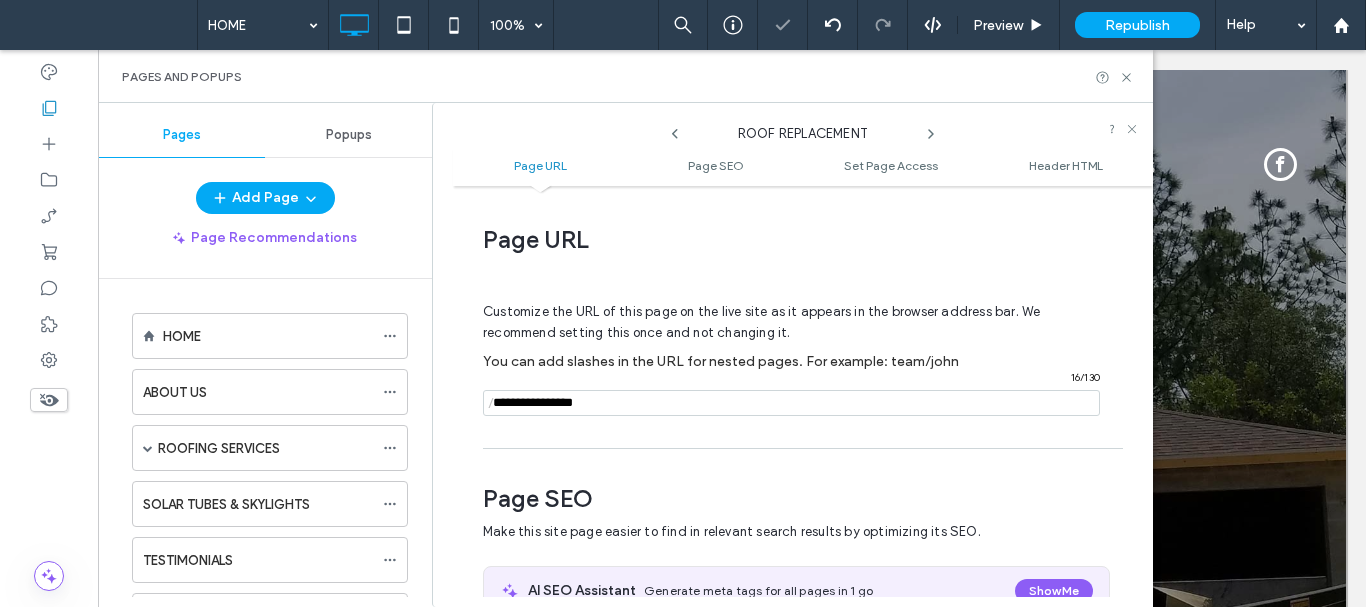 drag, startPoint x: 672, startPoint y: 410, endPoint x: 433, endPoint y: 397, distance: 239.3533 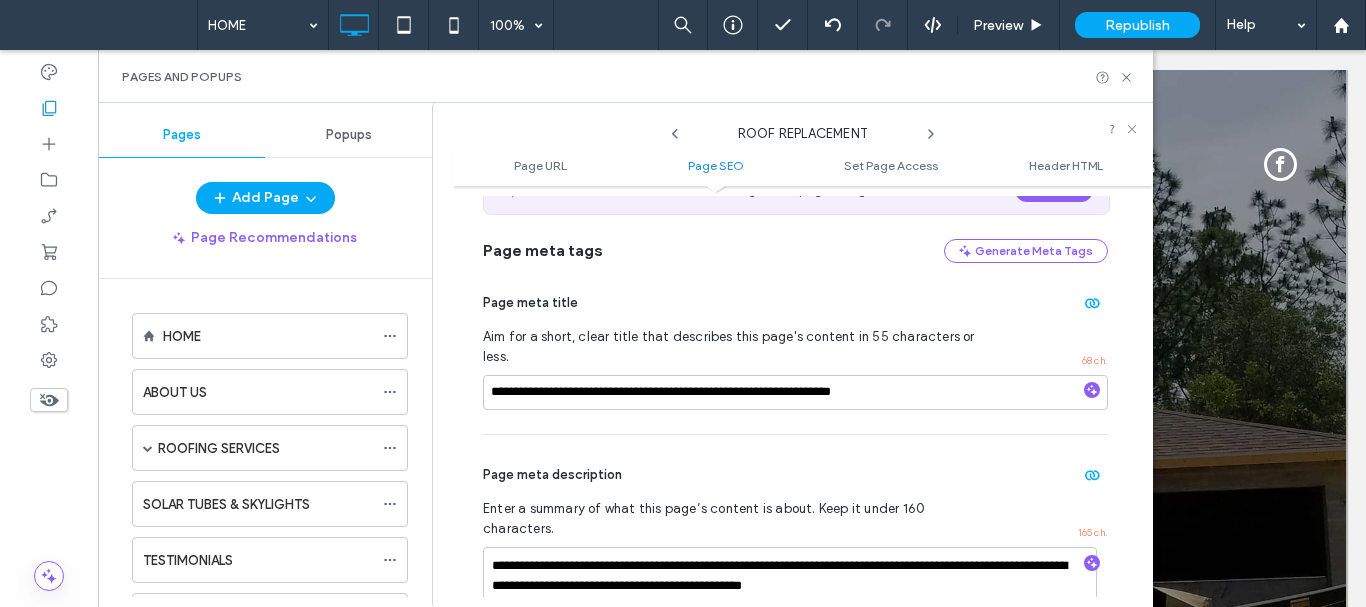 scroll, scrollTop: 500, scrollLeft: 0, axis: vertical 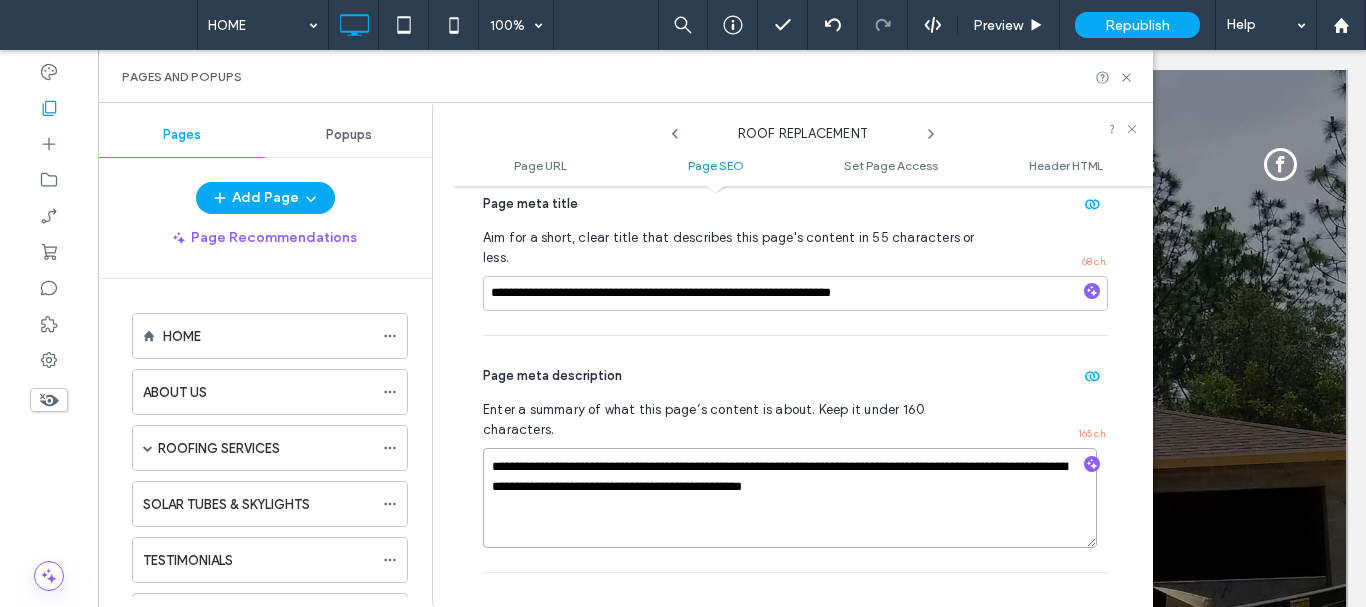 click on "**********" at bounding box center (790, 498) 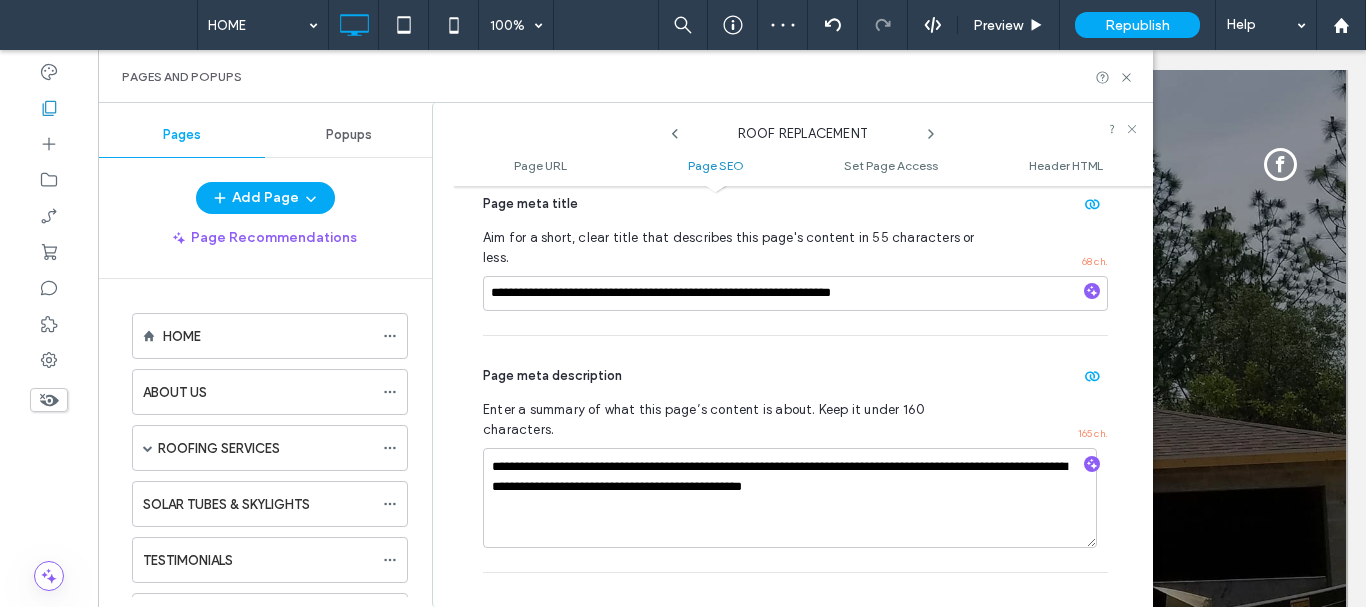 click 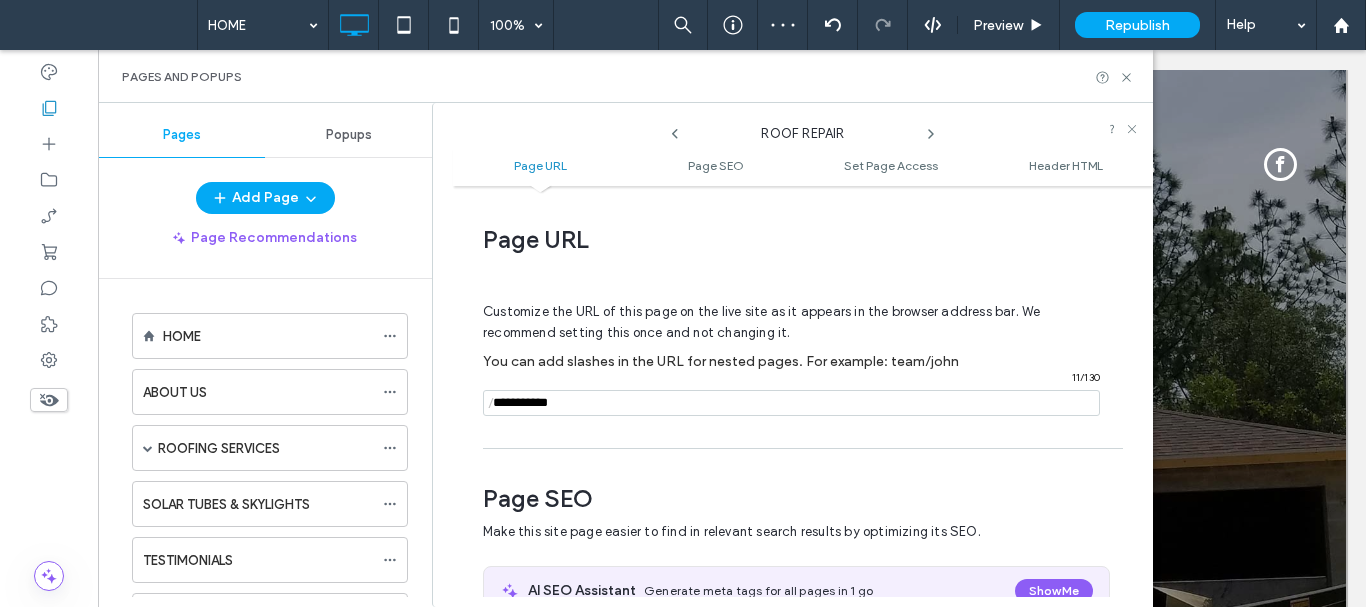 scroll, scrollTop: 274, scrollLeft: 0, axis: vertical 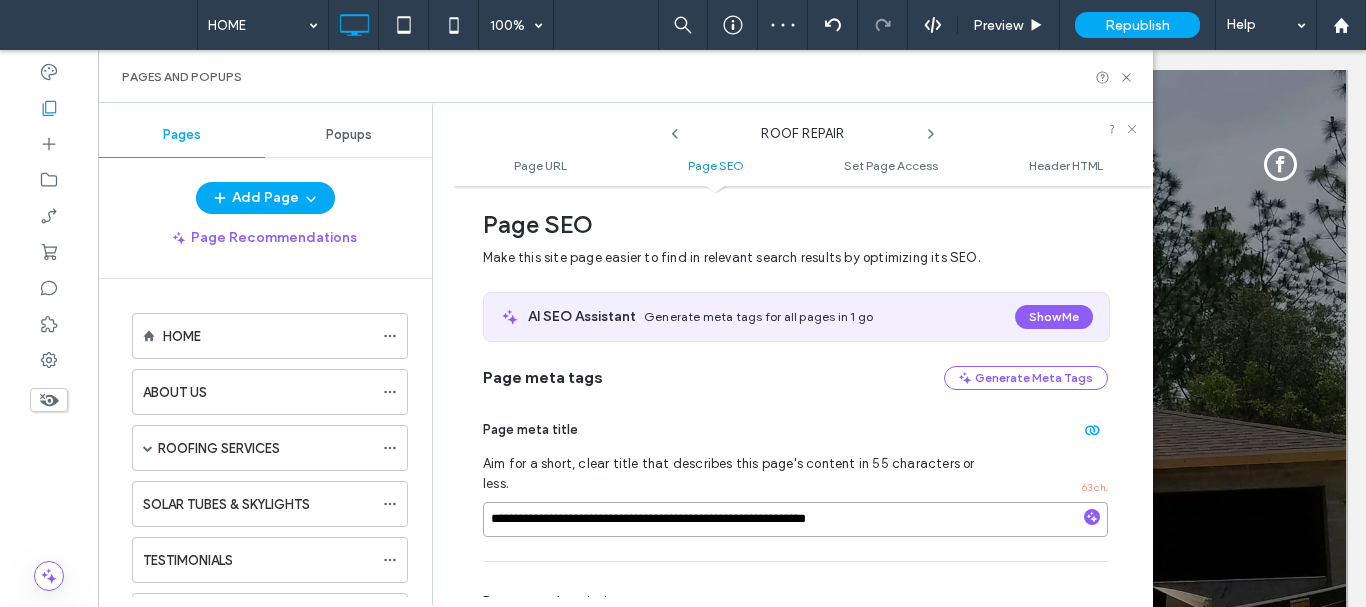 click on "**********" at bounding box center (795, 519) 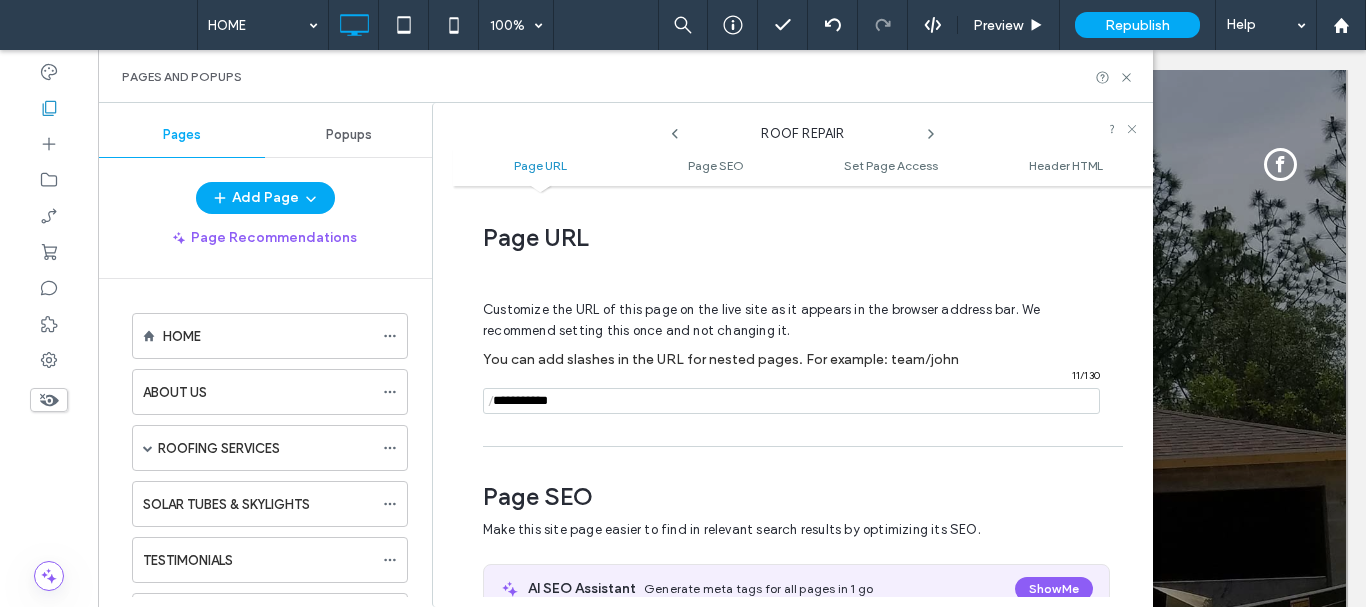 scroll, scrollTop: 0, scrollLeft: 0, axis: both 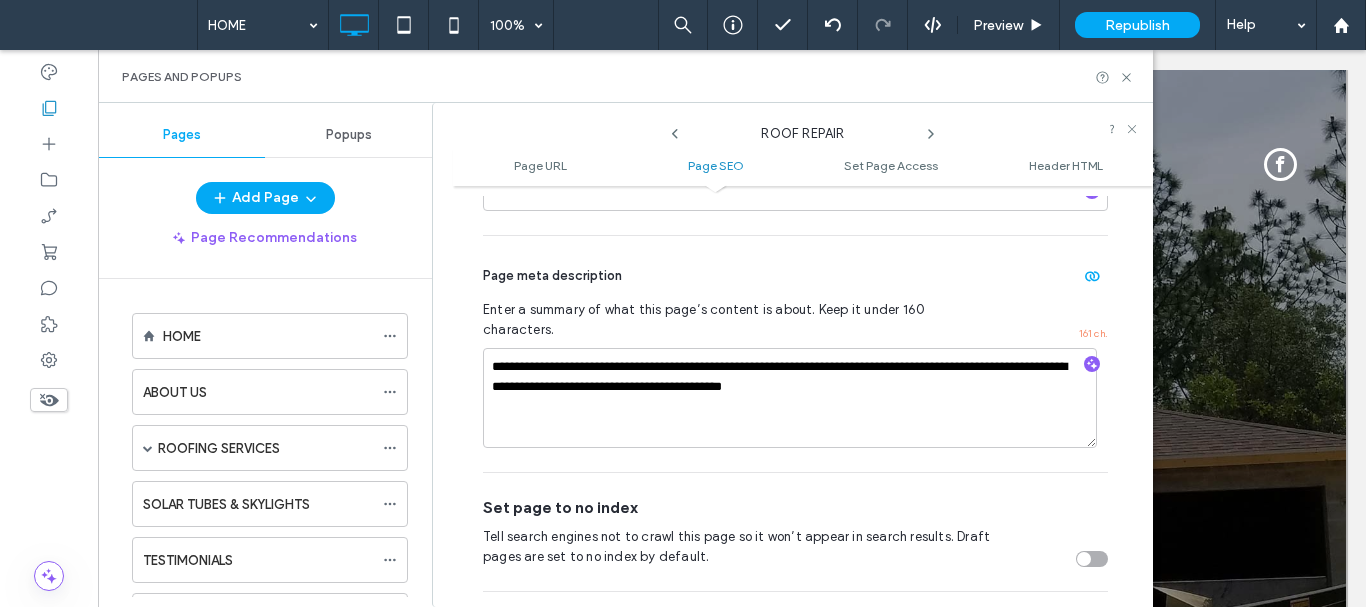click 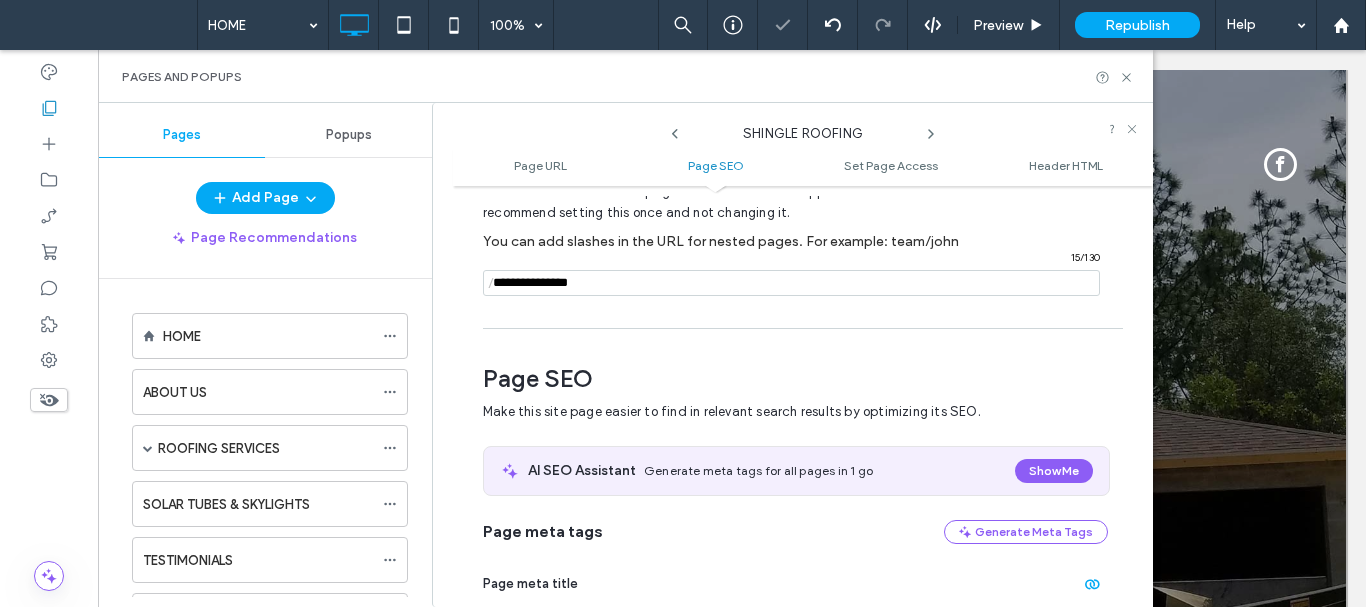 scroll, scrollTop: 274, scrollLeft: 0, axis: vertical 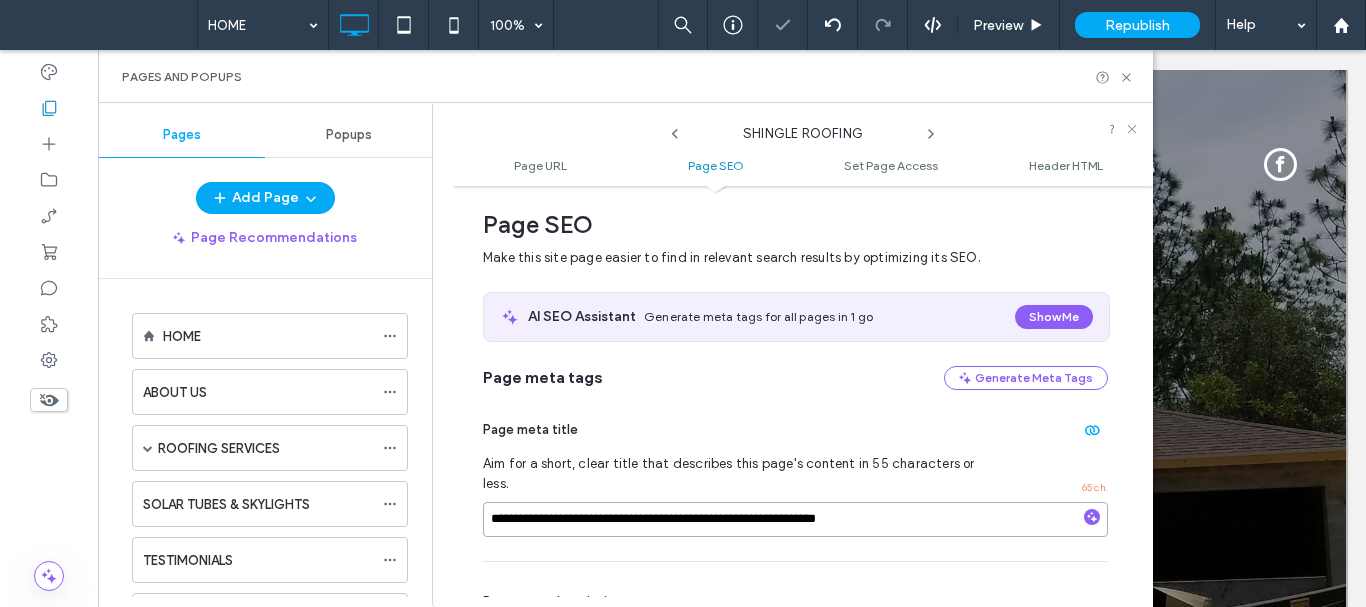 click on "**********" at bounding box center [795, 519] 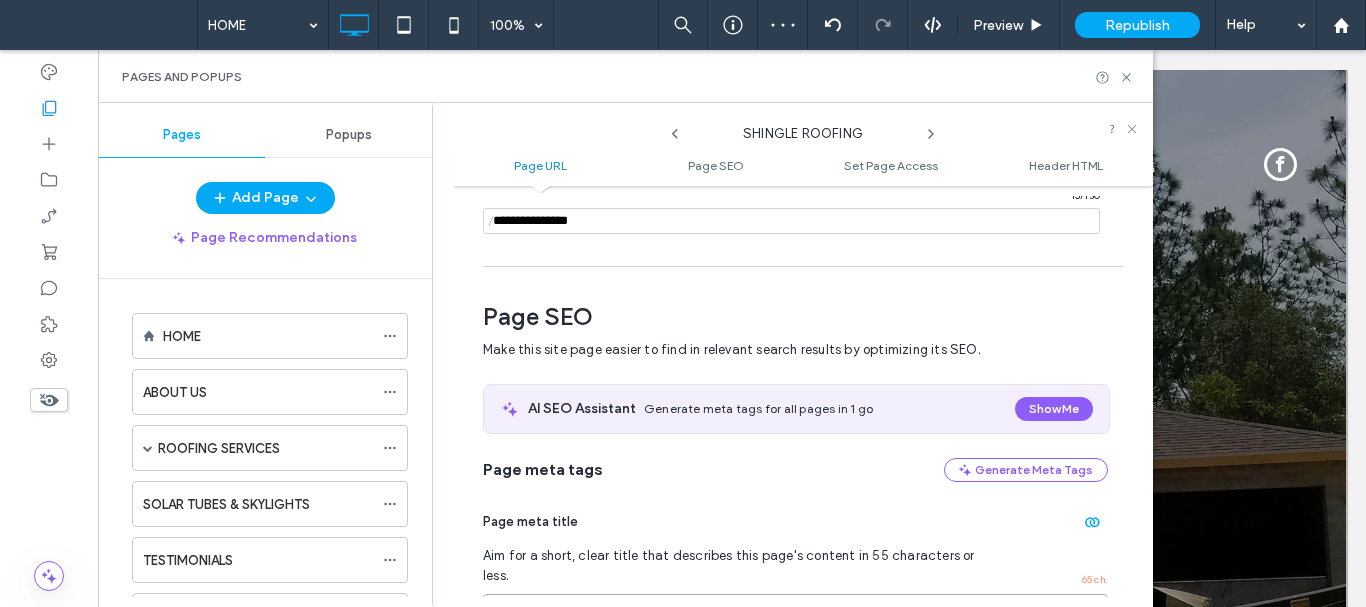 scroll, scrollTop: 74, scrollLeft: 0, axis: vertical 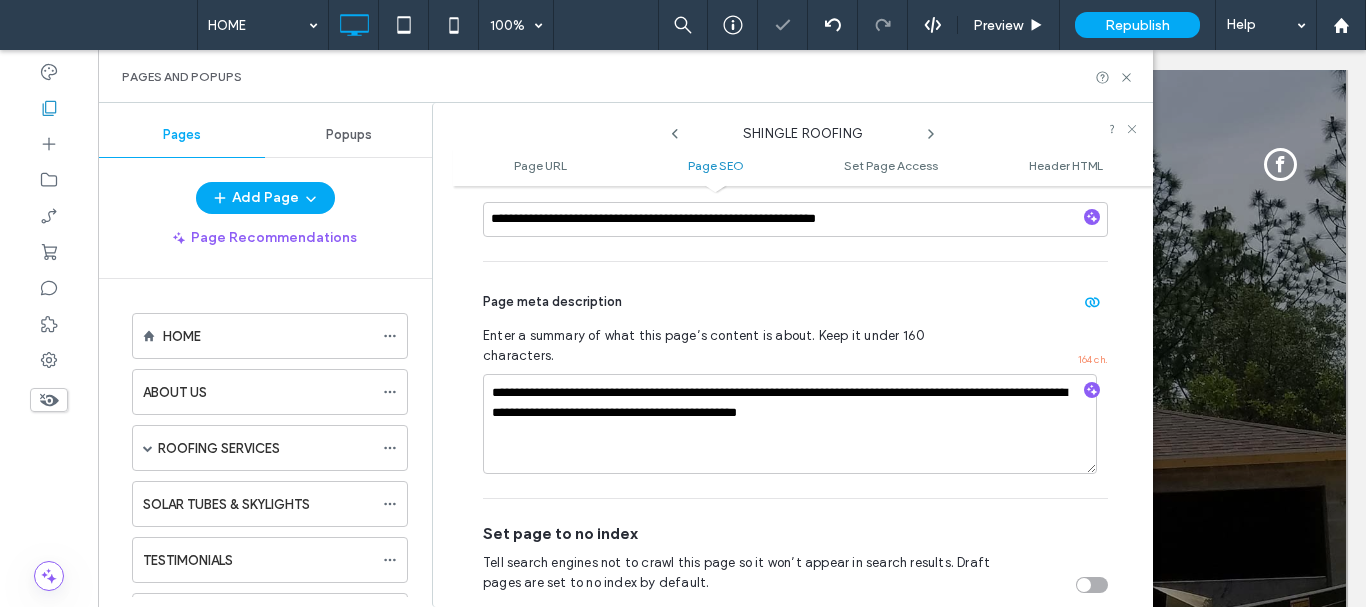 click 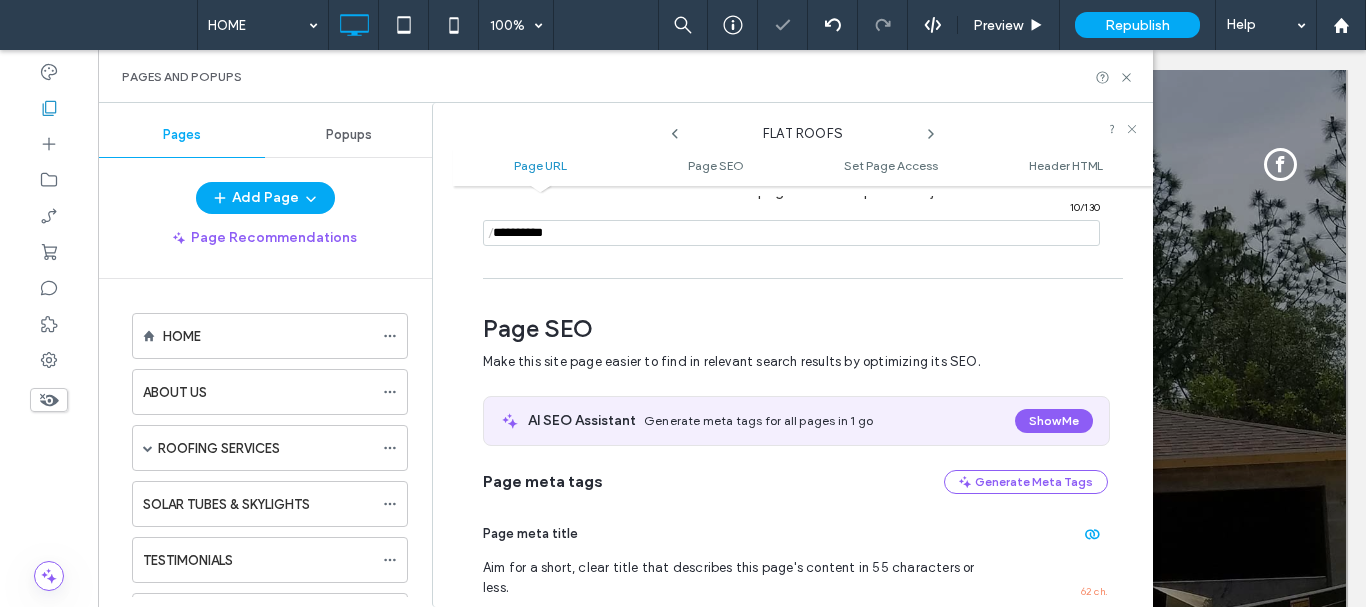 scroll, scrollTop: 274, scrollLeft: 0, axis: vertical 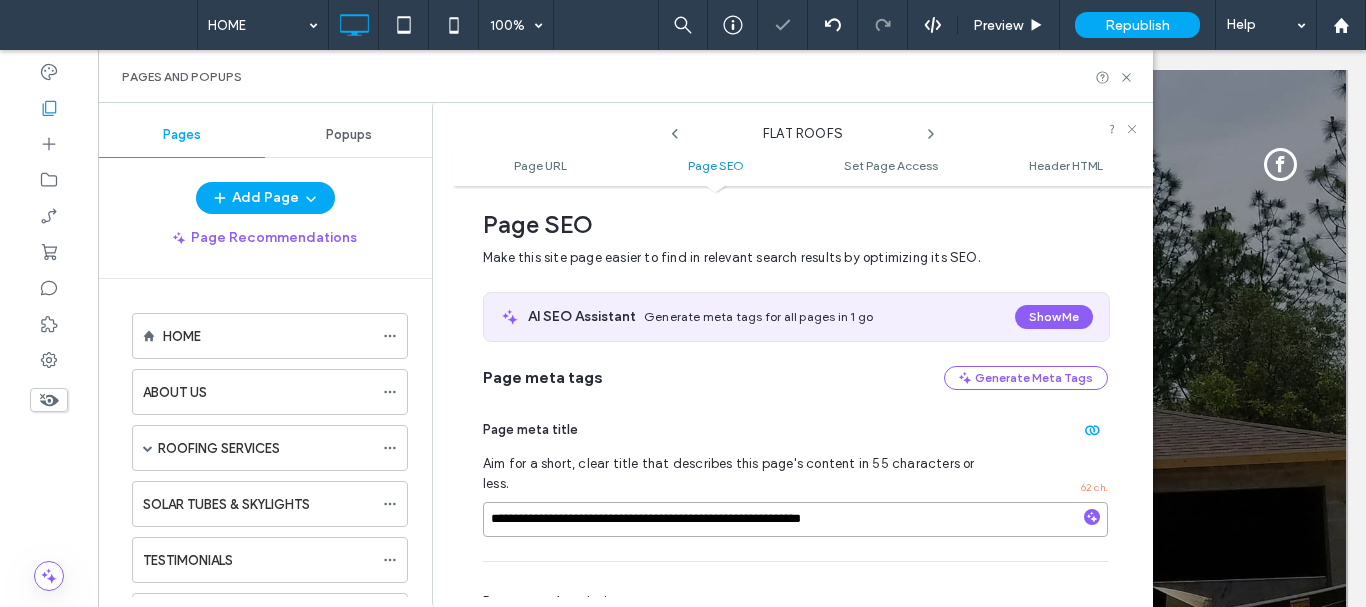 click on "**********" at bounding box center (795, 519) 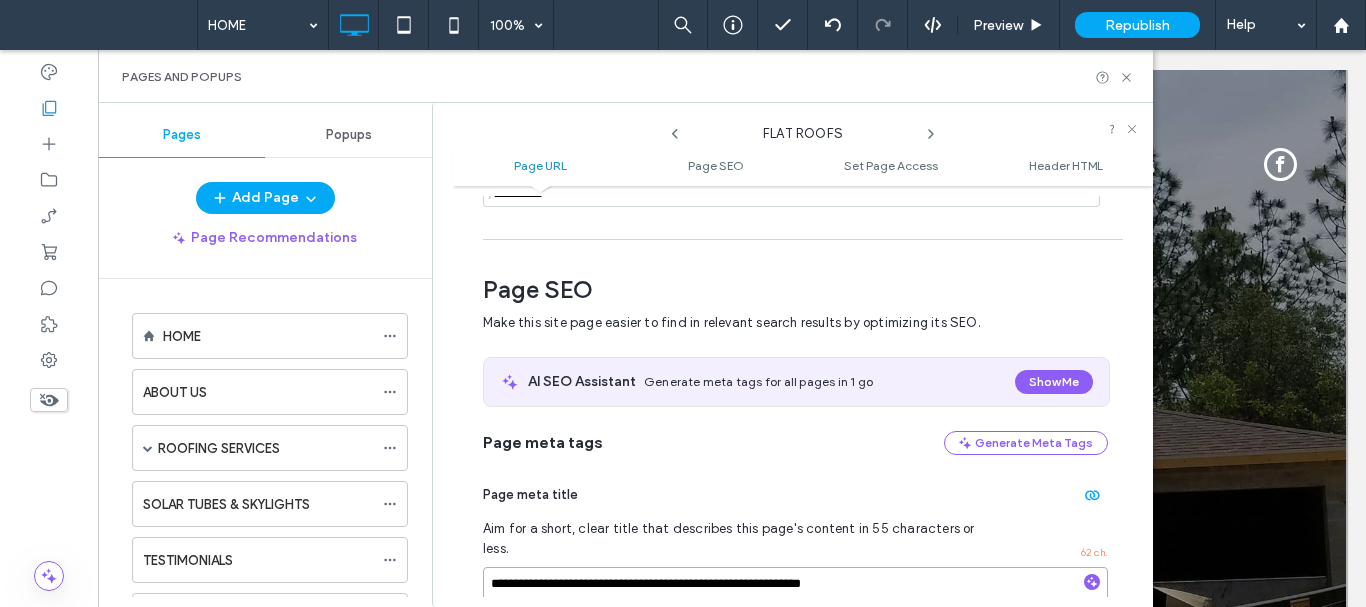 scroll, scrollTop: 174, scrollLeft: 0, axis: vertical 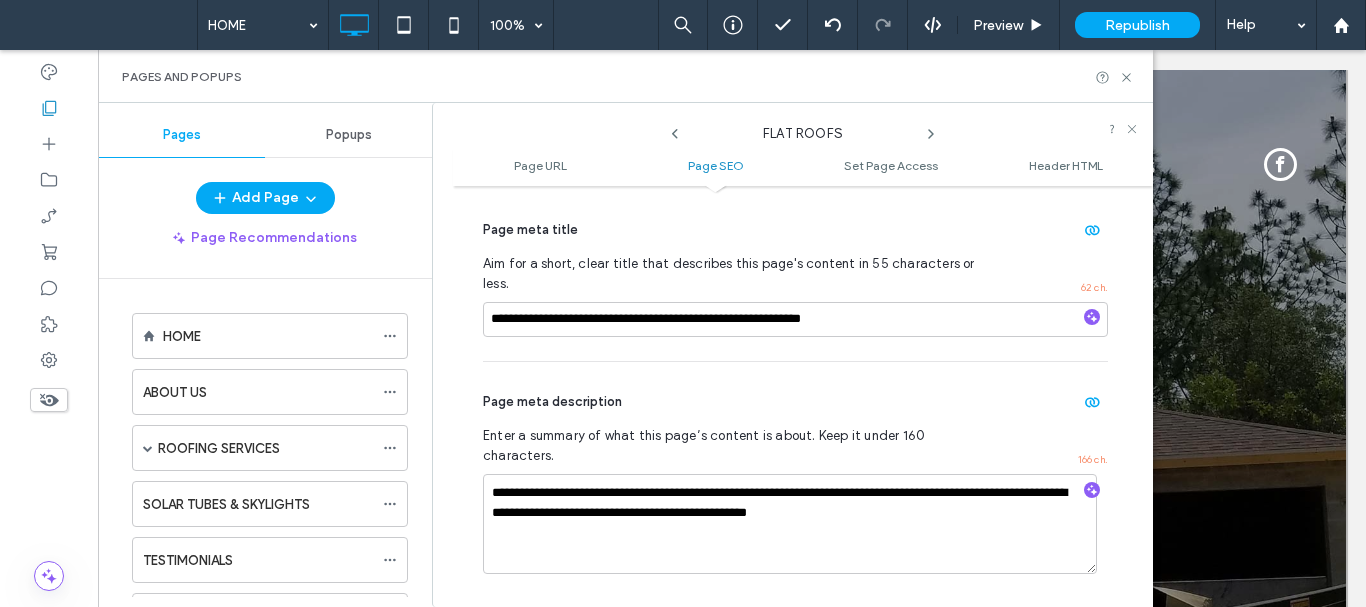 click 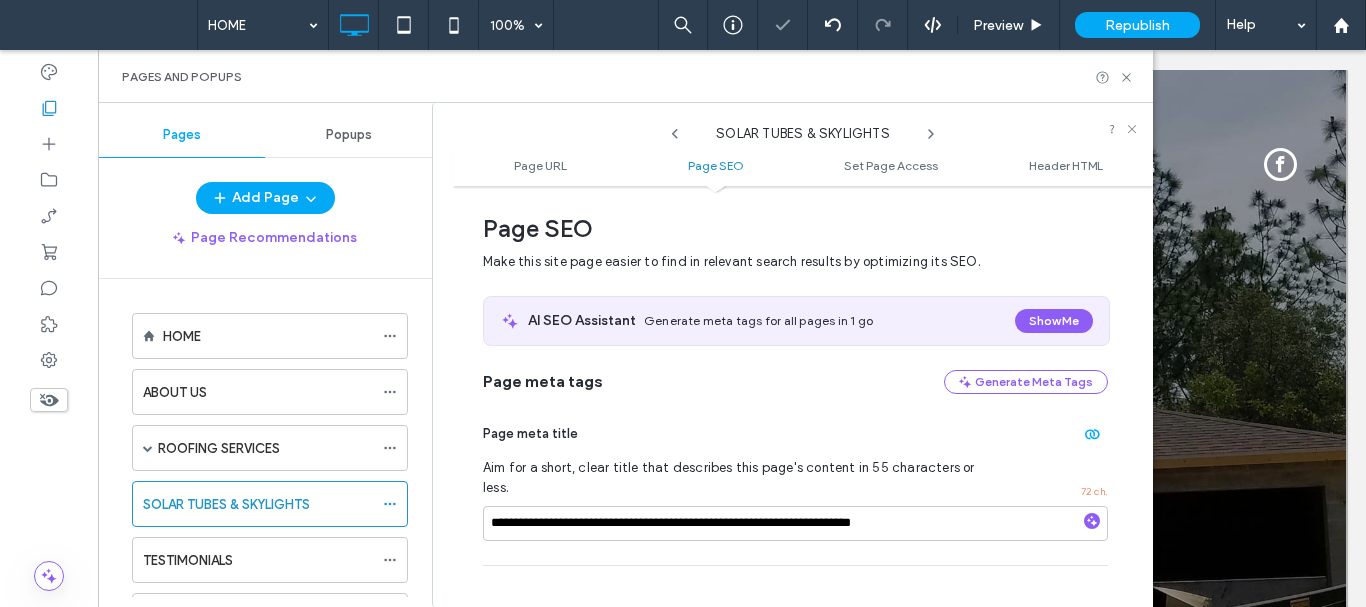 scroll, scrollTop: 274, scrollLeft: 0, axis: vertical 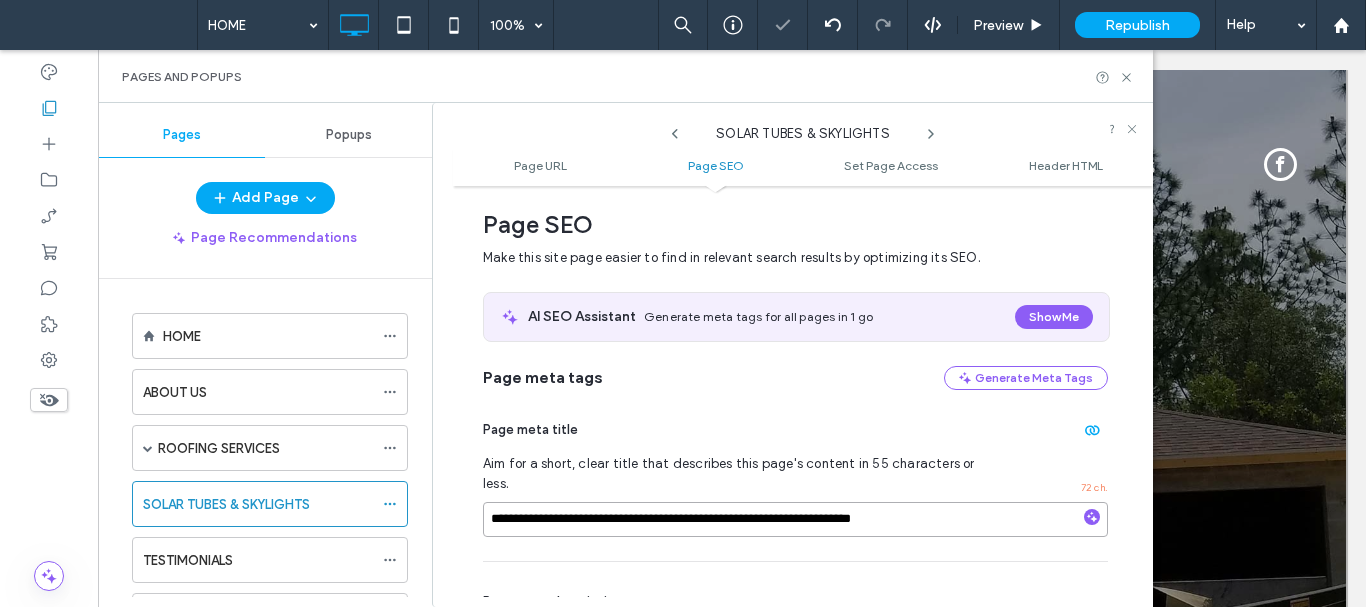 click on "**********" at bounding box center [795, 519] 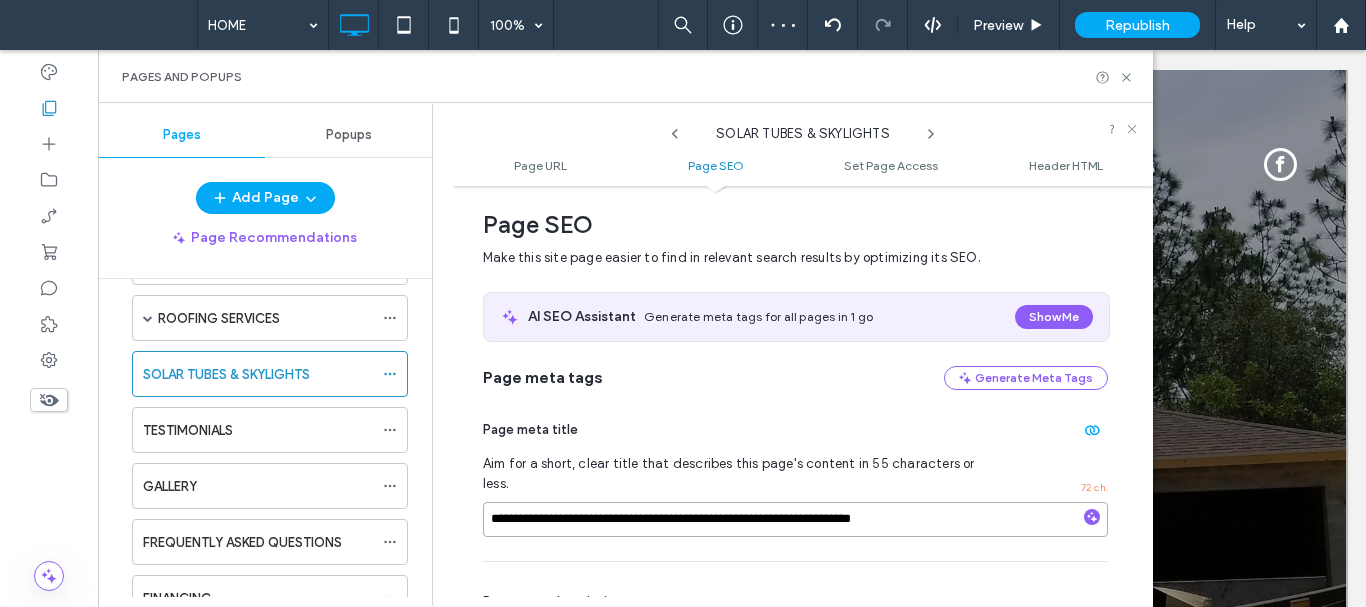 scroll, scrollTop: 100, scrollLeft: 0, axis: vertical 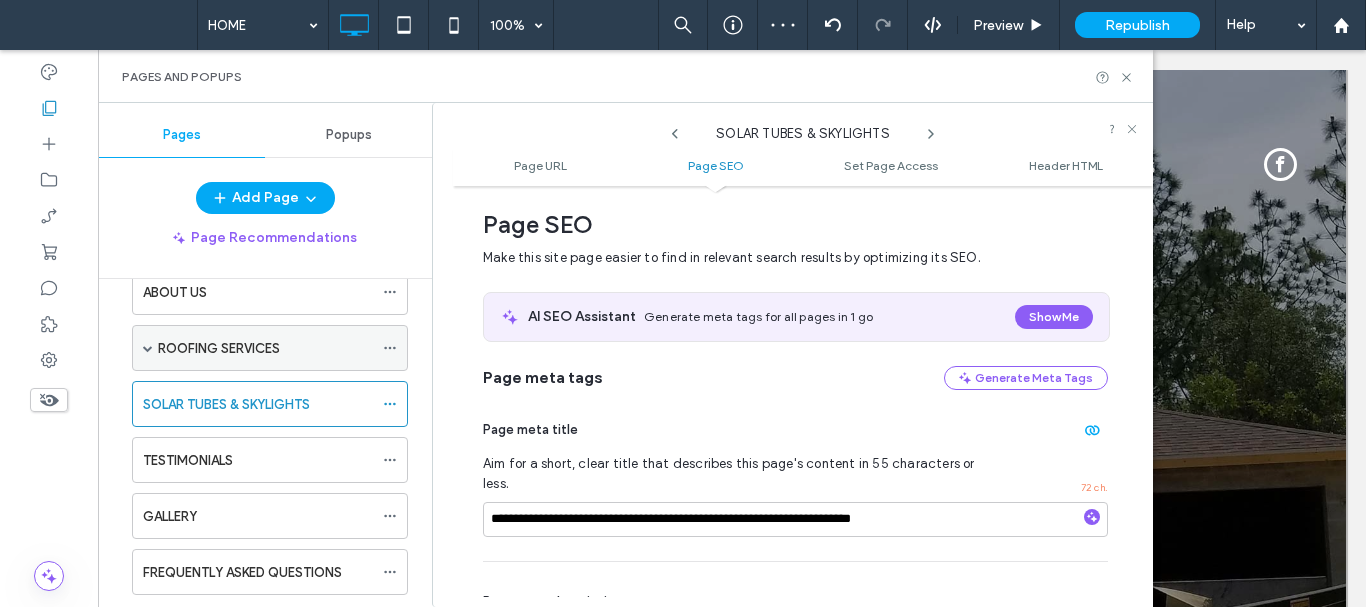 click at bounding box center [148, 348] 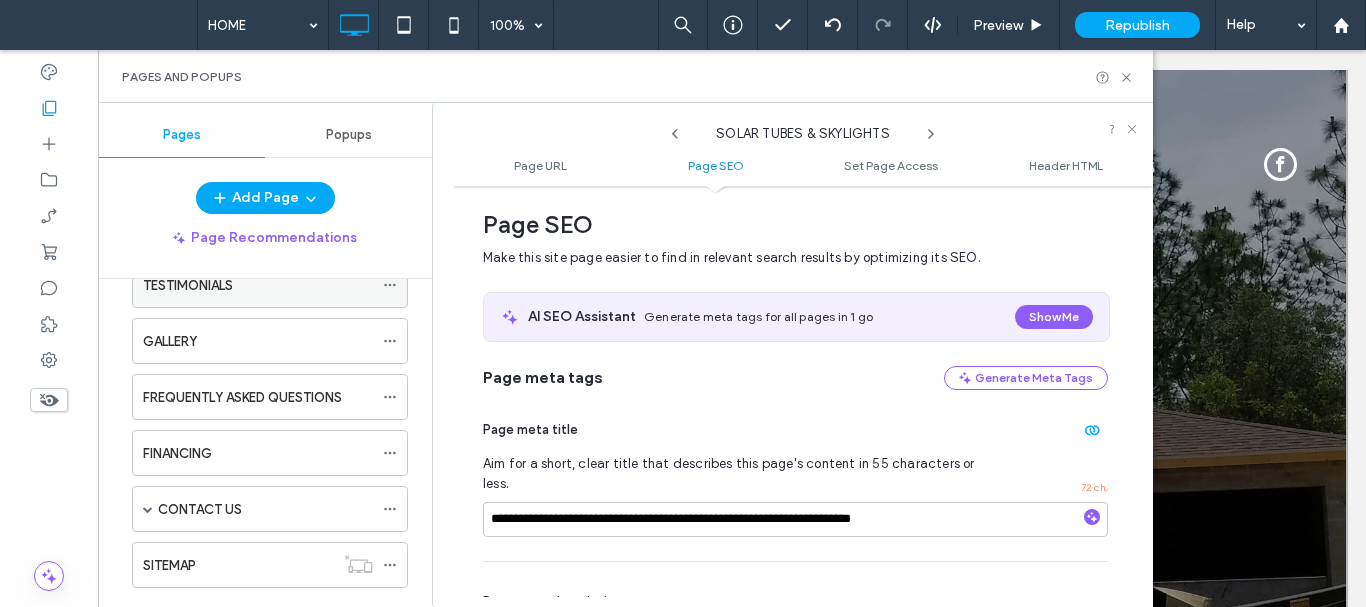 scroll, scrollTop: 600, scrollLeft: 0, axis: vertical 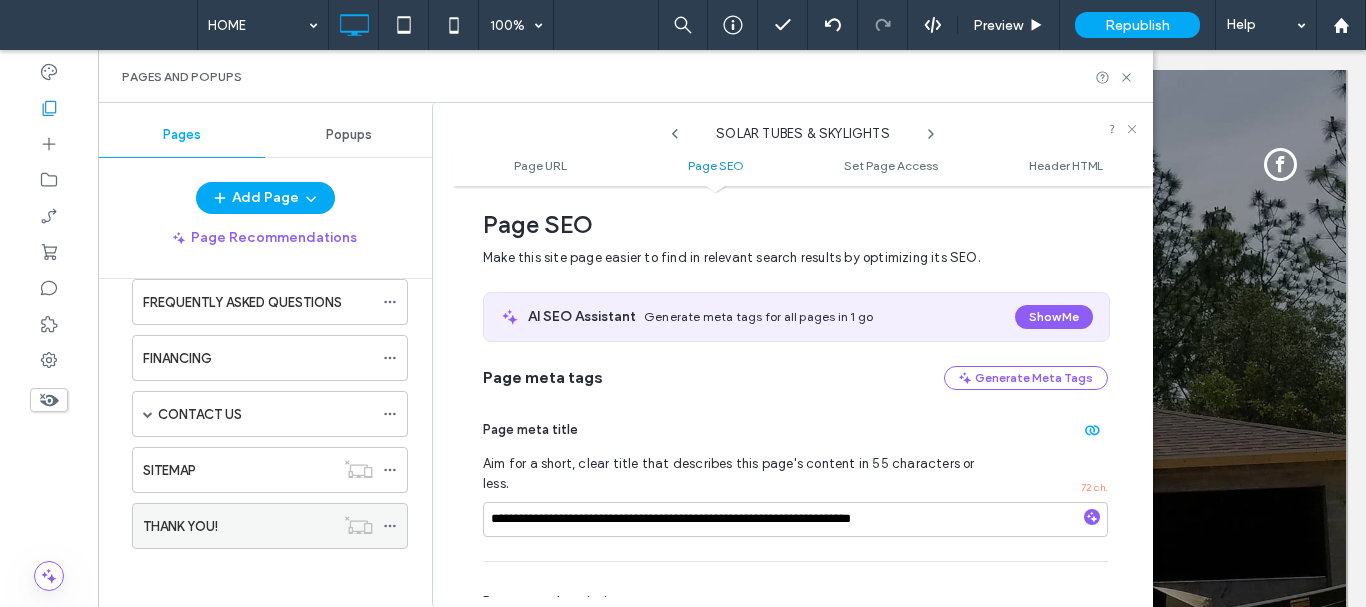 click 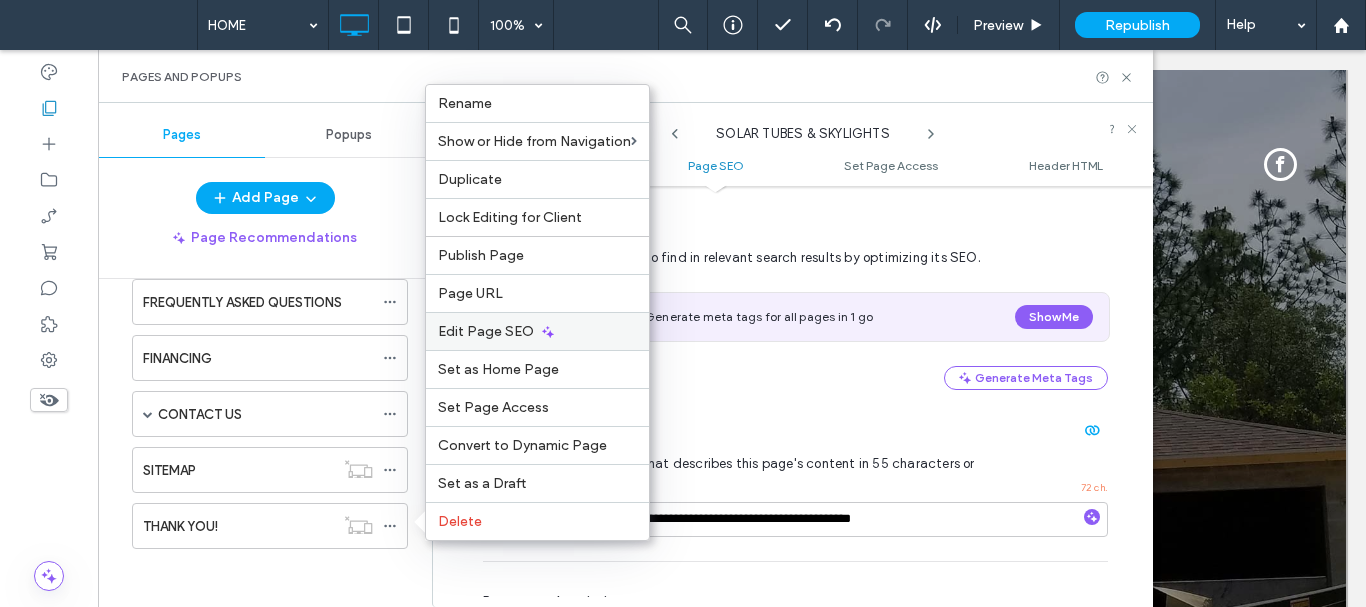 click 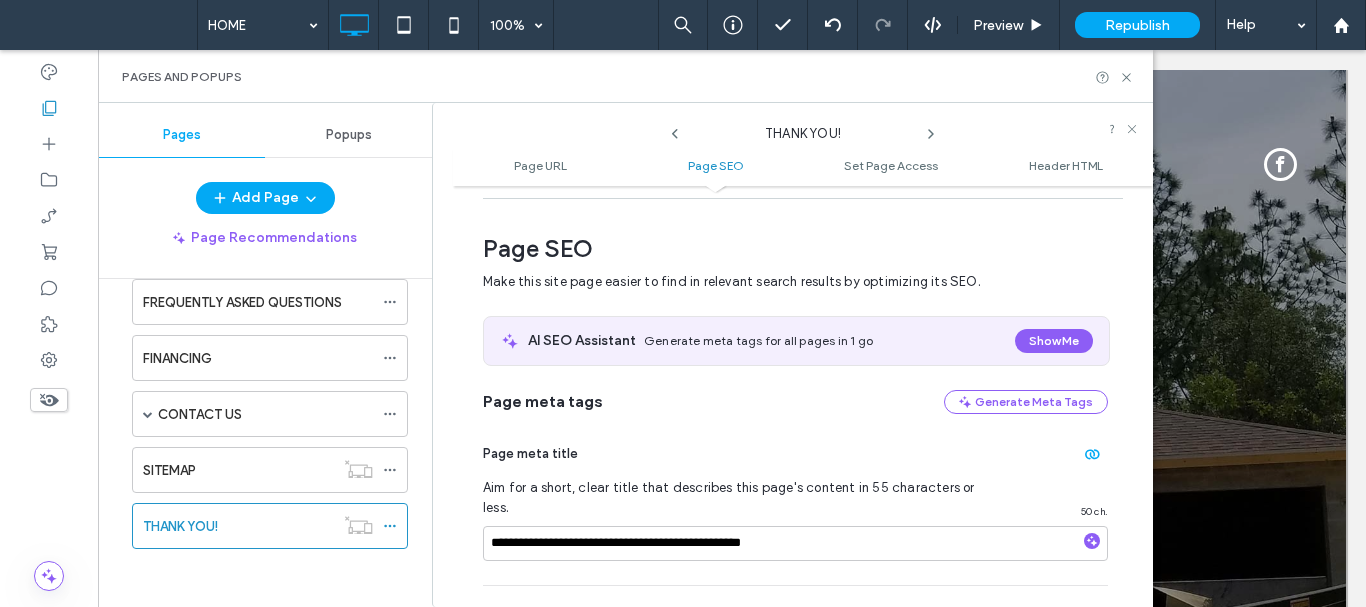 scroll, scrollTop: 274, scrollLeft: 0, axis: vertical 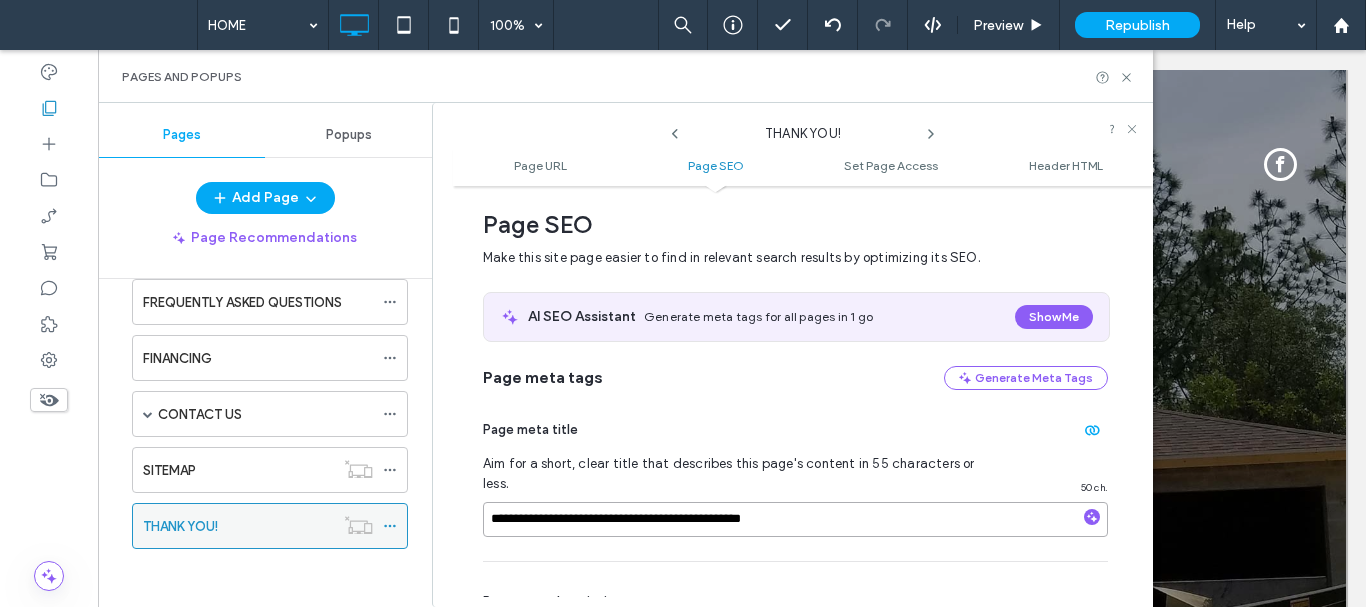 drag, startPoint x: 711, startPoint y: 504, endPoint x: 366, endPoint y: 504, distance: 345 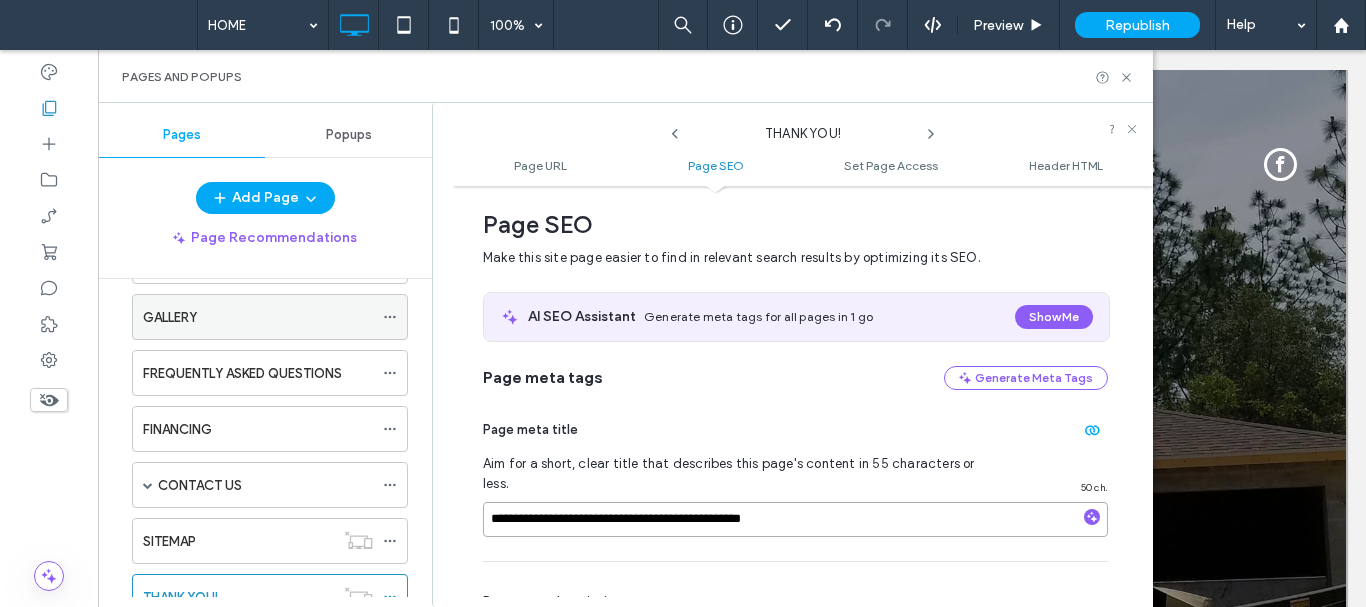 scroll, scrollTop: 402, scrollLeft: 0, axis: vertical 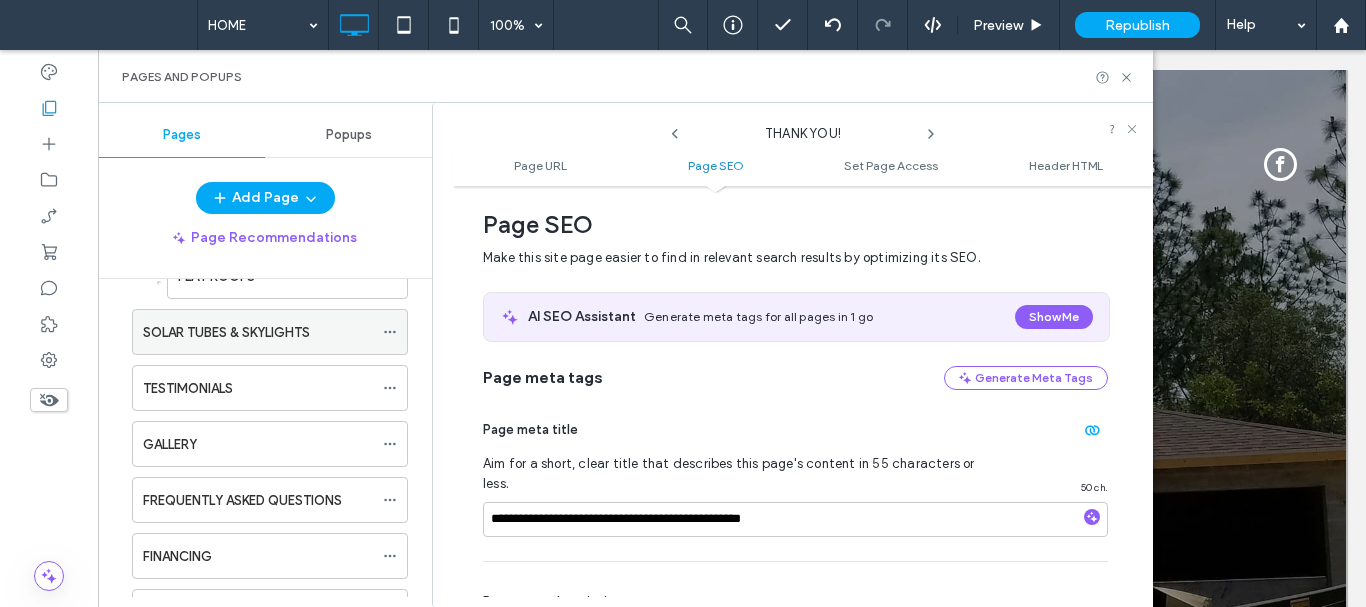 click 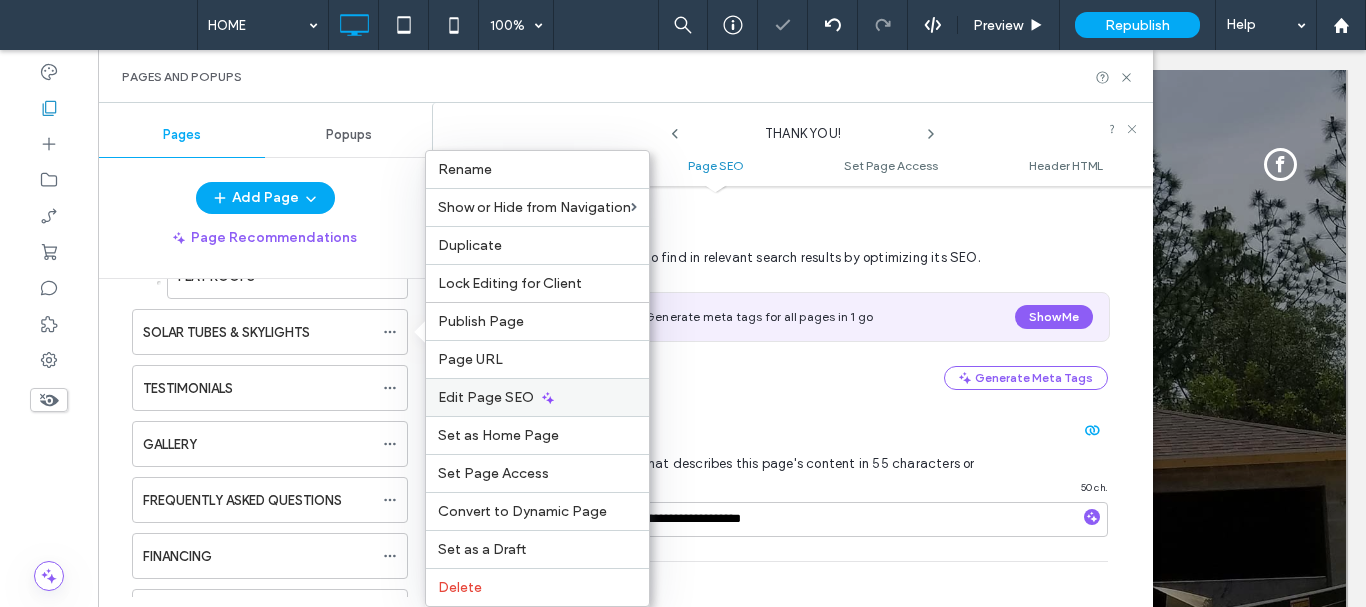 click on "Edit Page SEO" at bounding box center (486, 397) 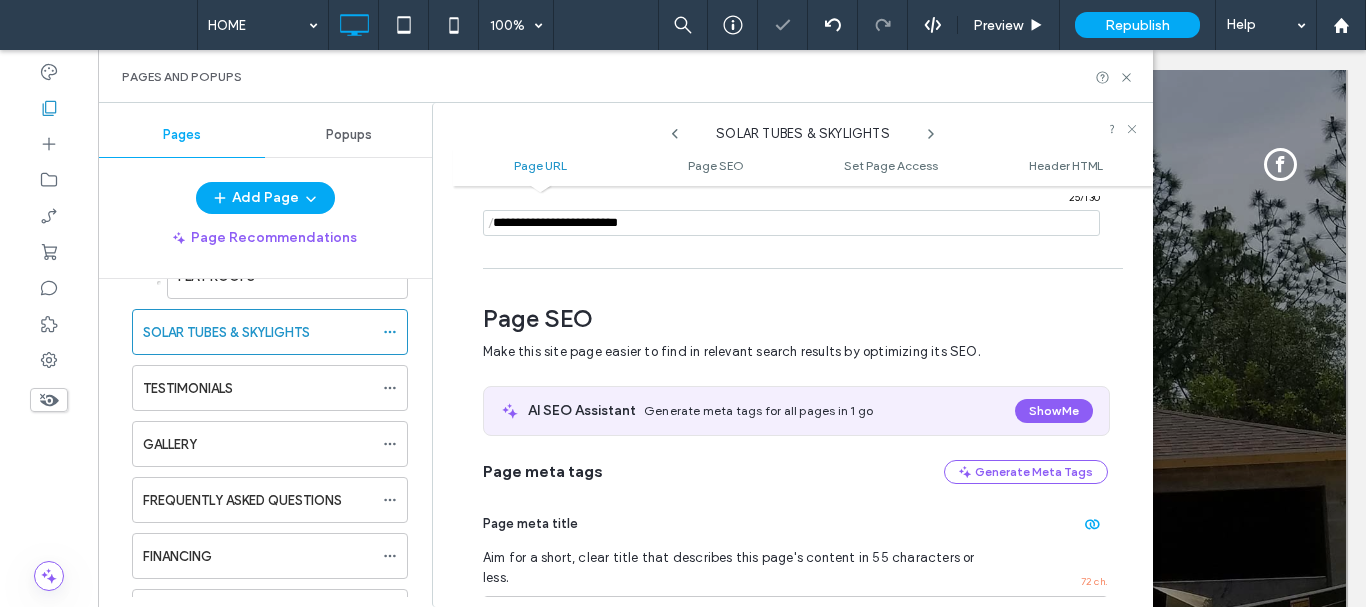 scroll, scrollTop: 274, scrollLeft: 0, axis: vertical 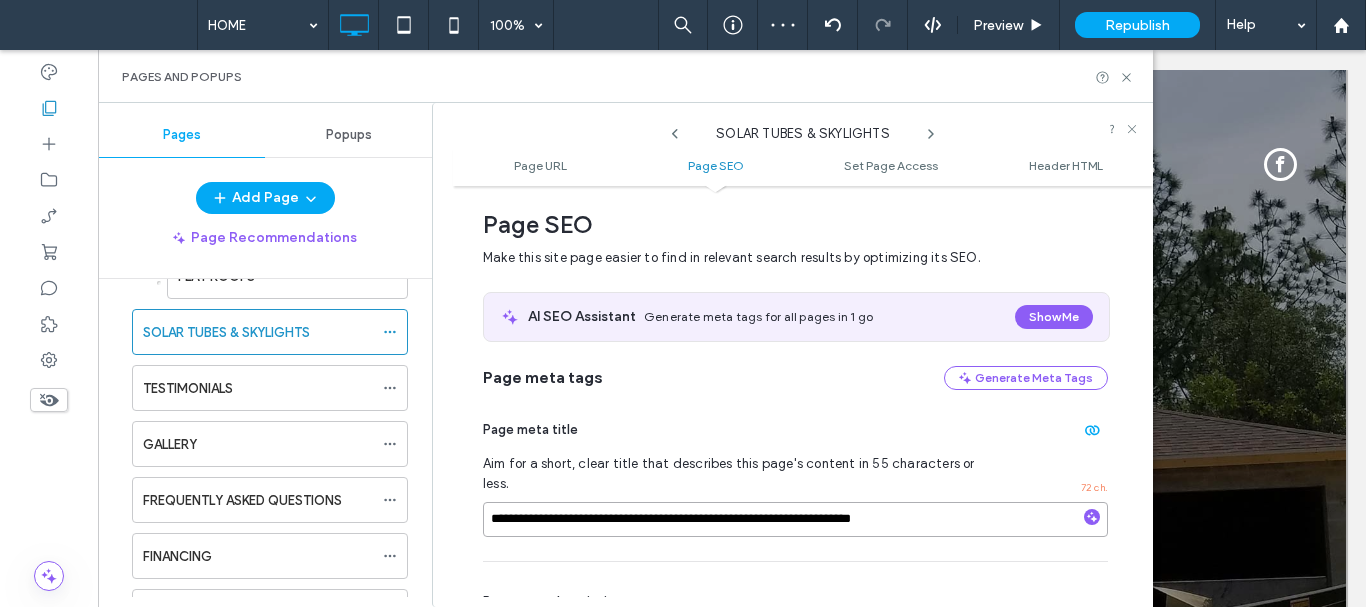 click on "**********" at bounding box center [795, 519] 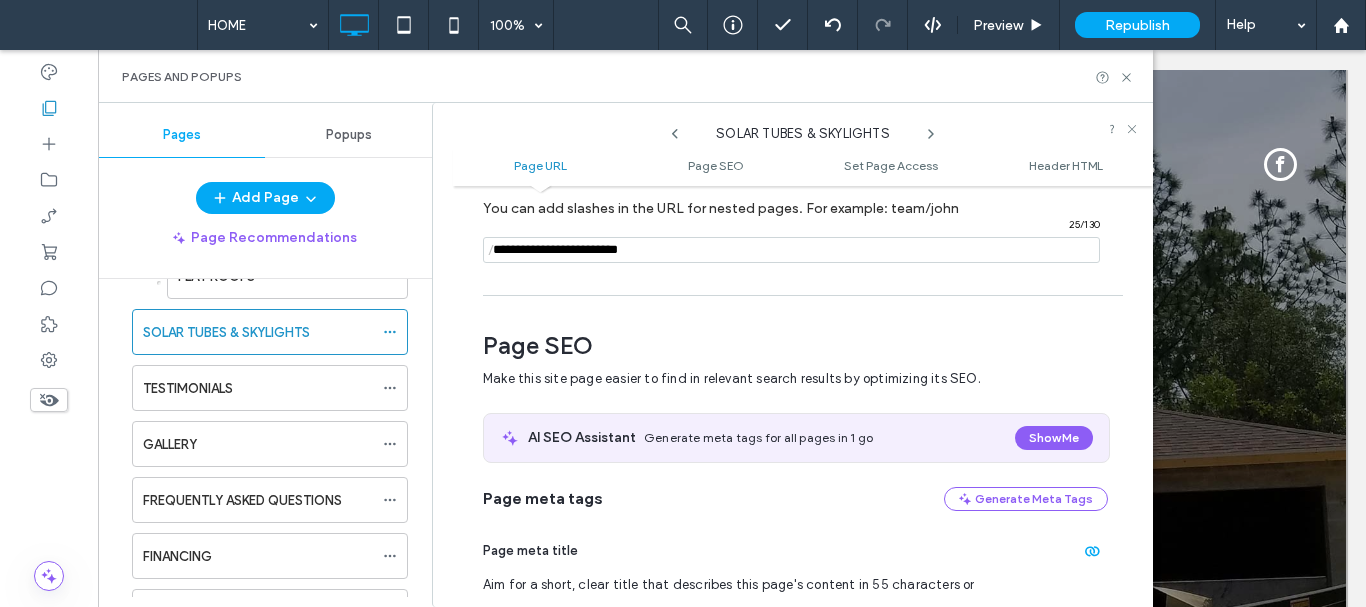 scroll, scrollTop: 0, scrollLeft: 0, axis: both 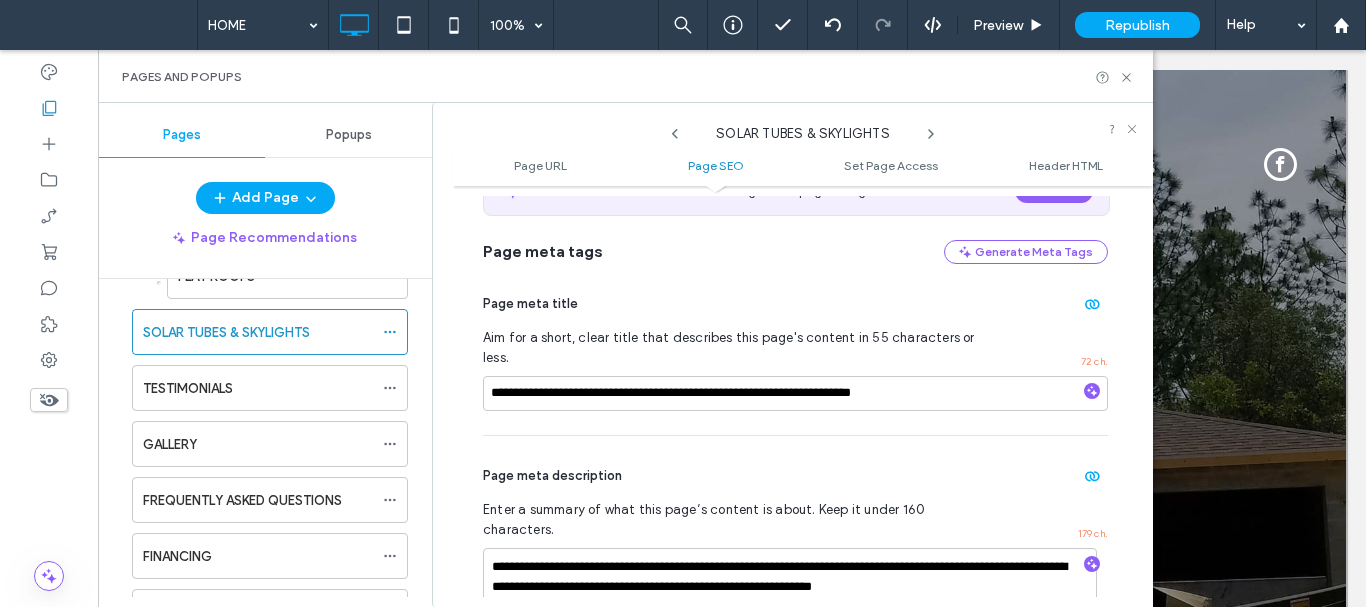 click 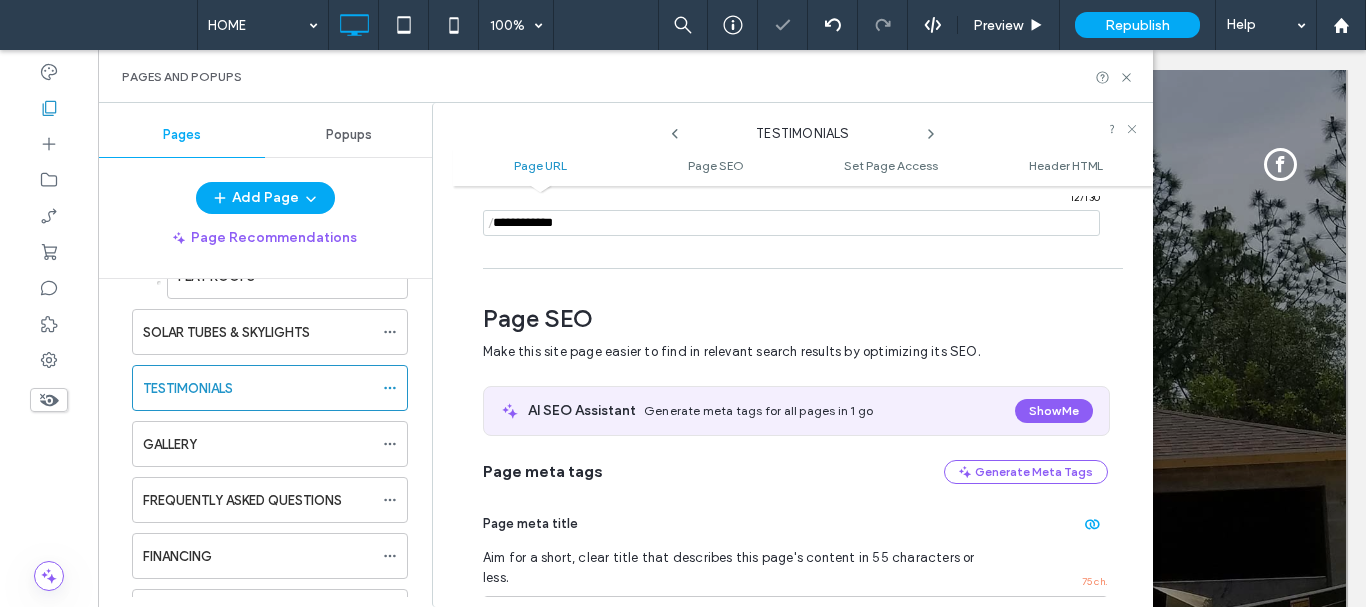 scroll, scrollTop: 274, scrollLeft: 0, axis: vertical 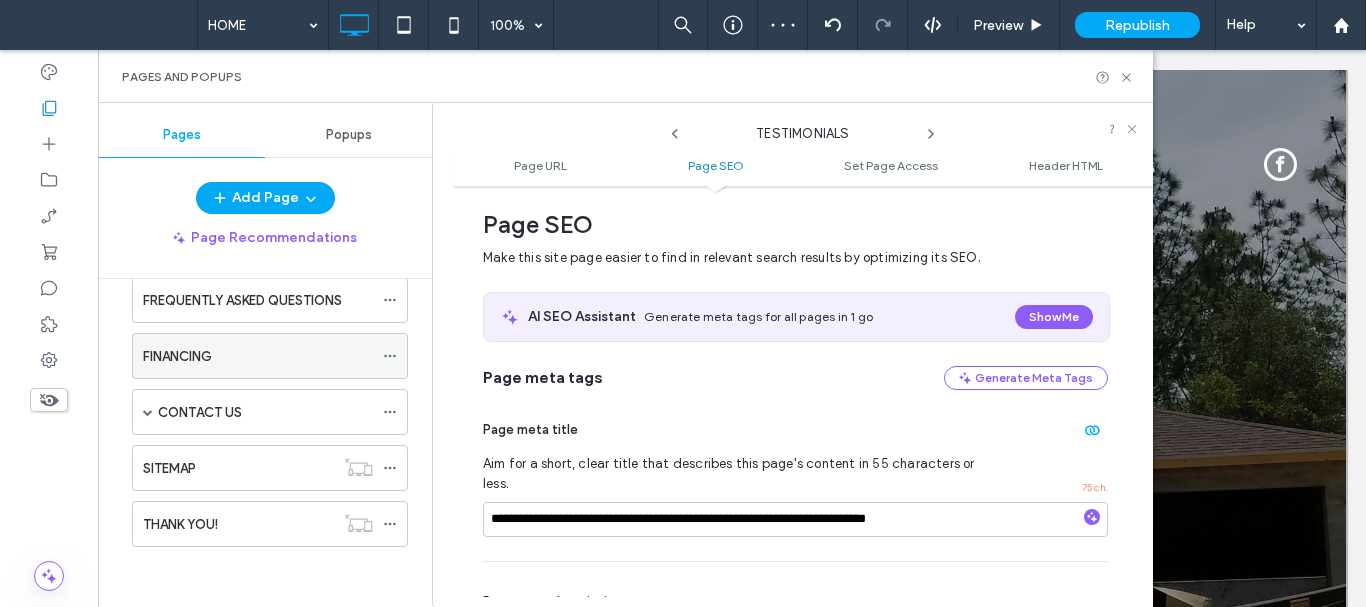 click on "FINANCING" at bounding box center [270, 356] 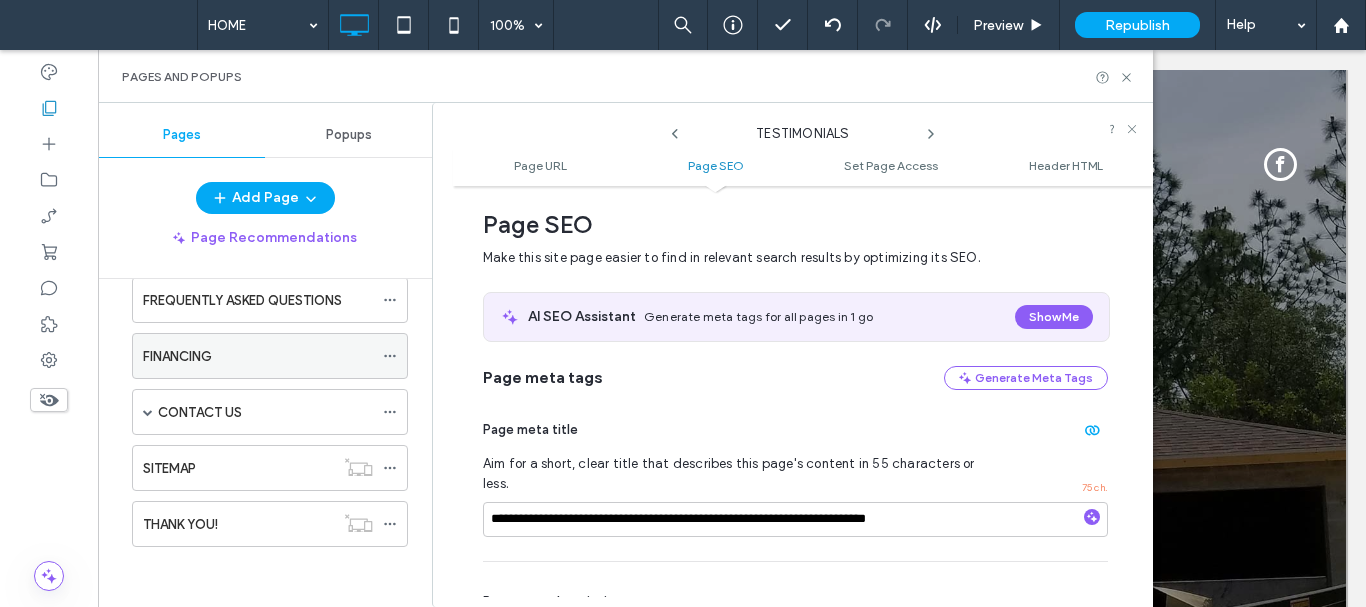 click 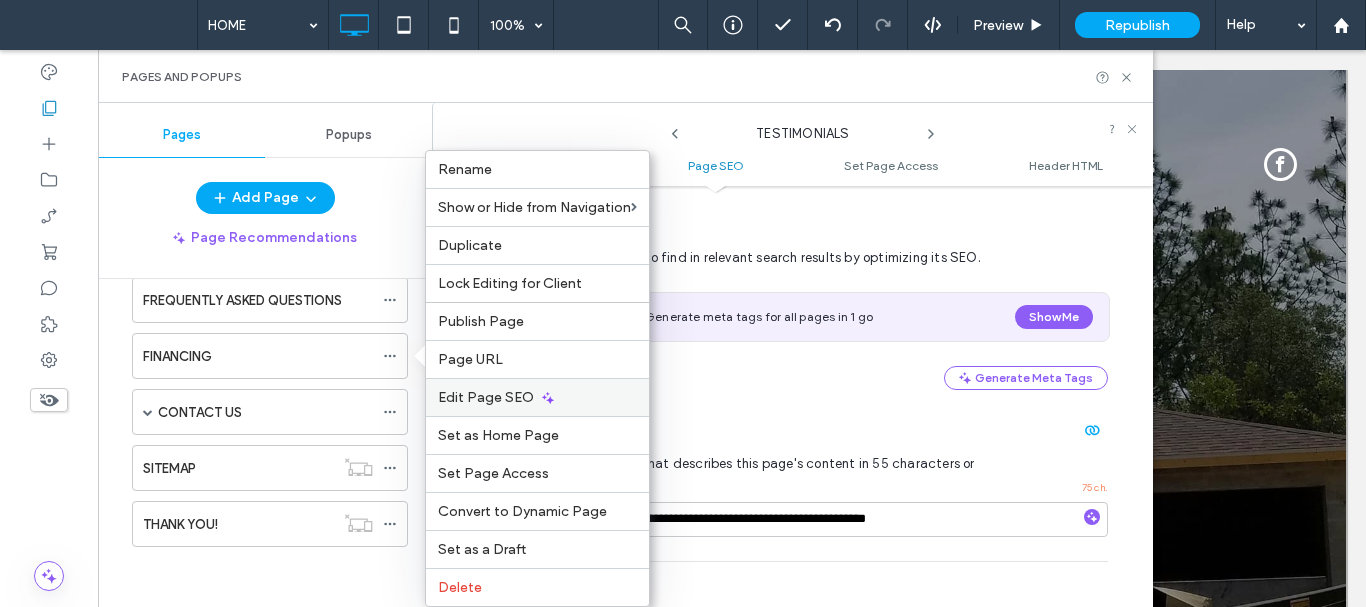 click on "Edit Page SEO" at bounding box center [486, 397] 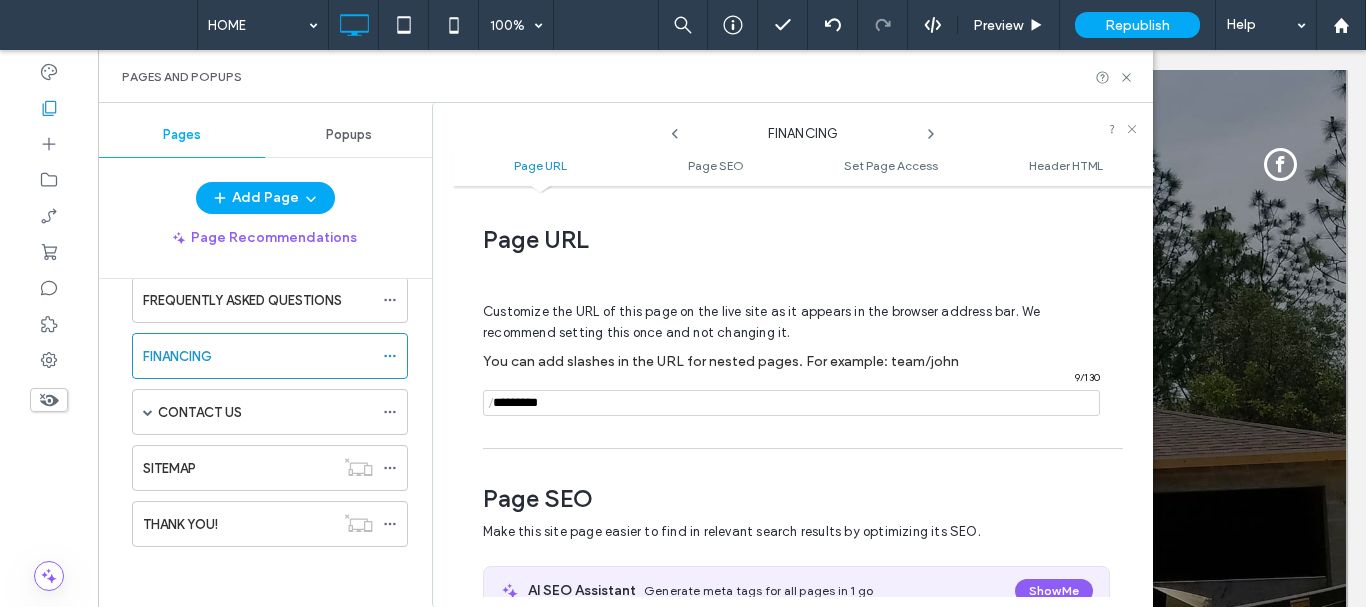 scroll, scrollTop: 274, scrollLeft: 0, axis: vertical 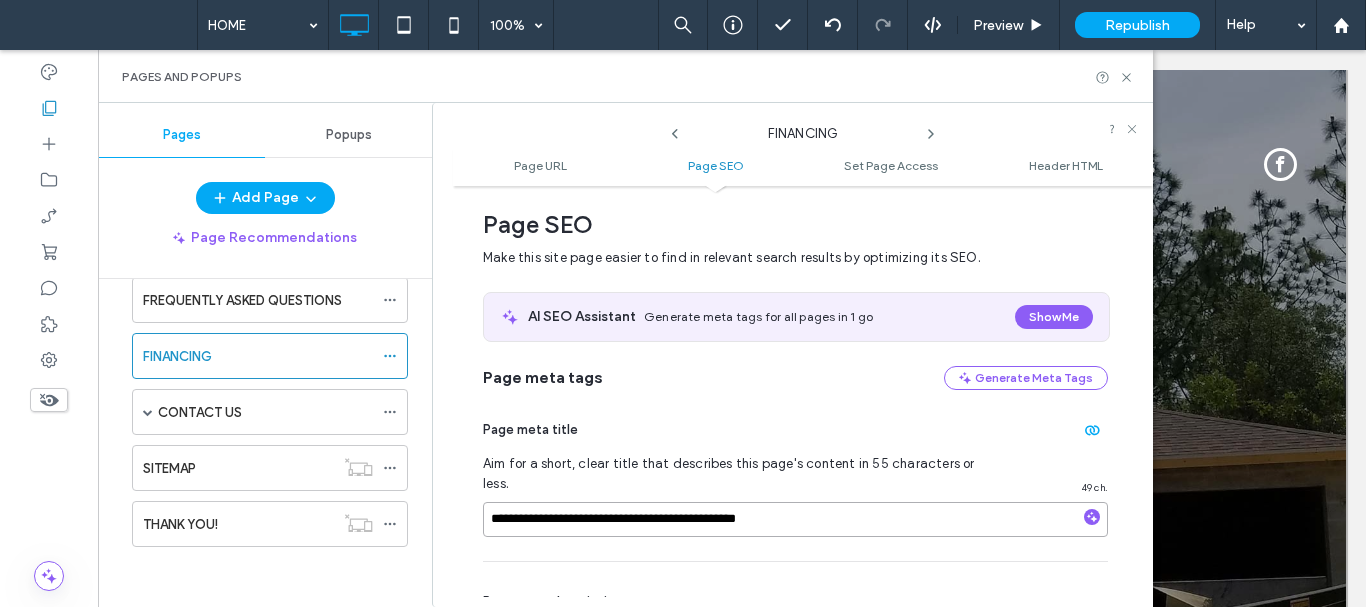 click on "**********" at bounding box center [795, 519] 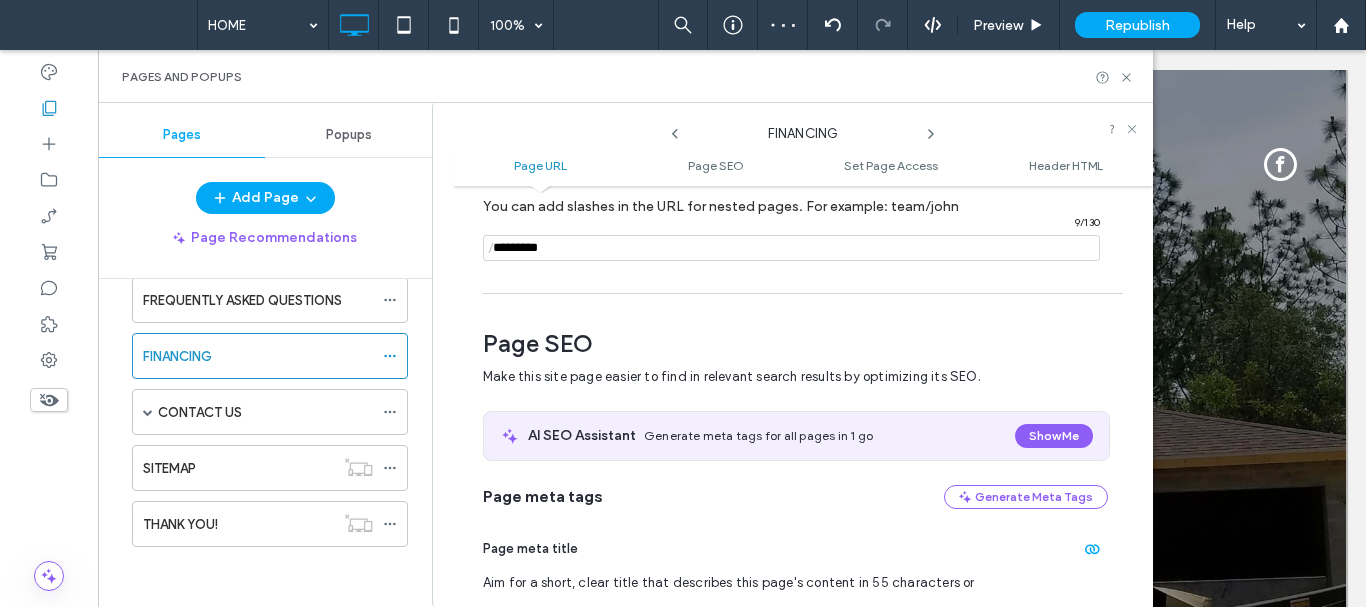 scroll, scrollTop: 174, scrollLeft: 0, axis: vertical 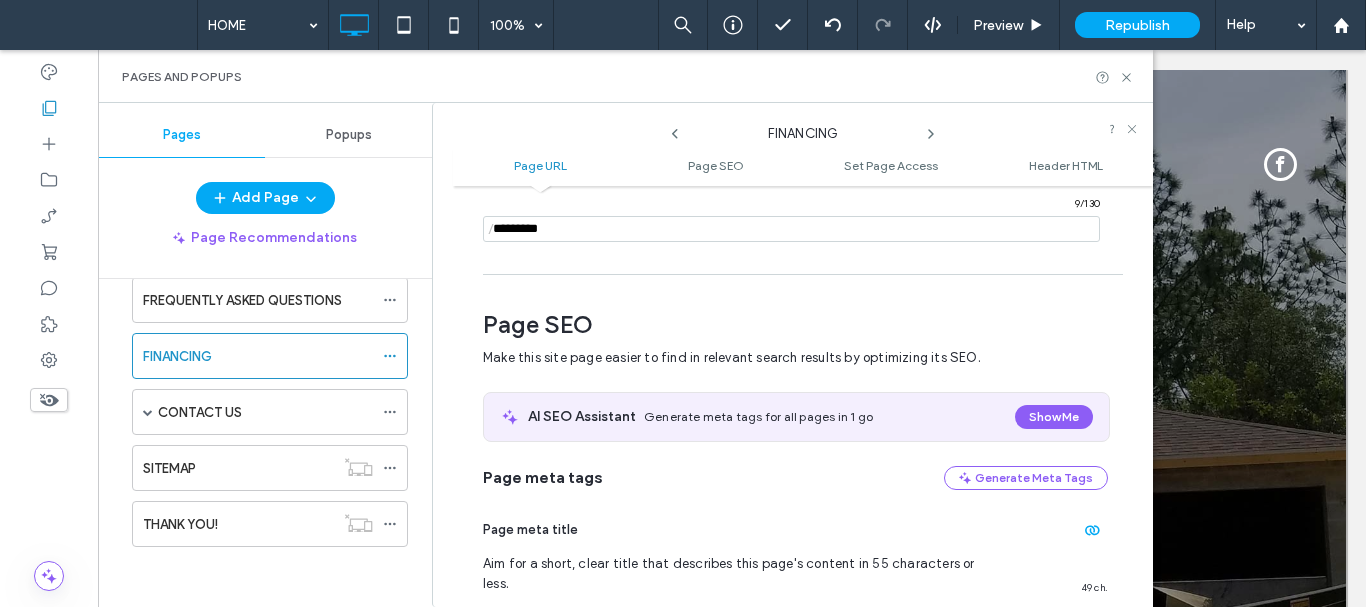 click 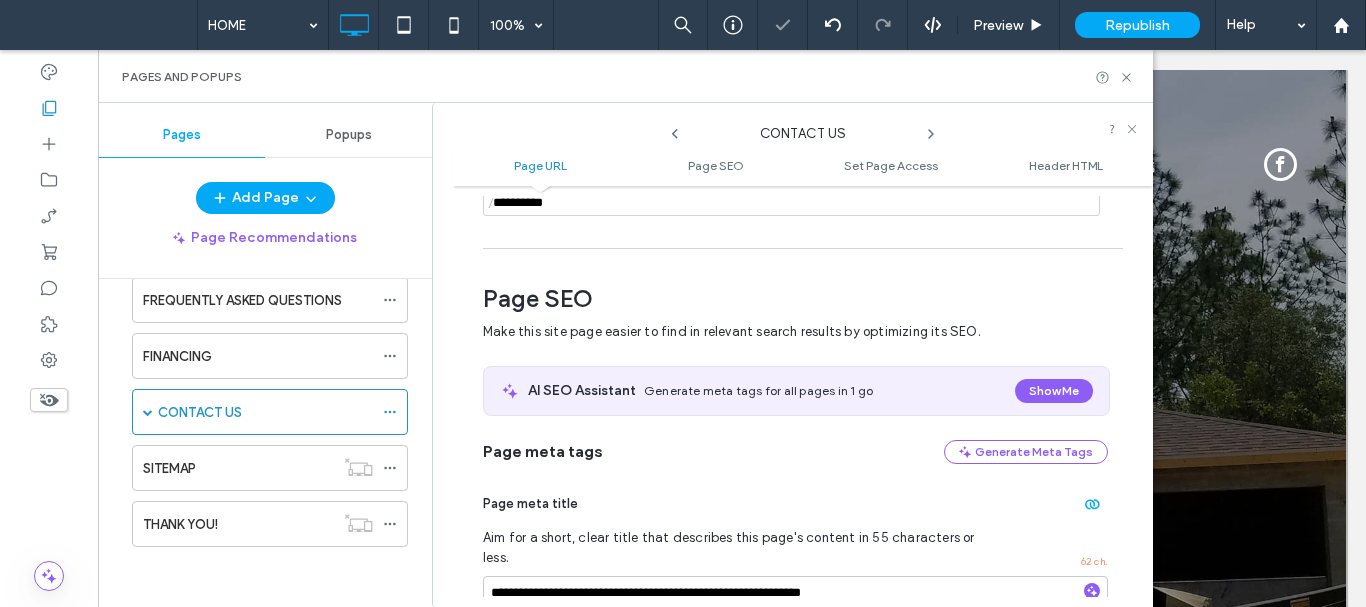 scroll, scrollTop: 274, scrollLeft: 0, axis: vertical 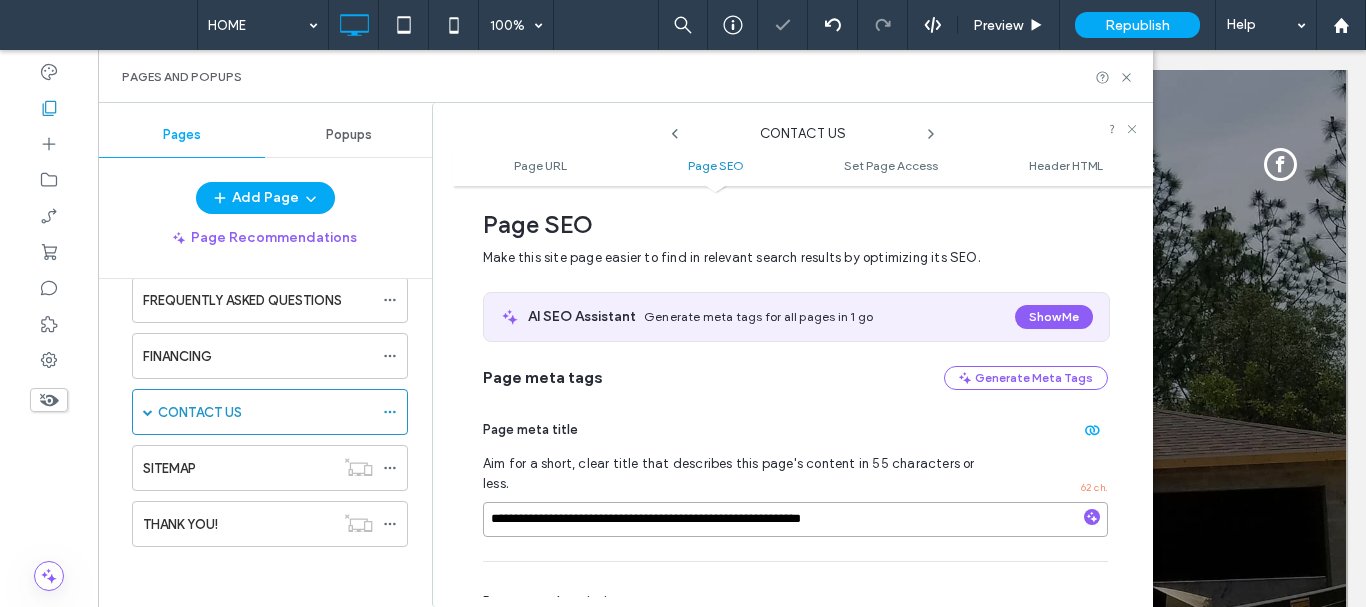 click on "**********" at bounding box center [795, 519] 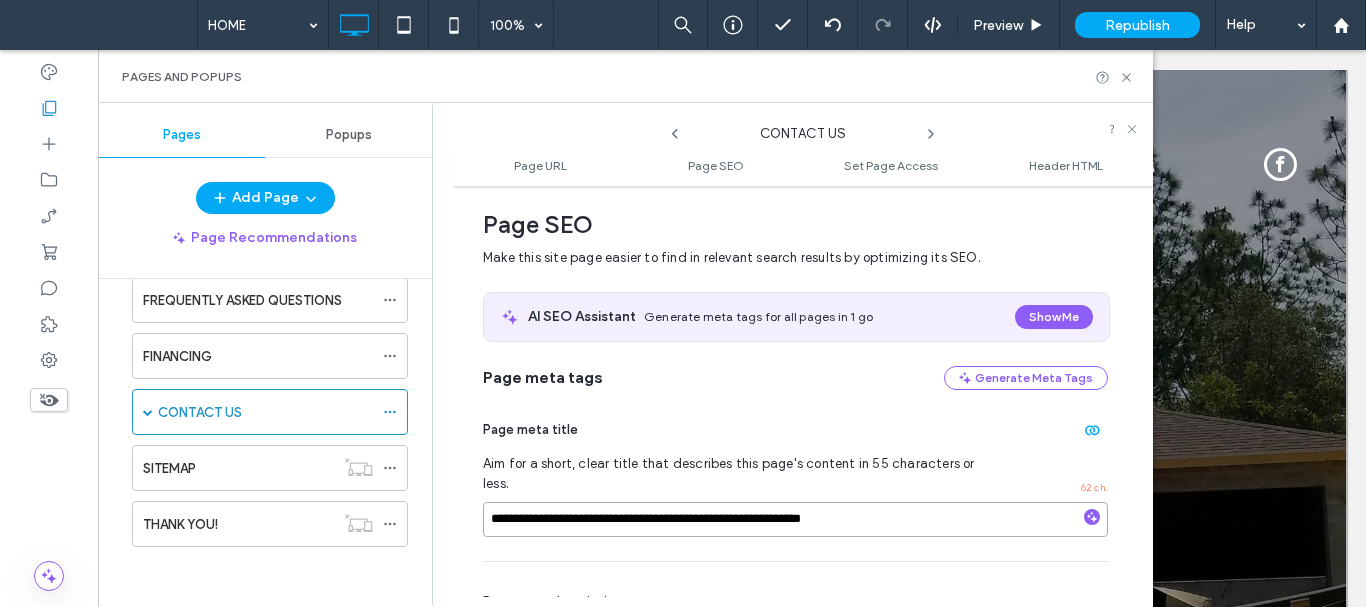scroll, scrollTop: 0, scrollLeft: 0, axis: both 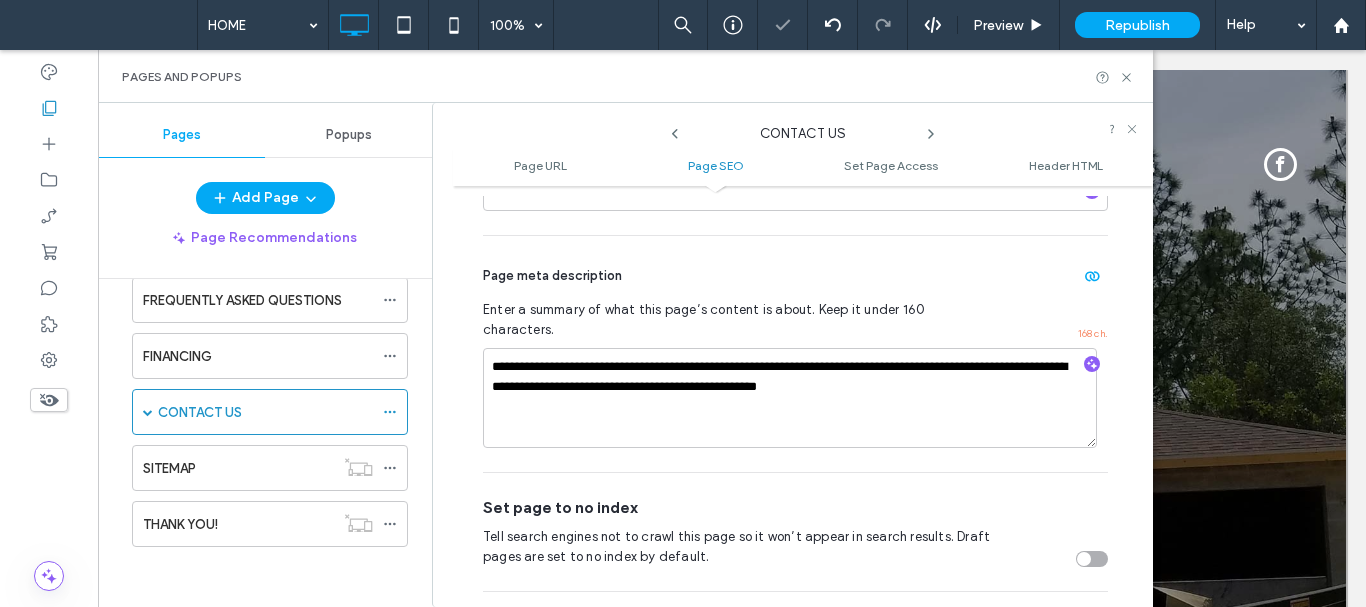 click 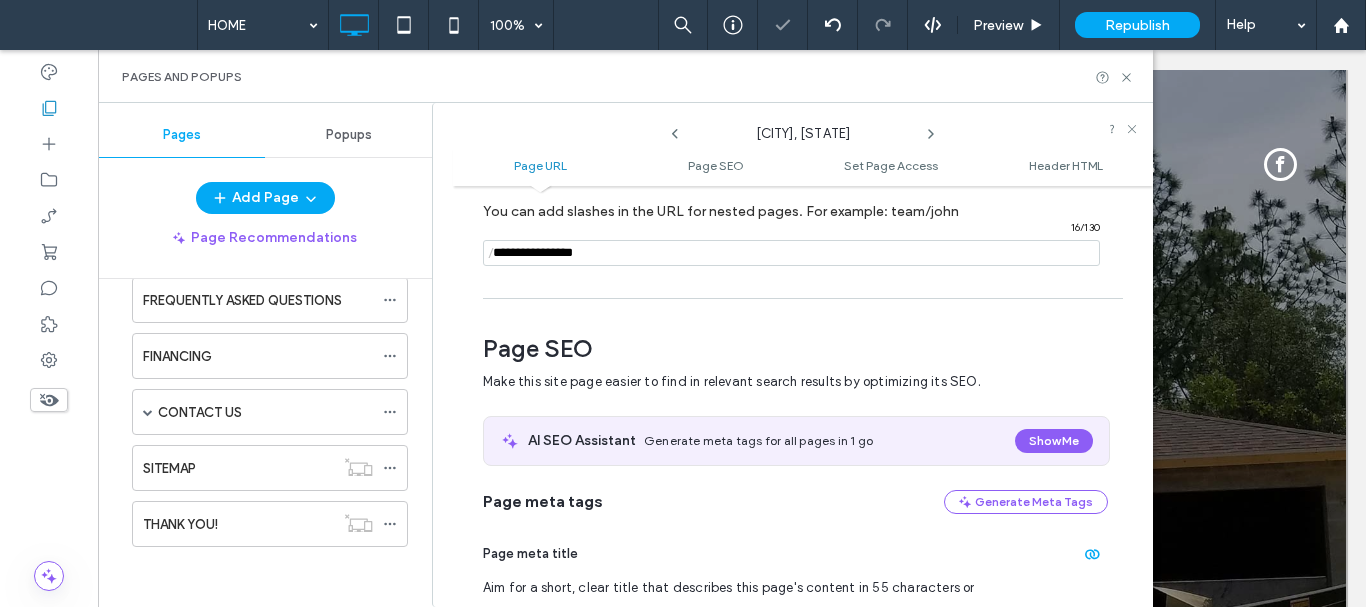 scroll, scrollTop: 274, scrollLeft: 0, axis: vertical 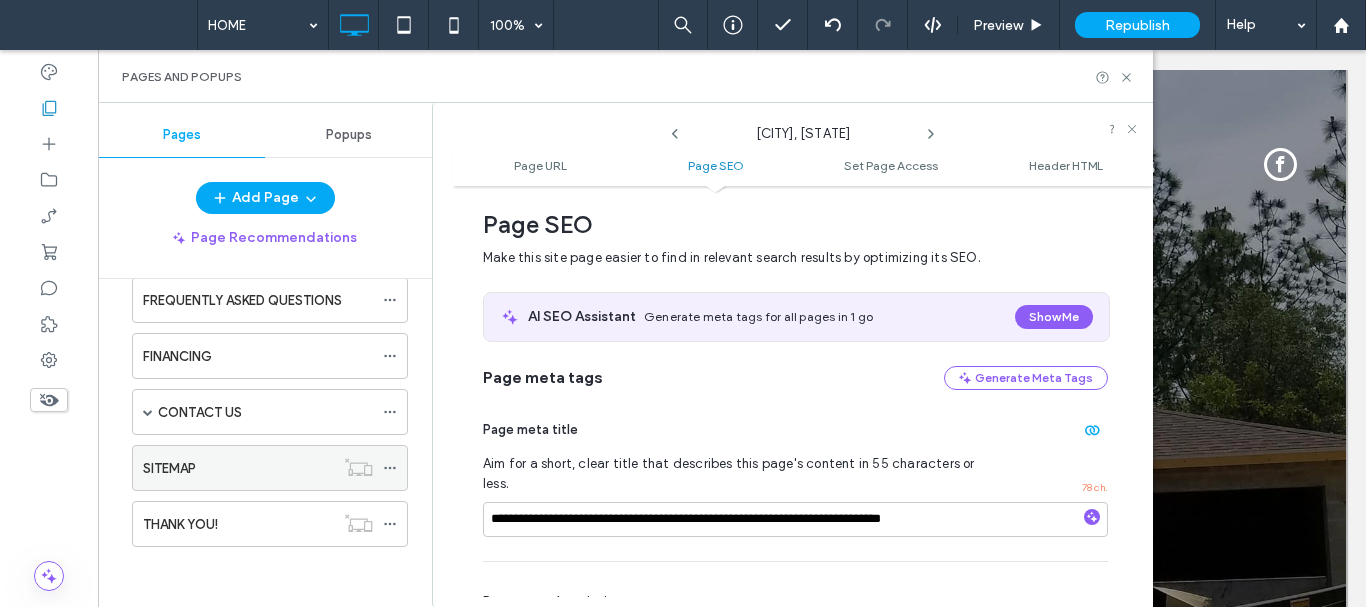 click 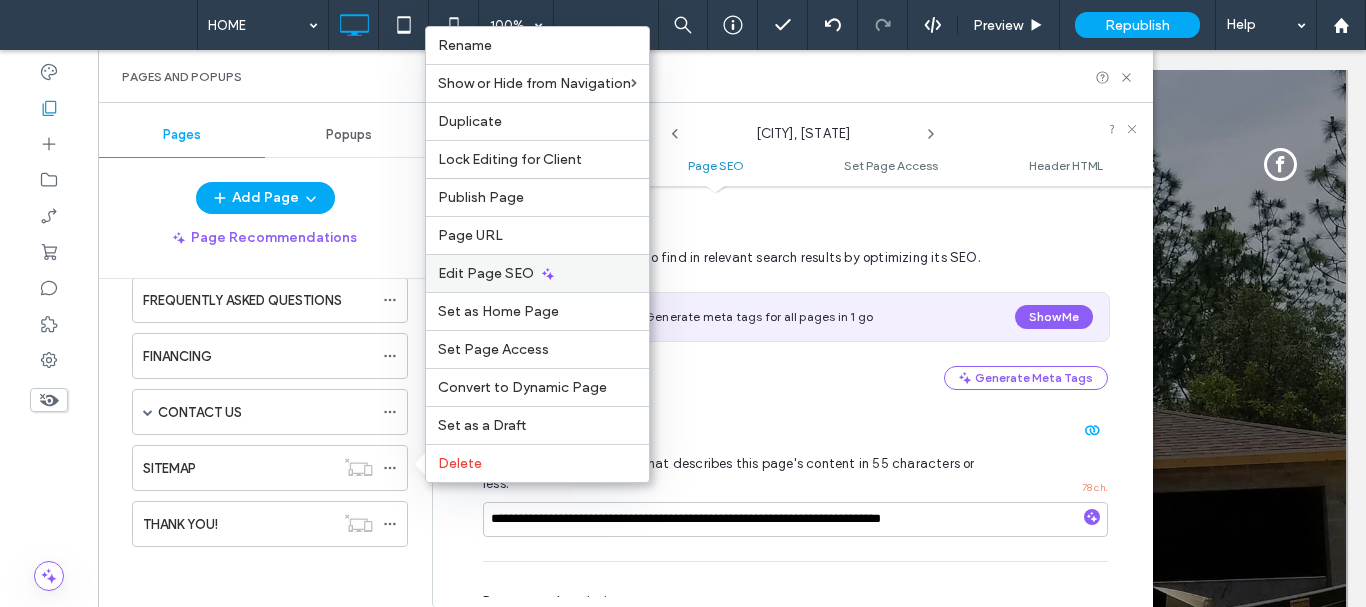 click on "Edit Page SEO" at bounding box center [486, 273] 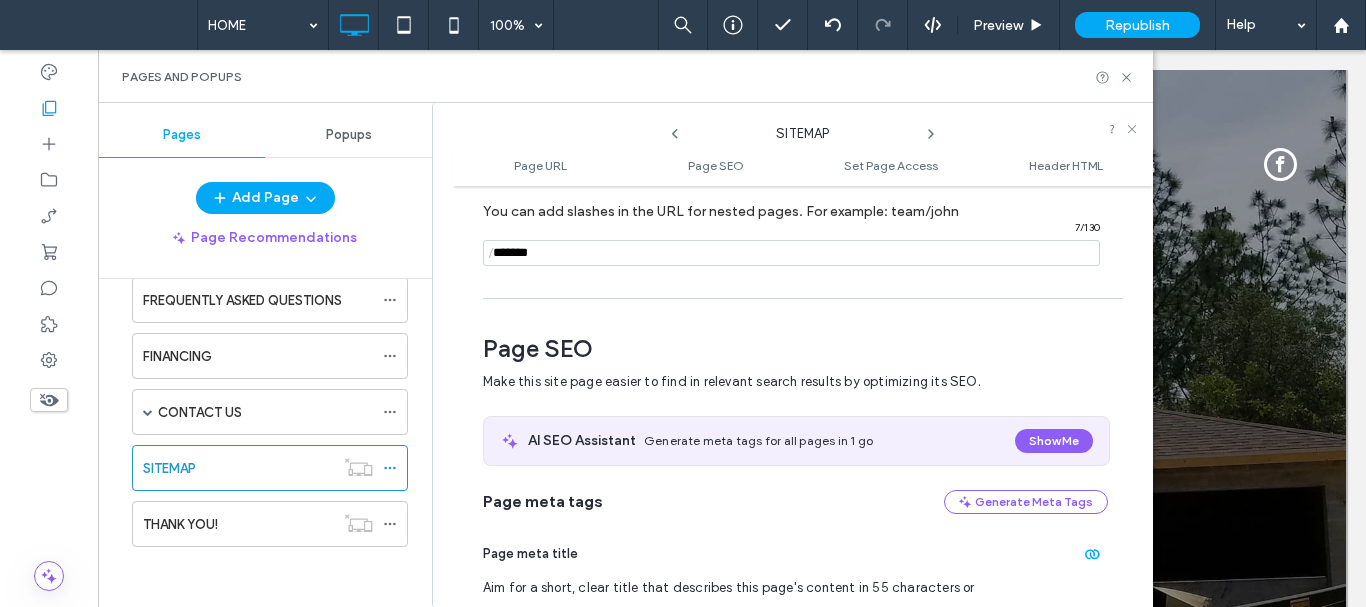 scroll, scrollTop: 274, scrollLeft: 0, axis: vertical 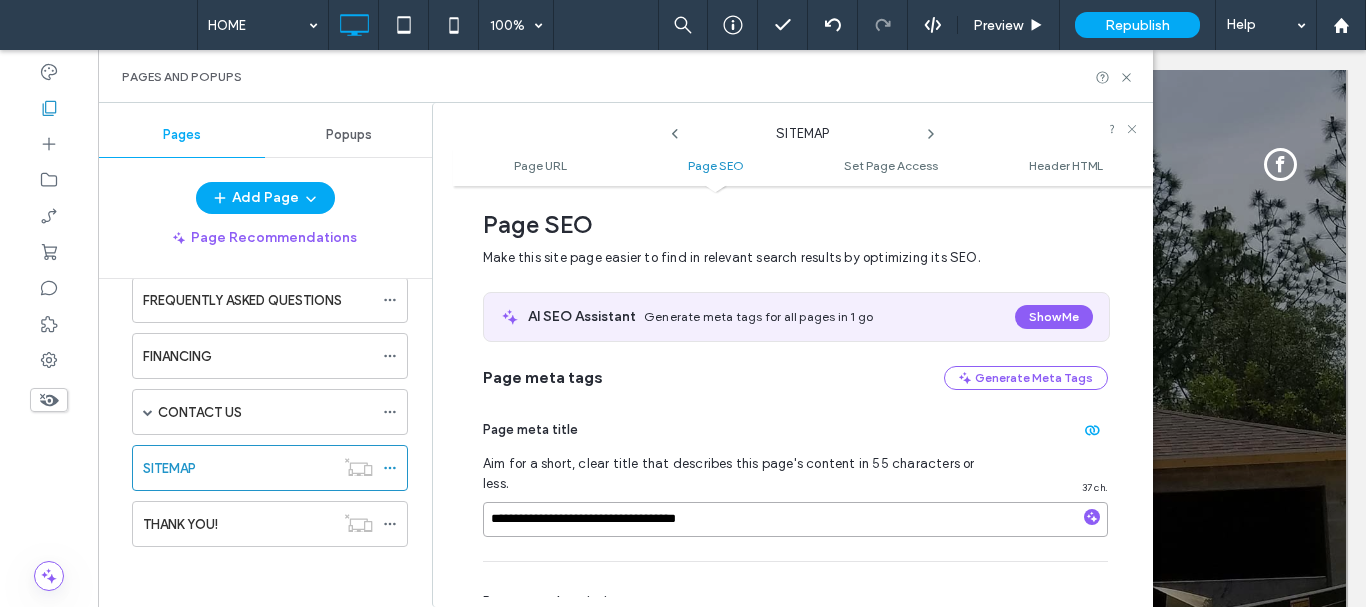 click on "**********" at bounding box center (795, 519) 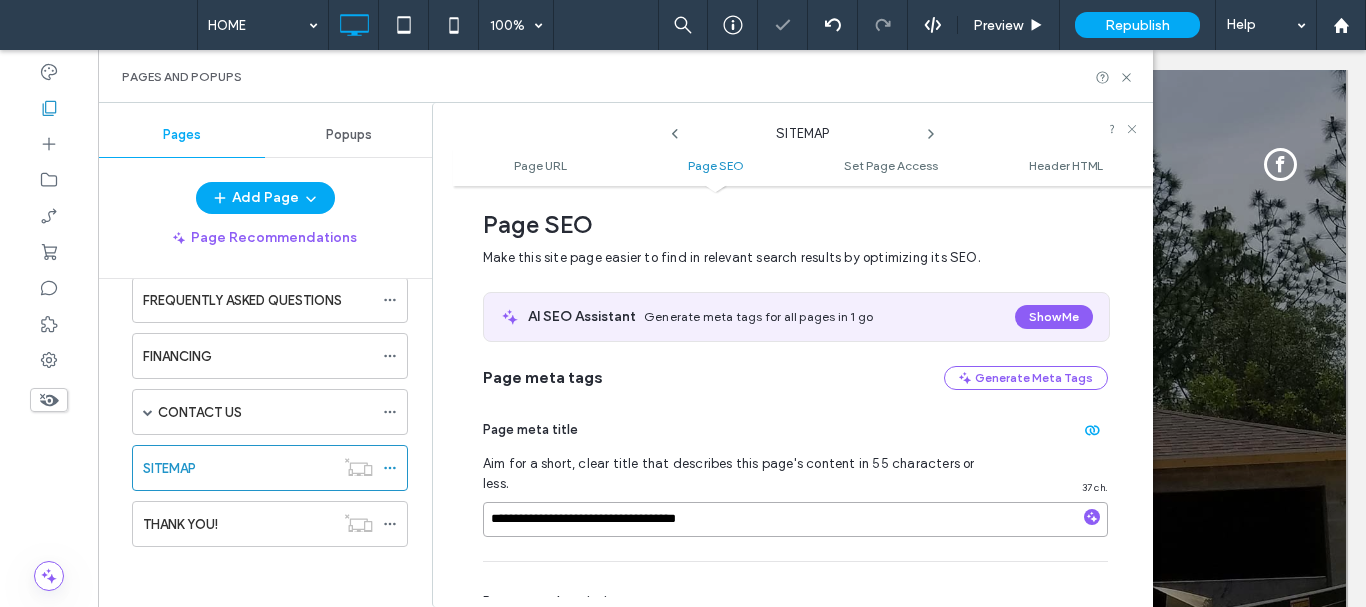 scroll, scrollTop: 574, scrollLeft: 0, axis: vertical 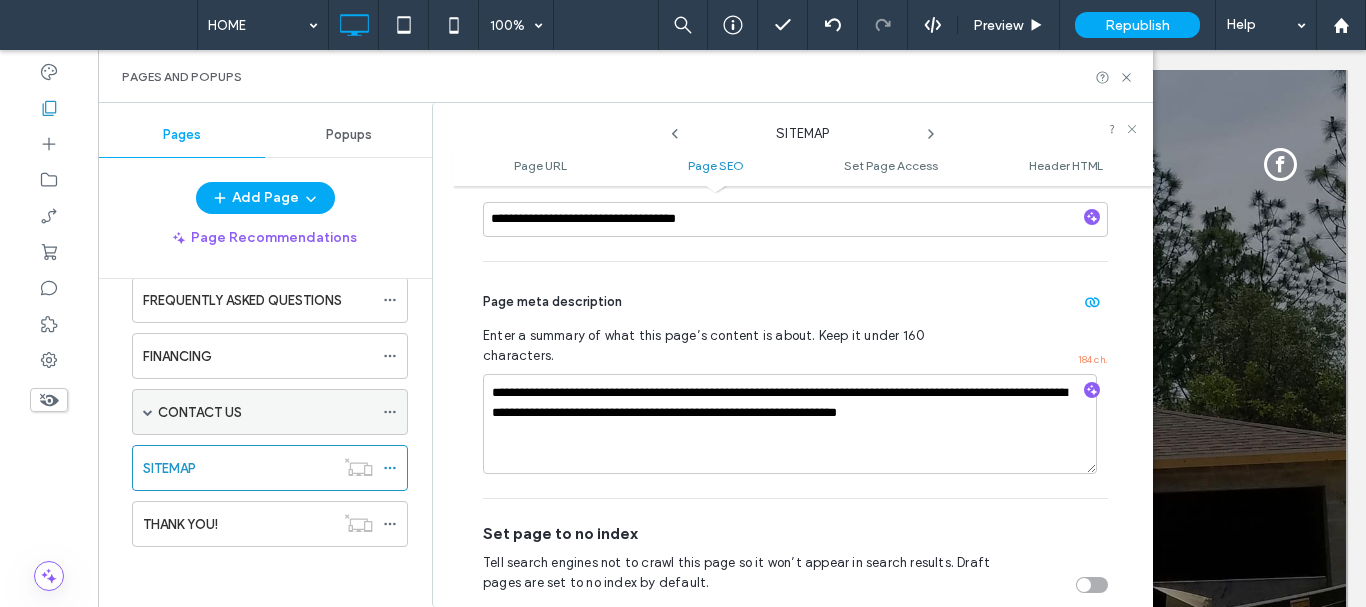 click at bounding box center (148, 412) 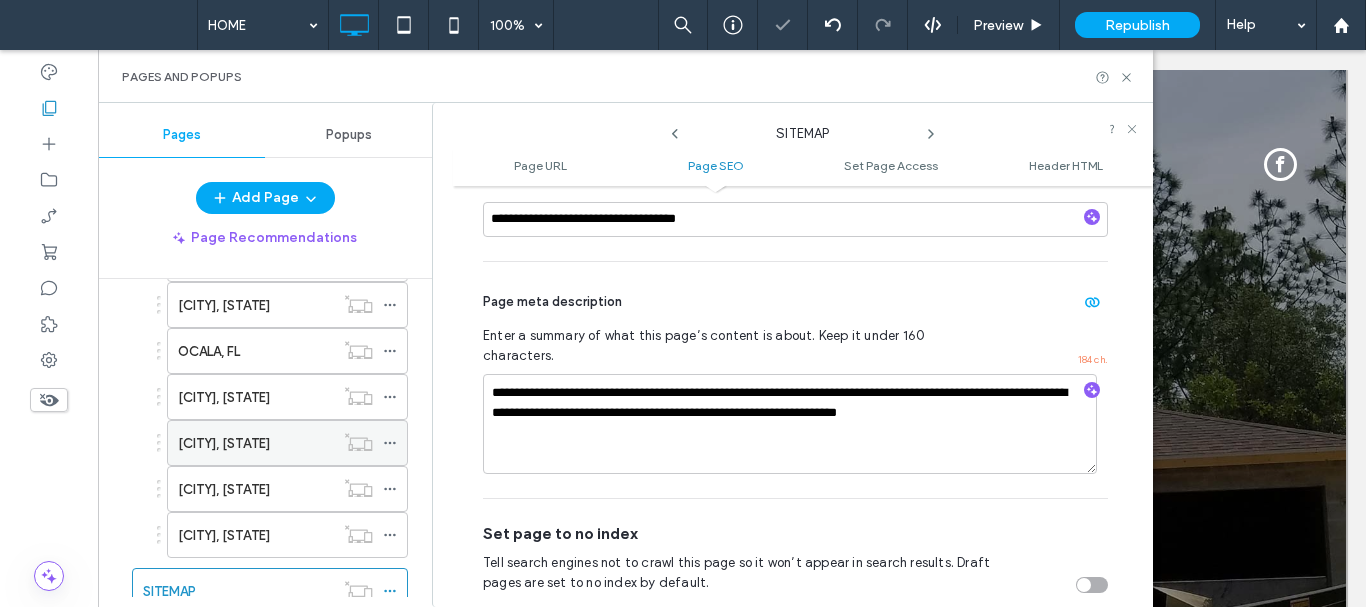 scroll, scrollTop: 802, scrollLeft: 0, axis: vertical 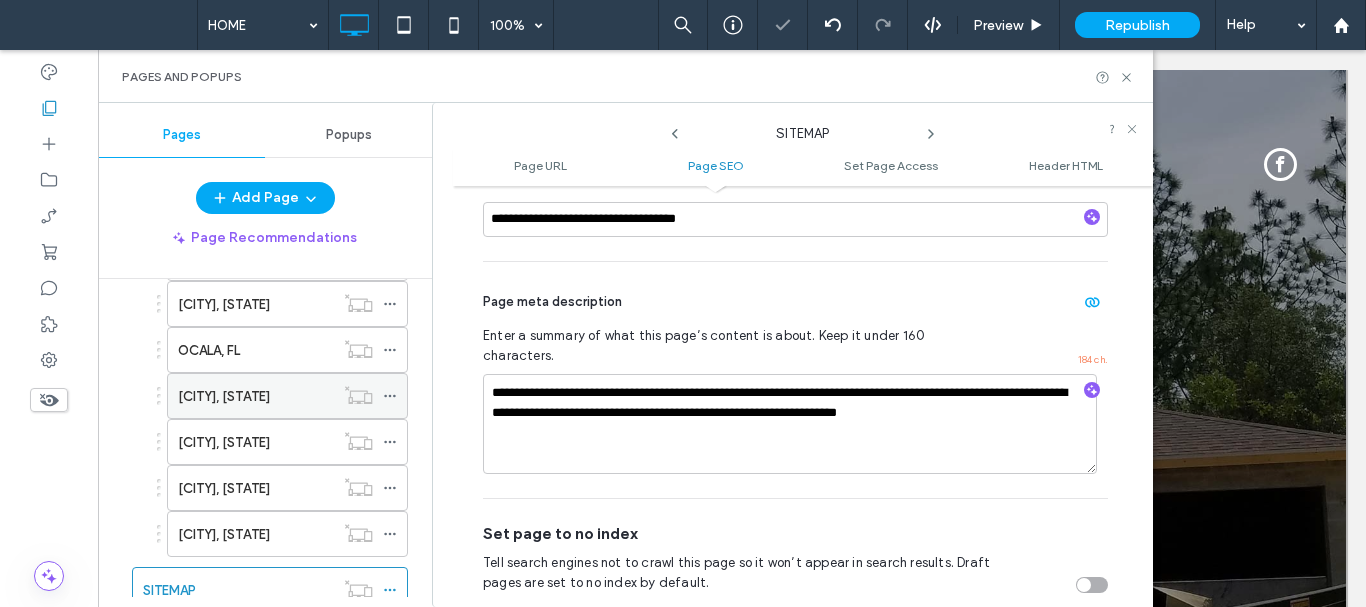 click at bounding box center (390, 396) 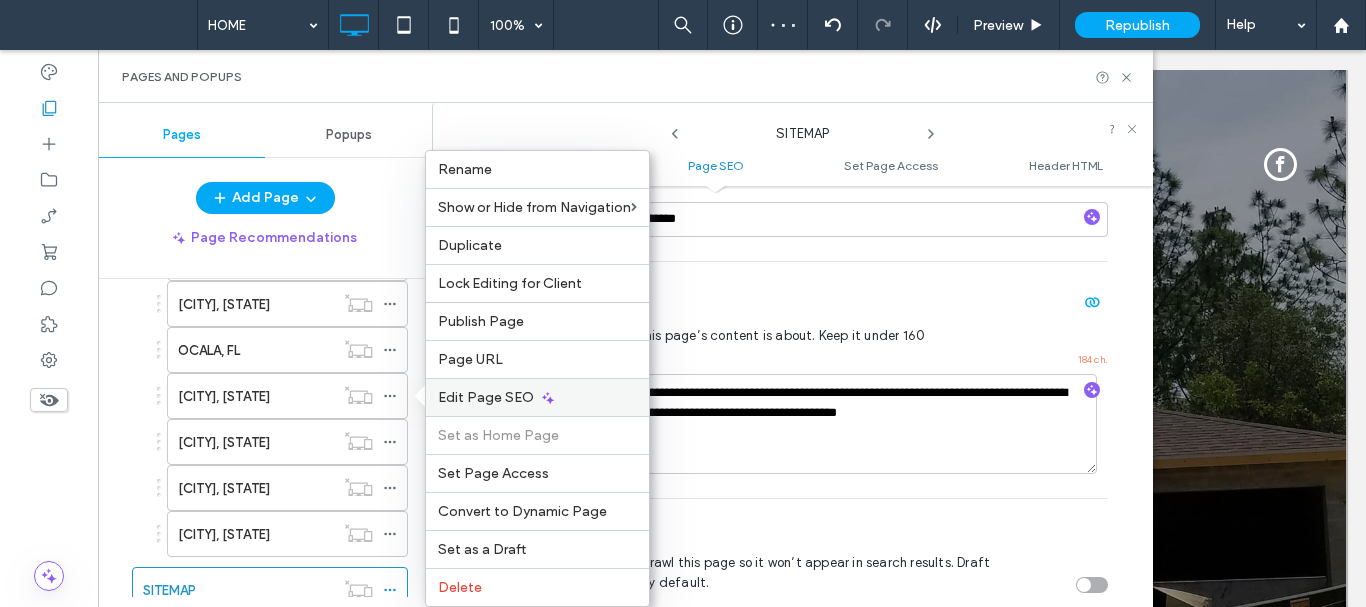 click on "Edit Page SEO" at bounding box center [537, 397] 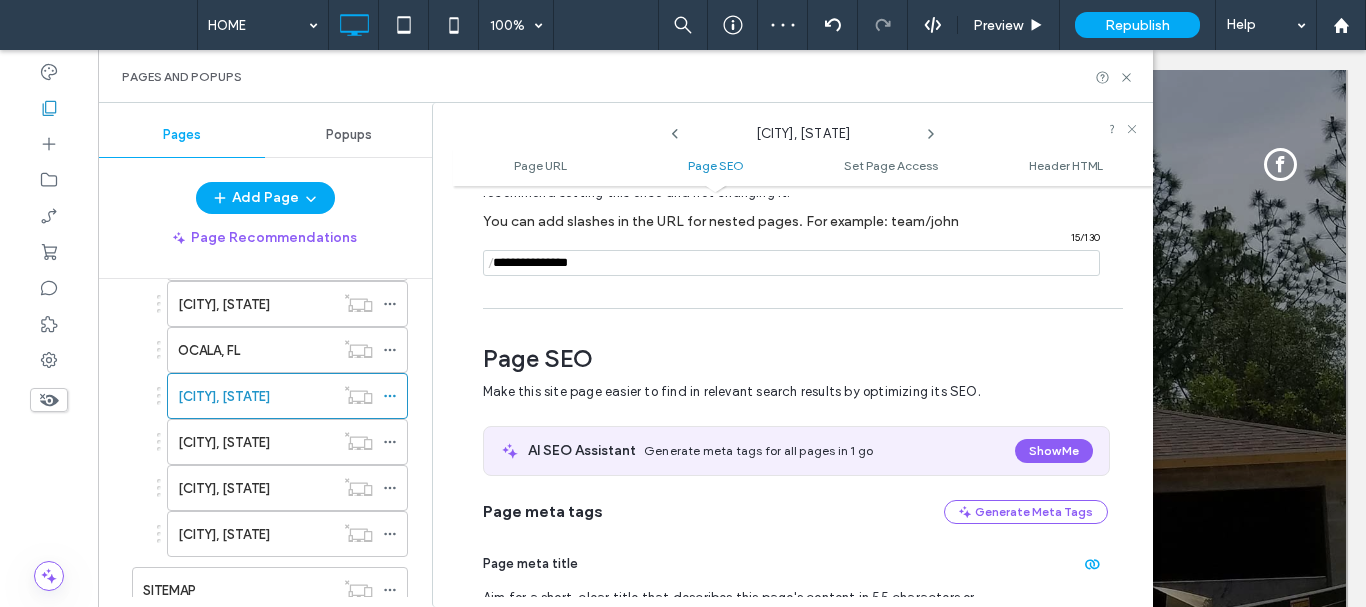 scroll, scrollTop: 274, scrollLeft: 0, axis: vertical 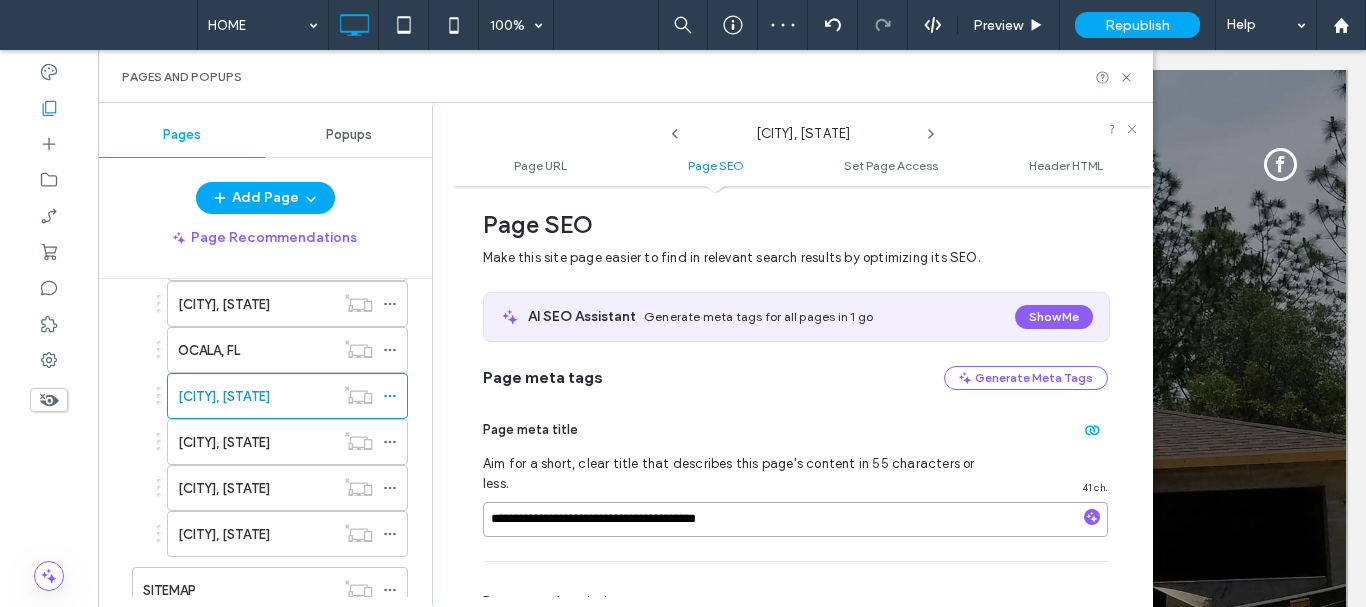 click on "**********" at bounding box center (795, 519) 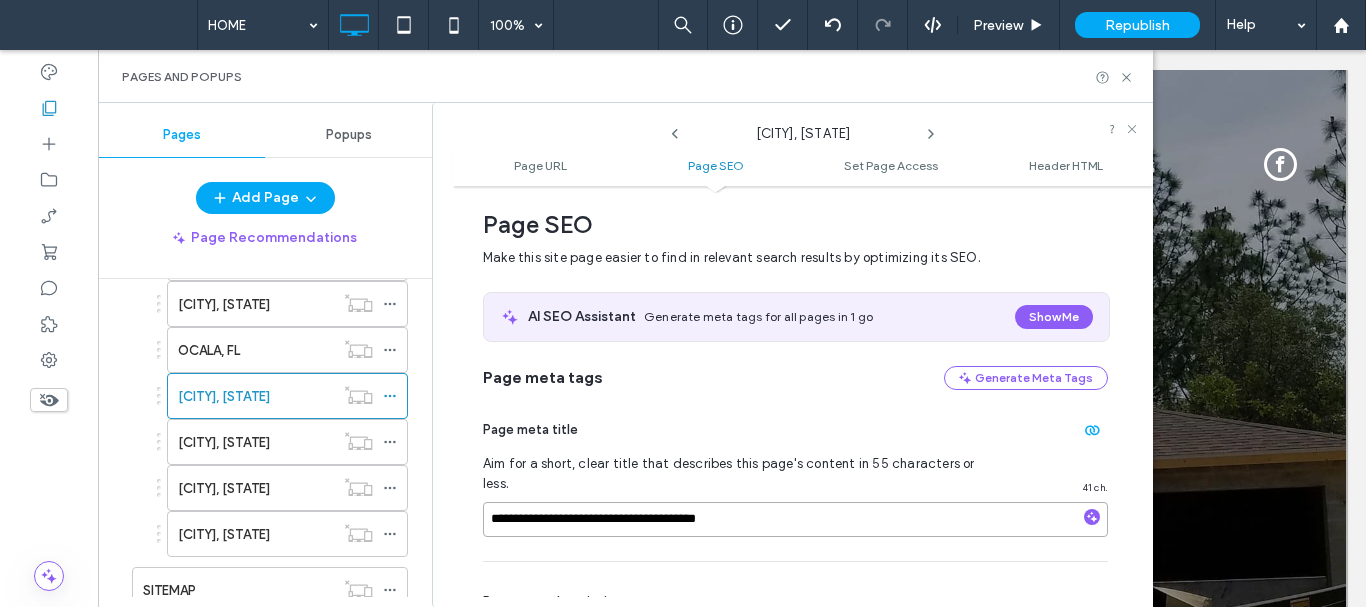 scroll, scrollTop: 174, scrollLeft: 0, axis: vertical 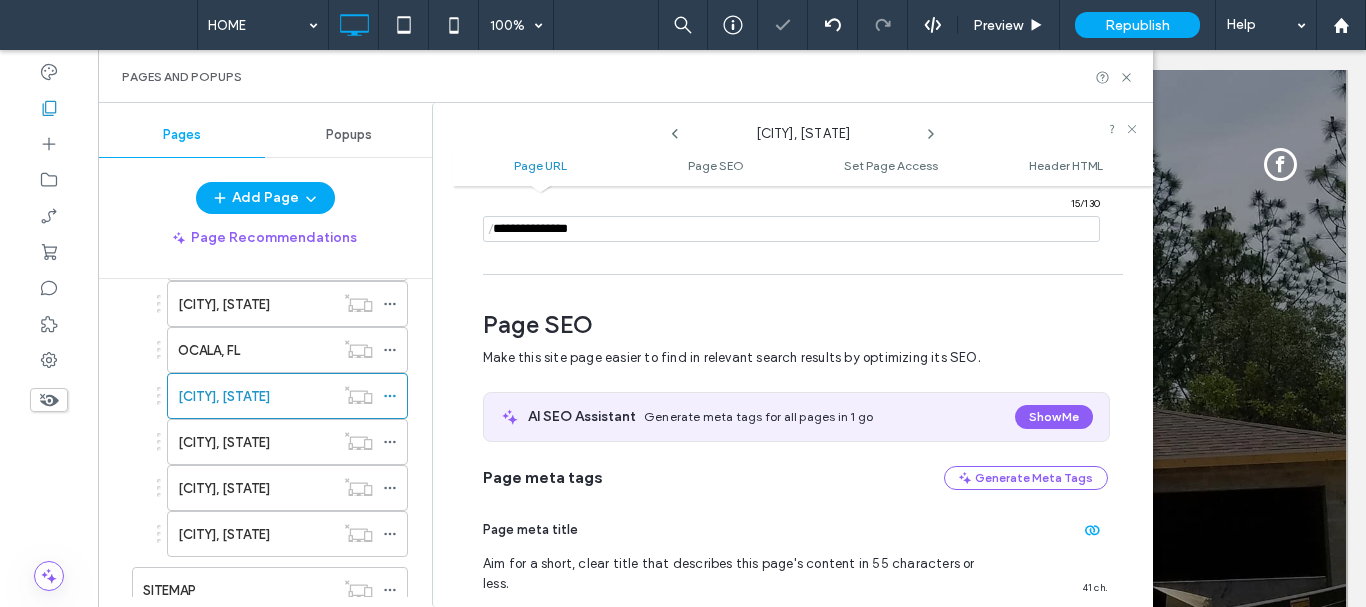 click at bounding box center (791, 229) 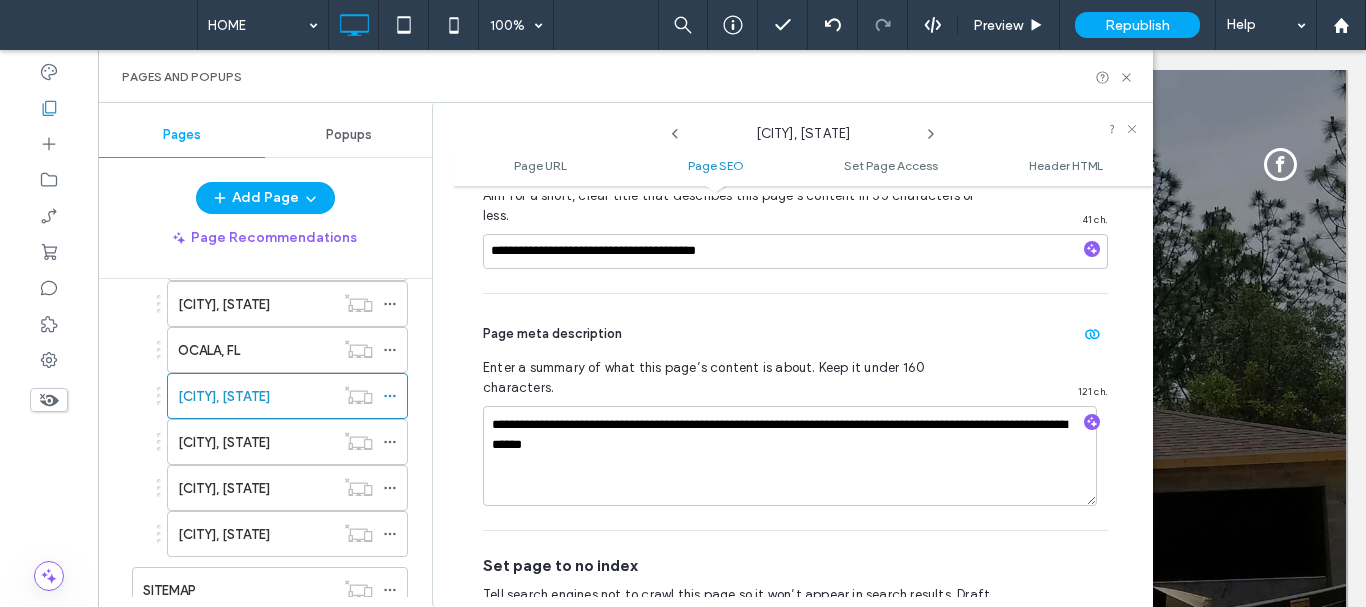 scroll, scrollTop: 574, scrollLeft: 0, axis: vertical 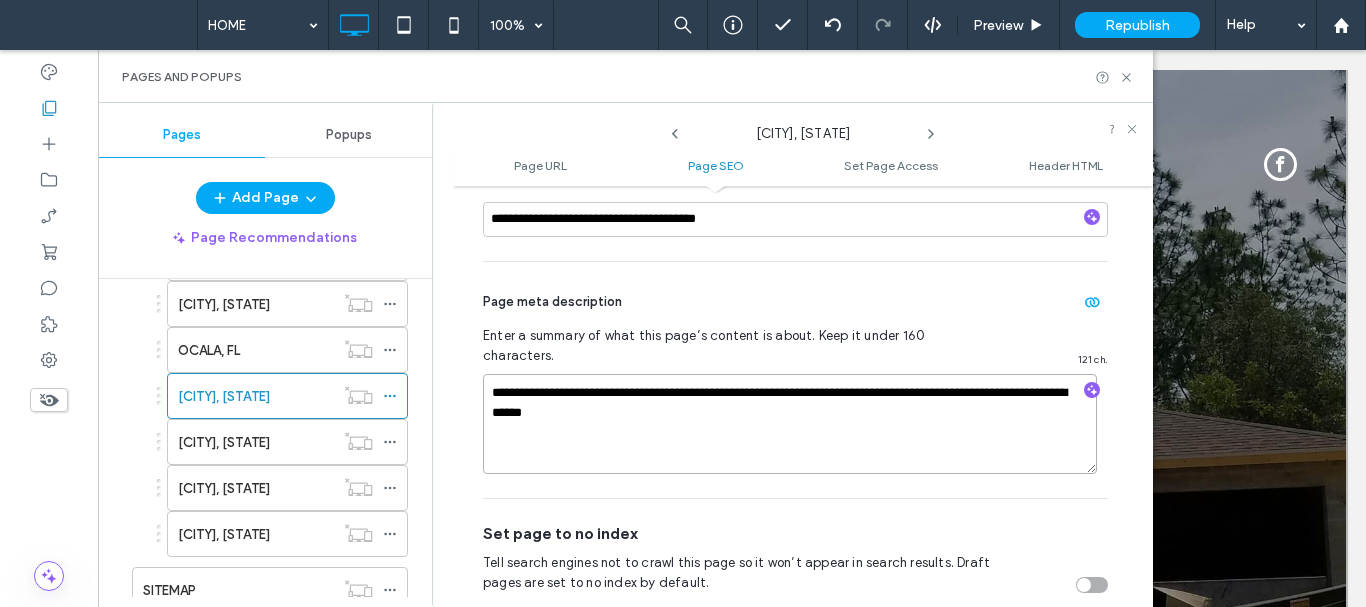 click on "**********" at bounding box center (790, 424) 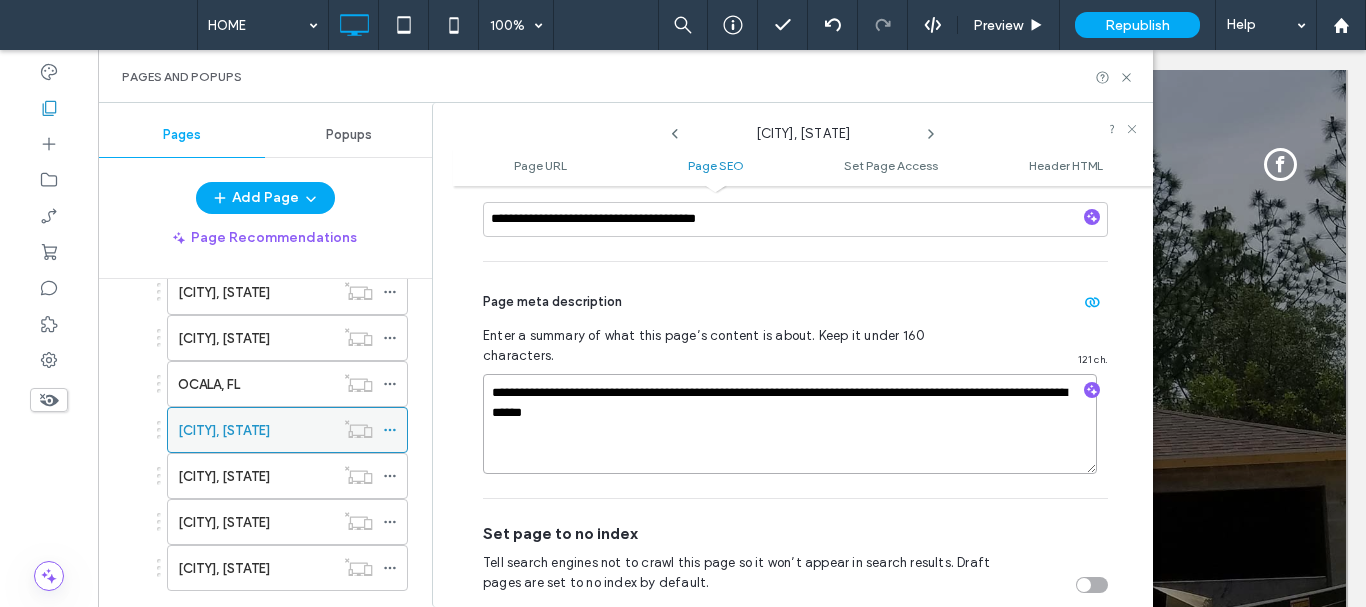 scroll, scrollTop: 802, scrollLeft: 0, axis: vertical 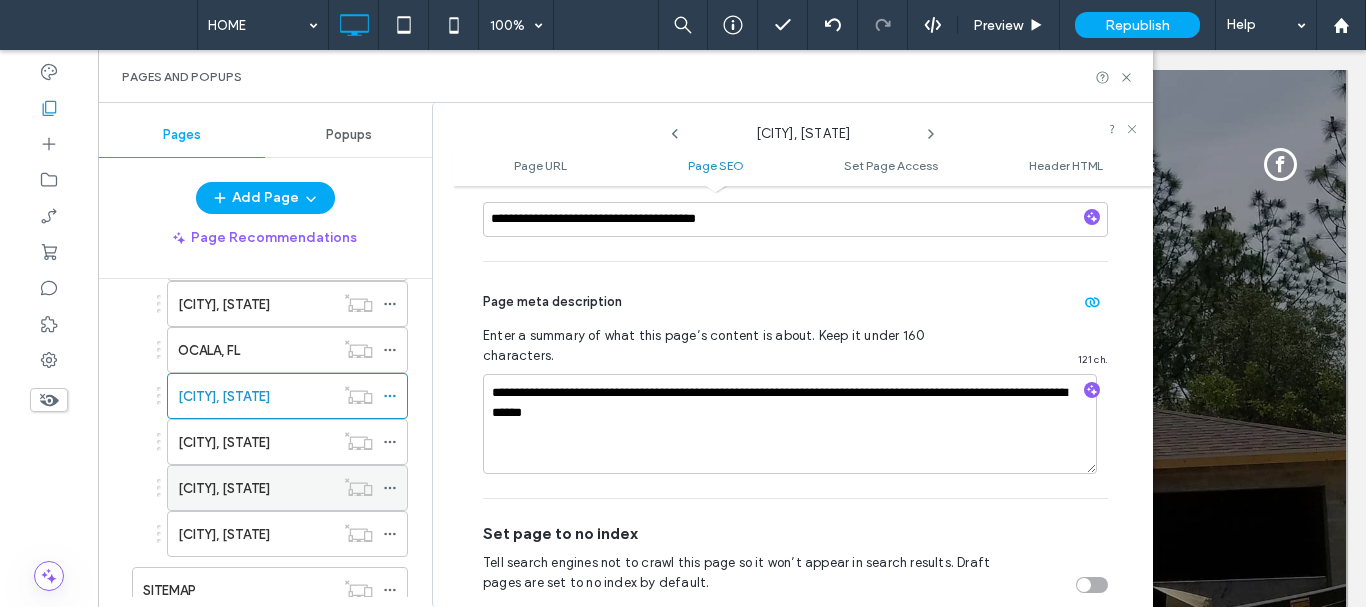 click 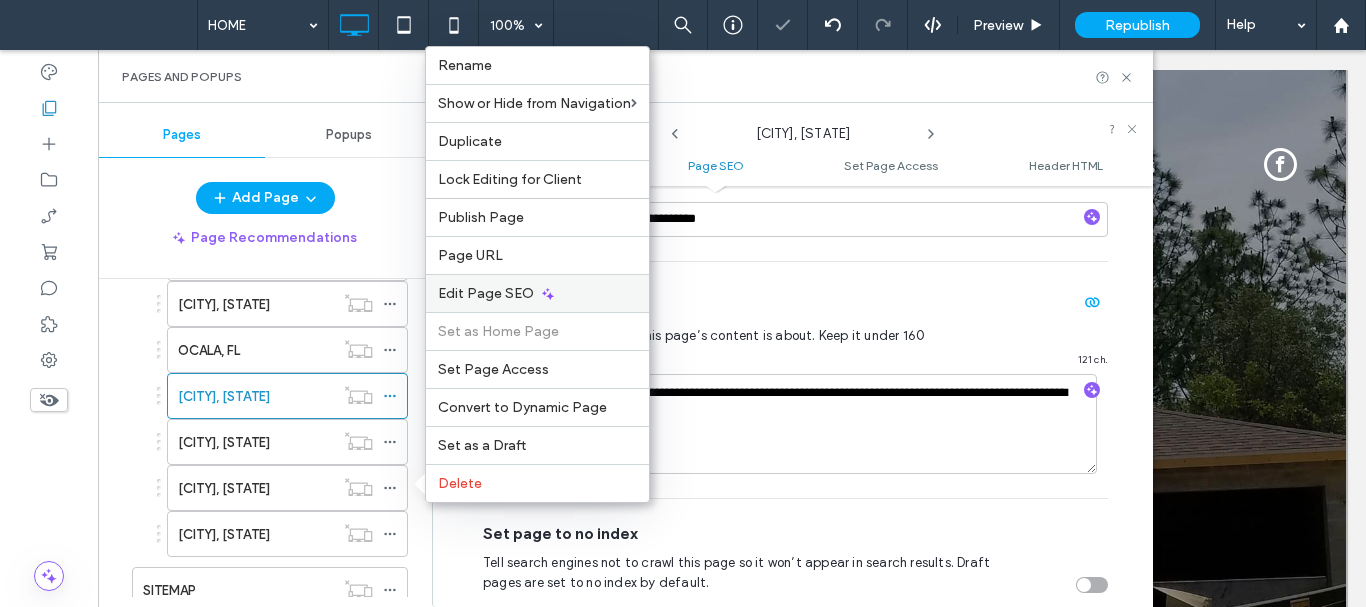 click on "Edit Page SEO" at bounding box center (486, 293) 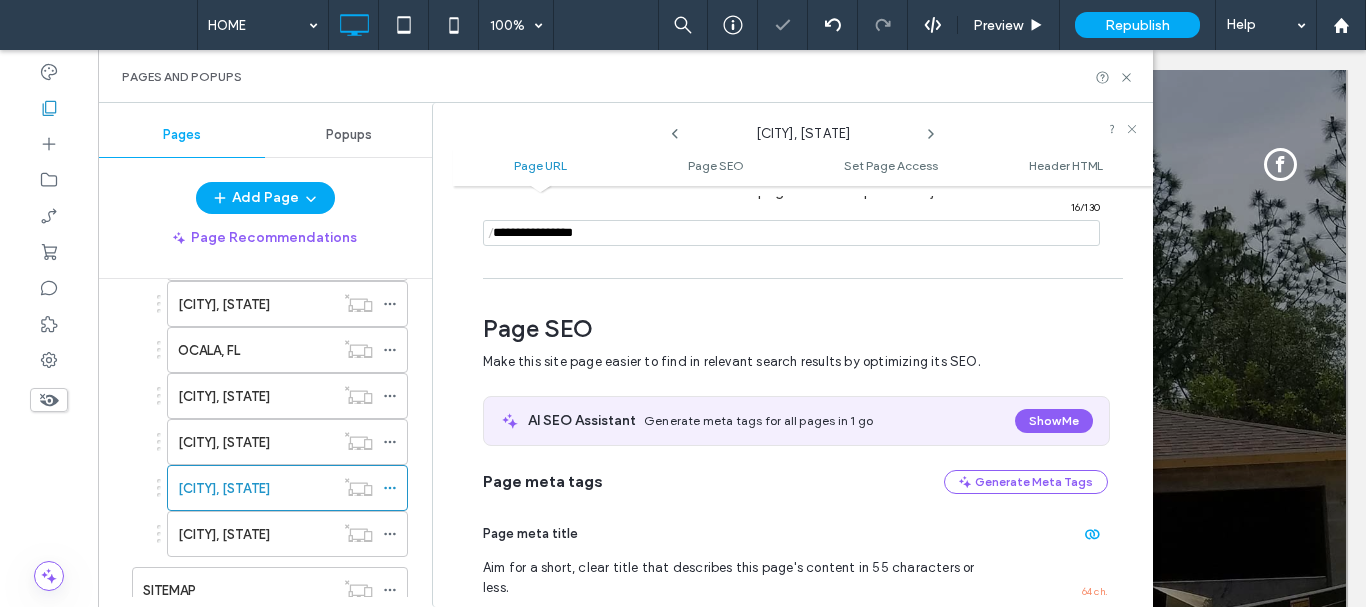 scroll, scrollTop: 274, scrollLeft: 0, axis: vertical 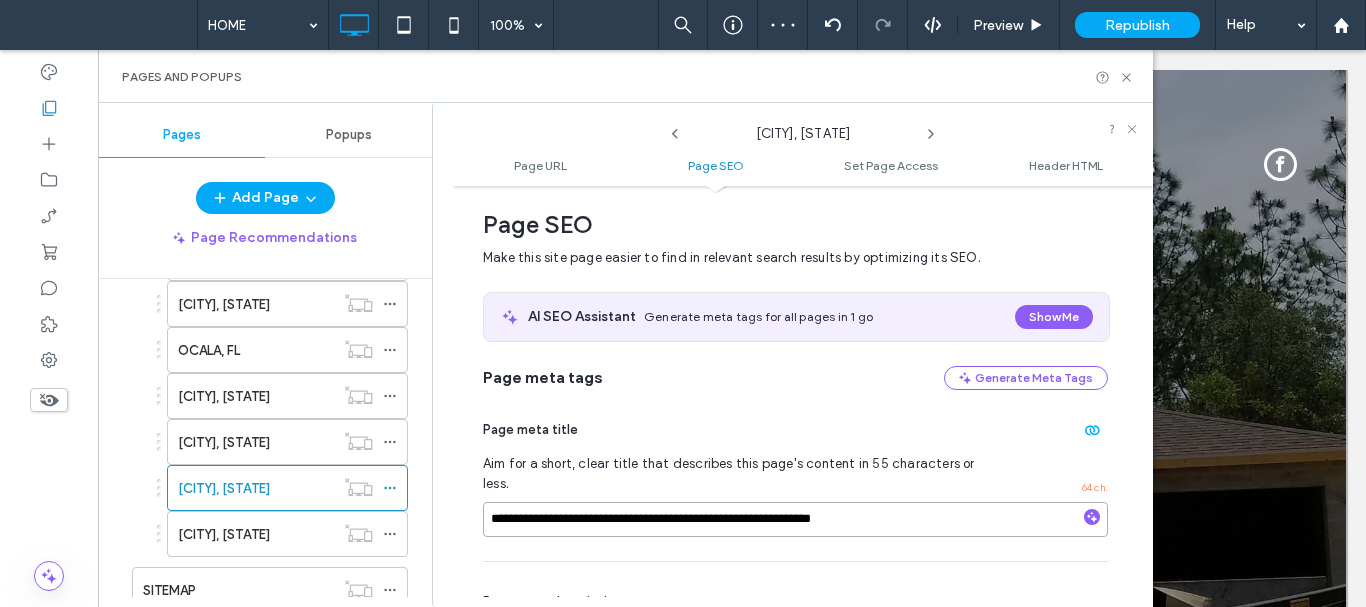click on "**********" at bounding box center [795, 519] 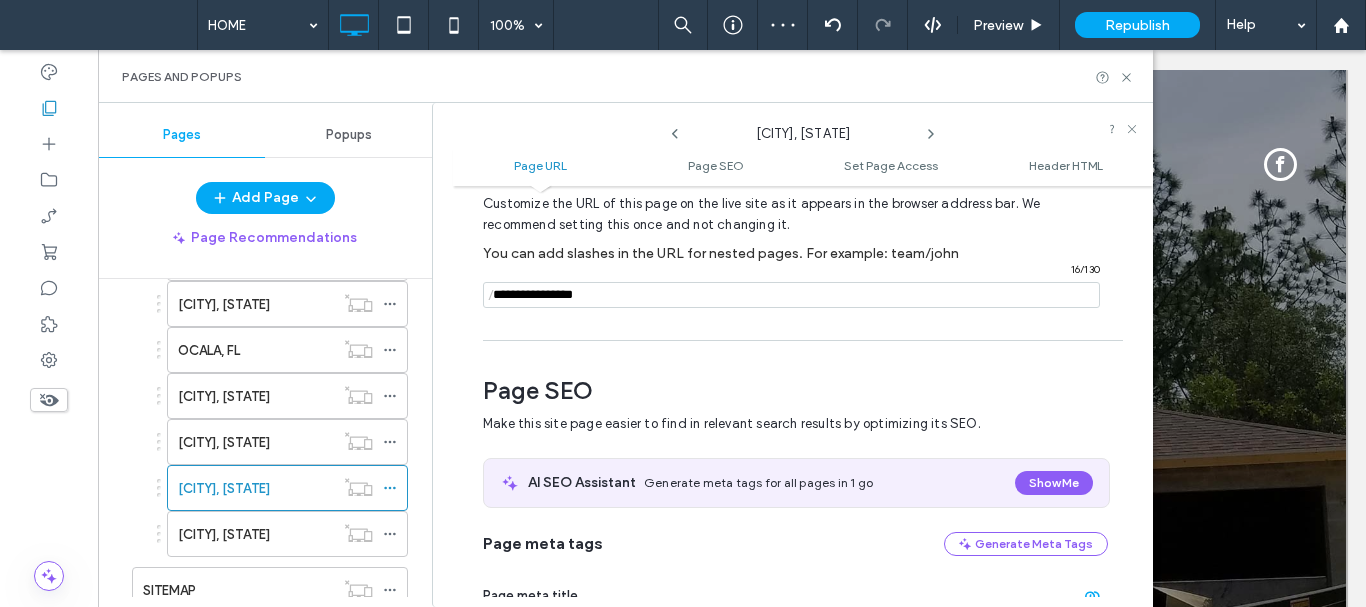 scroll, scrollTop: 74, scrollLeft: 0, axis: vertical 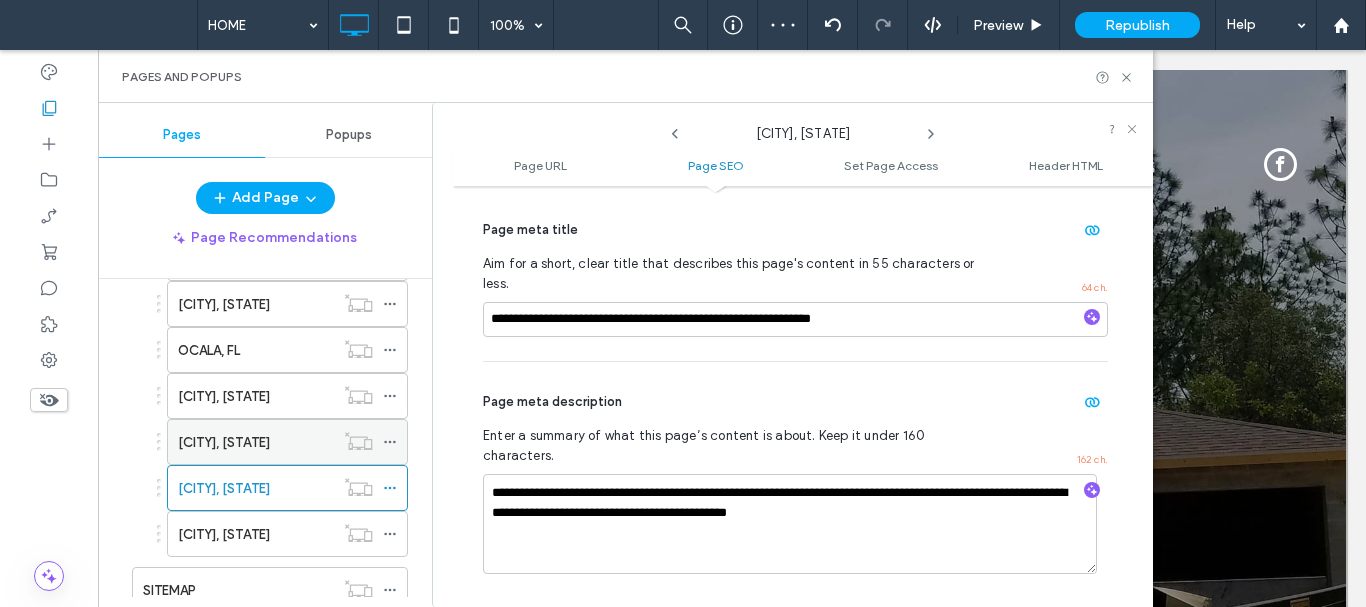click at bounding box center [390, 442] 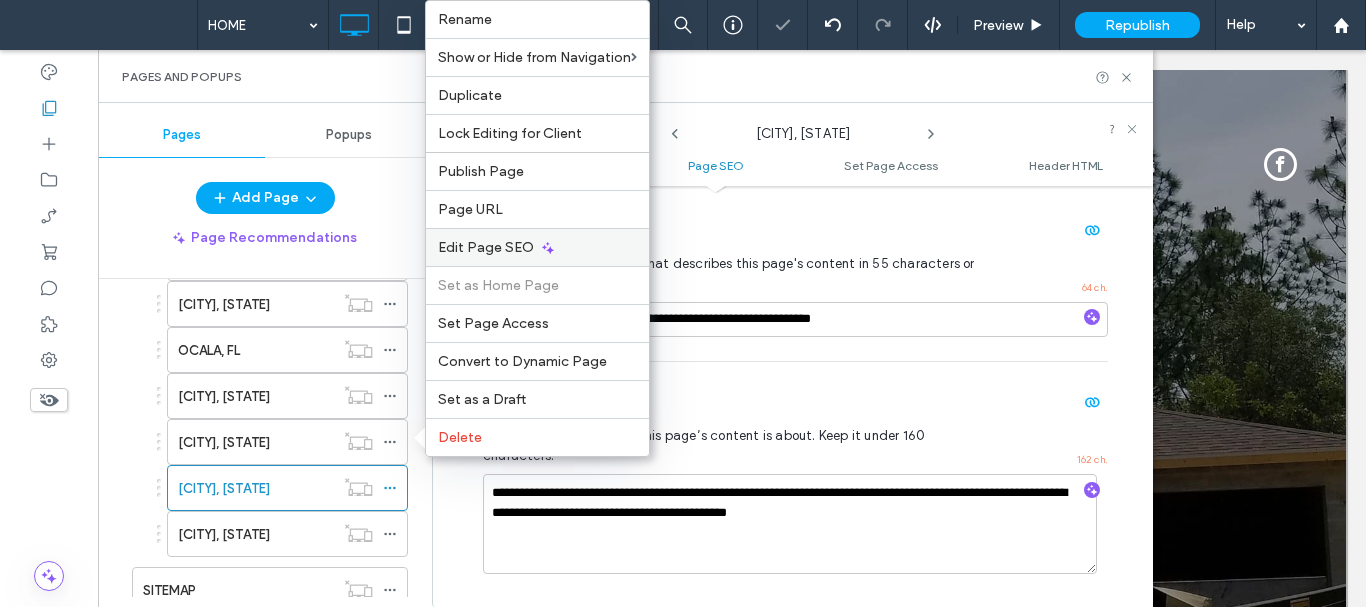 click on "Edit Page SEO" at bounding box center (486, 247) 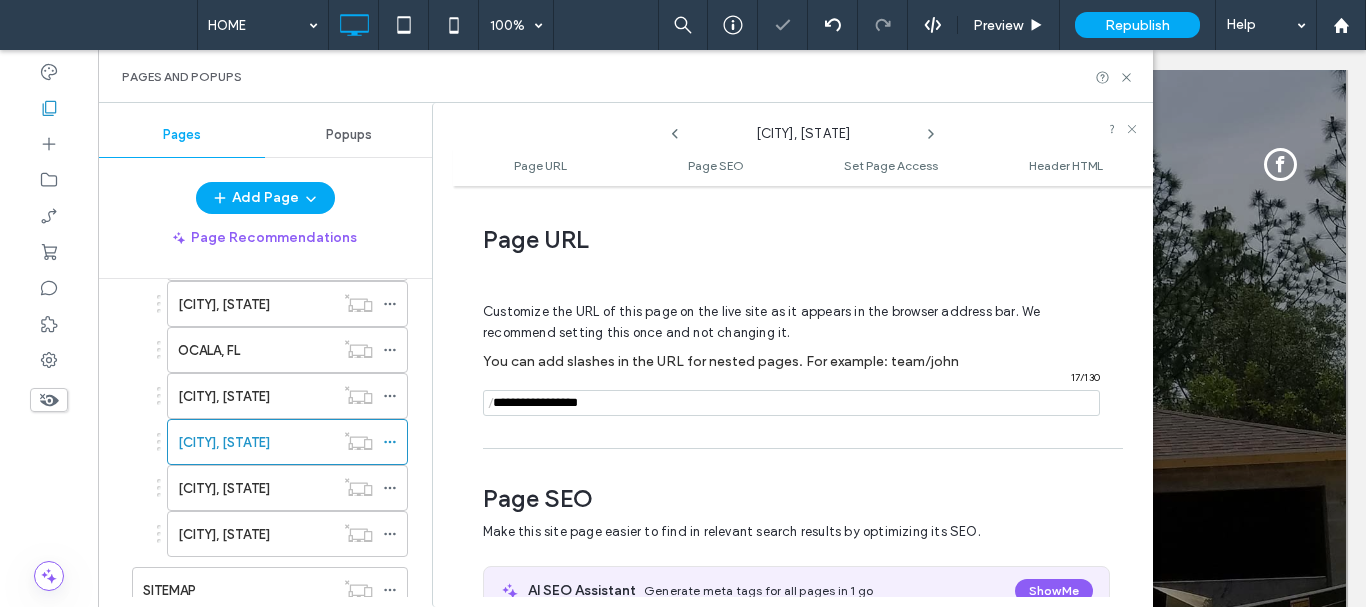 scroll, scrollTop: 274, scrollLeft: 0, axis: vertical 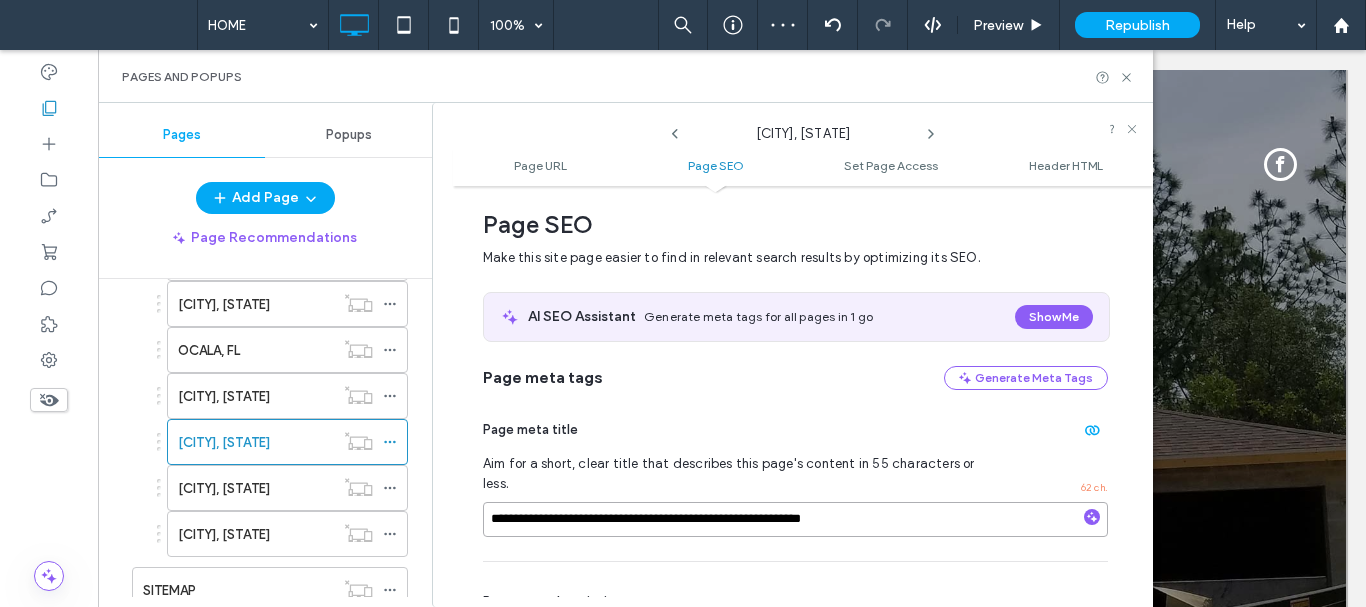 click on "**********" at bounding box center (795, 519) 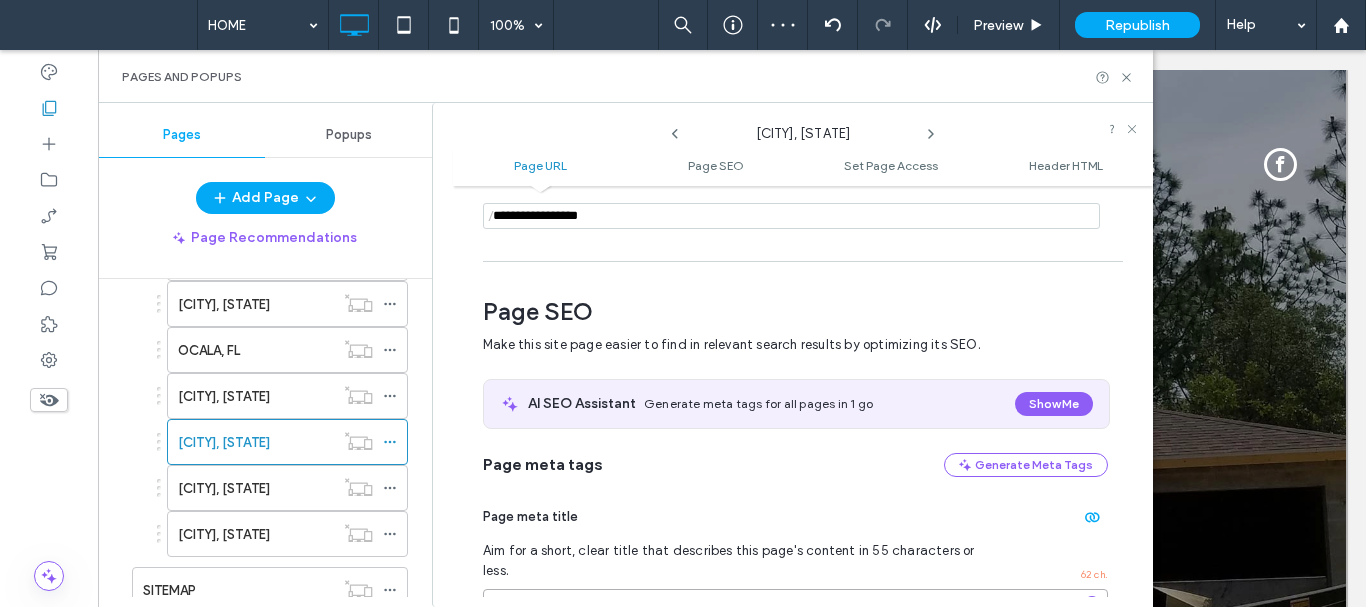 scroll, scrollTop: 74, scrollLeft: 0, axis: vertical 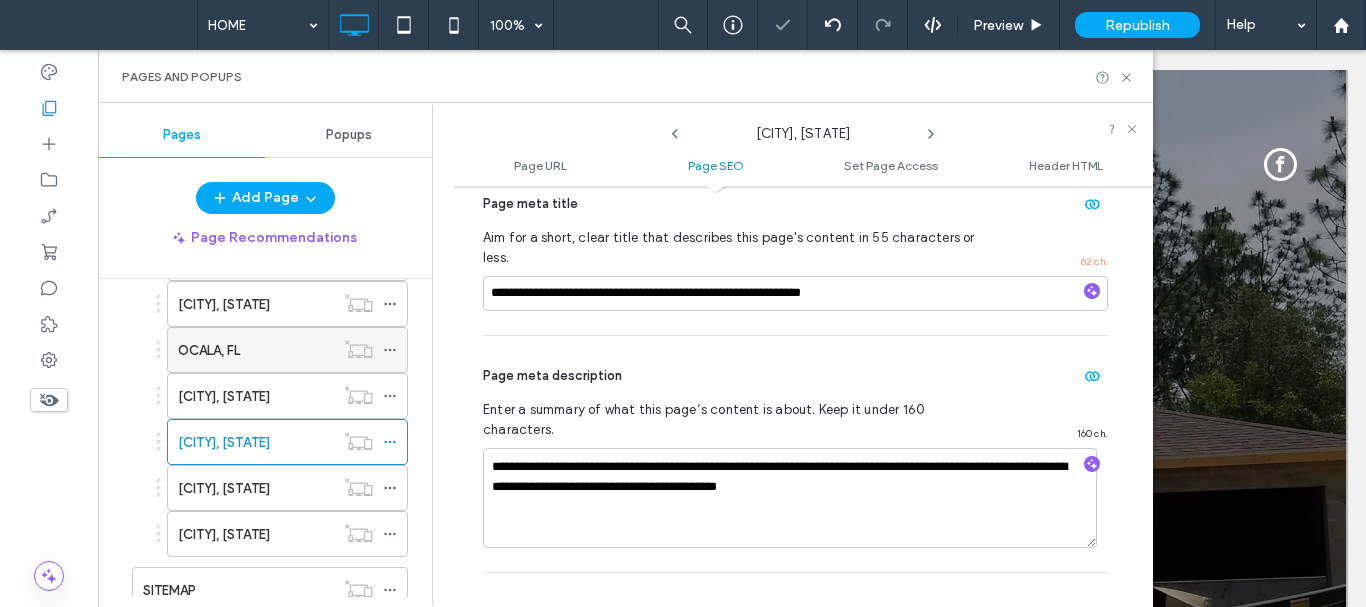 click 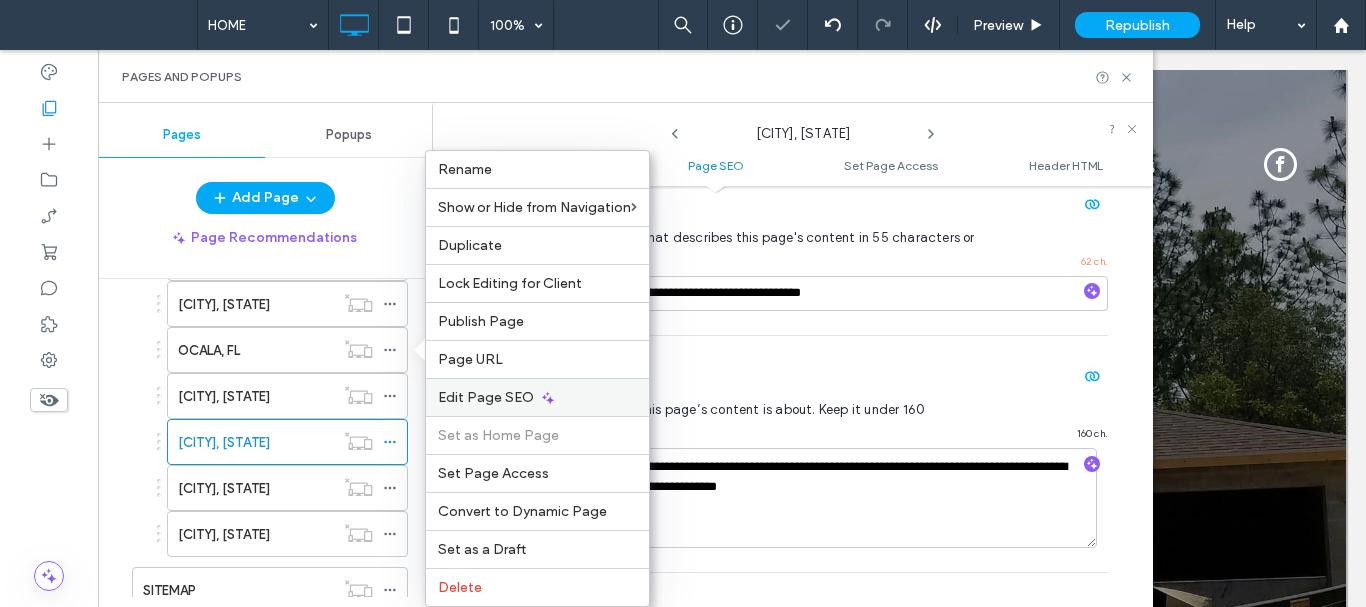 click on "Edit Page SEO" at bounding box center [537, 397] 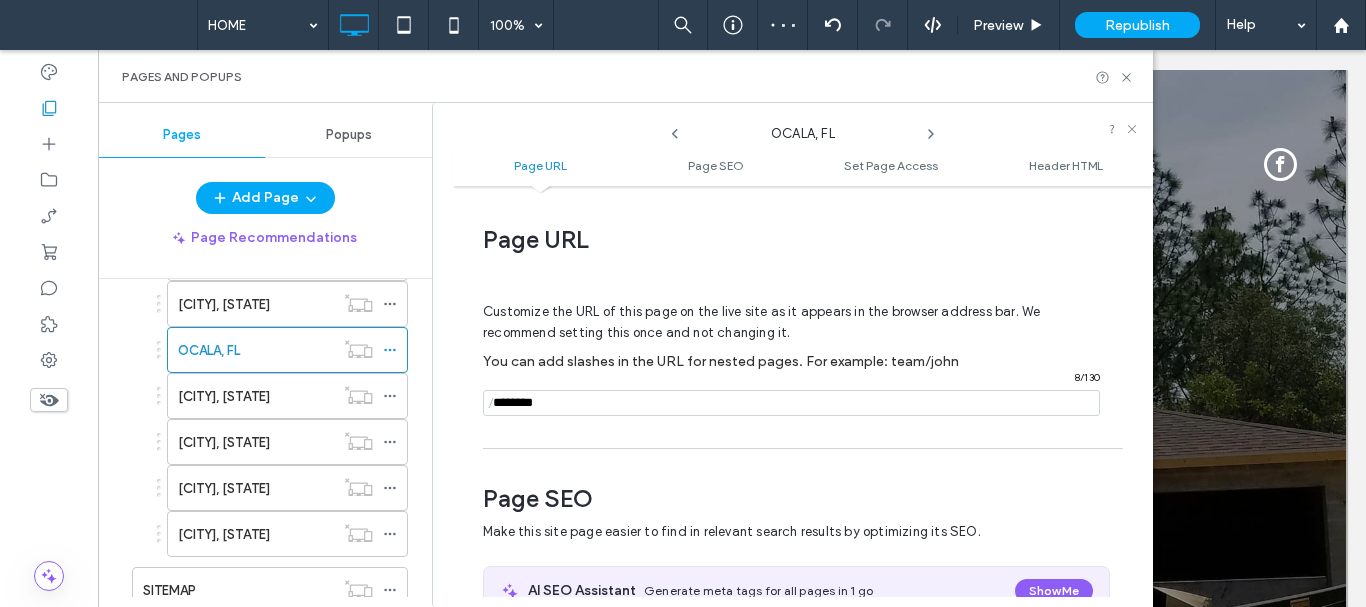 scroll, scrollTop: 274, scrollLeft: 0, axis: vertical 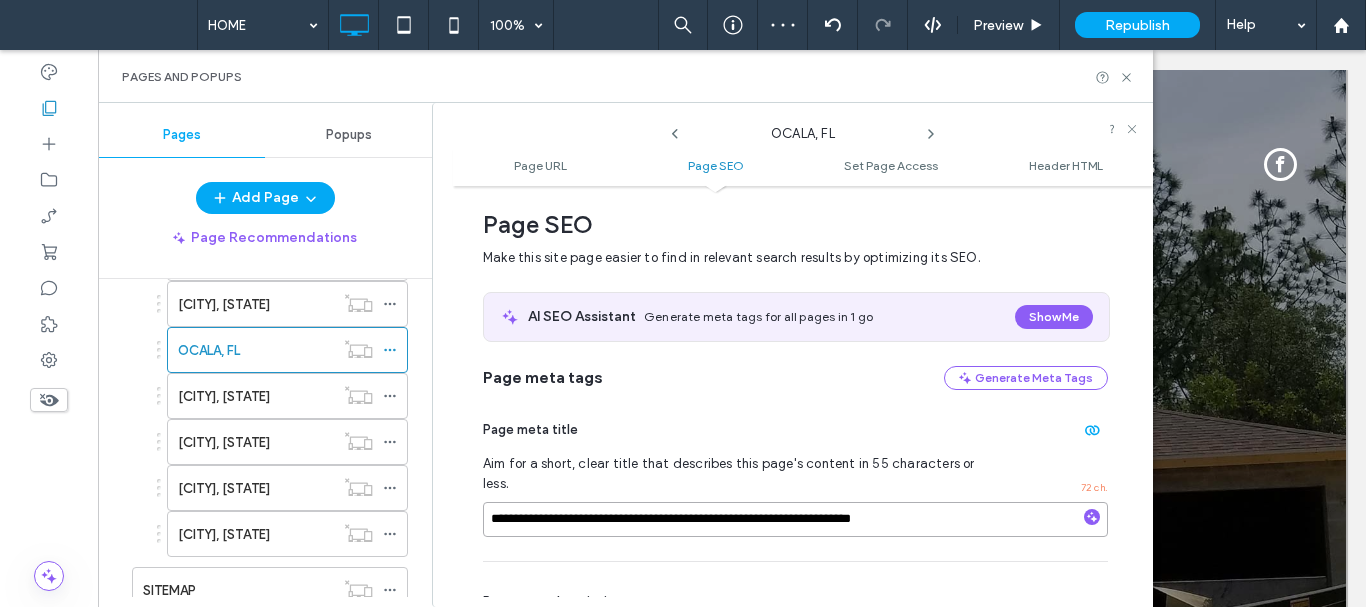 click on "**********" at bounding box center [795, 519] 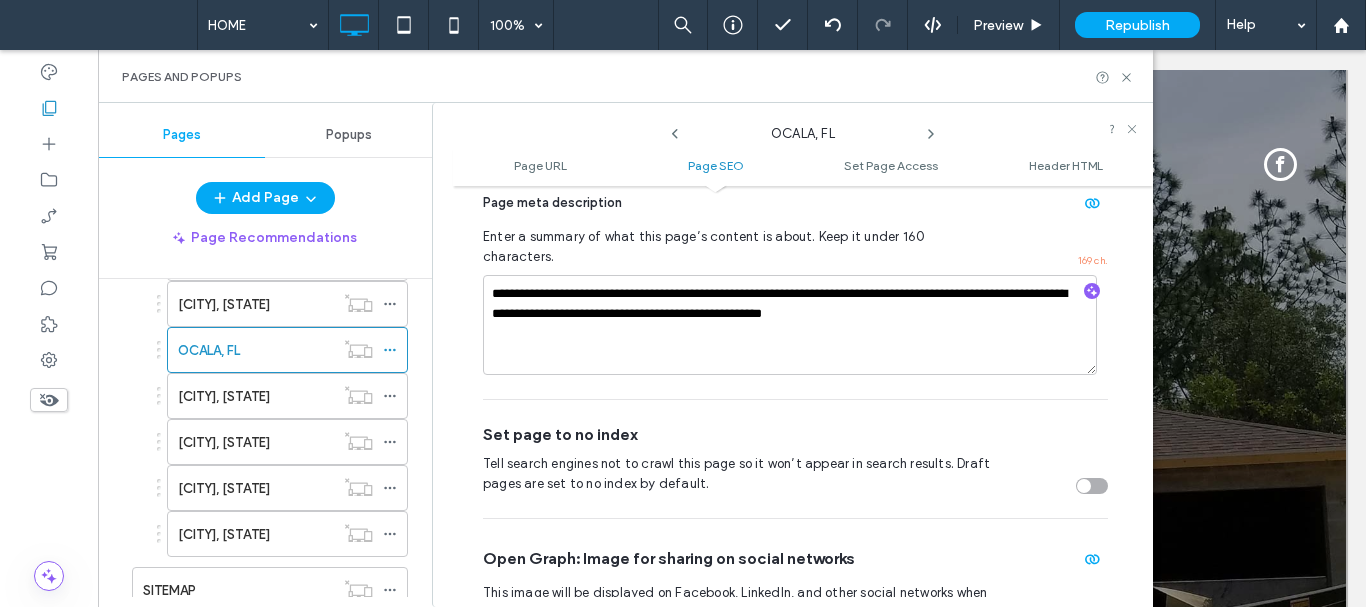 scroll, scrollTop: 674, scrollLeft: 0, axis: vertical 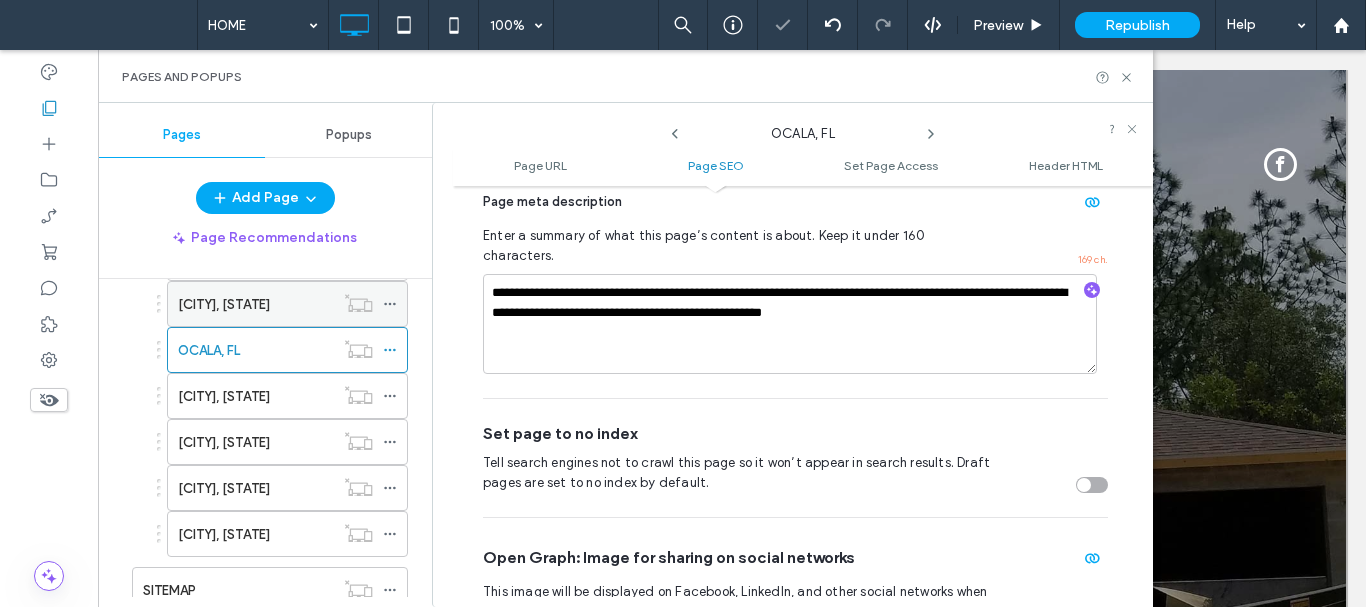 click 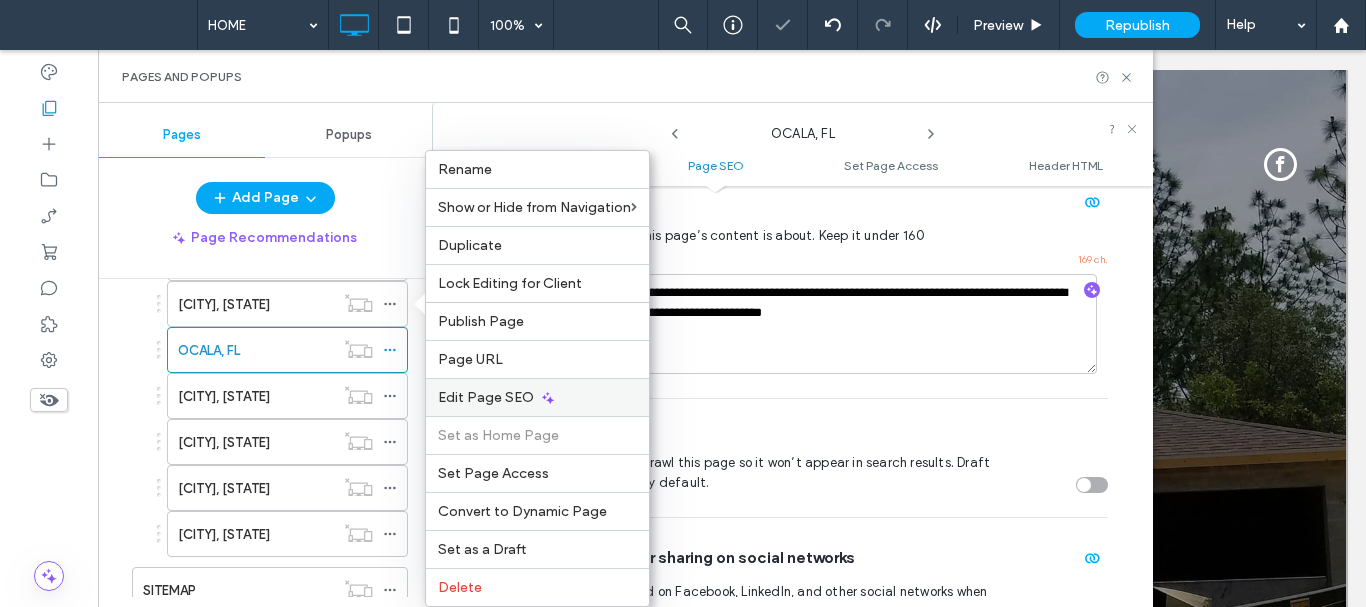 click on "Edit Page SEO" at bounding box center (486, 397) 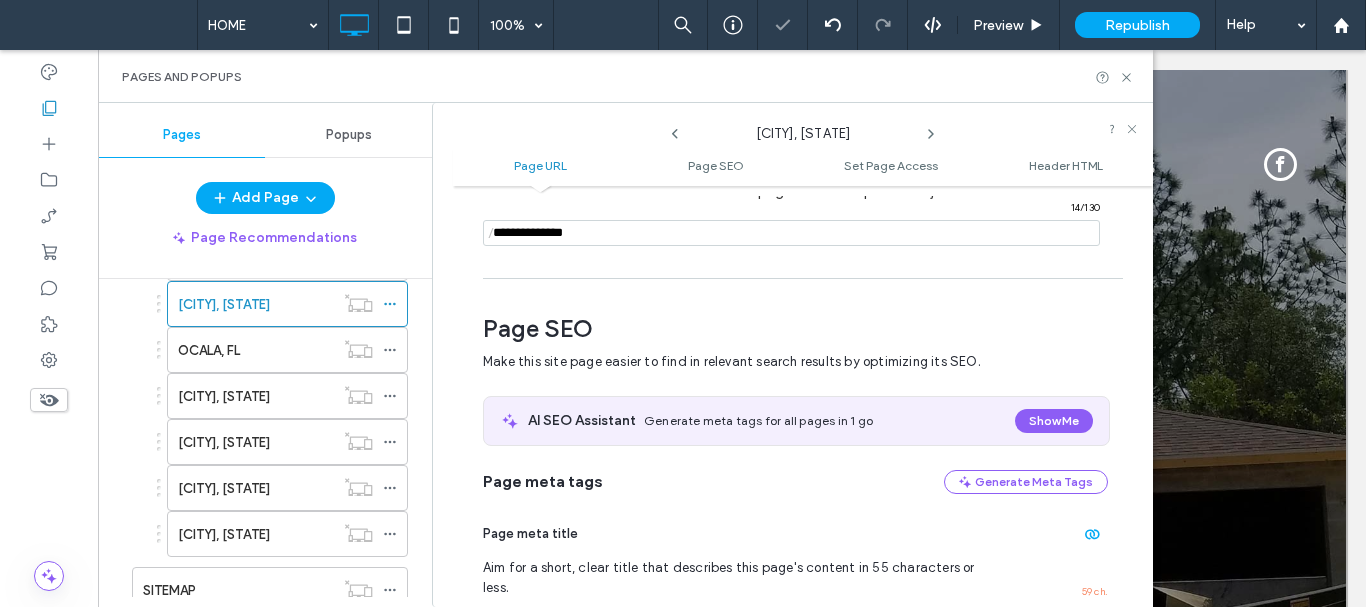 scroll, scrollTop: 274, scrollLeft: 0, axis: vertical 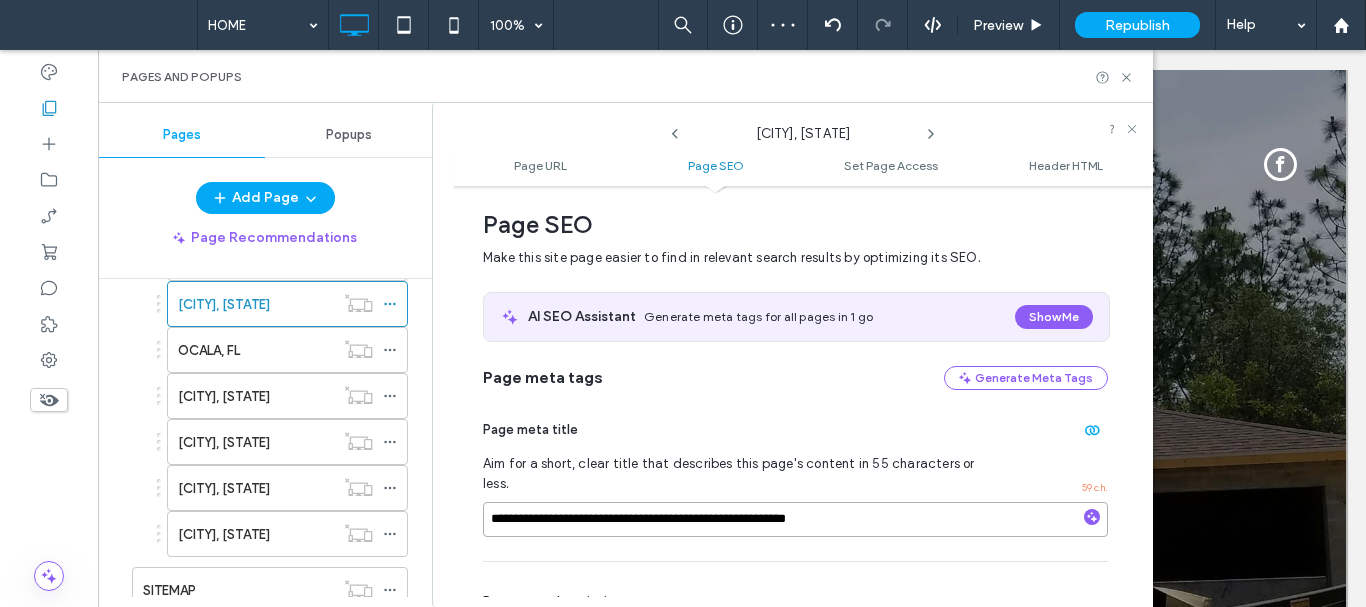 click on "**********" at bounding box center [795, 519] 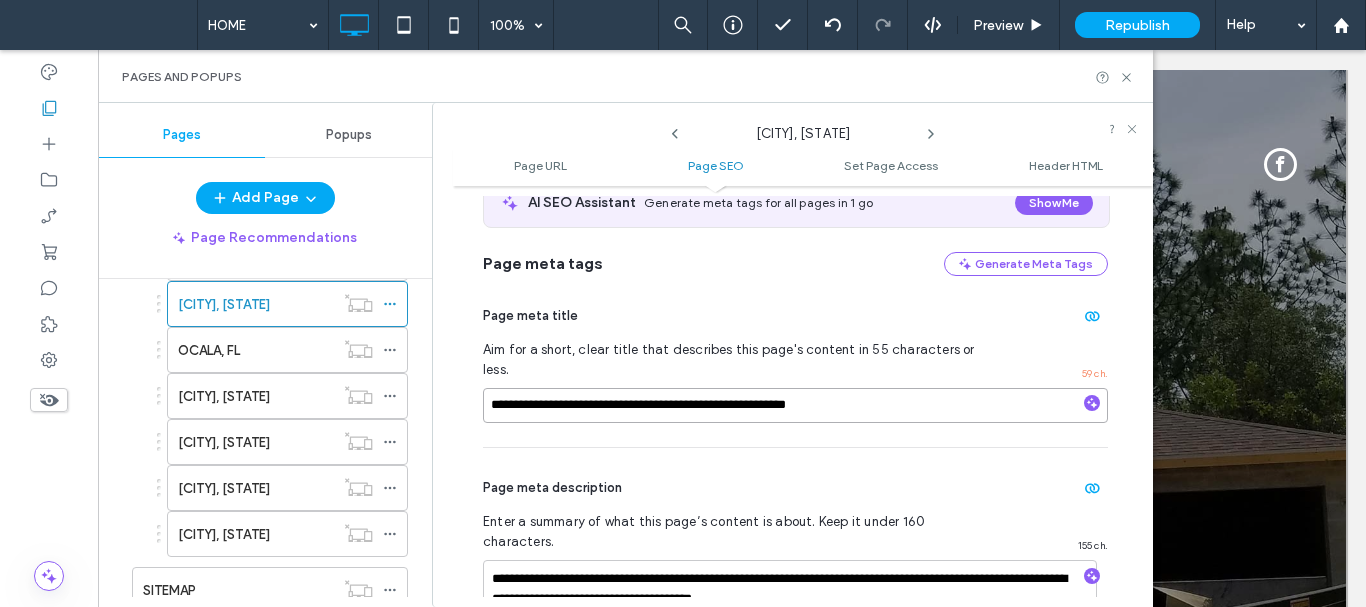 scroll, scrollTop: 474, scrollLeft: 0, axis: vertical 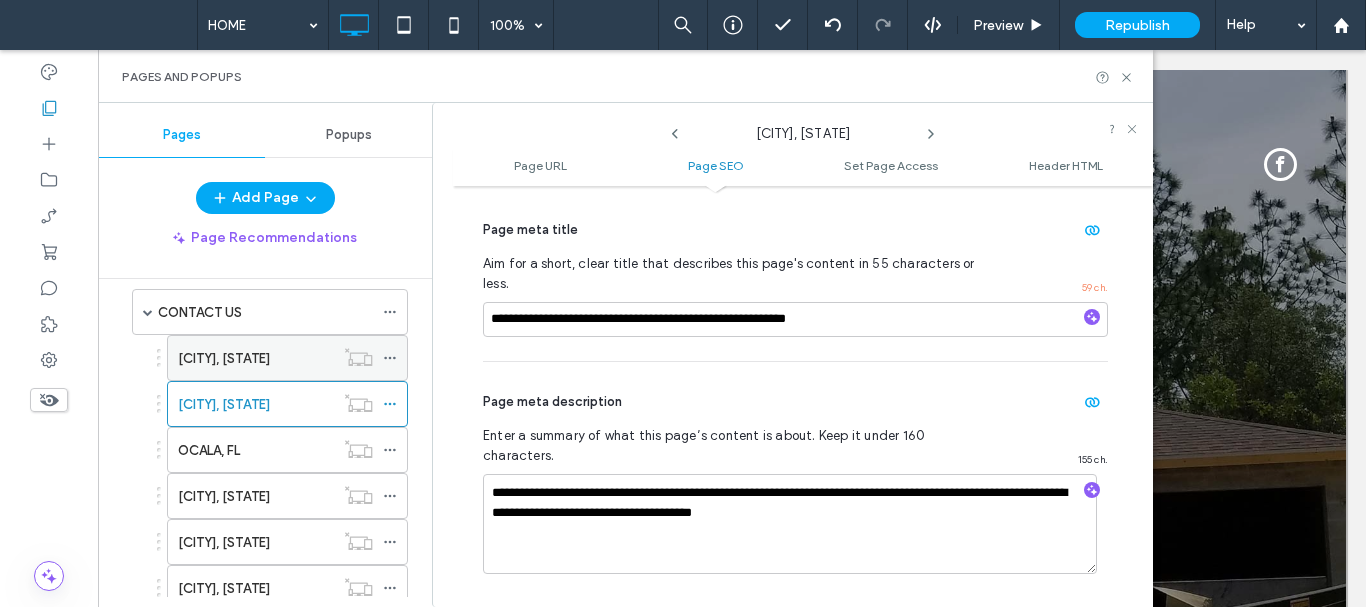 click 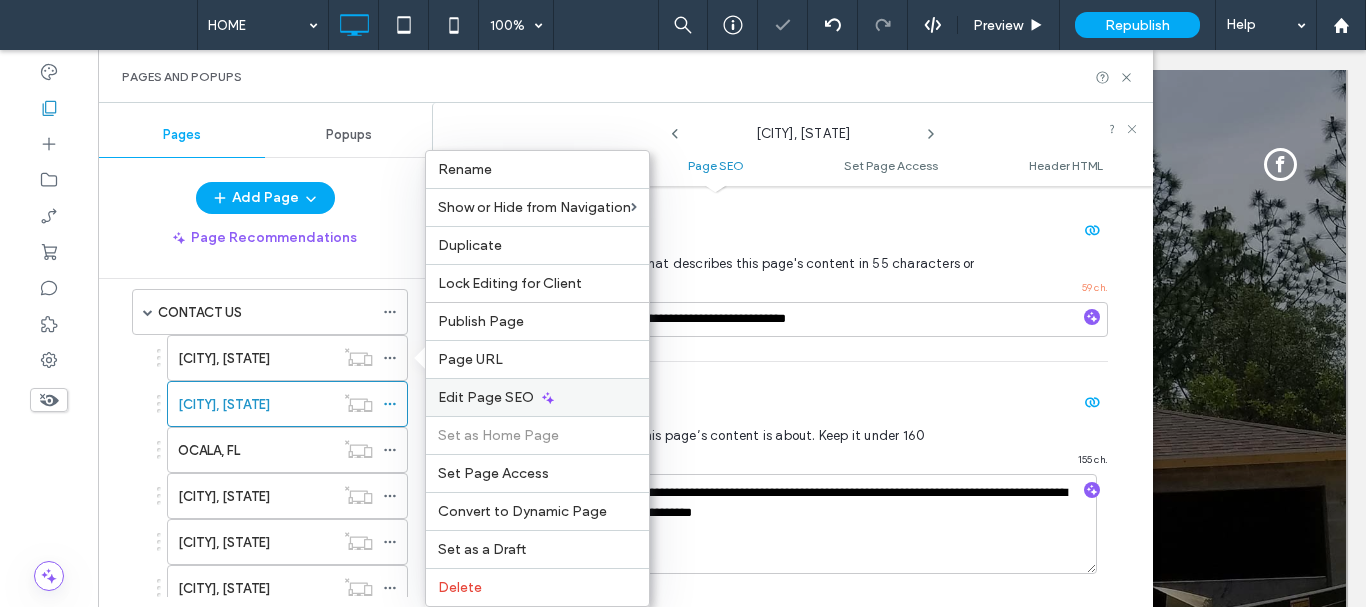 click on "Edit Page SEO" at bounding box center [486, 397] 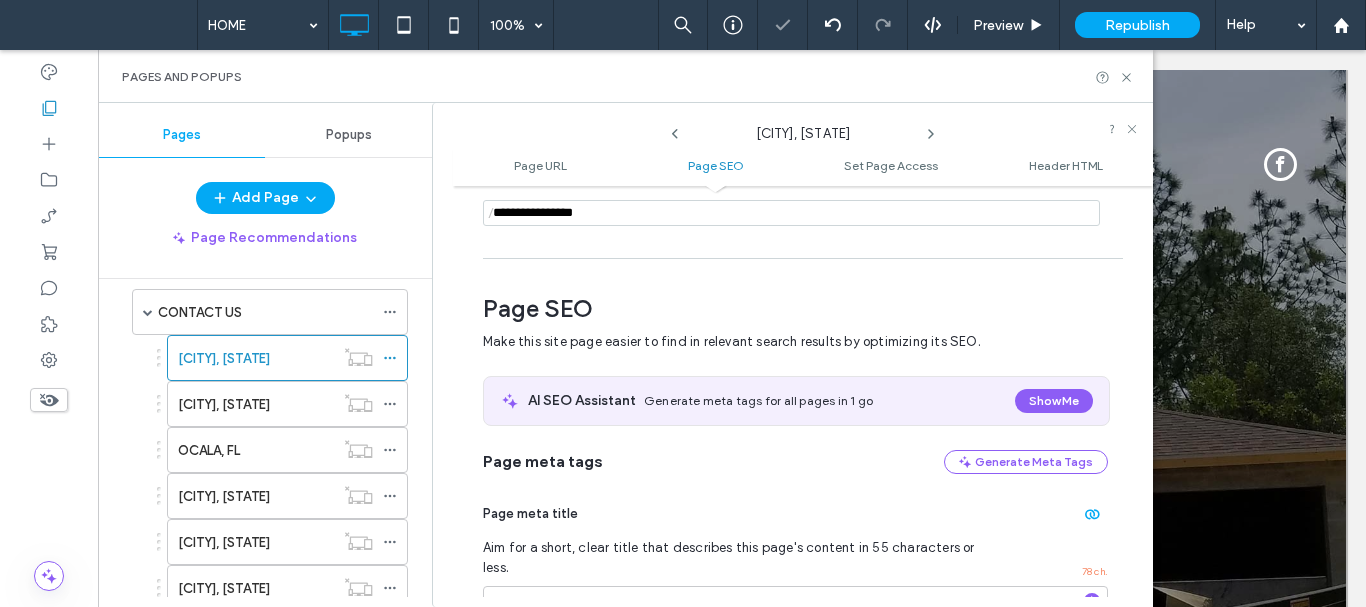 scroll, scrollTop: 274, scrollLeft: 0, axis: vertical 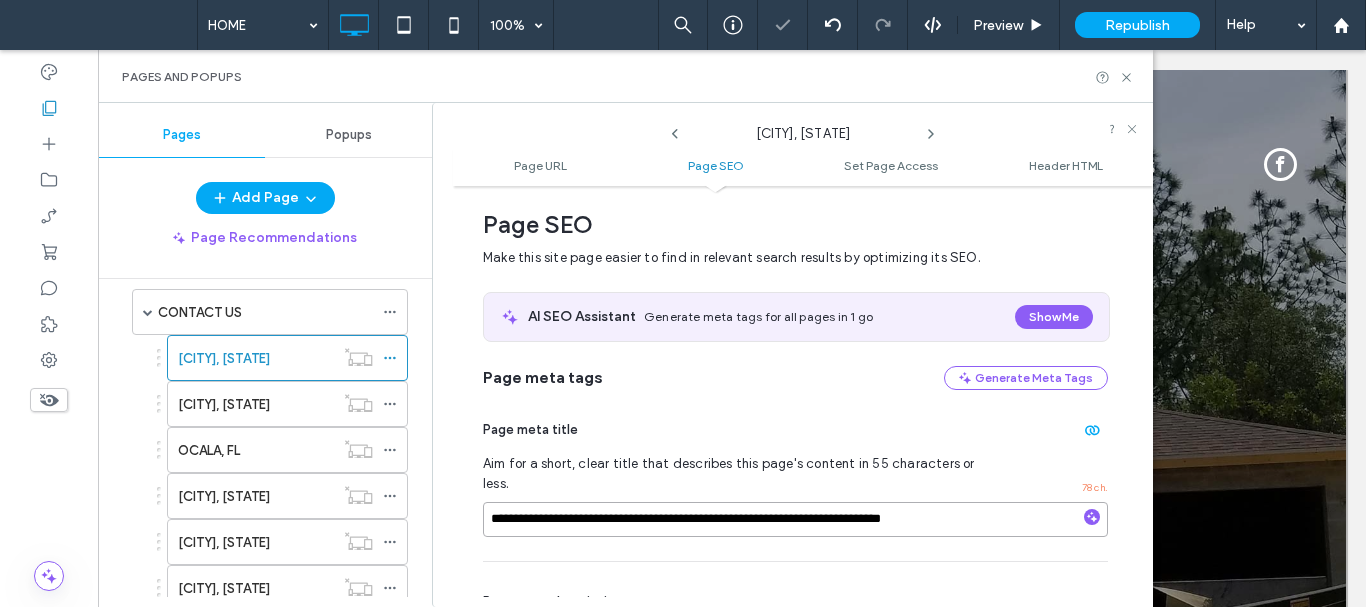 click on "**********" at bounding box center [795, 519] 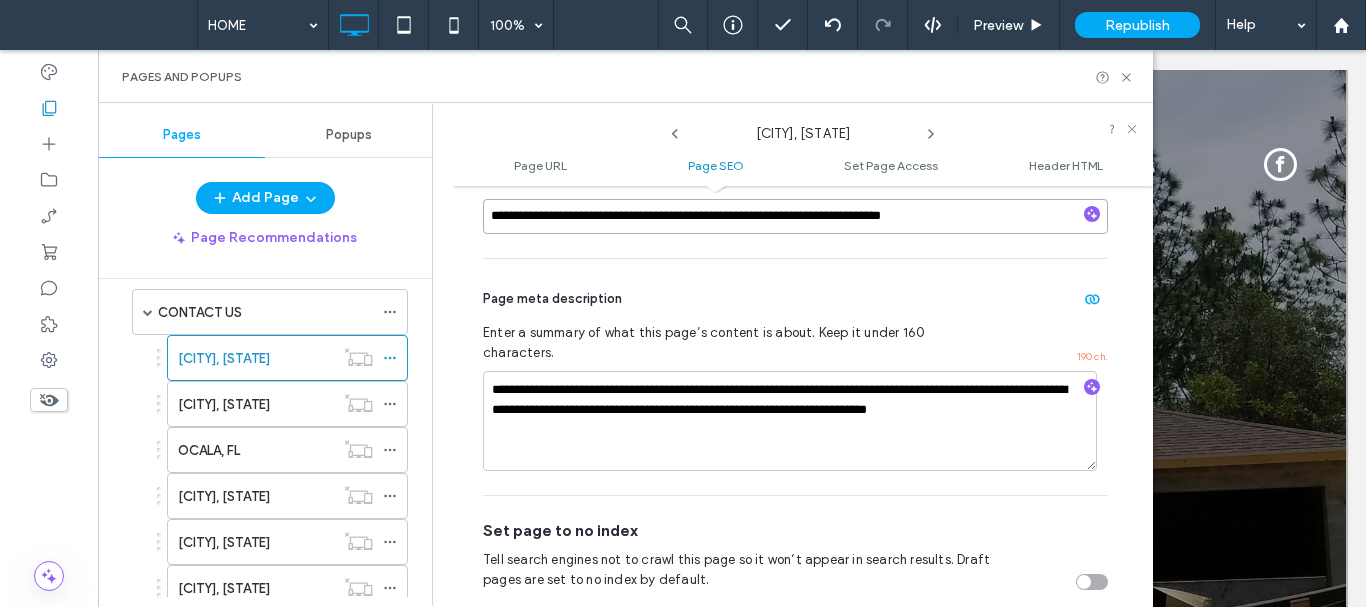 scroll, scrollTop: 574, scrollLeft: 0, axis: vertical 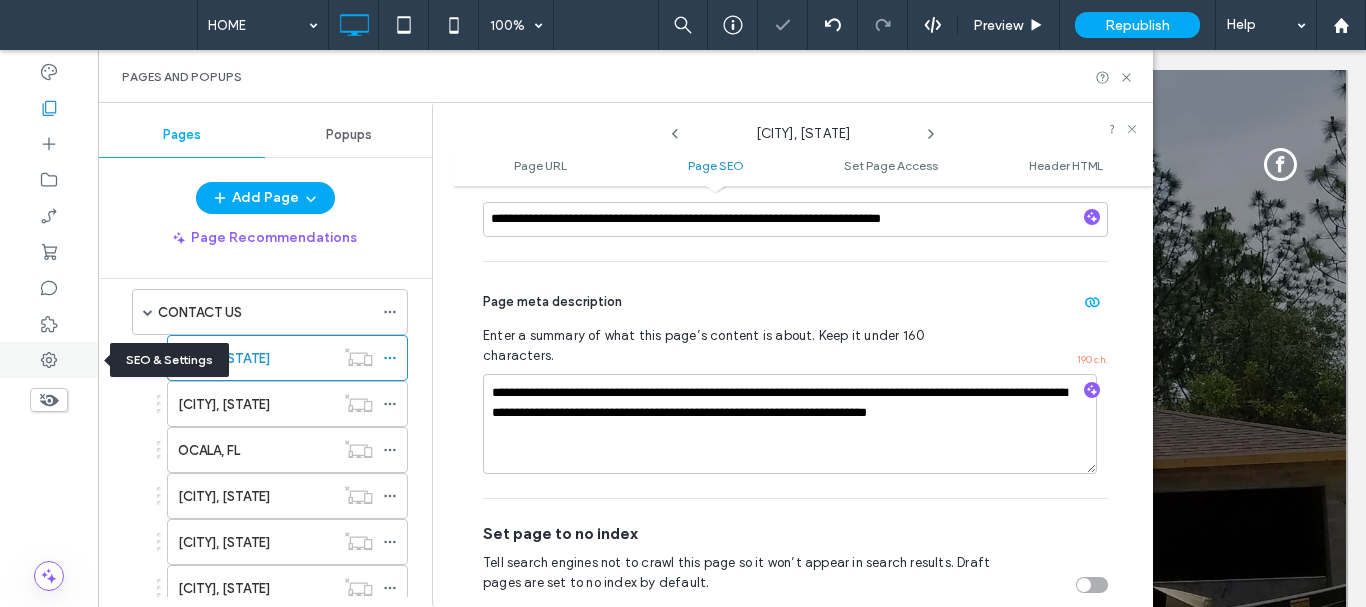 click at bounding box center (49, 360) 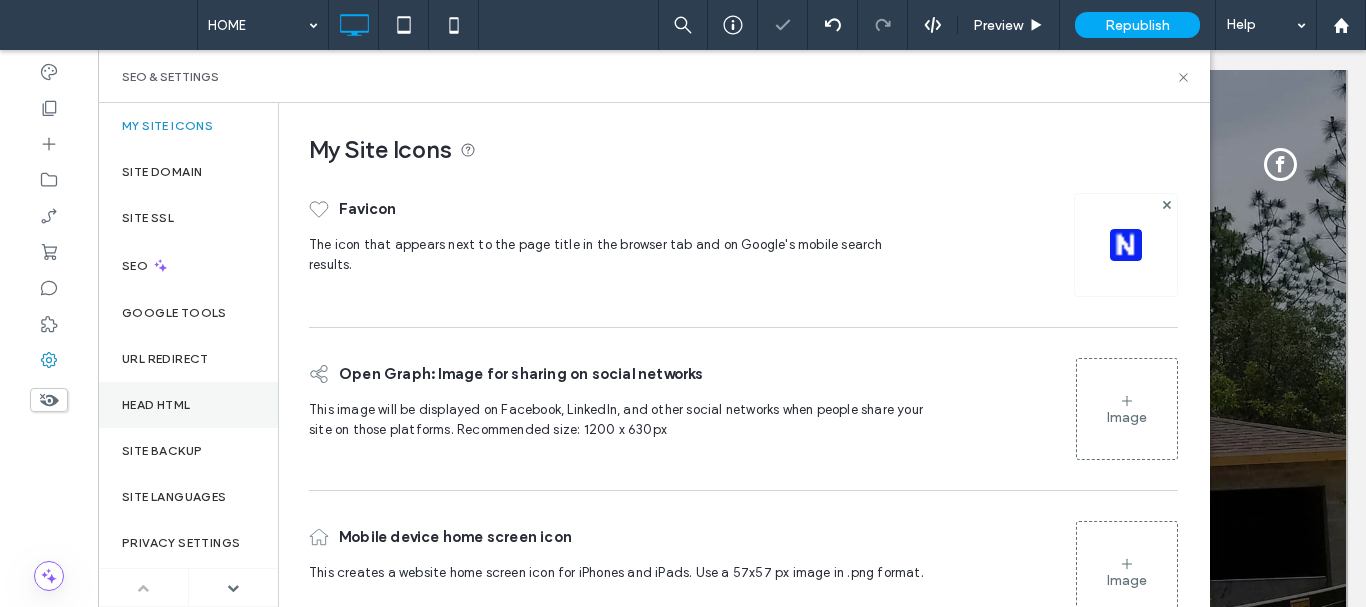 click on "Head HTML" at bounding box center (188, 405) 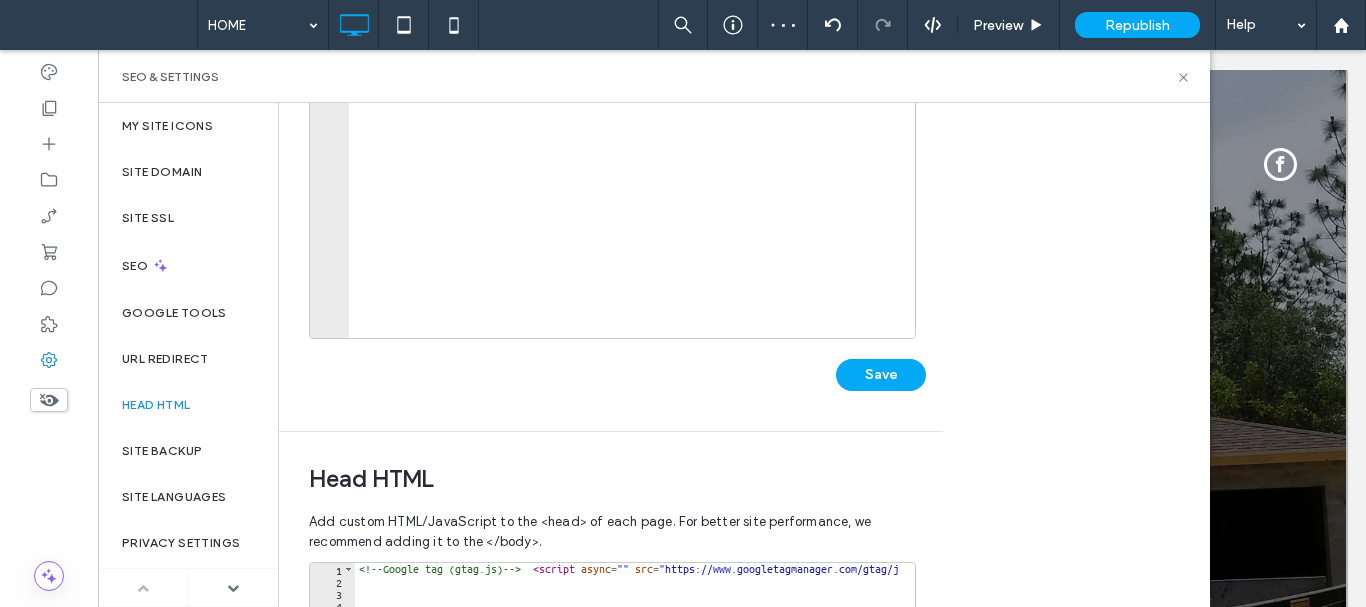 scroll, scrollTop: 400, scrollLeft: 0, axis: vertical 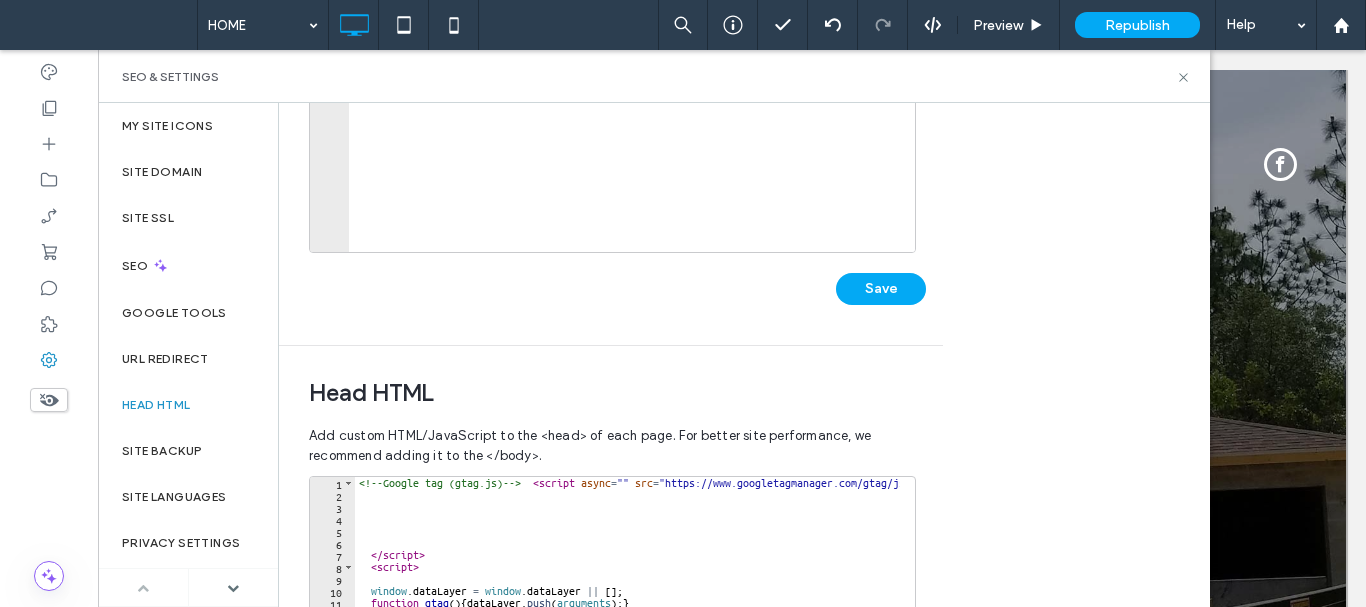 click on "<!--  Google tag (gtag.js)  -->    < script   async = ""   src = "https://www.googletagmanager.com/gtag/js?id=G-D5RDEQVMYR" >             </ script >    < script >    window . dataLayer   =   window . dataLayer   ||   [ ] ;    function   gtag ( ) { dataLayer . push ( arguments ) ; }    gtag ( 'js' ,   new   Date ( )) ;    gtag ( 'config' ,   'G-D5RDEQVMYR' ) ;             </ script >    <!--  Google tag (gtag.js)  -->    < script   async = ""   src = "https://www.googletagmanager.com/gtag/js?id=UA-264379622-1" >             </ script >    < script >    window . dataLayer   =   window . dataLayer   ||   [ ] ;    function   gtag ( ) { dataLayer . push ( arguments ) ; }    gtag ( 'js' ,   new   Date ( )) ;    gtag ( 'config' ,   'UA-264379622-1' ) ;" at bounding box center (767, 680) 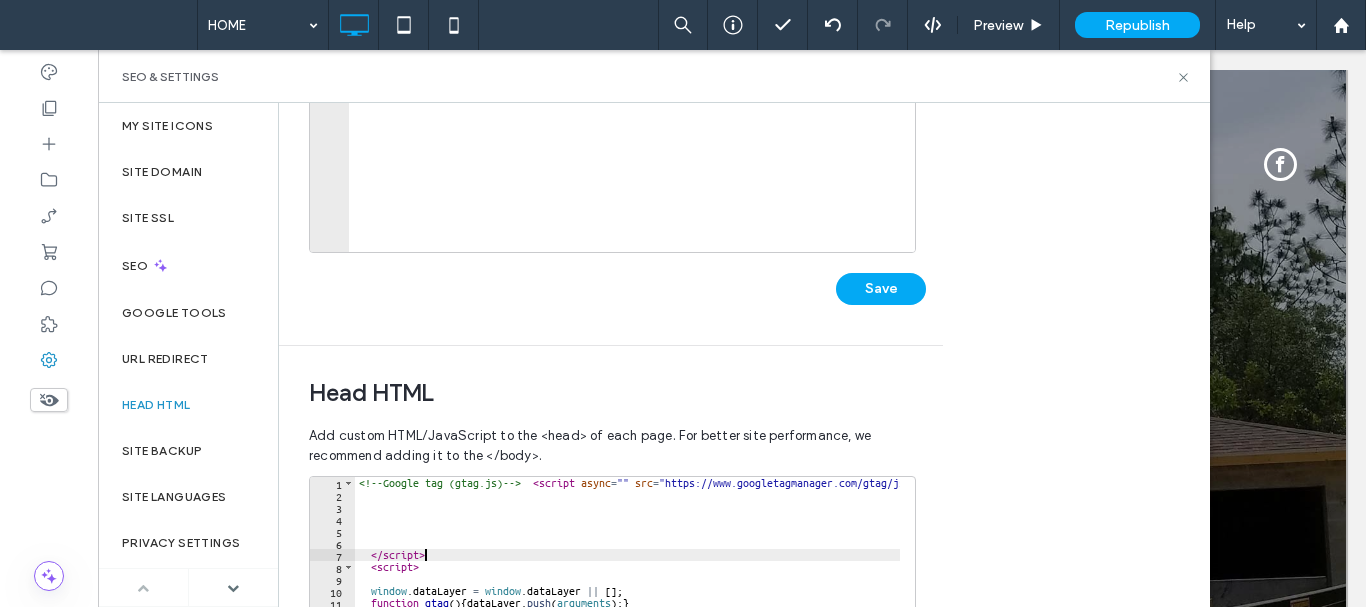 type on "*********" 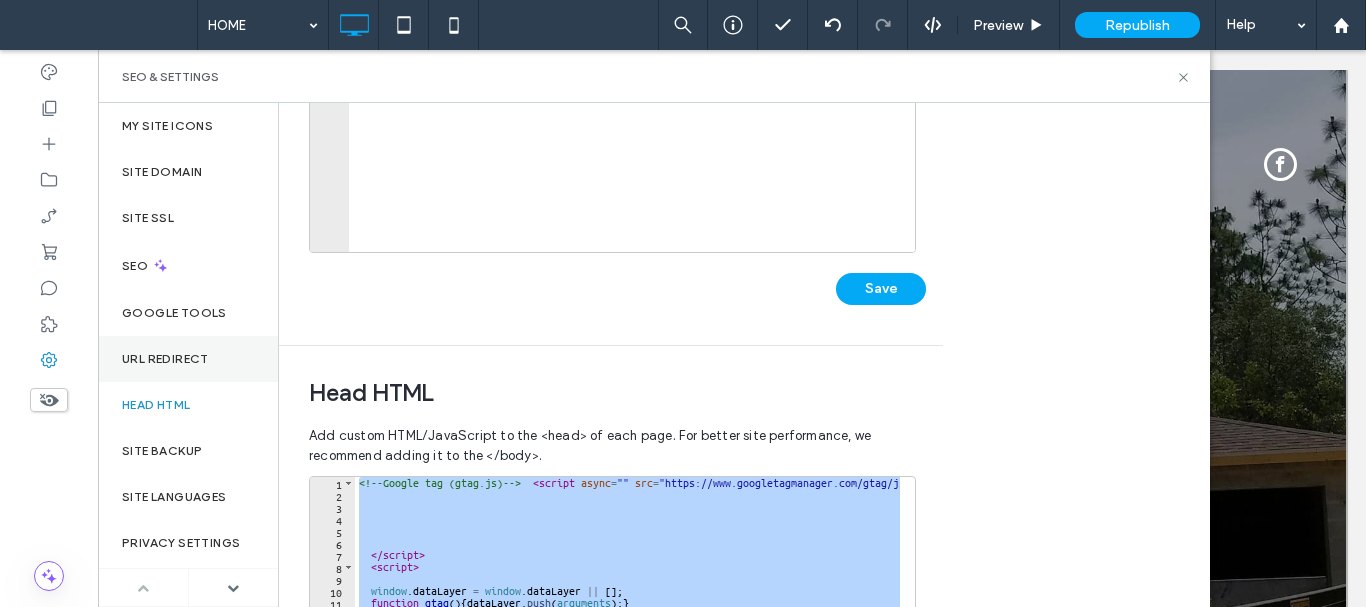 click on "URL Redirect" at bounding box center [165, 359] 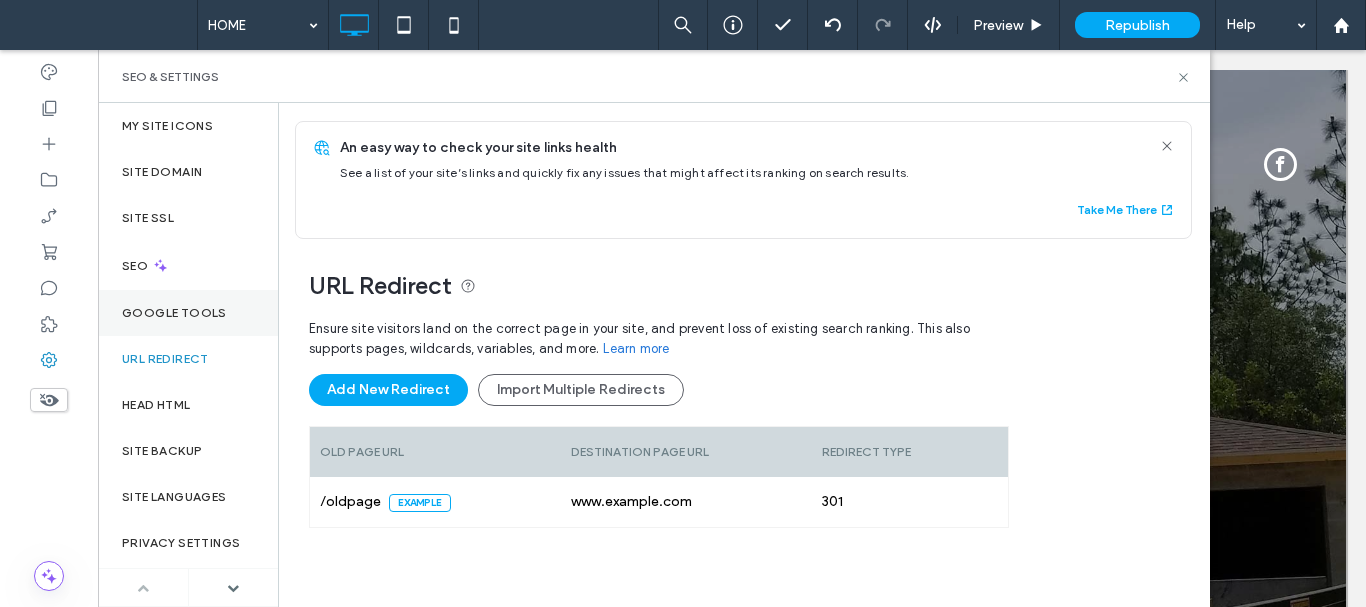click on "Google Tools" at bounding box center [174, 313] 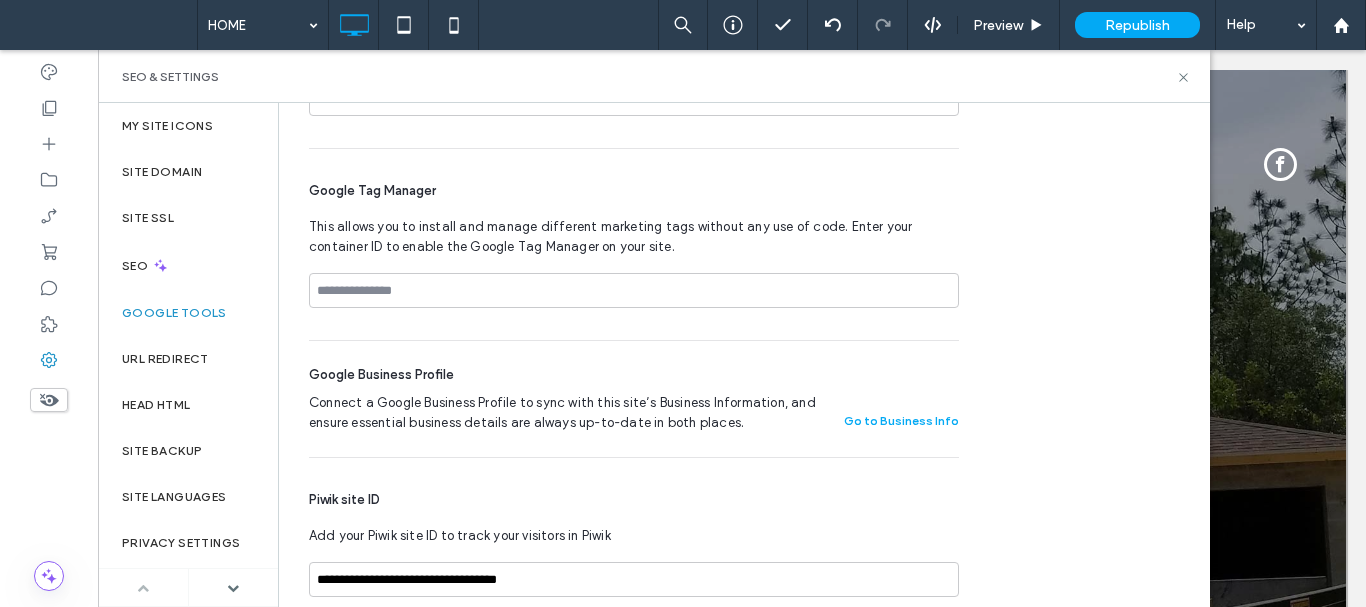 scroll, scrollTop: 224, scrollLeft: 0, axis: vertical 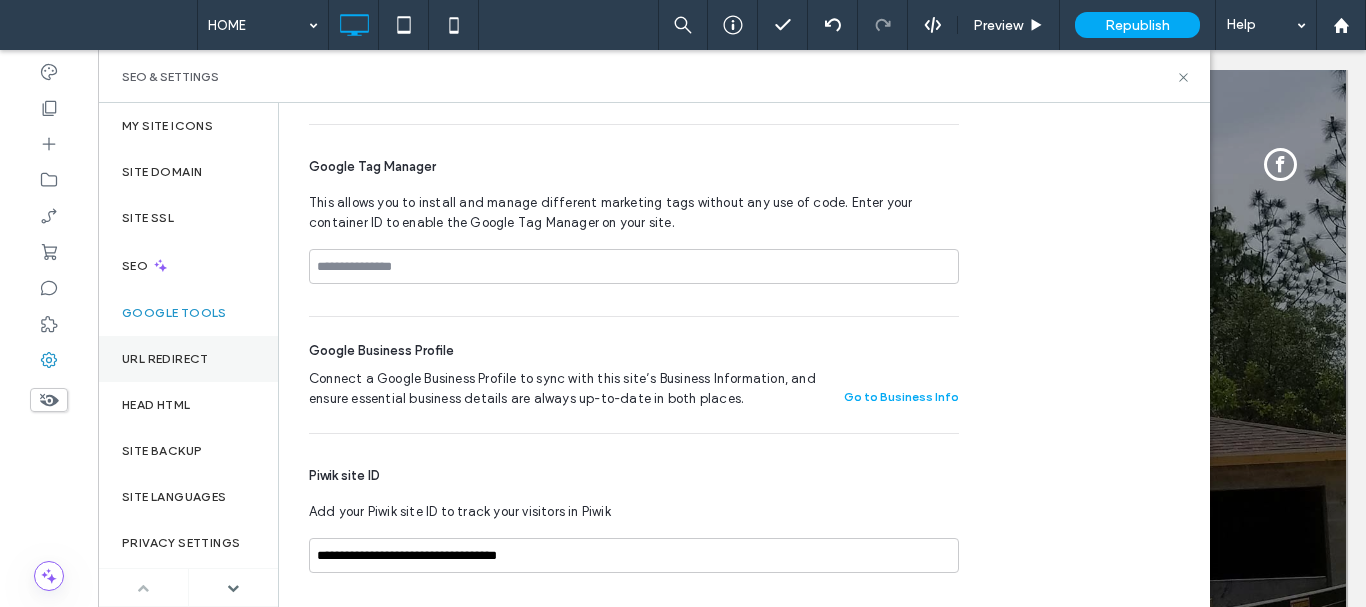 click on "URL Redirect" at bounding box center (165, 359) 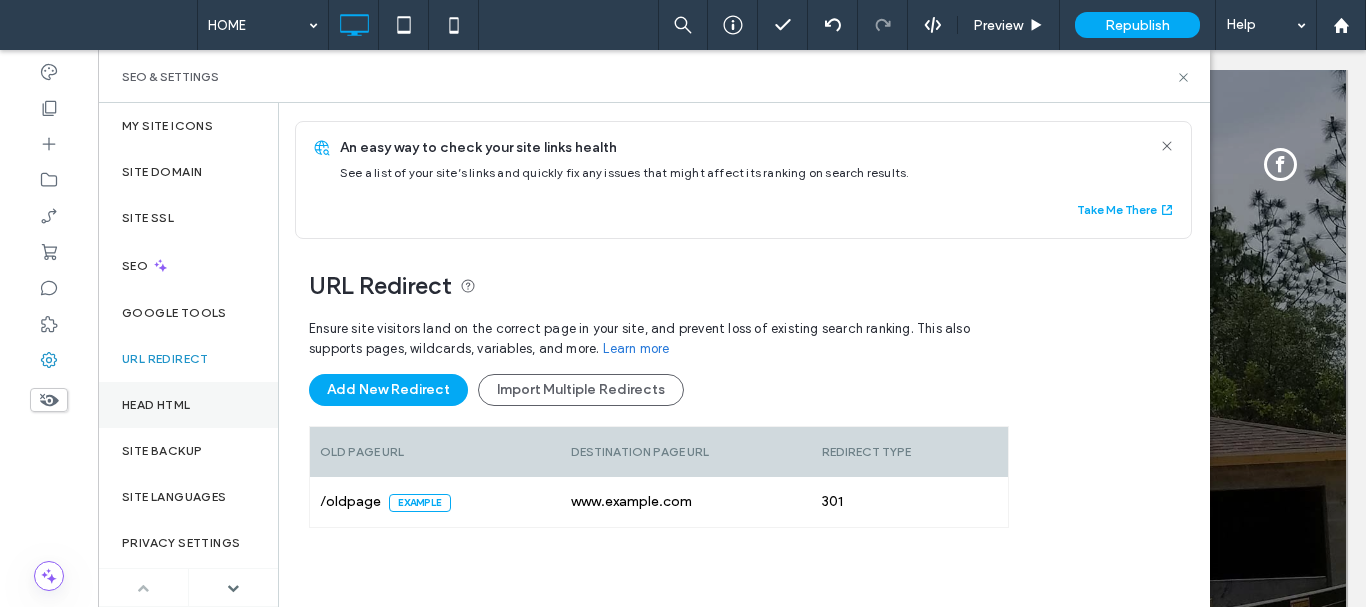 click on "Head HTML" at bounding box center [156, 405] 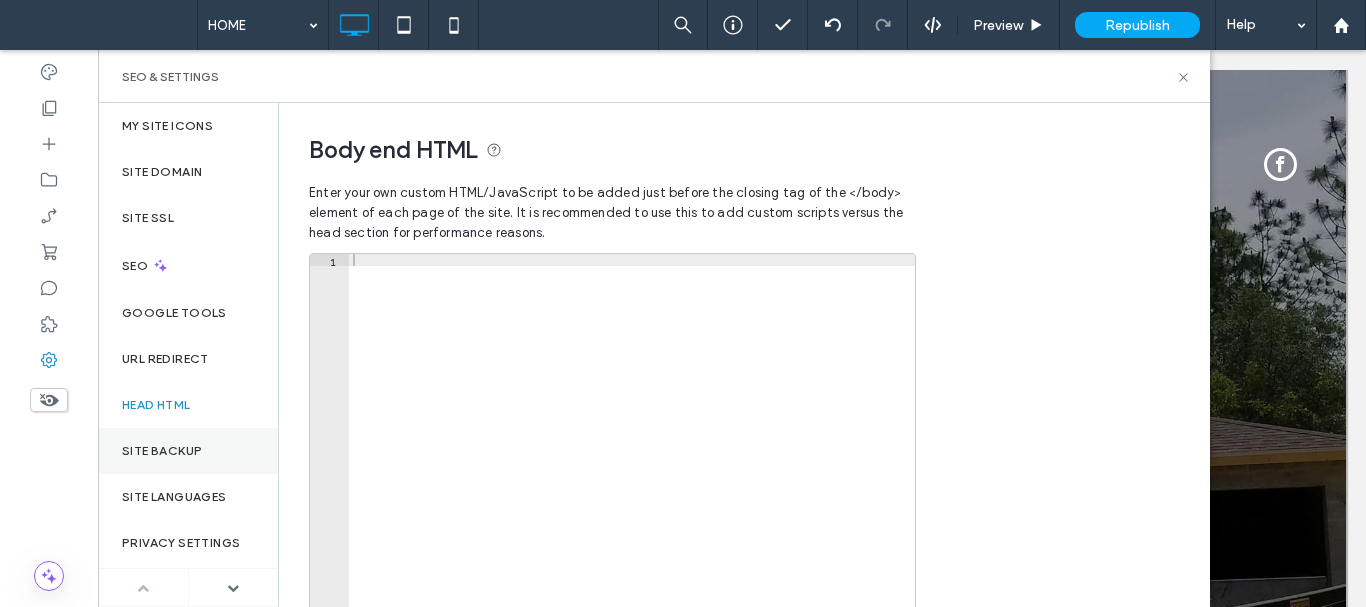 click on "Site Backup" at bounding box center (162, 451) 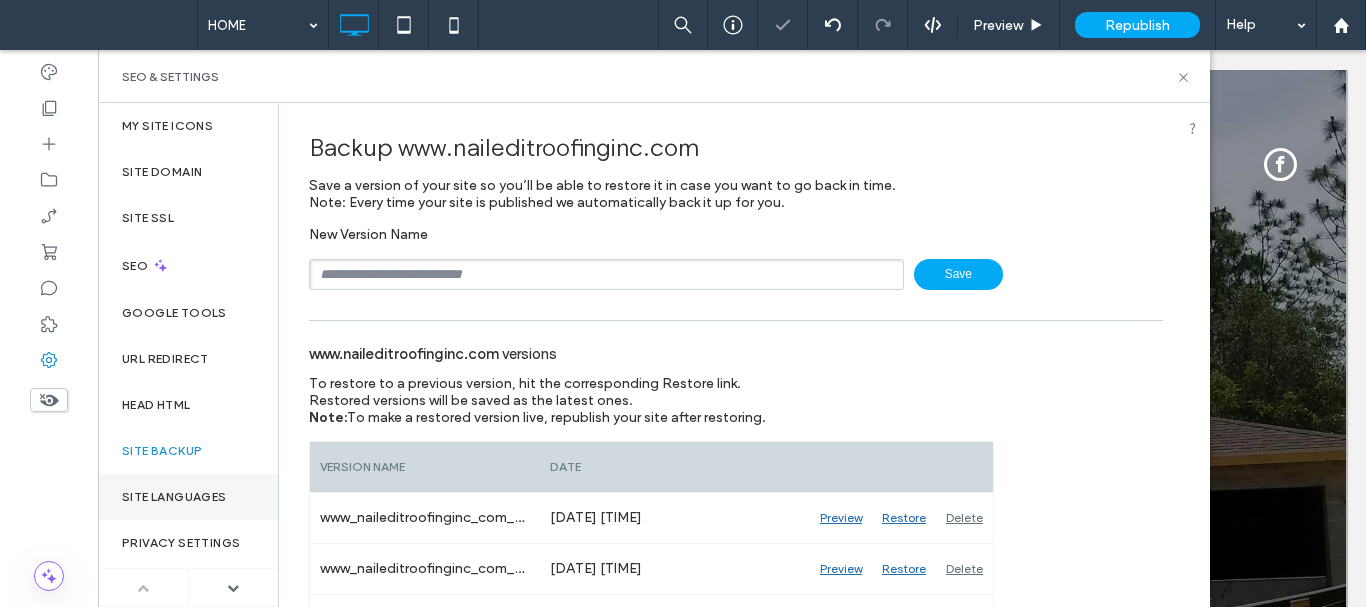 click on "Site Languages" at bounding box center [188, 497] 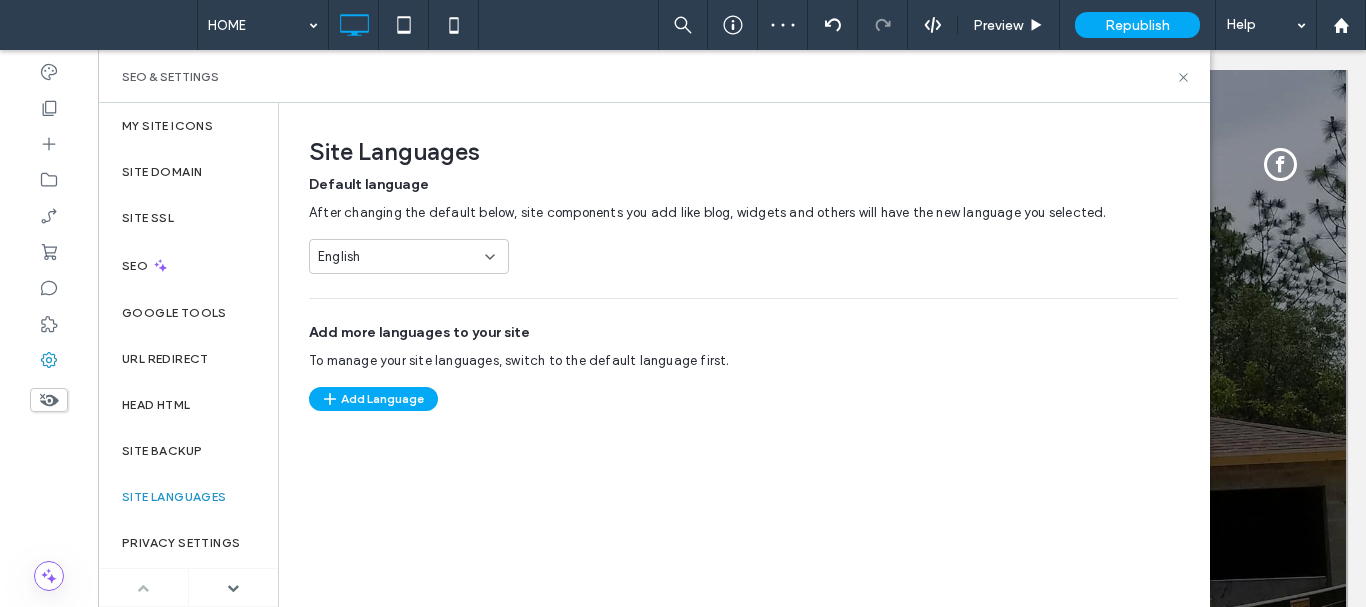 click on "Site Languages" at bounding box center (174, 497) 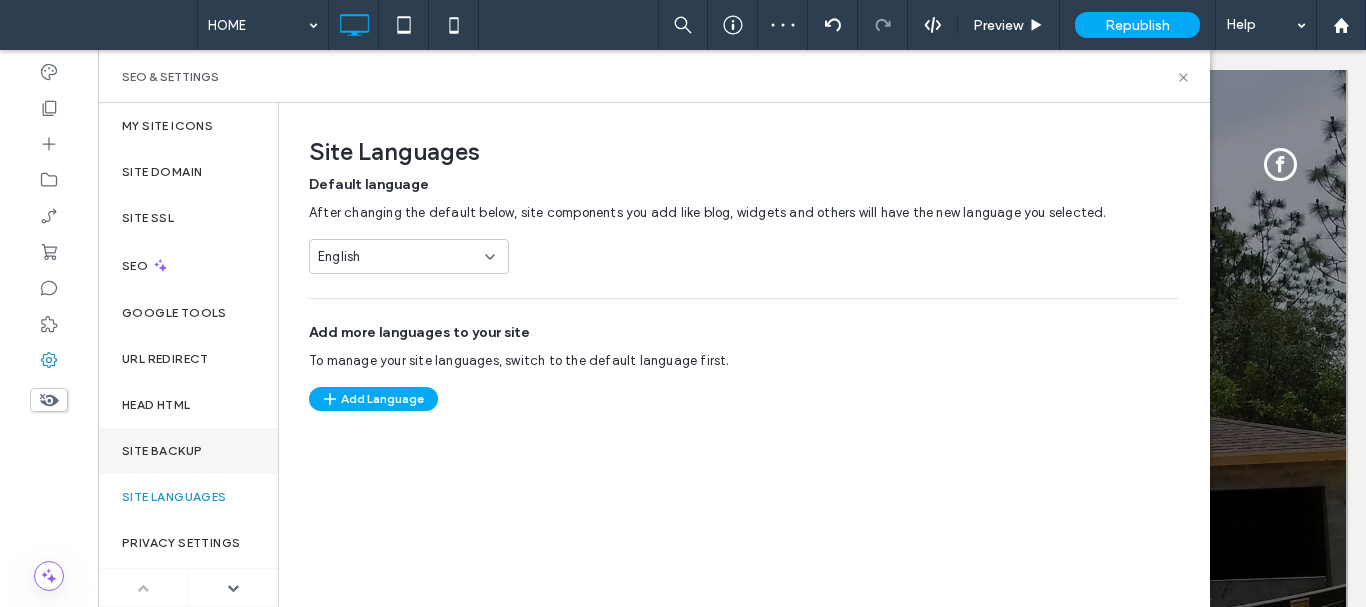 click on "Site Backup" at bounding box center (162, 451) 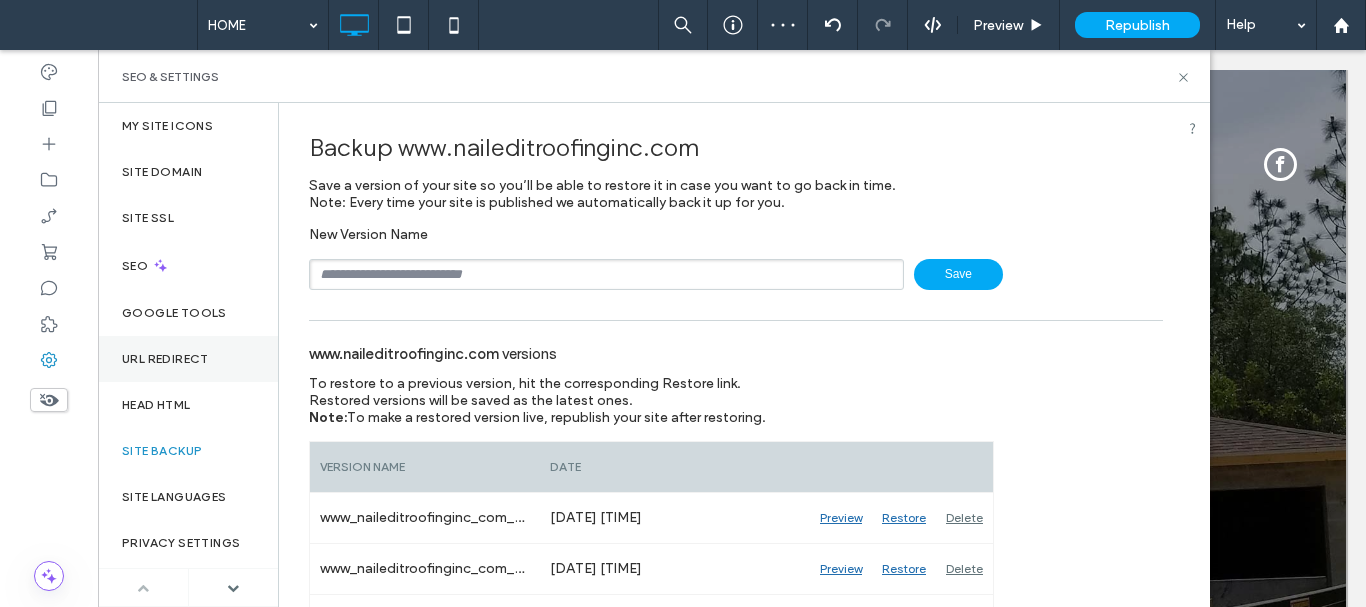 click on "URL Redirect" at bounding box center [188, 359] 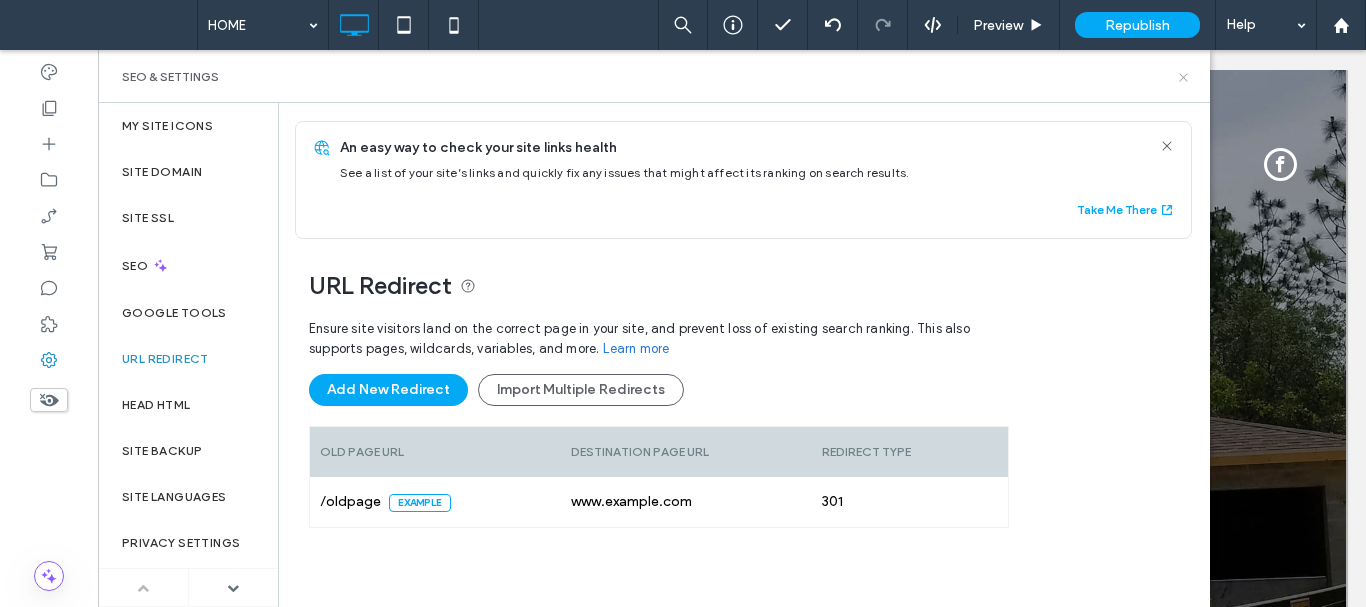 click 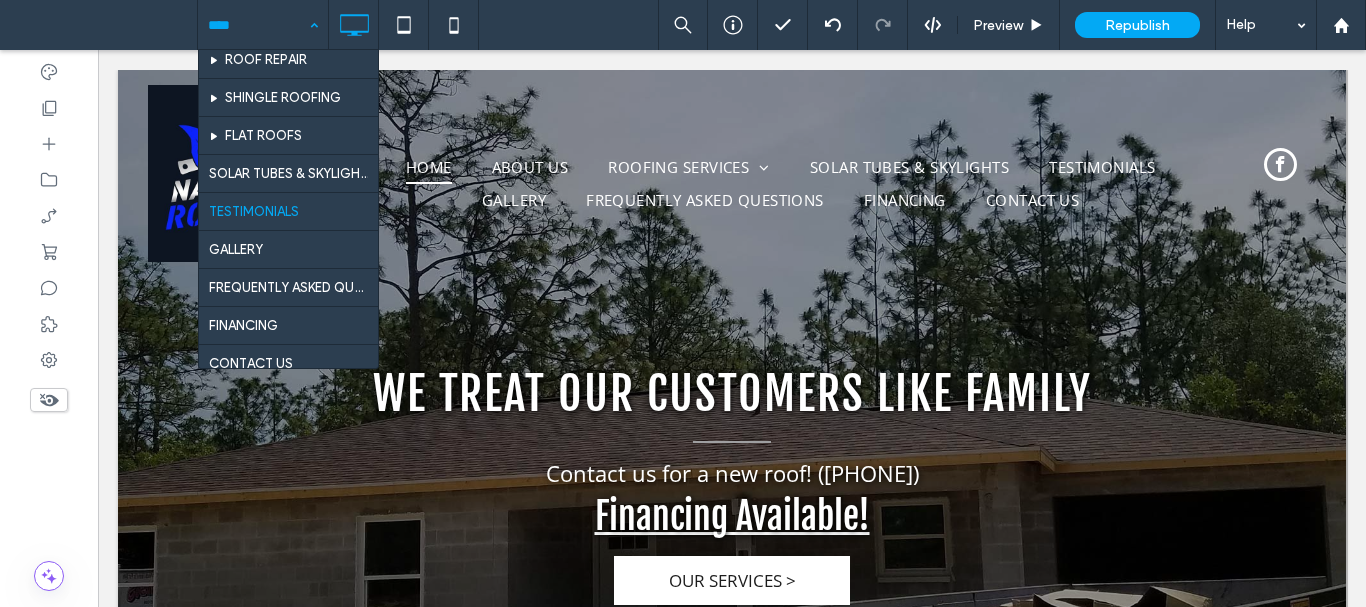 scroll, scrollTop: 200, scrollLeft: 0, axis: vertical 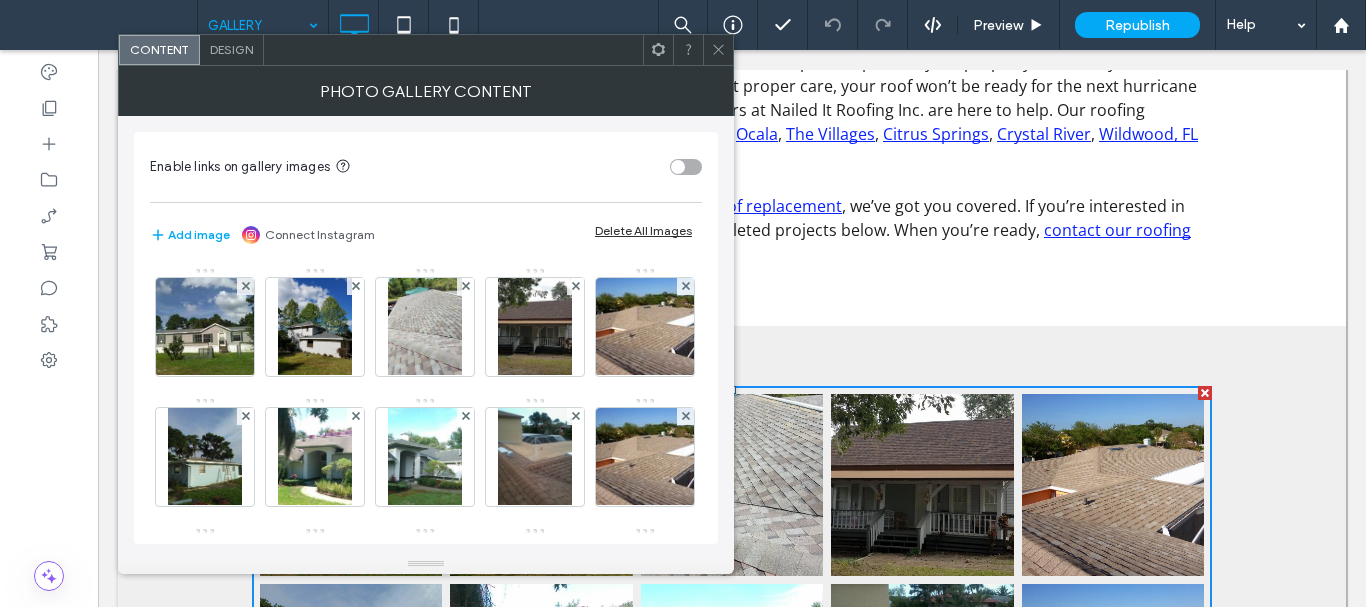 click at bounding box center (718, 50) 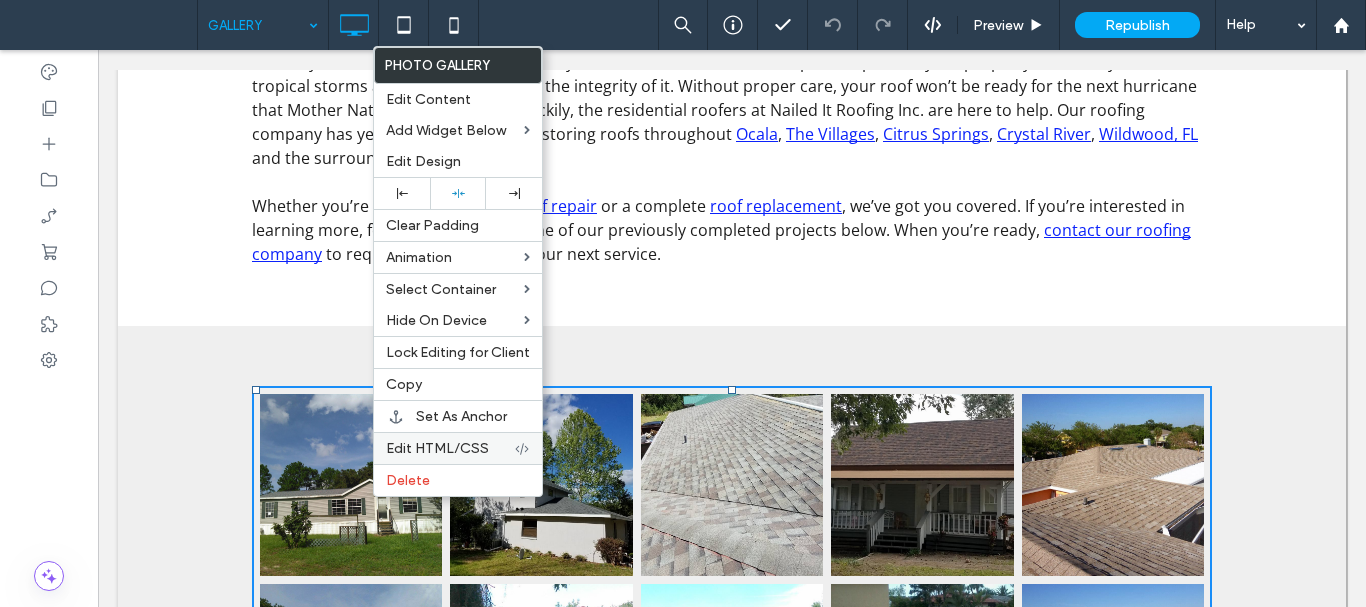 click on "Edit HTML/CSS" at bounding box center (450, 448) 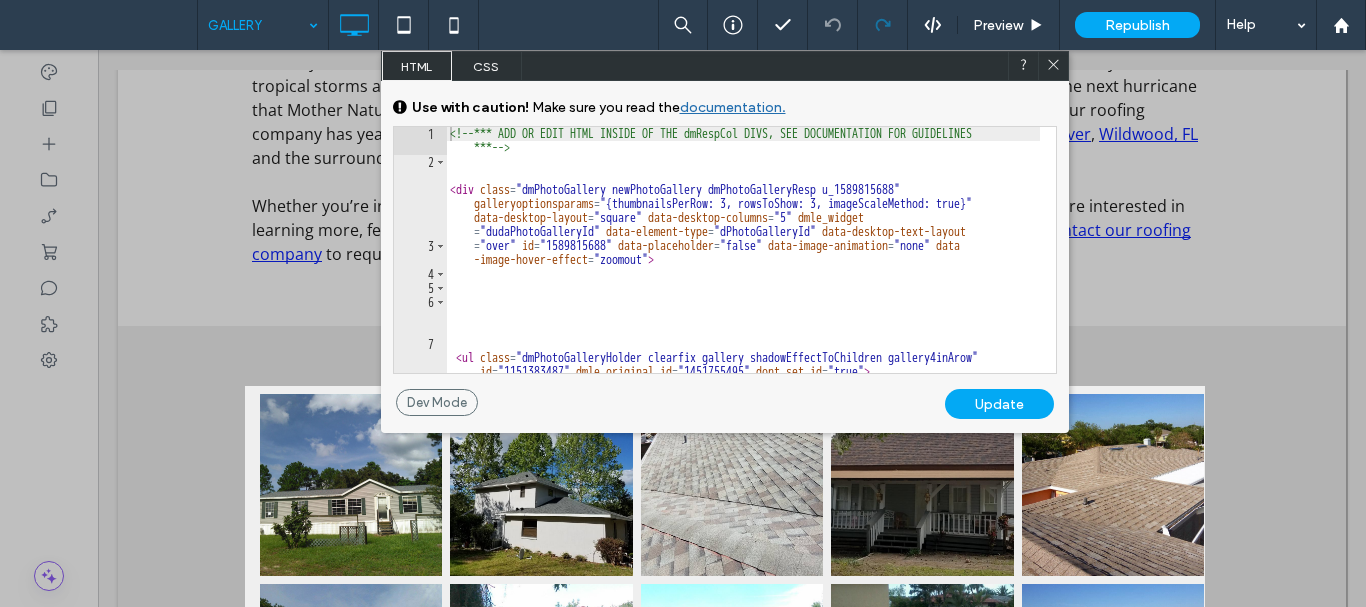 click 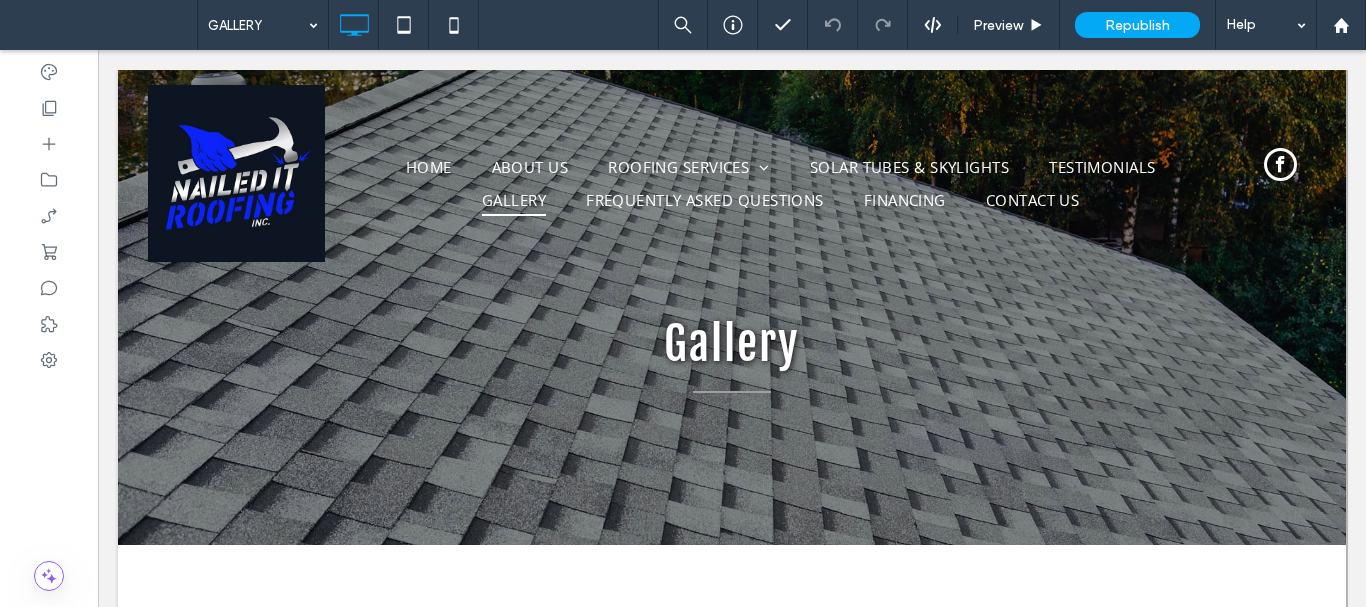 scroll, scrollTop: 0, scrollLeft: 0, axis: both 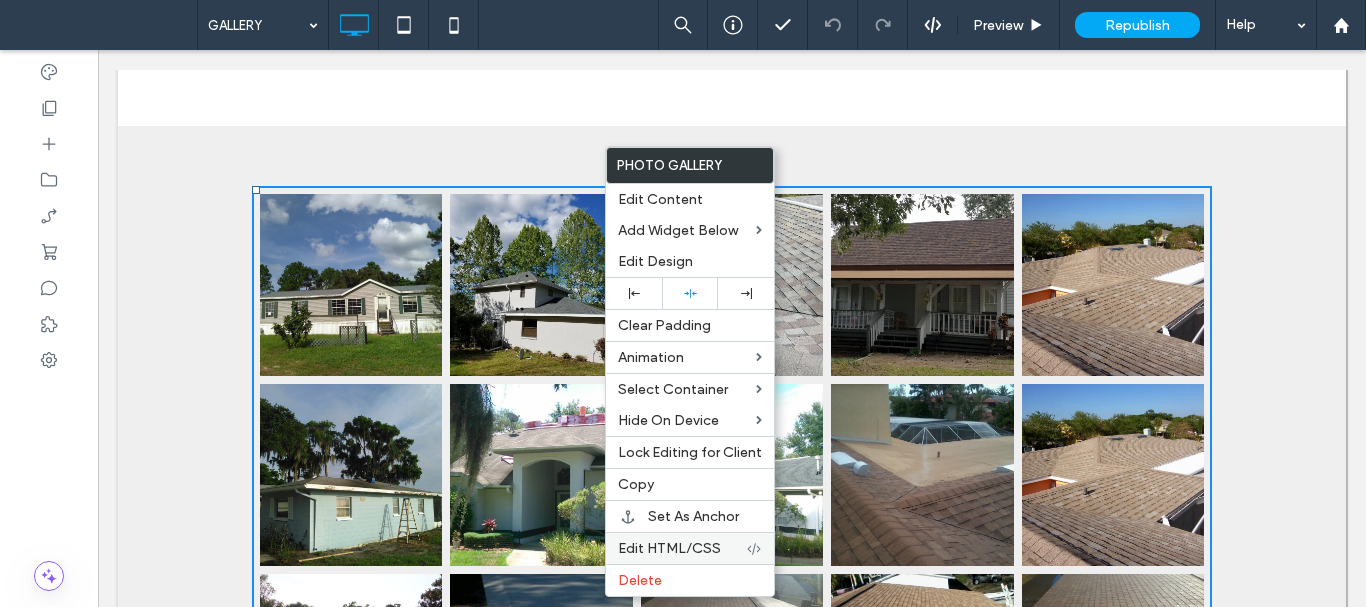 click on "Edit HTML/CSS" at bounding box center [669, 548] 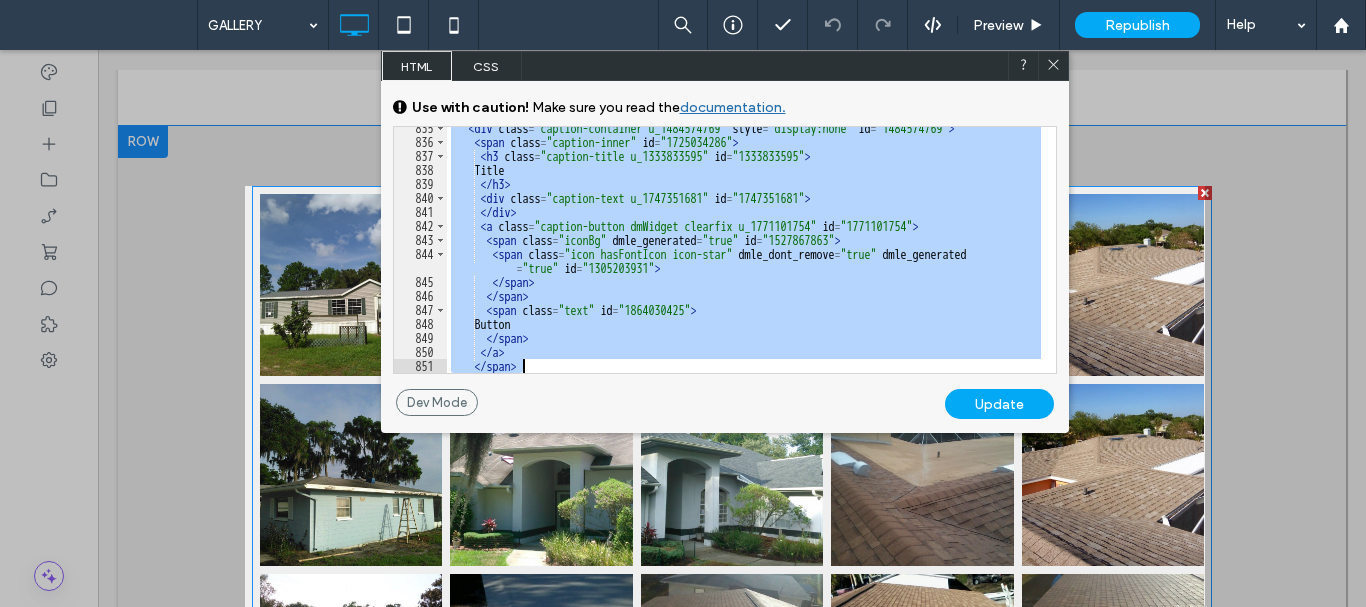 scroll, scrollTop: 13950, scrollLeft: 0, axis: vertical 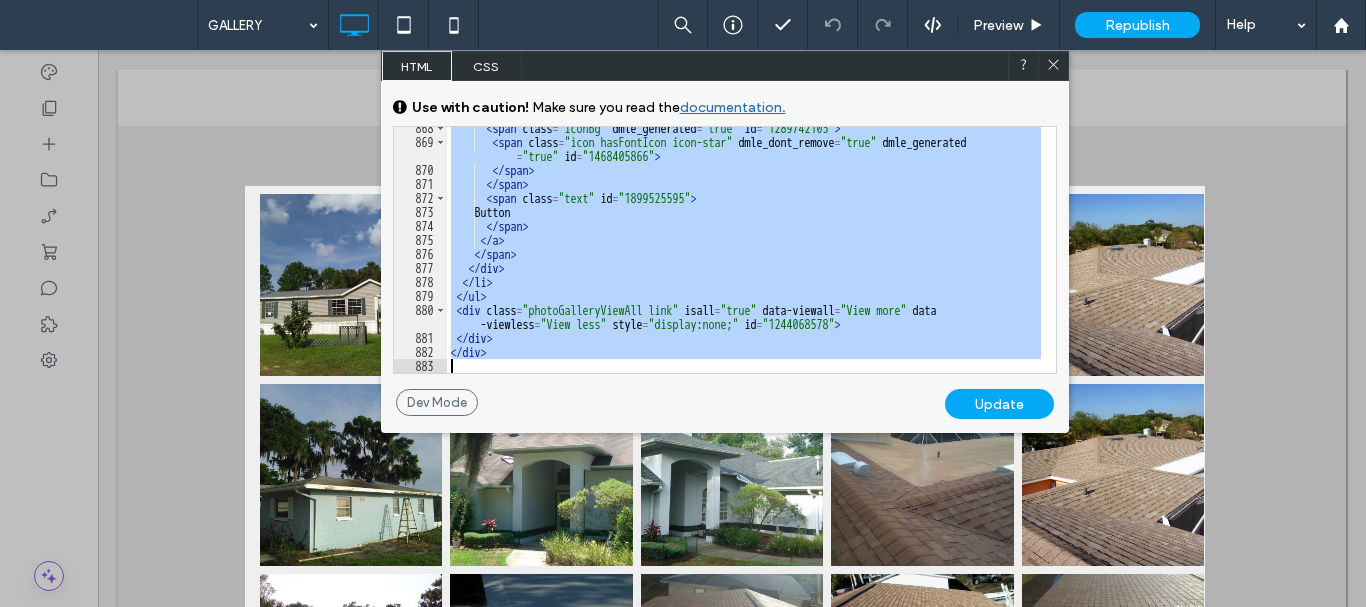 drag, startPoint x: 449, startPoint y: 163, endPoint x: 604, endPoint y: 359, distance: 249.88197 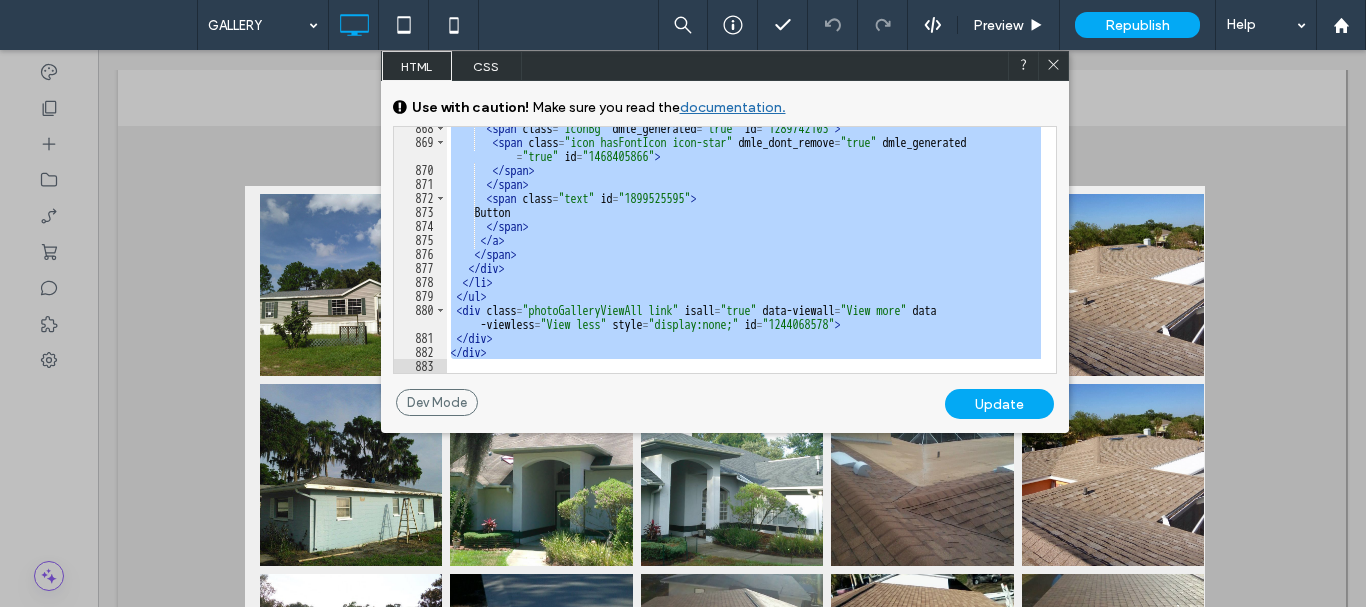 click on "CSS" at bounding box center (487, 66) 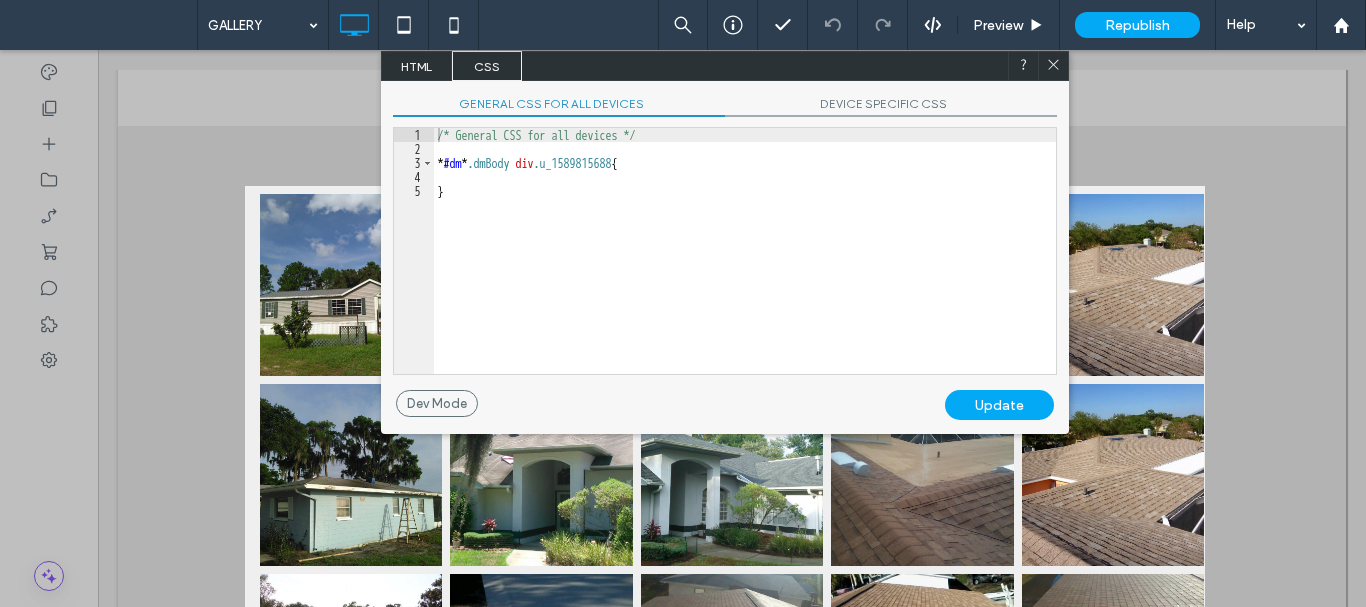 click on "/* General CSS for all devices */ * #dm  * .dmBody   div .u_1589815688 { }" at bounding box center (745, 265) 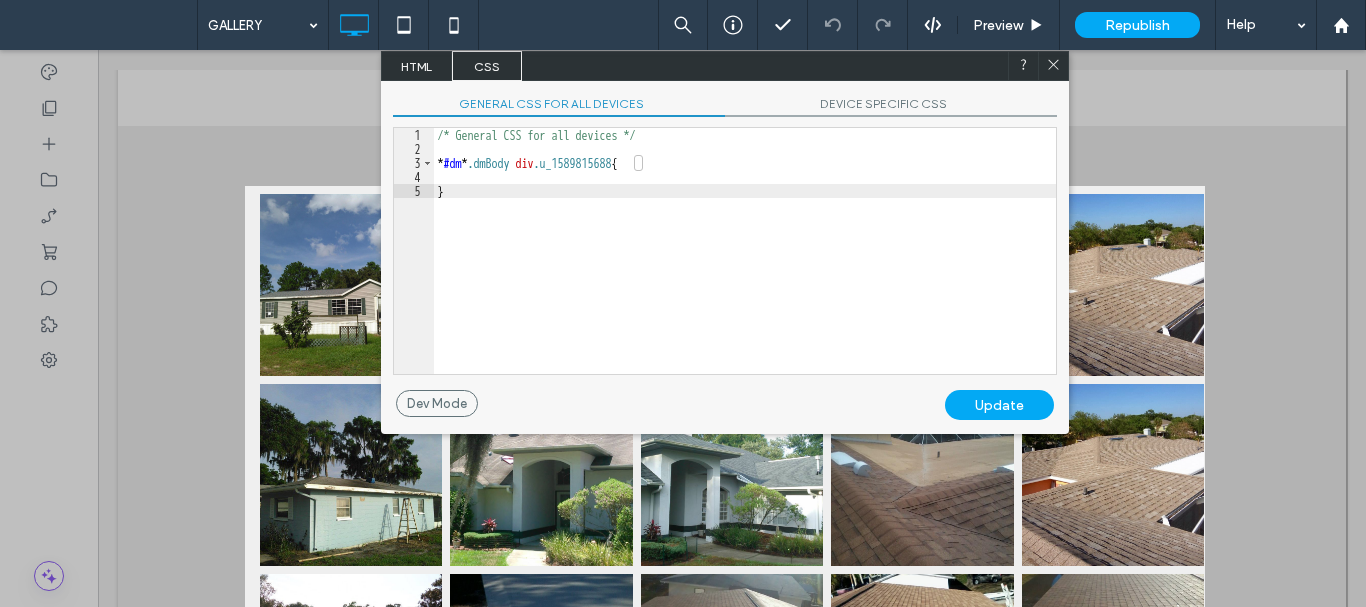 click on "DEVICE SPECIFIC CSS" at bounding box center (891, 106) 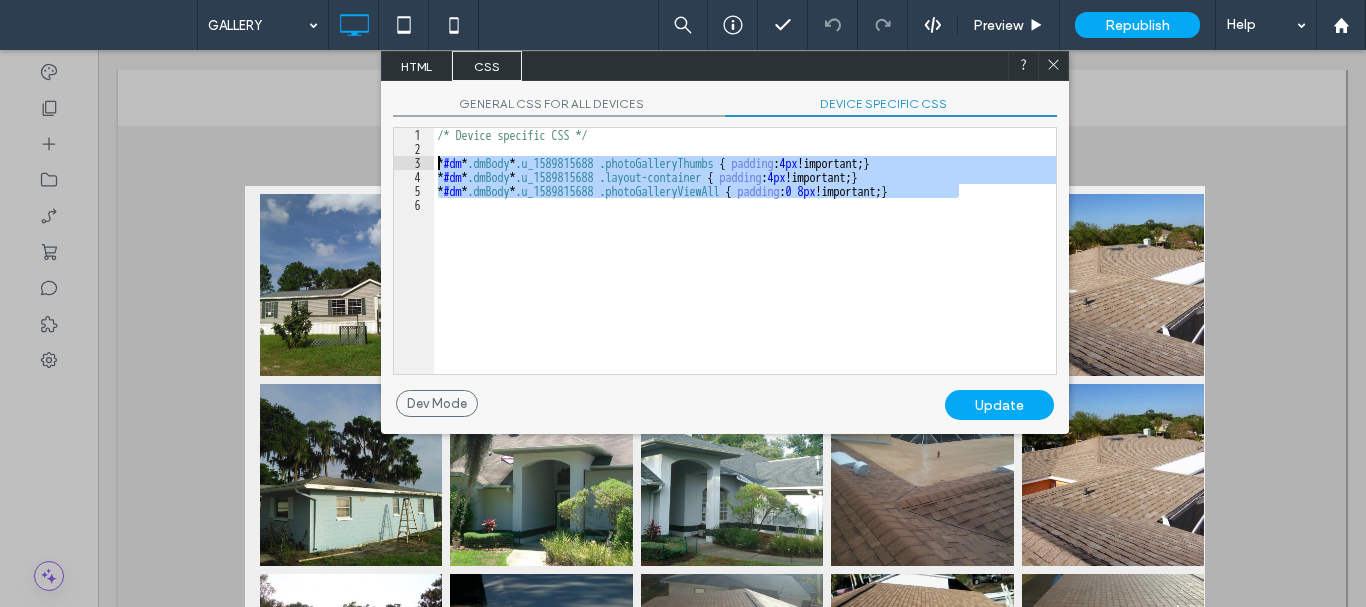 drag, startPoint x: 974, startPoint y: 195, endPoint x: 432, endPoint y: 169, distance: 542.6232 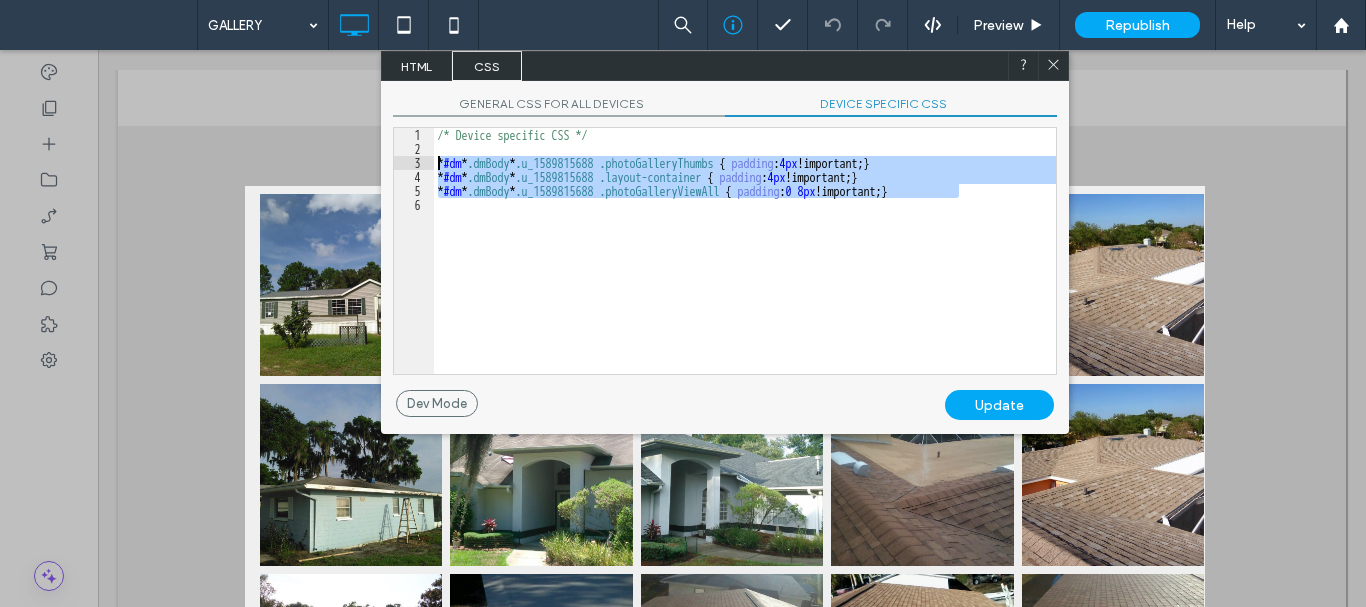 click 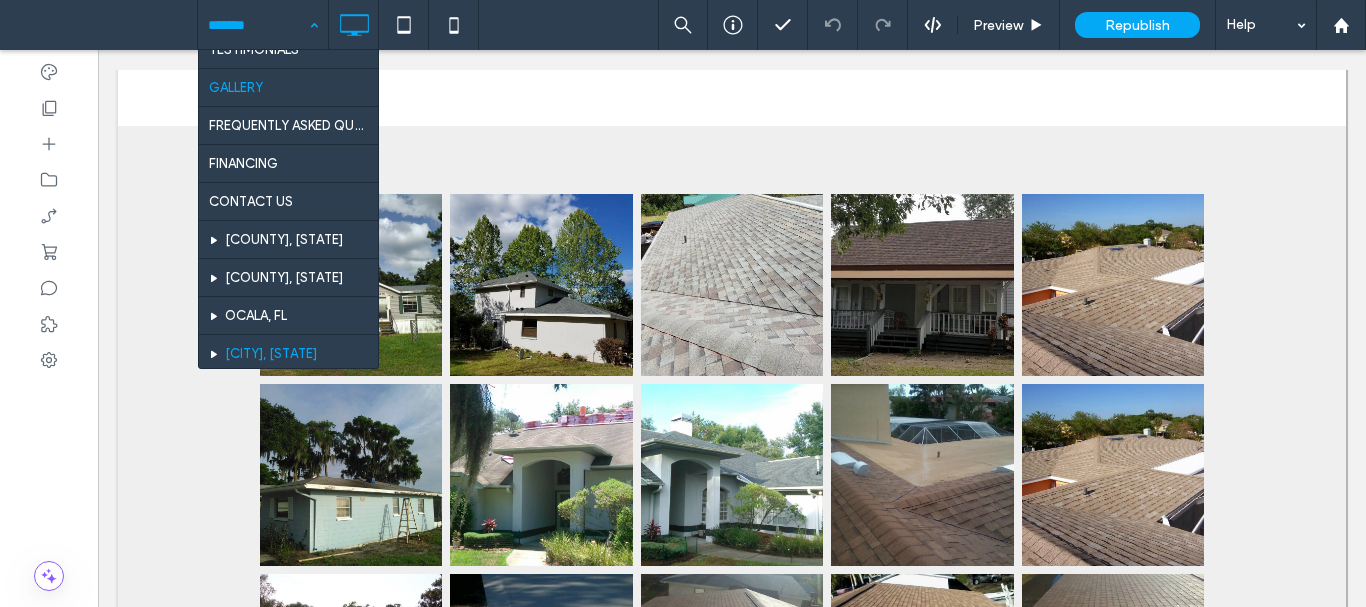 scroll, scrollTop: 553, scrollLeft: 0, axis: vertical 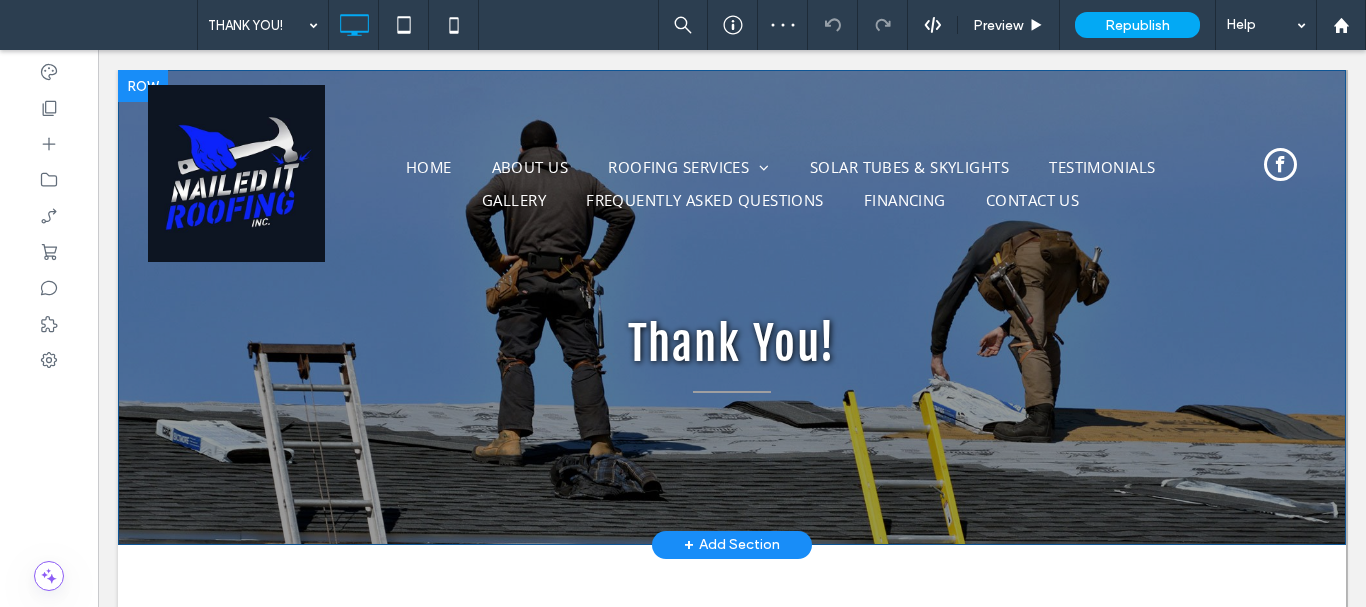 click on "Thank You!
Click To Paste
Row + Add Section" at bounding box center (732, 307) 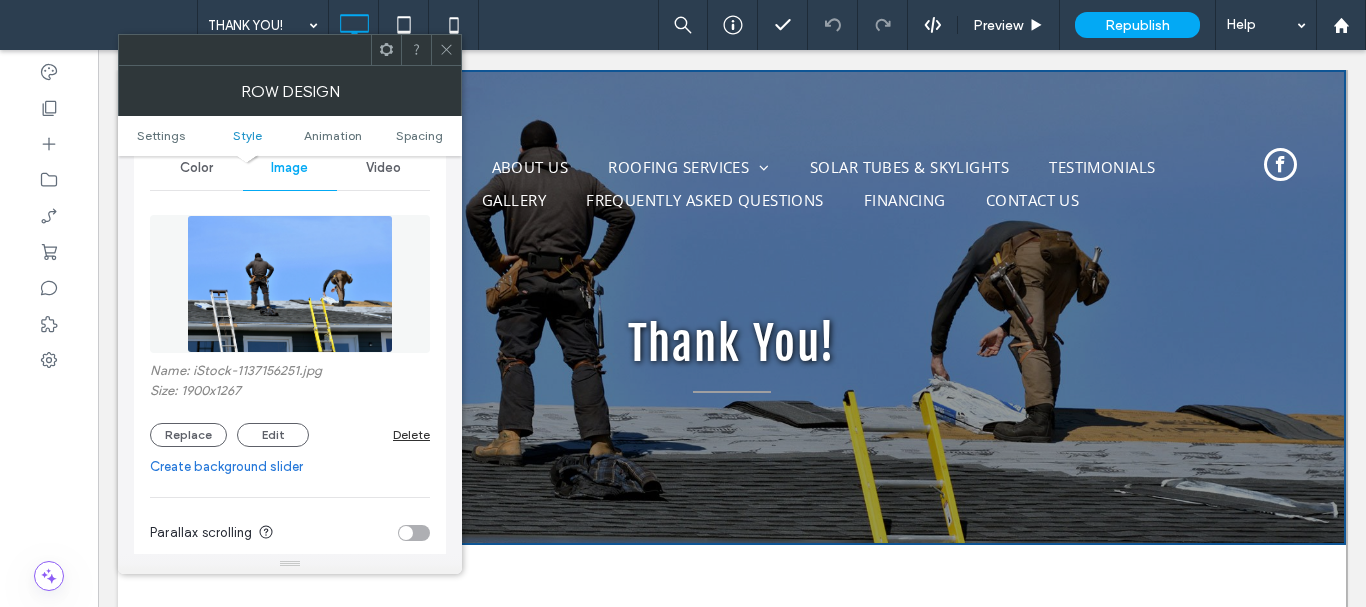 scroll, scrollTop: 300, scrollLeft: 0, axis: vertical 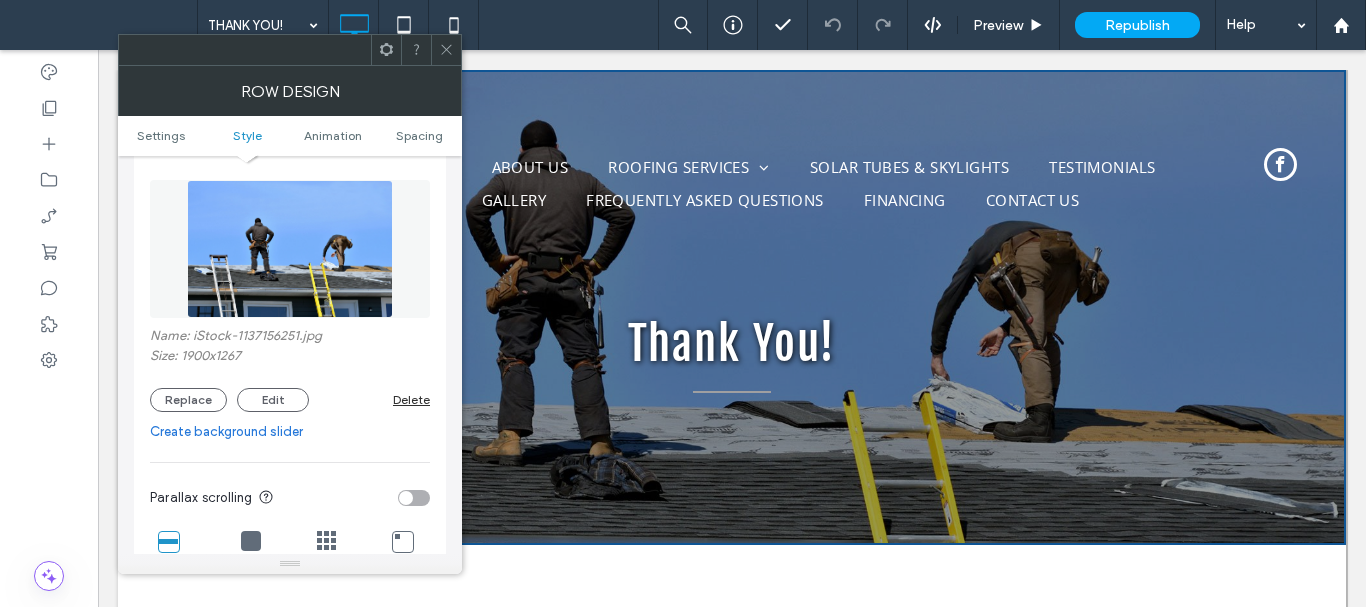 click on "Name: iStock-1137156251.jpg" at bounding box center [290, 338] 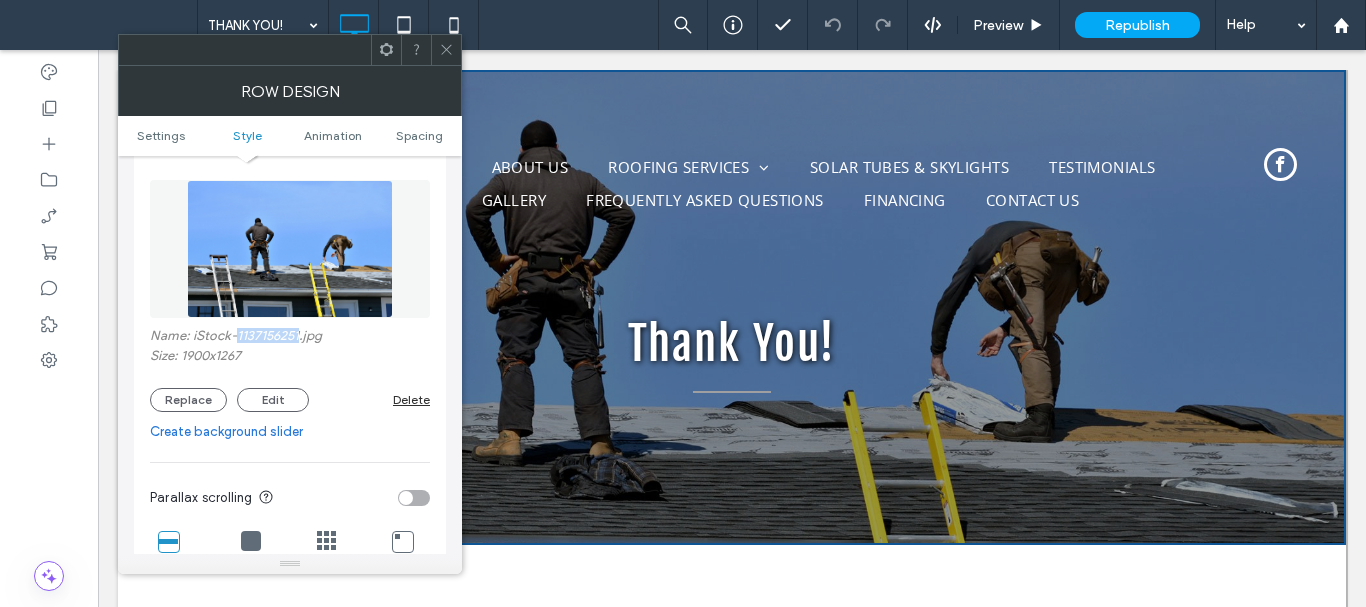 click on "Name: iStock-1137156251.jpg" at bounding box center (290, 338) 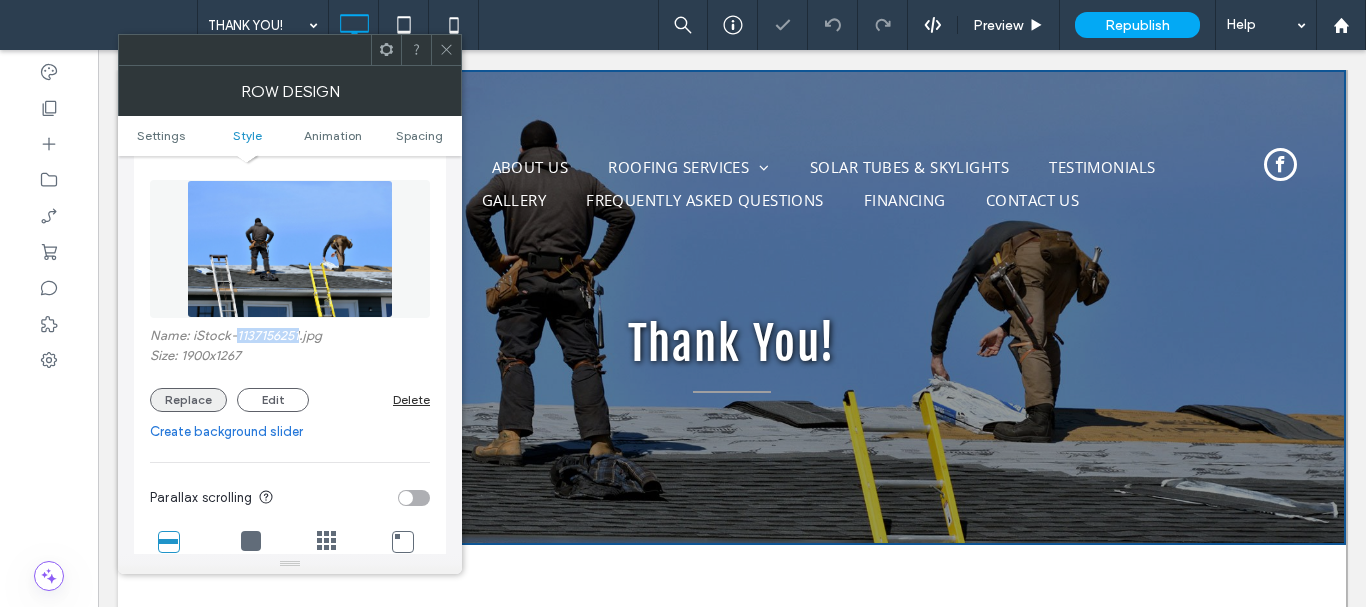 click on "Replace" at bounding box center (188, 400) 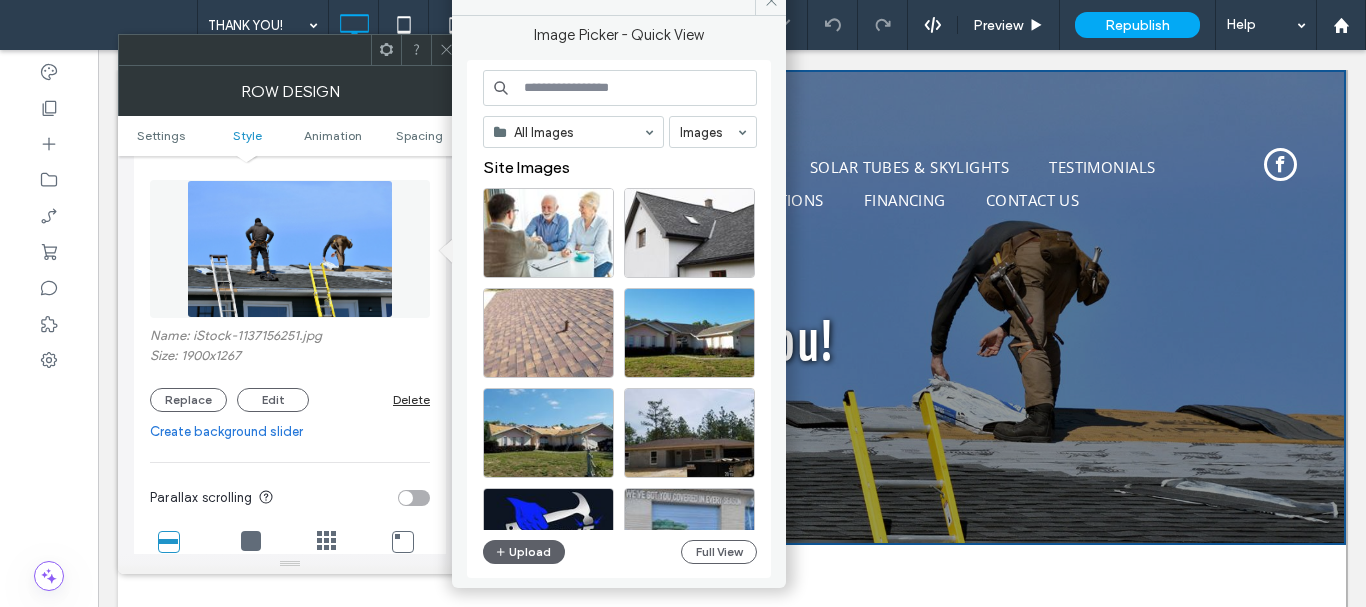 click at bounding box center [620, 88] 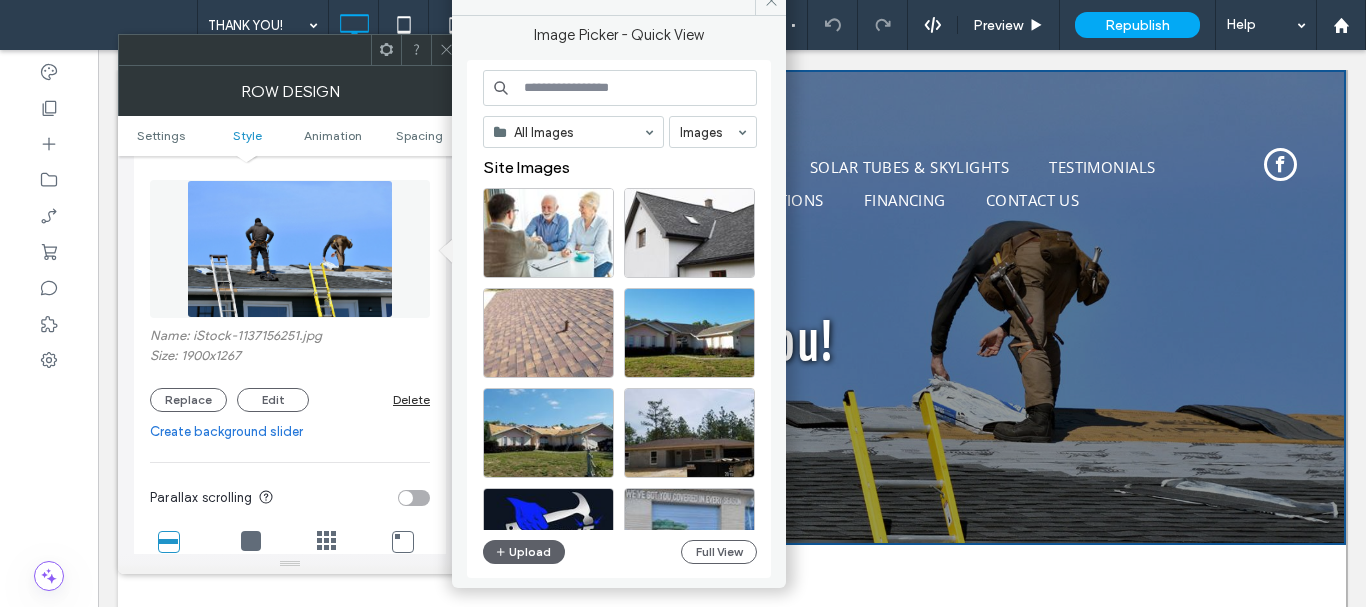 paste on "**********" 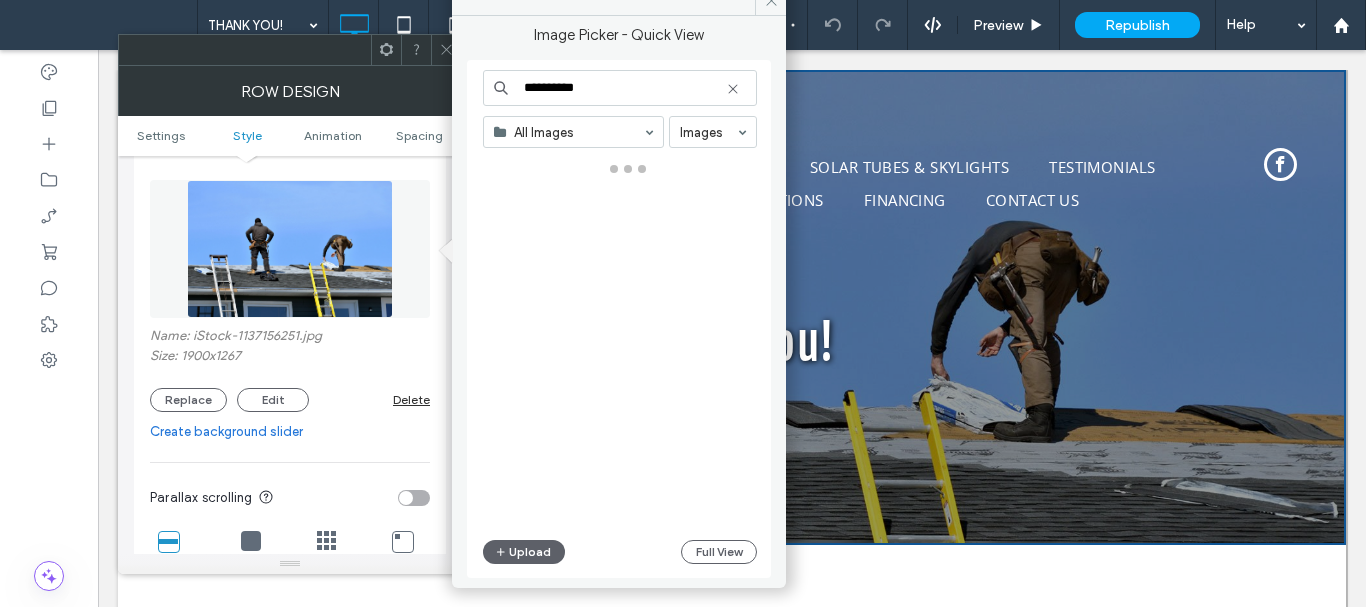 type on "**********" 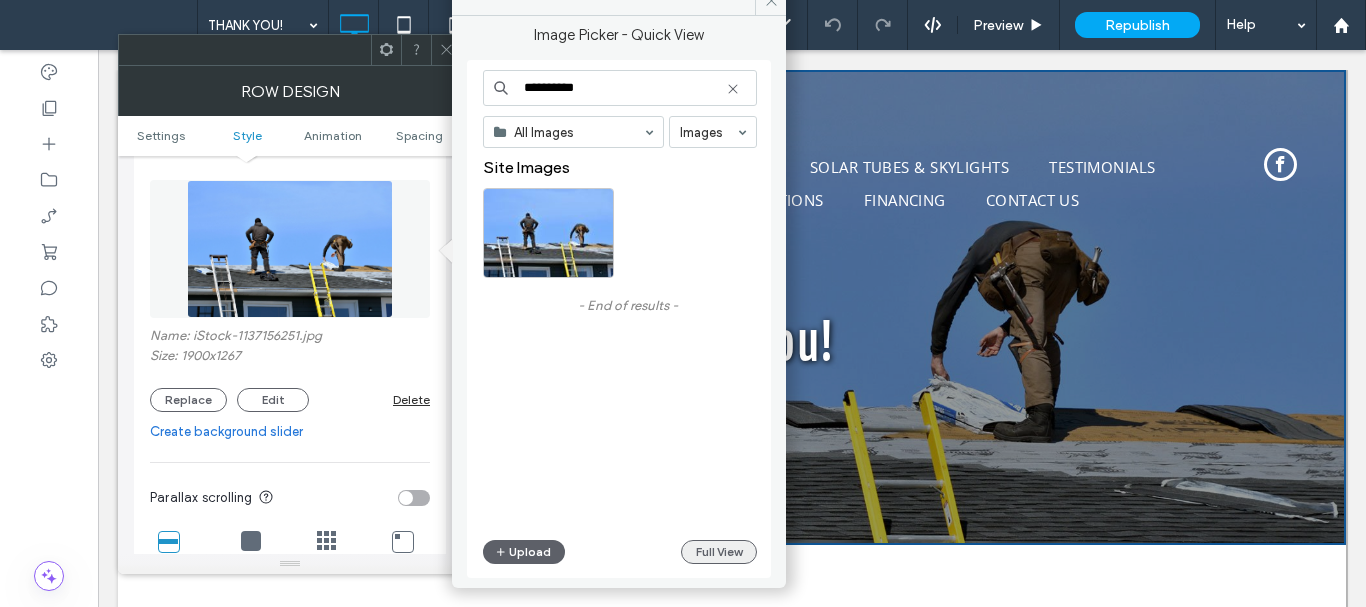 click on "Full View" at bounding box center [719, 552] 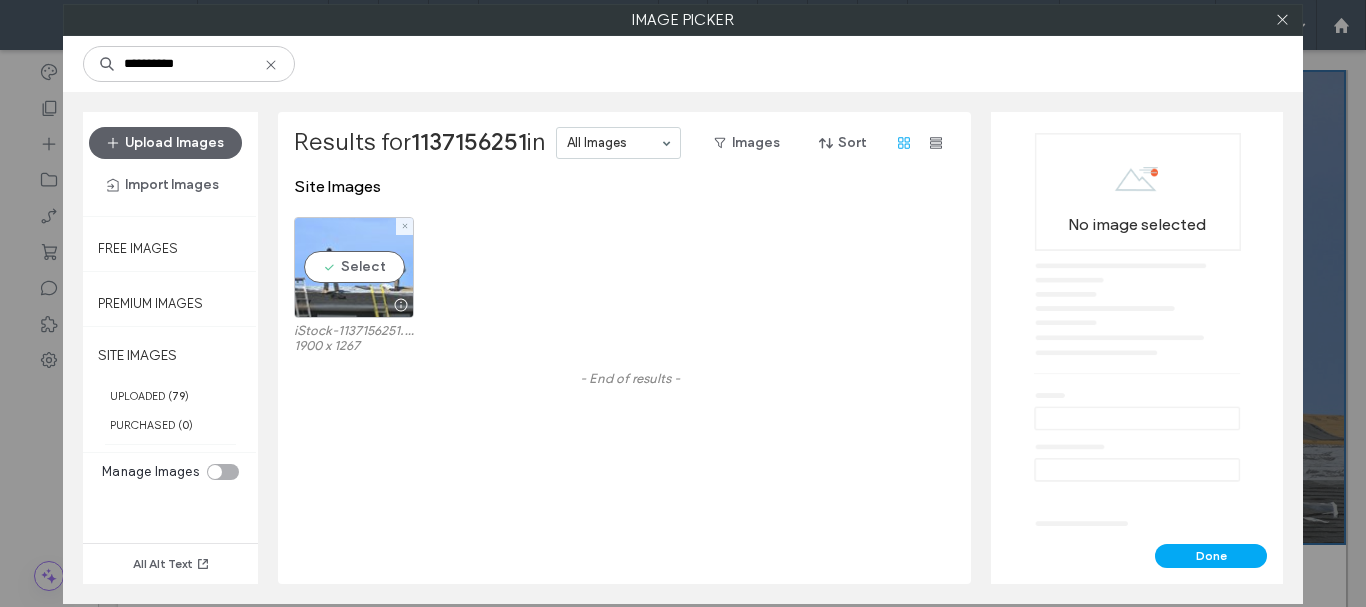 click at bounding box center [354, 305] 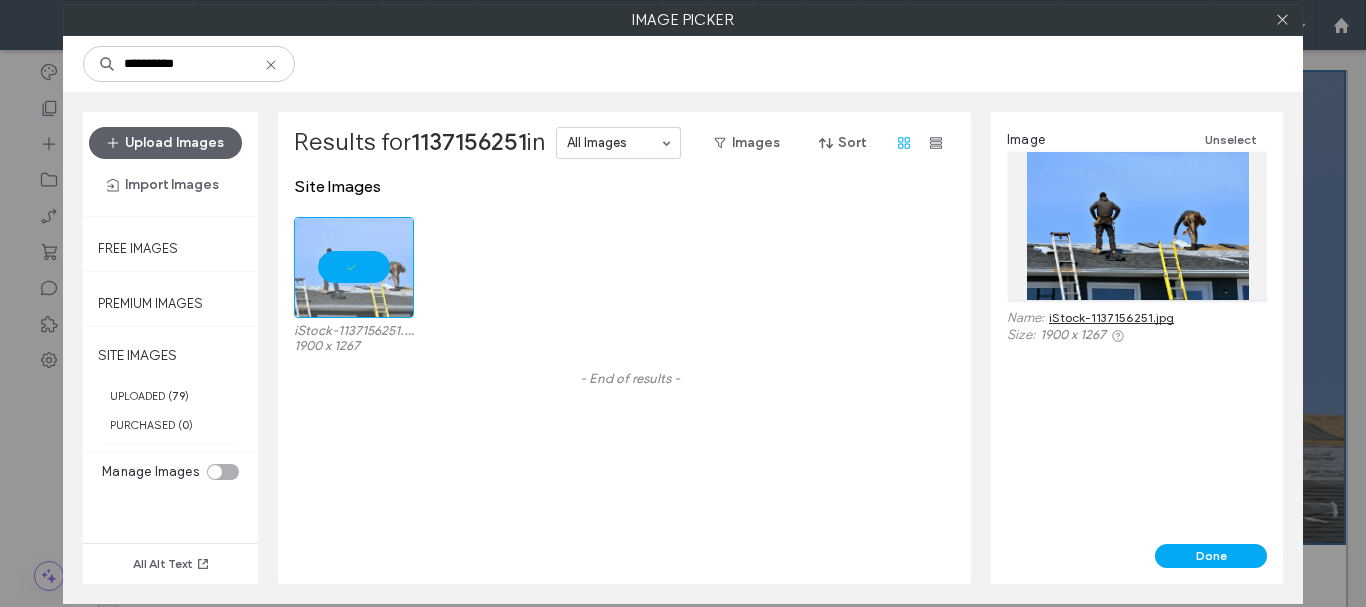 click on "iStock-1137156251.jpg" at bounding box center (1111, 317) 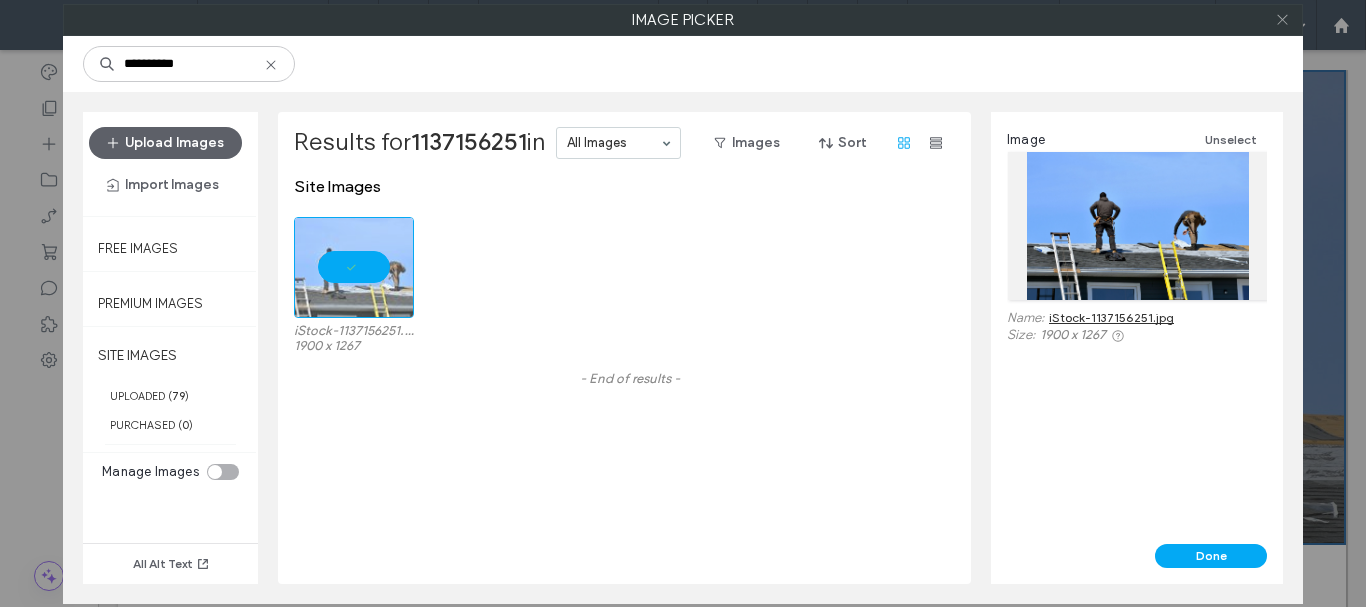 click 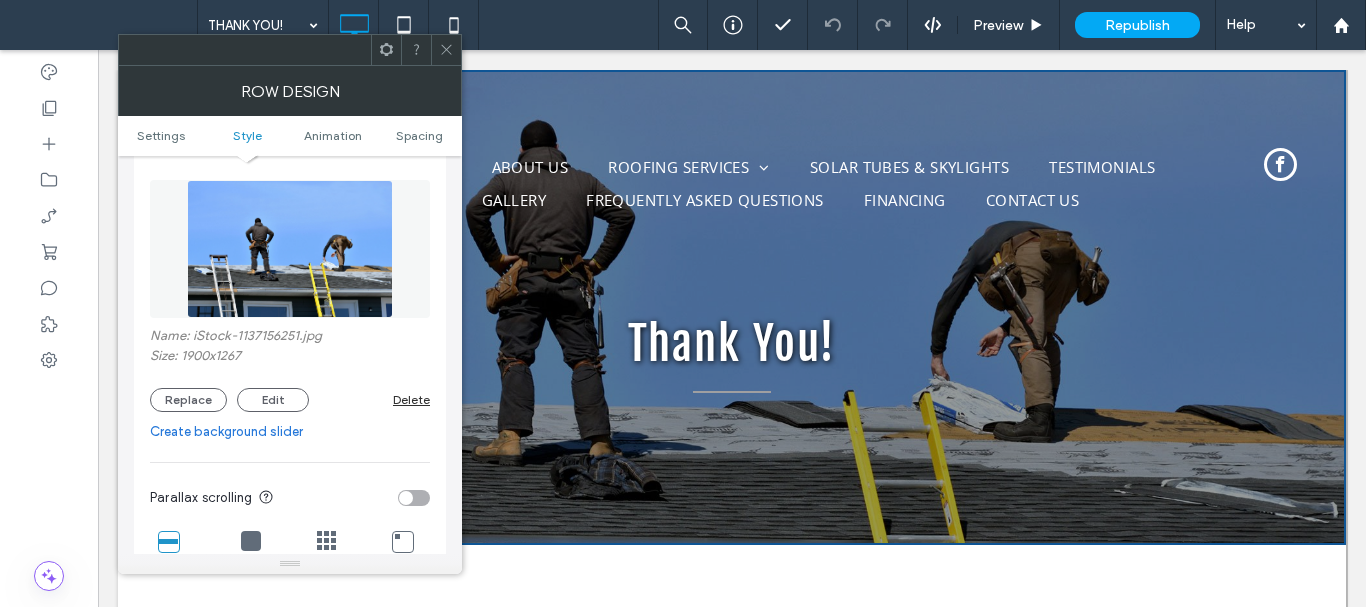 click at bounding box center [446, 50] 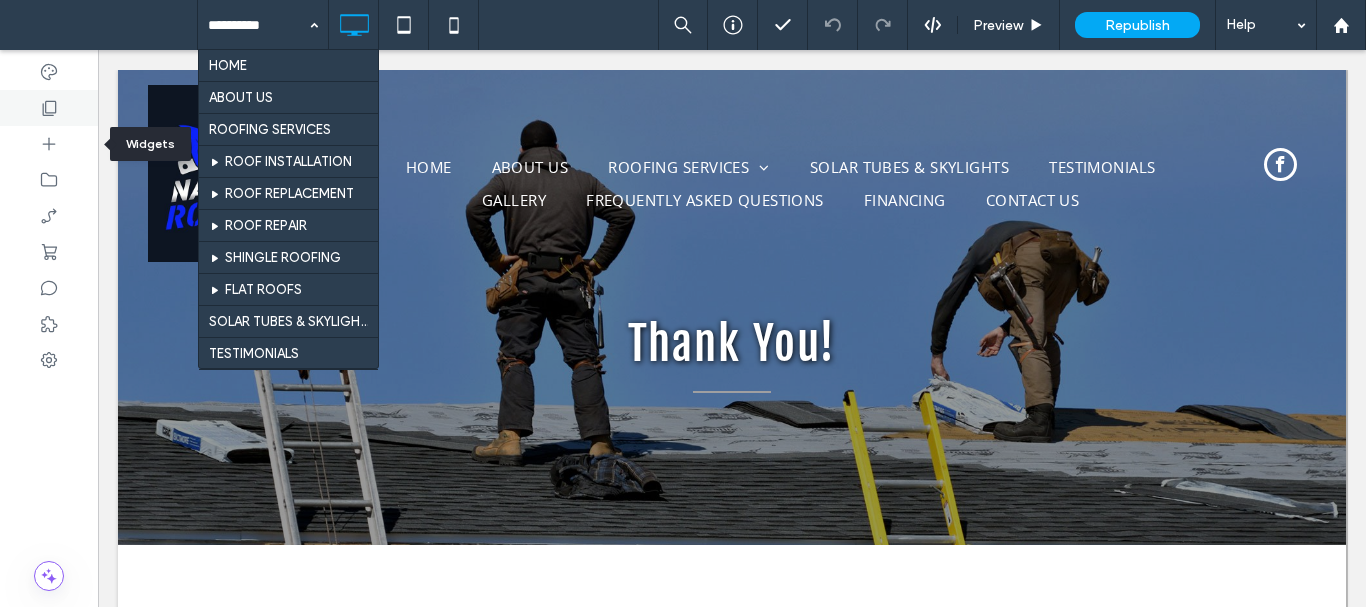 click at bounding box center [49, 144] 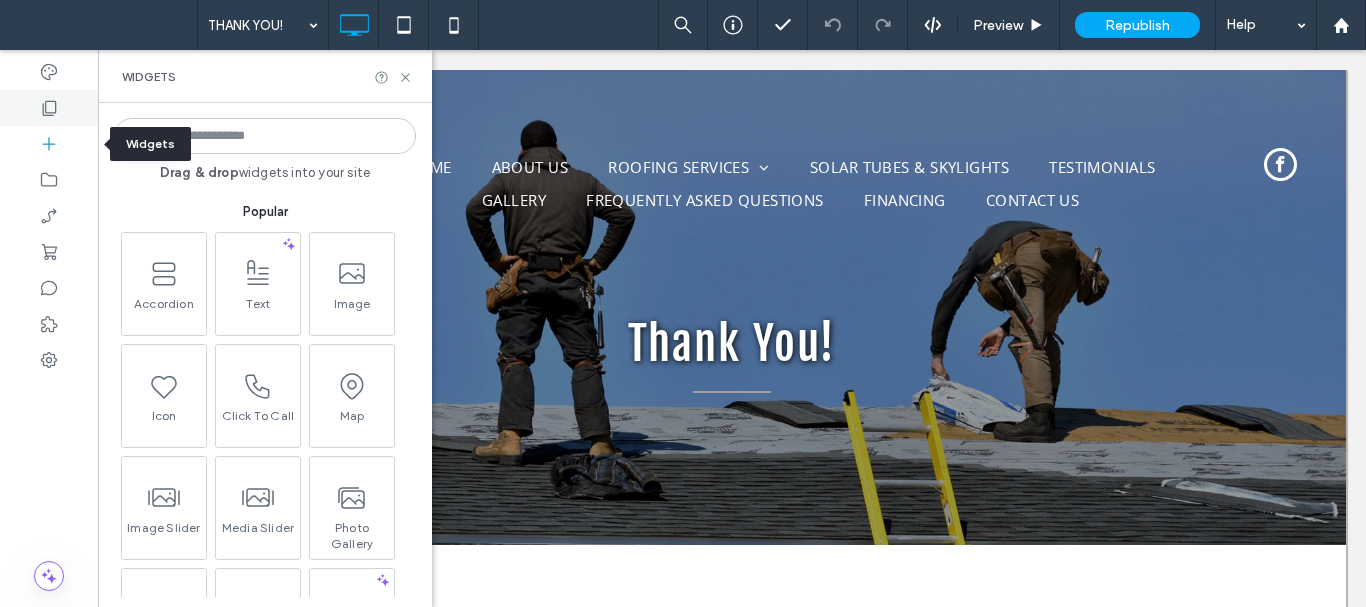 click 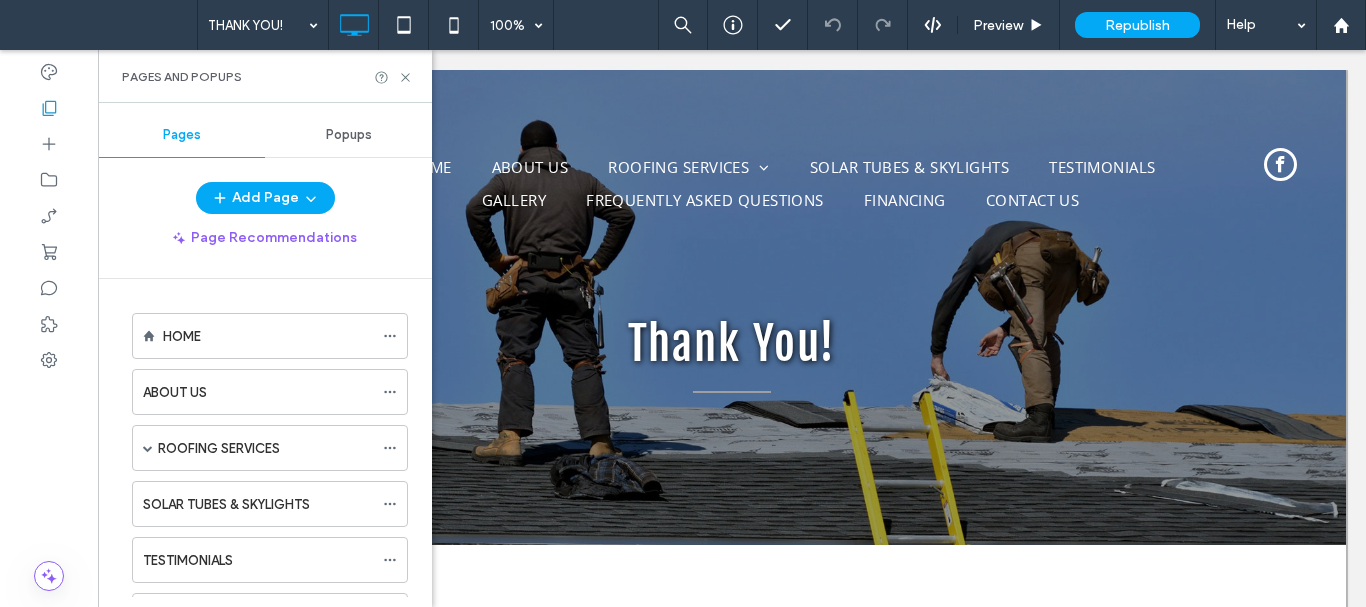 scroll, scrollTop: 372, scrollLeft: 0, axis: vertical 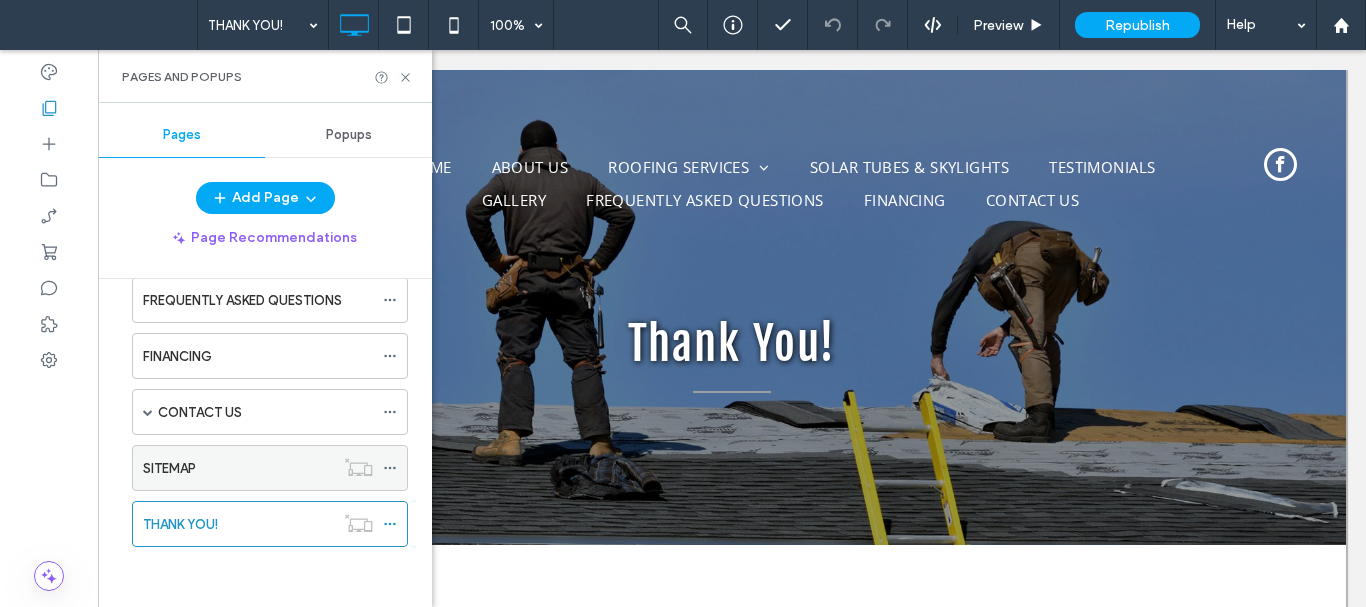click on "SITEMAP" at bounding box center [238, 468] 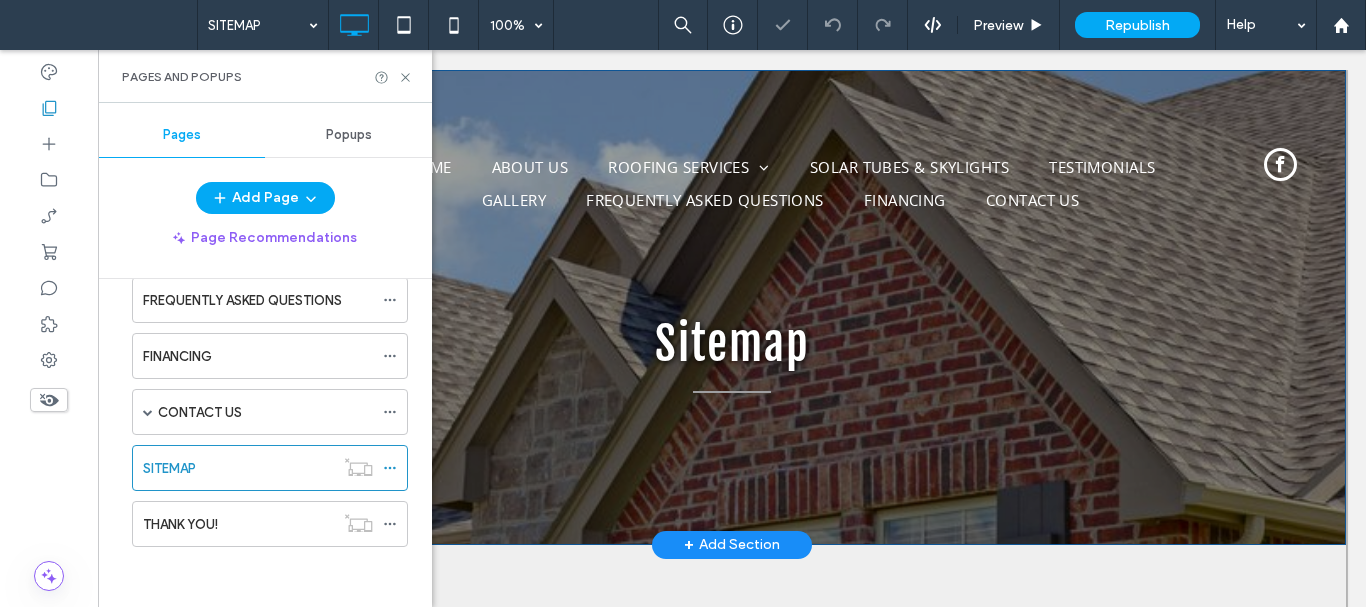 scroll, scrollTop: 0, scrollLeft: 0, axis: both 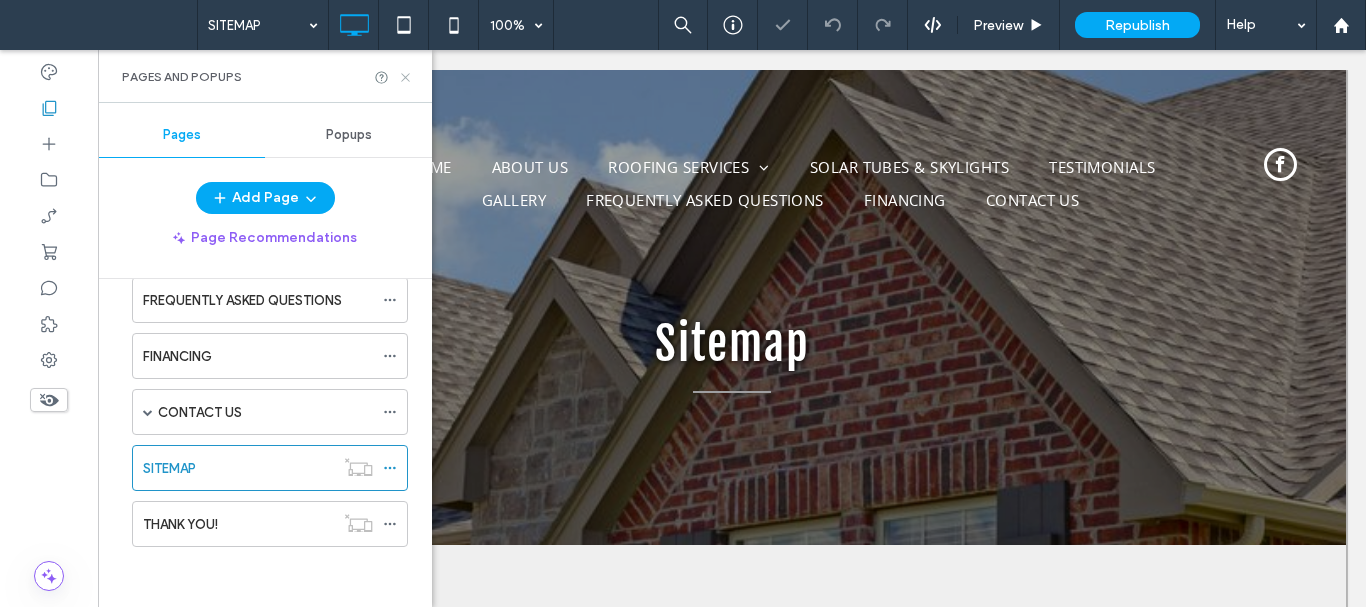 click 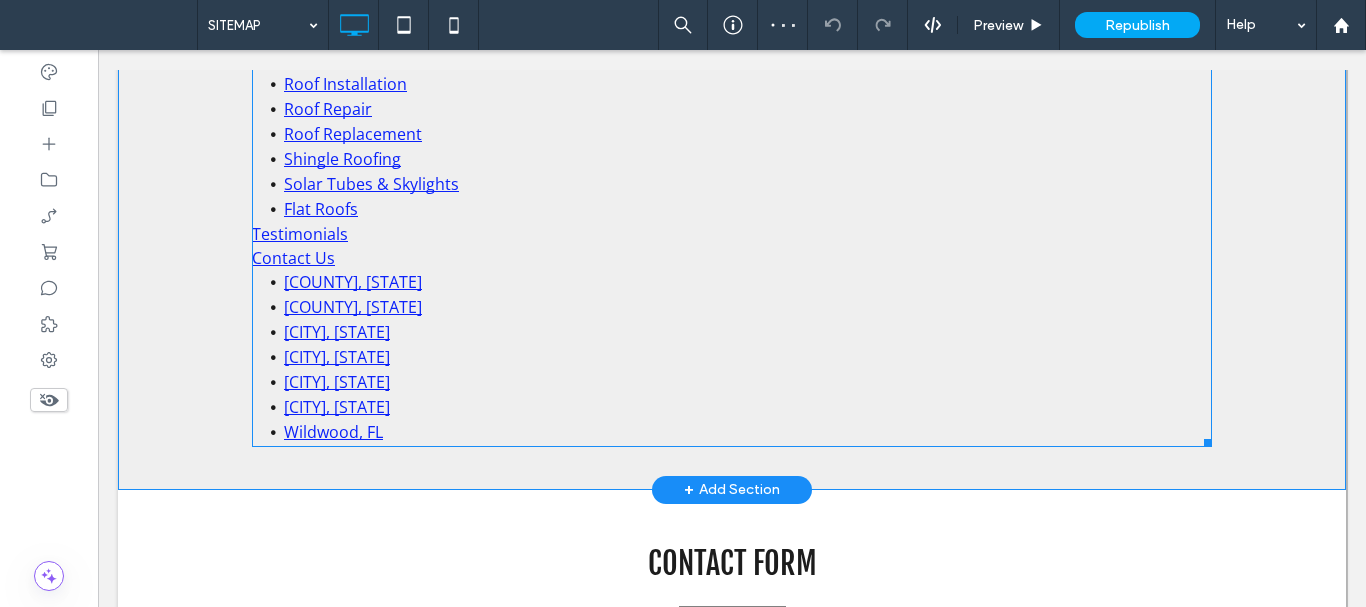 scroll, scrollTop: 700, scrollLeft: 0, axis: vertical 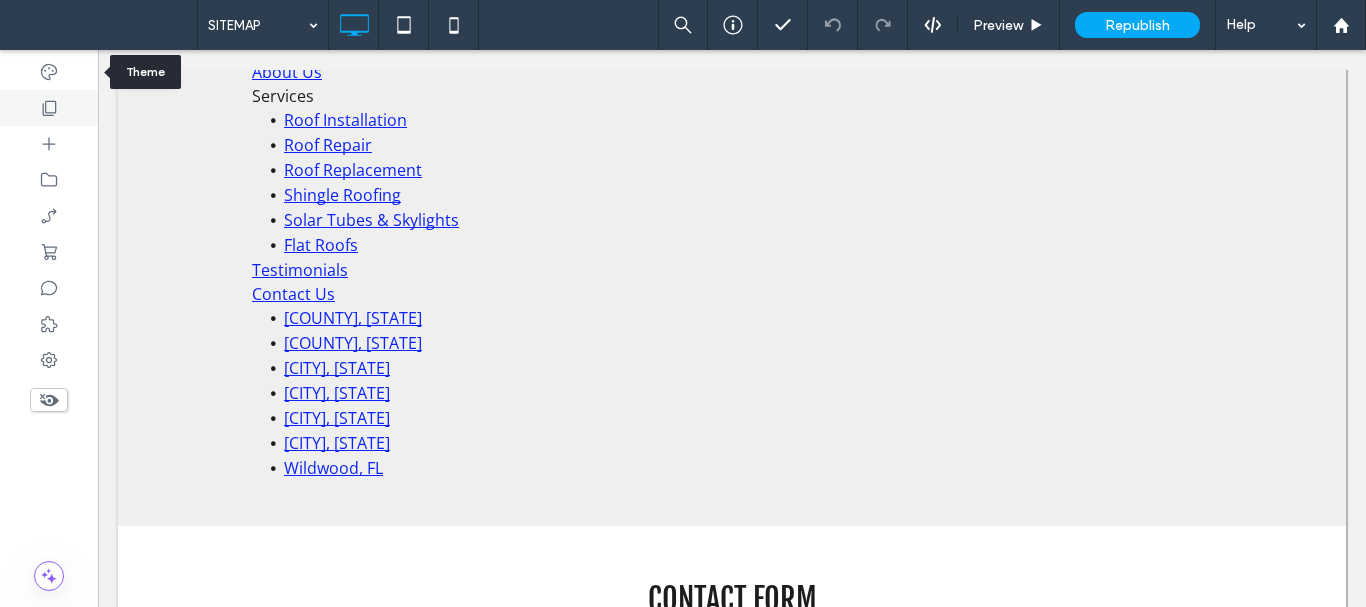 click 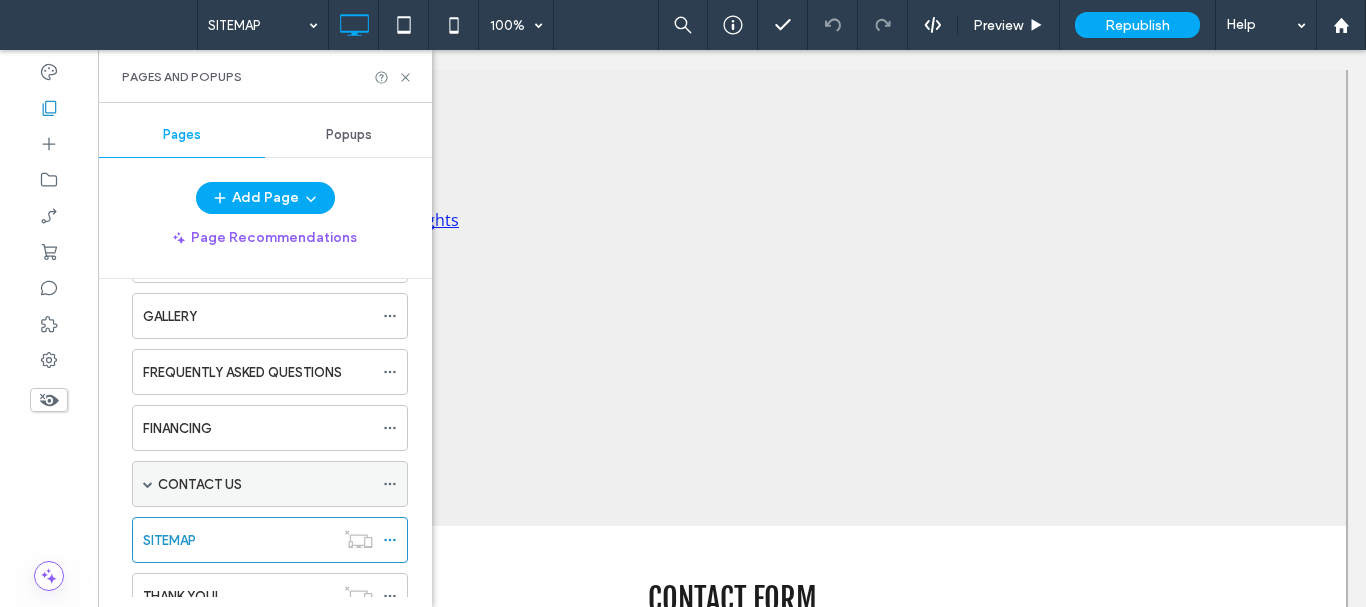 scroll, scrollTop: 372, scrollLeft: 0, axis: vertical 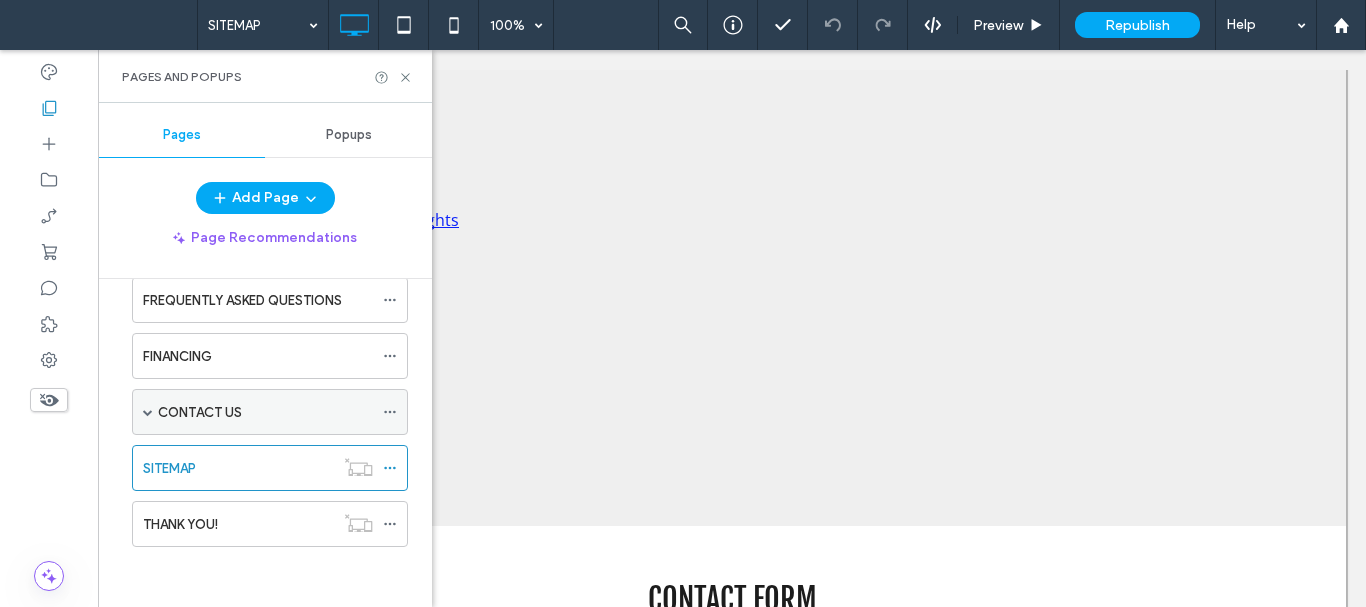 click at bounding box center [148, 412] 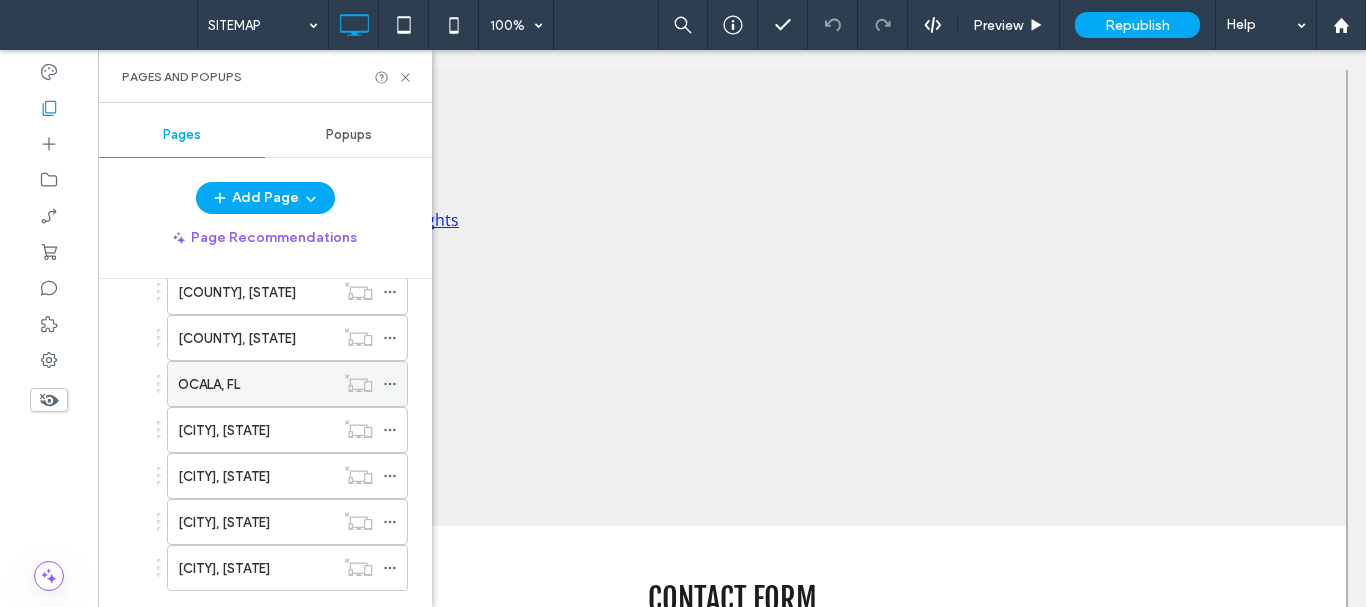scroll, scrollTop: 572, scrollLeft: 0, axis: vertical 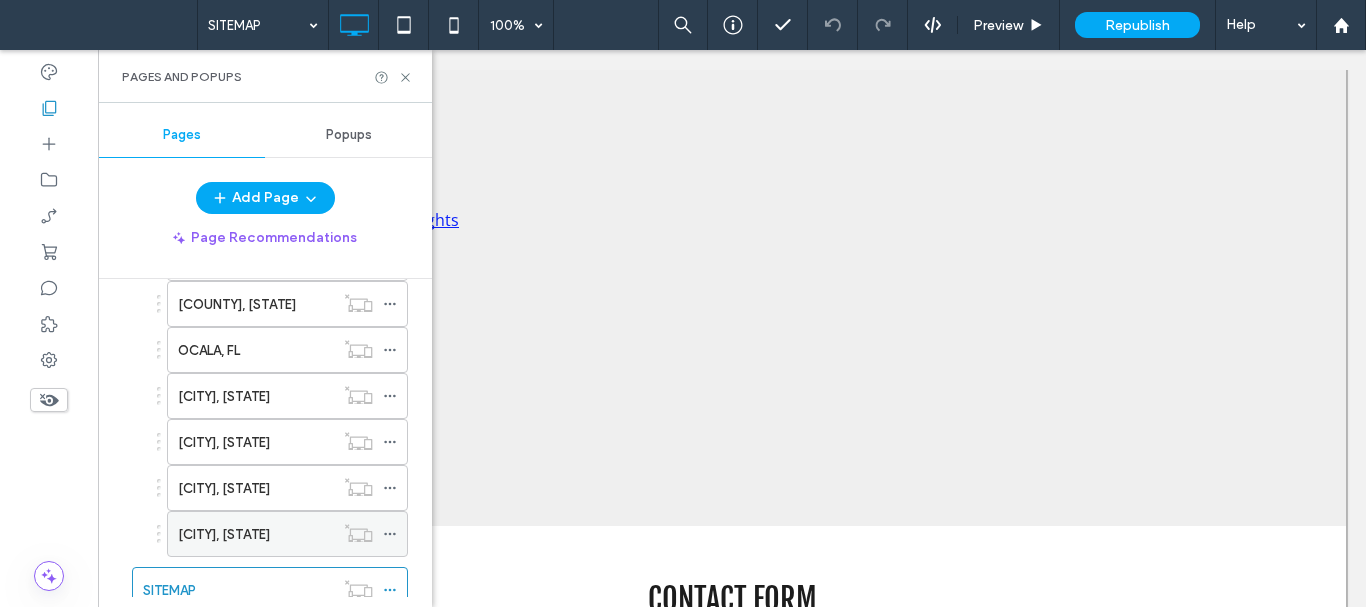 click on "[CITY], [STATE]" at bounding box center (224, 534) 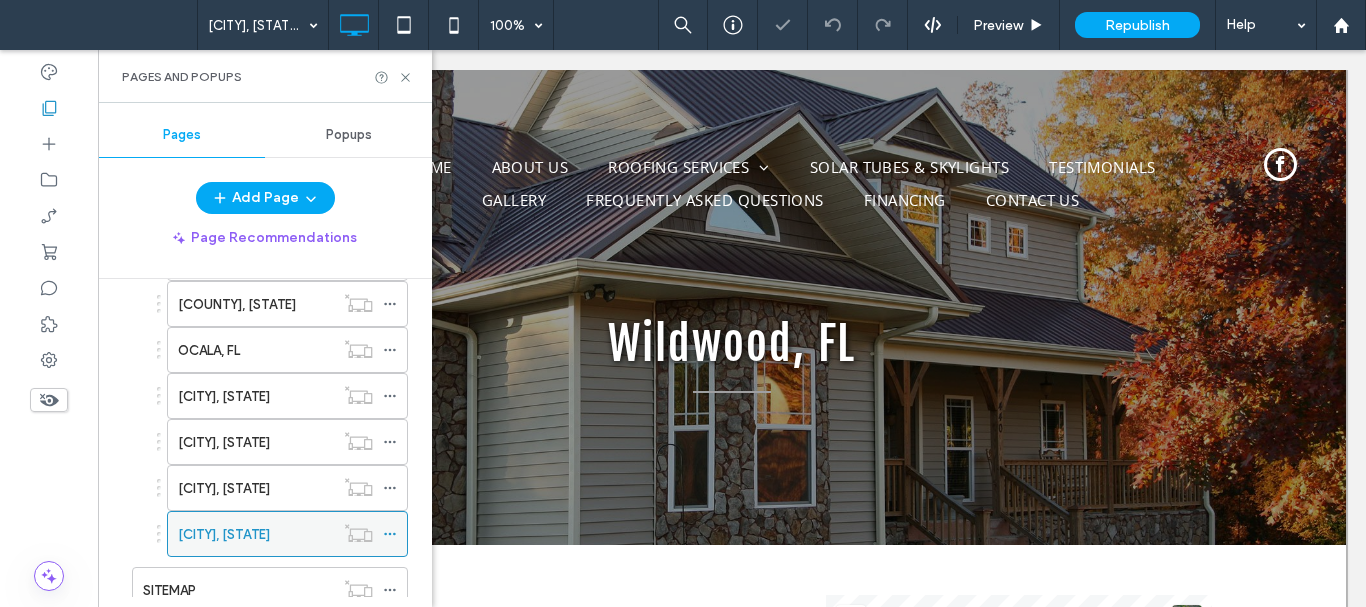 scroll, scrollTop: 0, scrollLeft: 0, axis: both 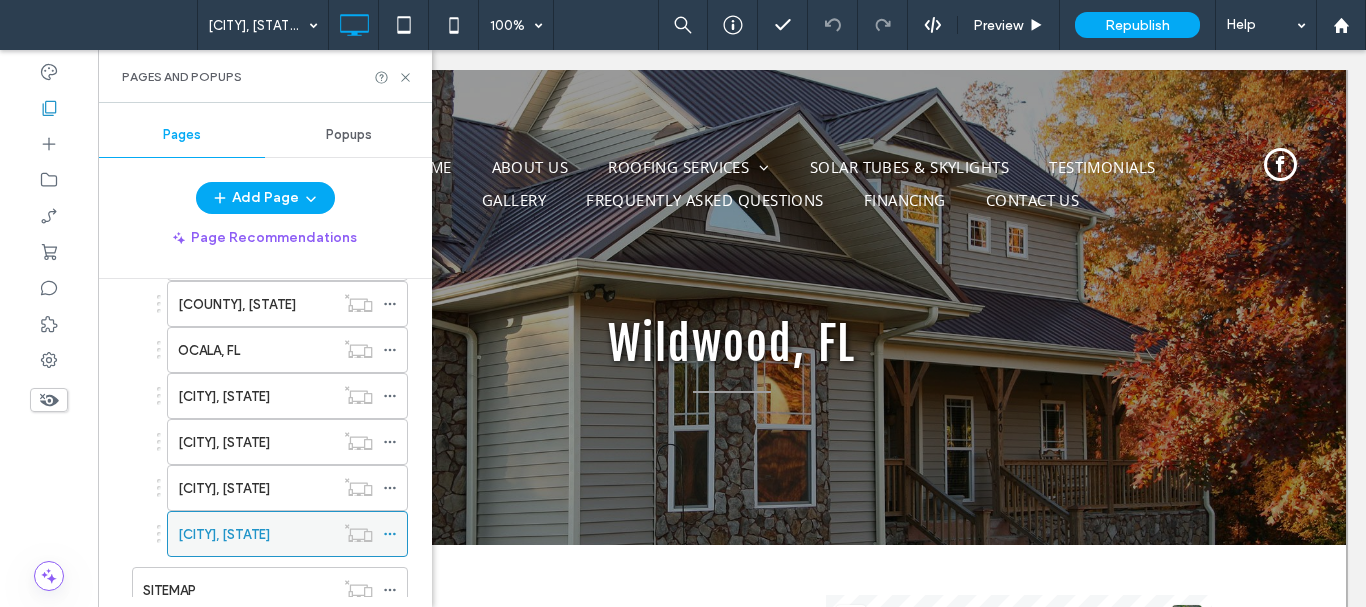 click 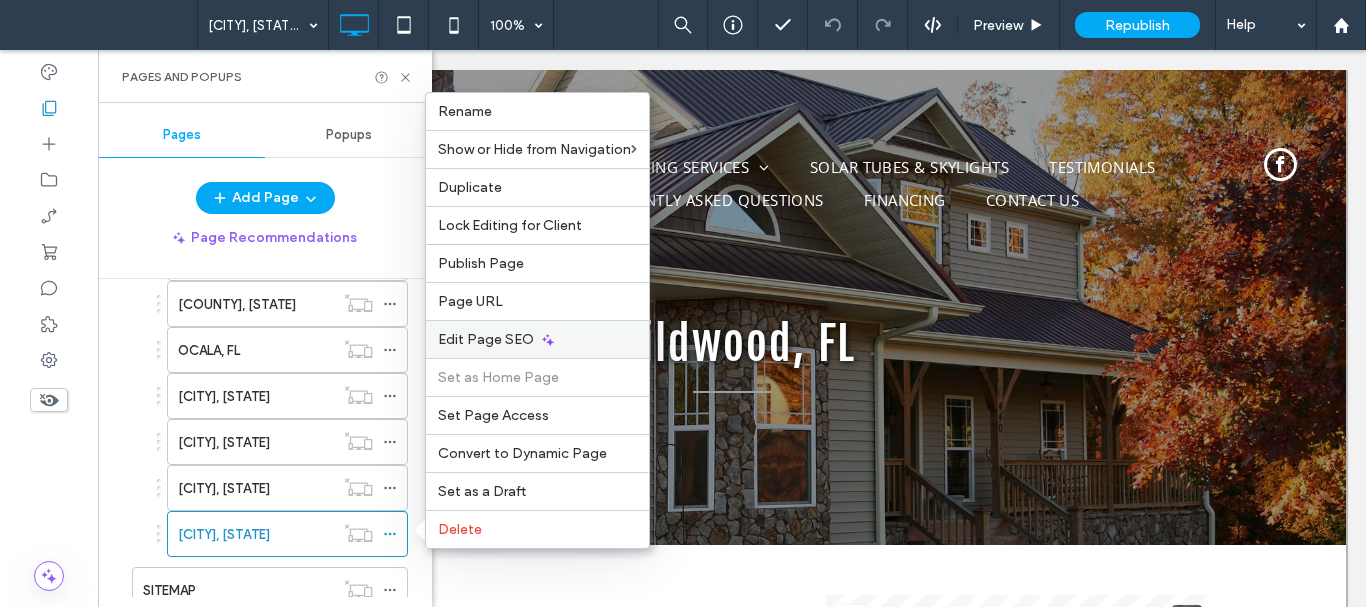 click 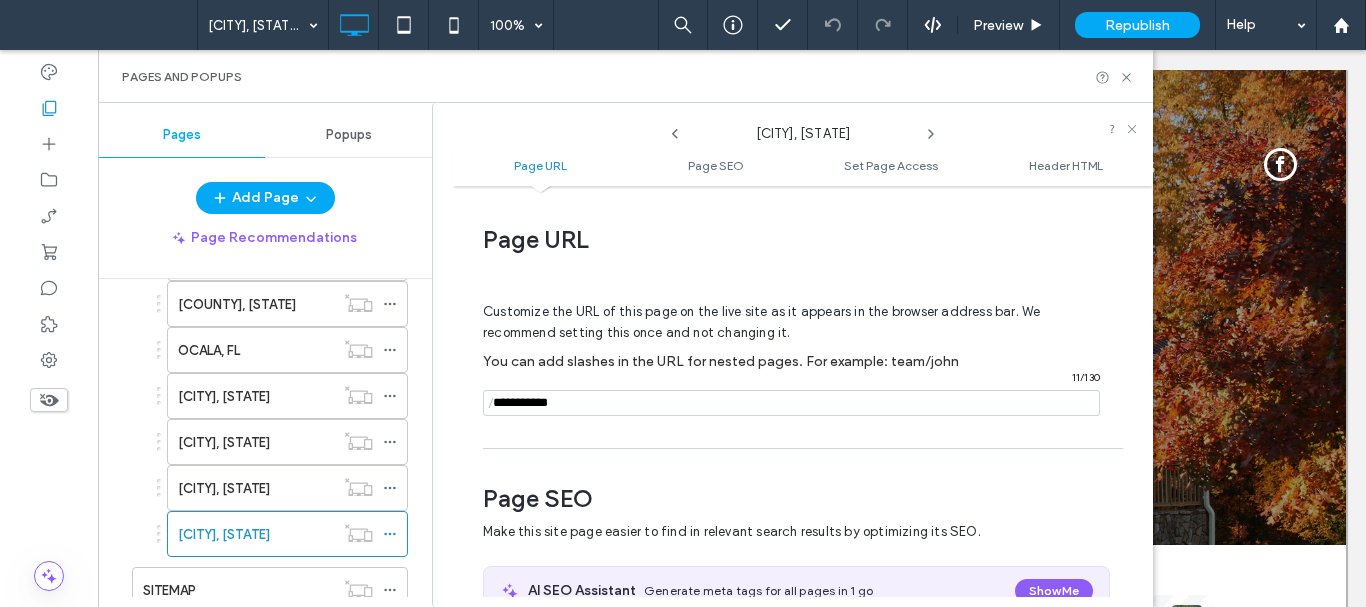 scroll, scrollTop: 274, scrollLeft: 0, axis: vertical 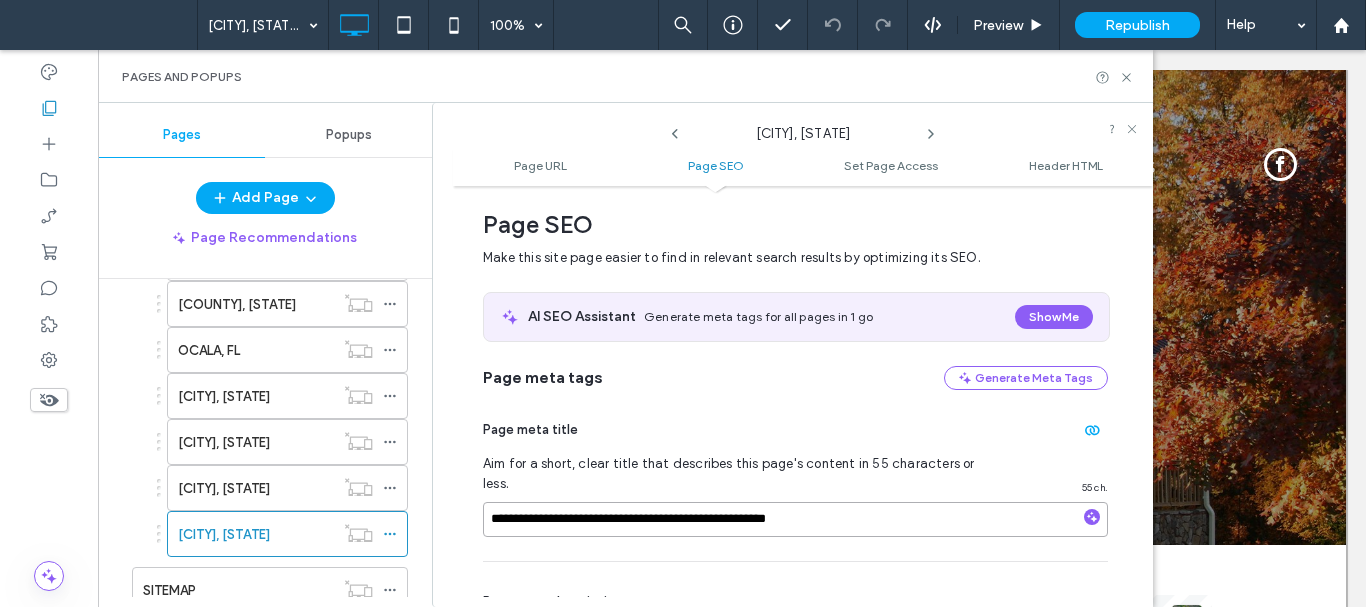 click on "**********" at bounding box center (795, 519) 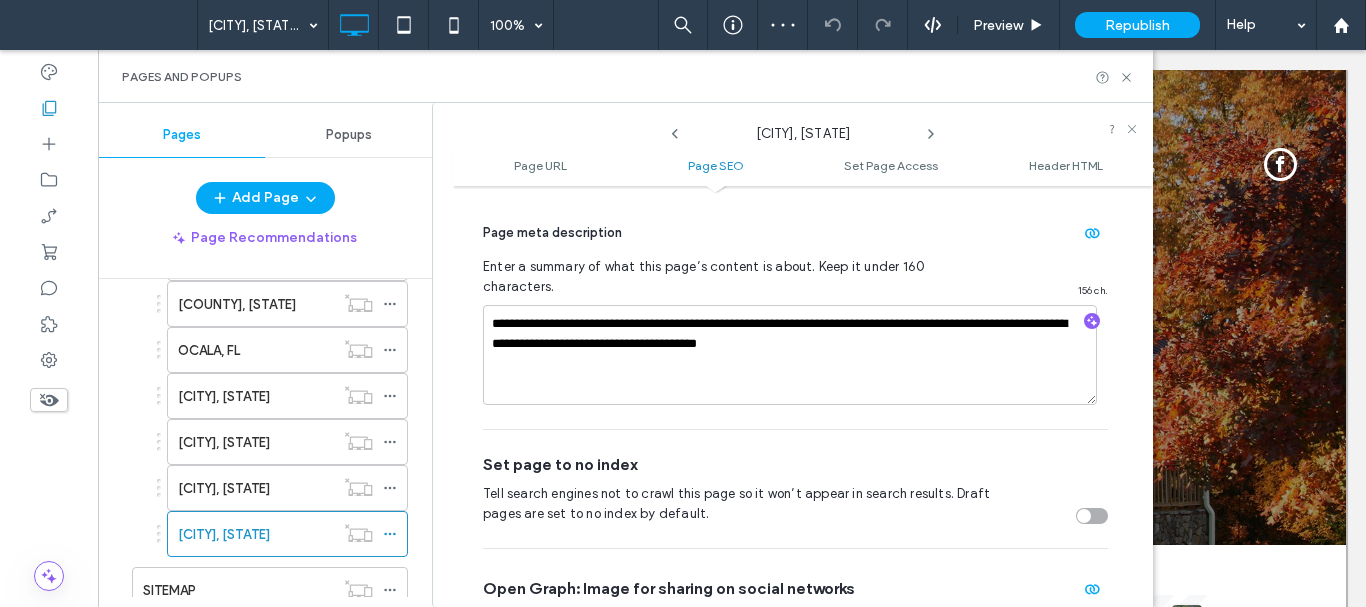 scroll, scrollTop: 674, scrollLeft: 0, axis: vertical 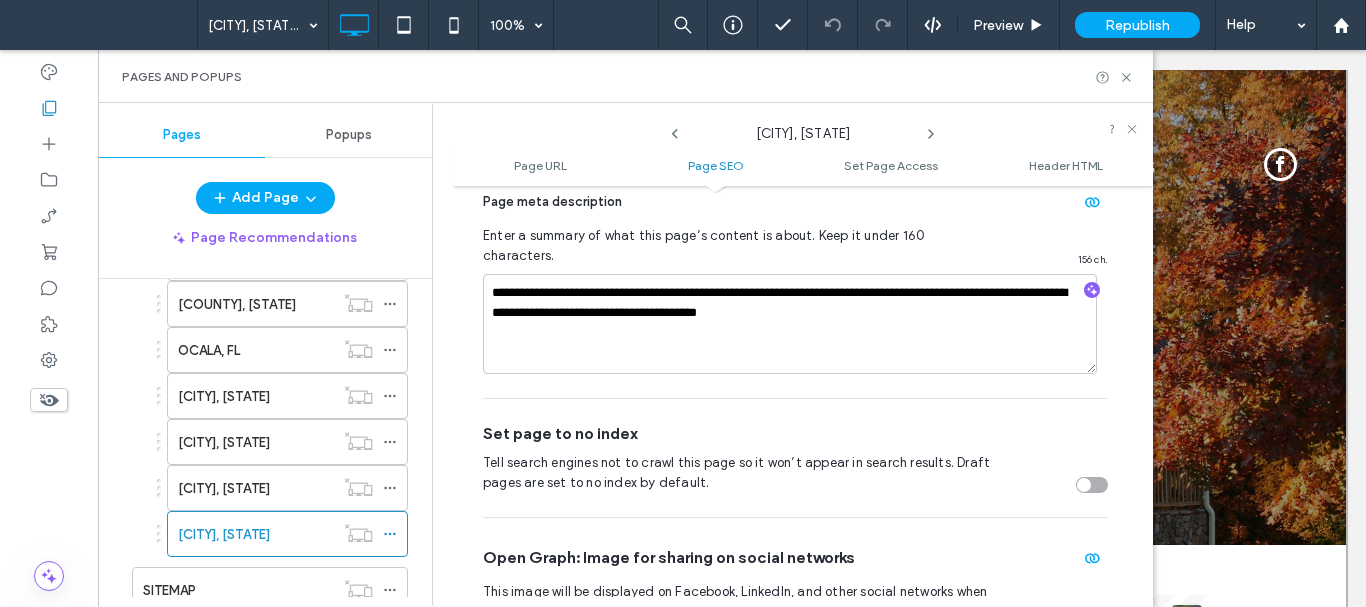 click on "[CITY], [STATE]" at bounding box center [224, 488] 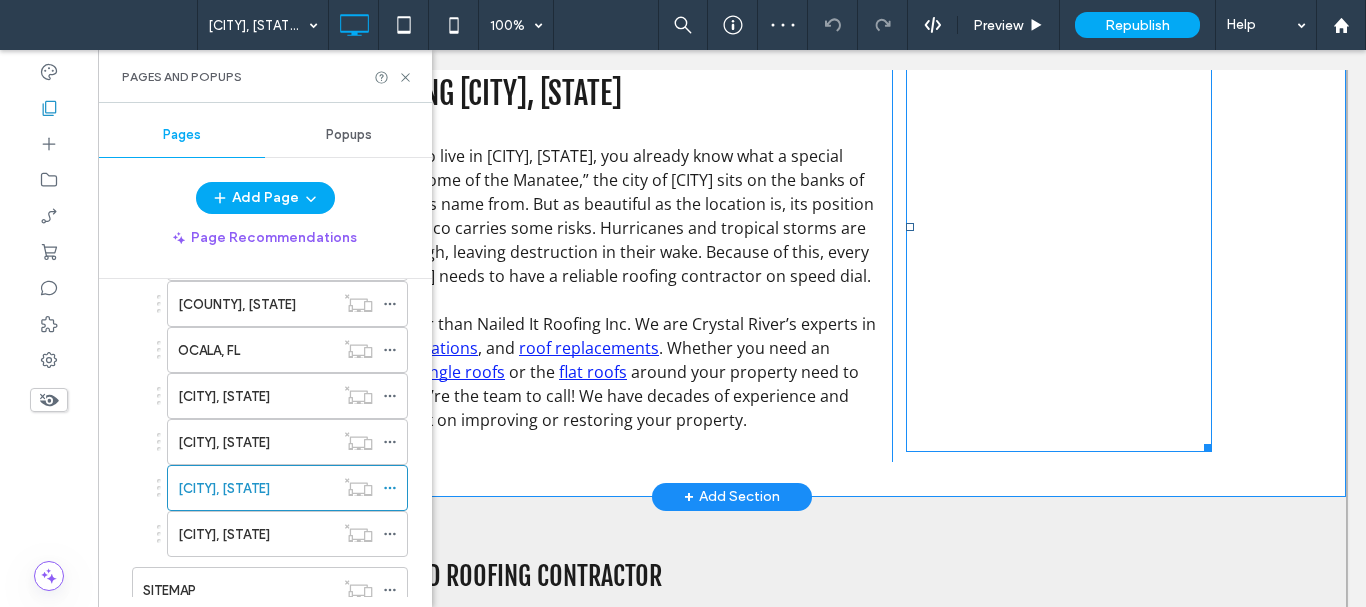 scroll, scrollTop: 600, scrollLeft: 0, axis: vertical 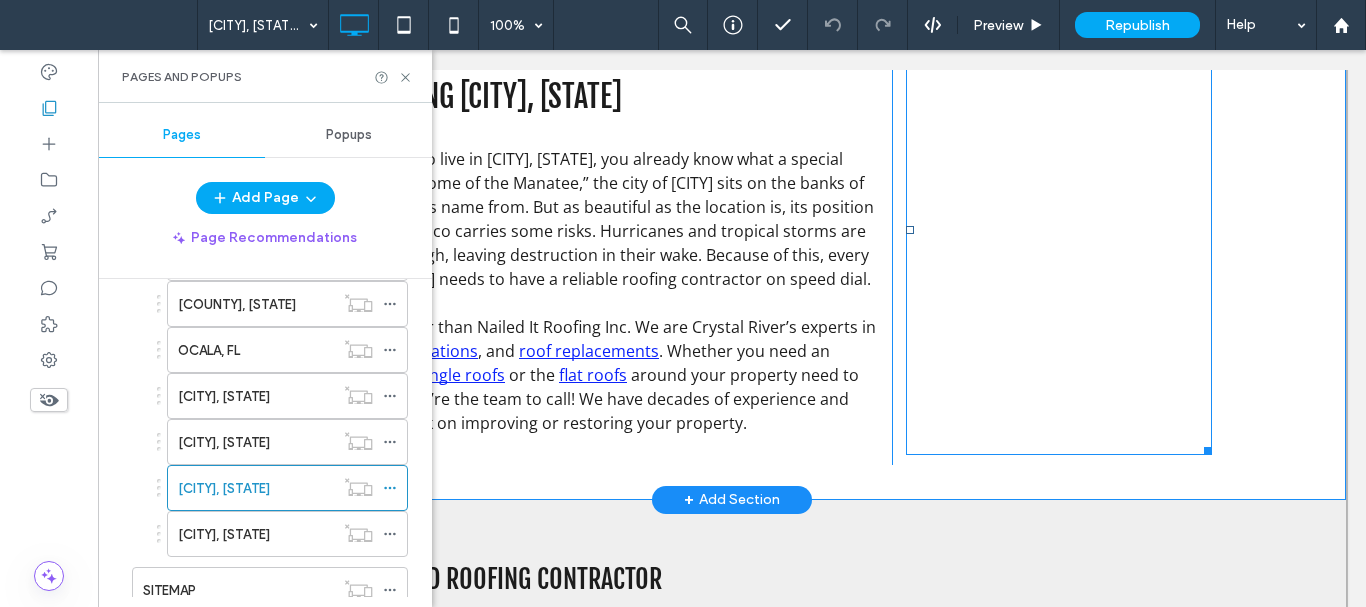 click at bounding box center [1059, 230] 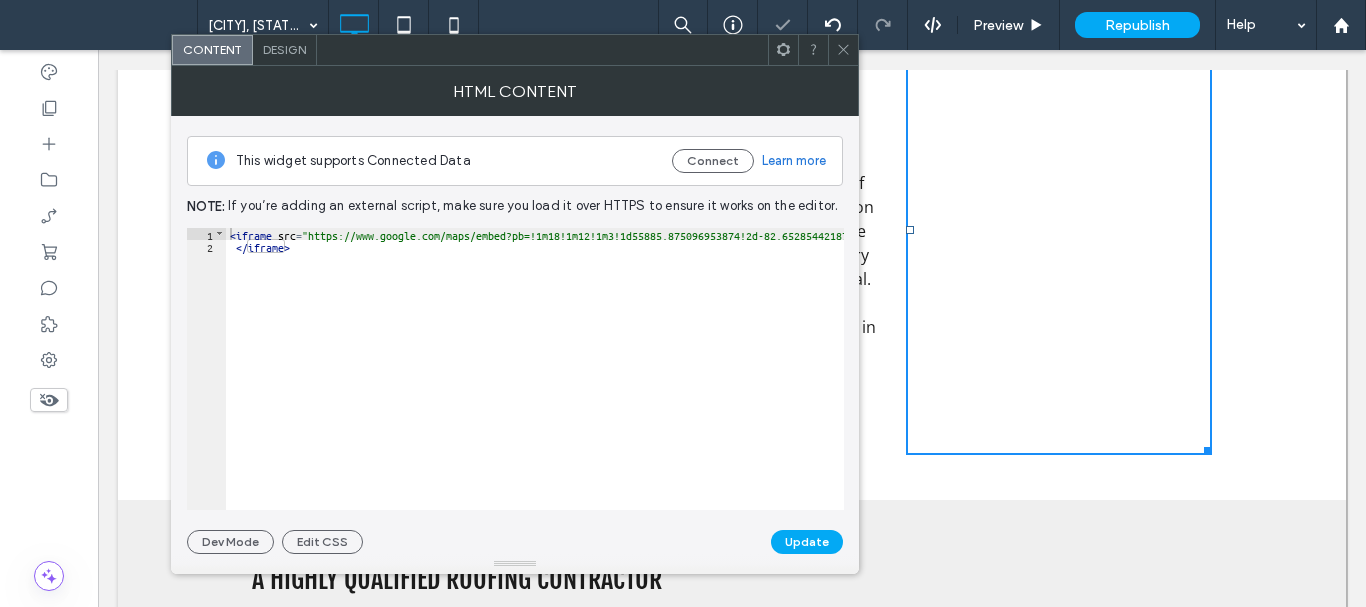 click on "< iframe   src = "https://www.google.com/maps/embed?pb=!1m18!1m12!1m3!1d55885.875096953874!2d-82.65285442187486!3d28.90229432478997!2m3!1f0!2f0!3f0!3m2!1i1024!2i768!4f13.1!3m3!1m2!1s0x88e85976f242b497%3A0x90b9ea35b30946bb!2sCrystal%20River%2C%20FL!5e0!3m2!1sen!2sus!4v1708336815387!5m2!1sen!2sus"   width = "100%"   height = "450"   style = "border:0;"   allowfullscreen = ""   loading = "lazy"   referrerpolicy = "no-referrer-when-downgrade" >   </ iframe >" at bounding box center (1472, 381) 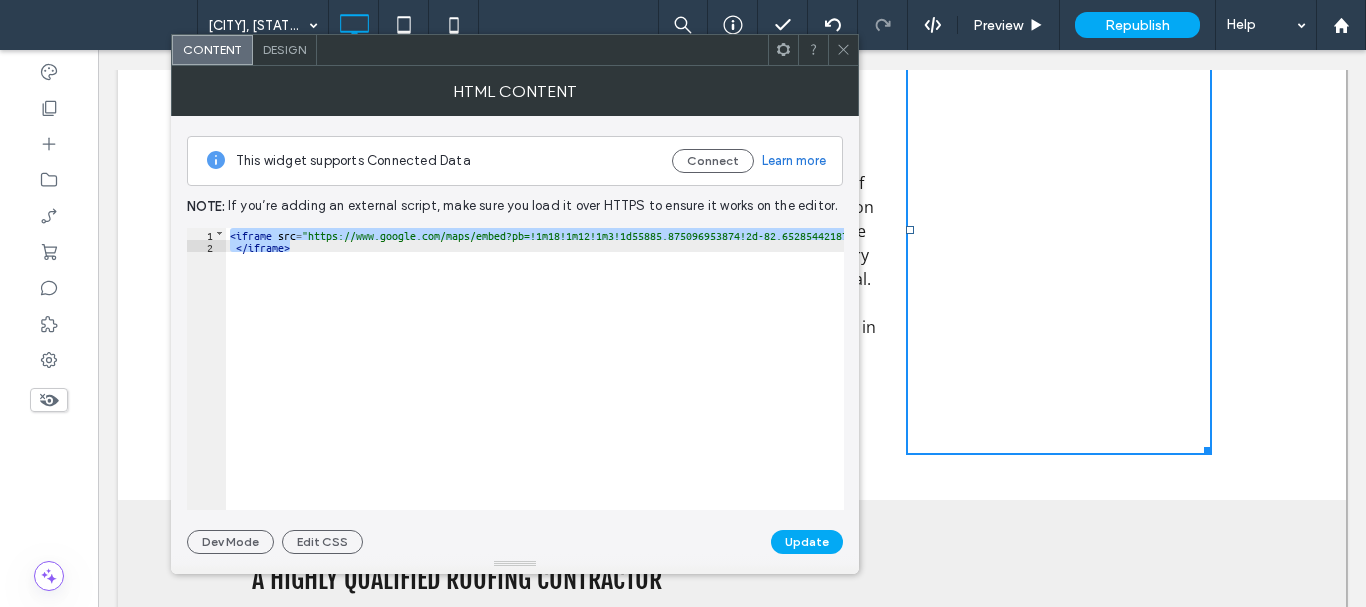 click 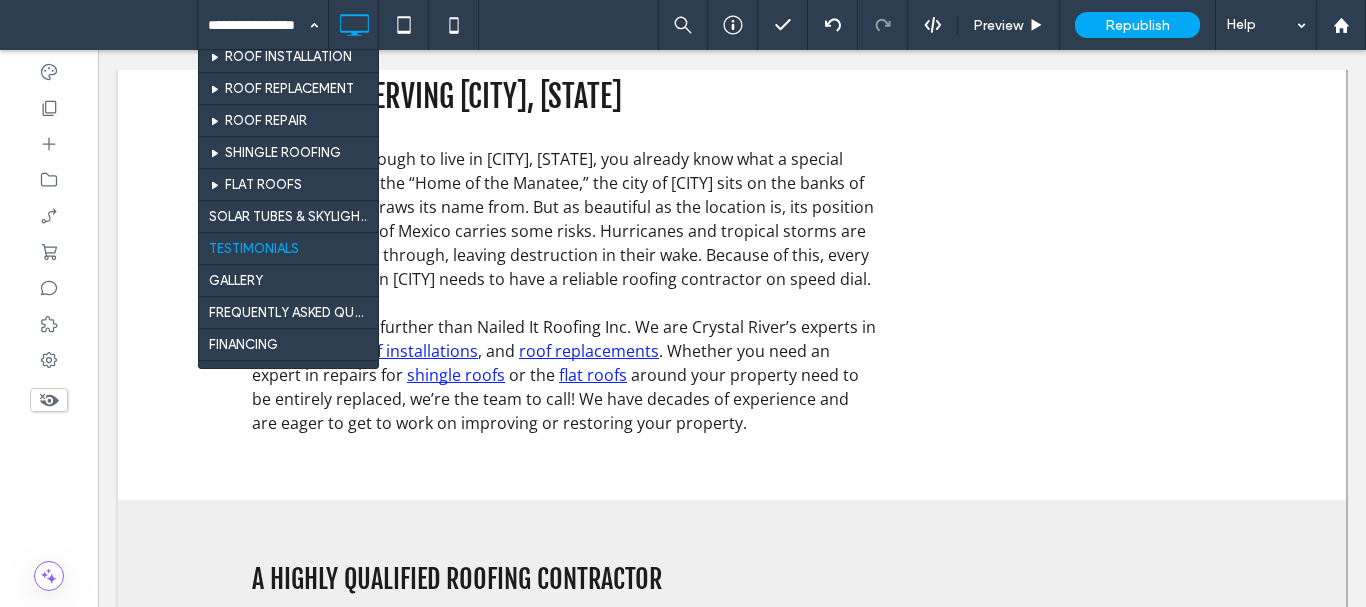 scroll, scrollTop: 200, scrollLeft: 0, axis: vertical 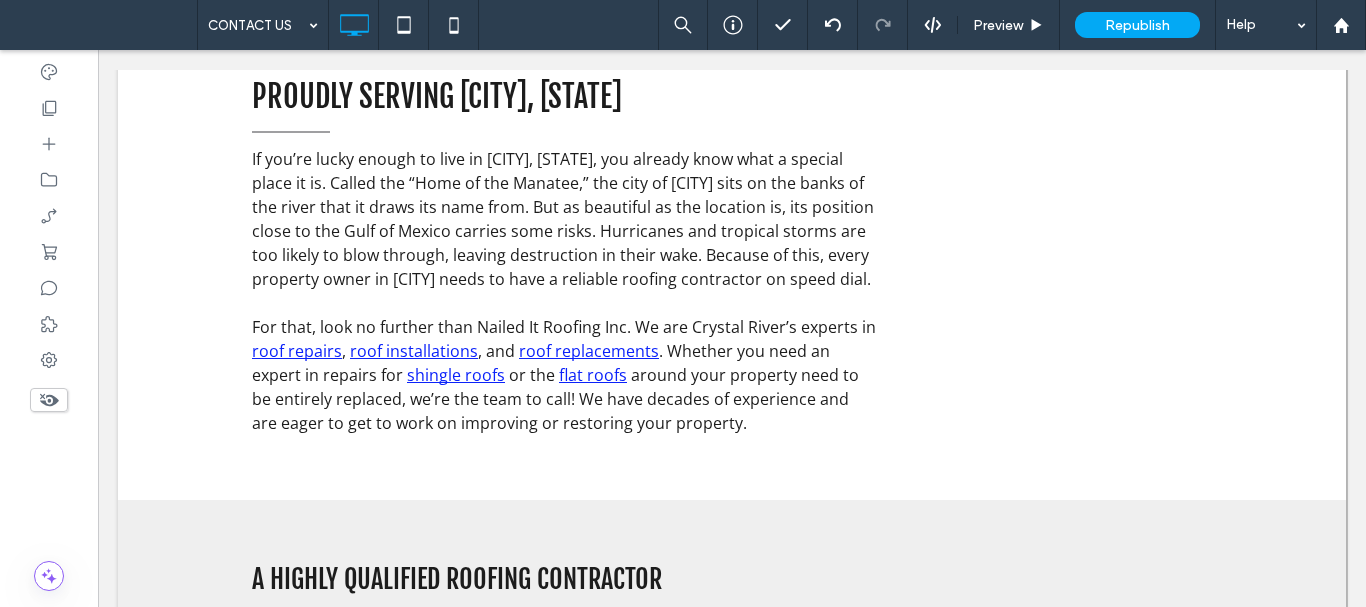 click on "Preview" at bounding box center (998, 25) 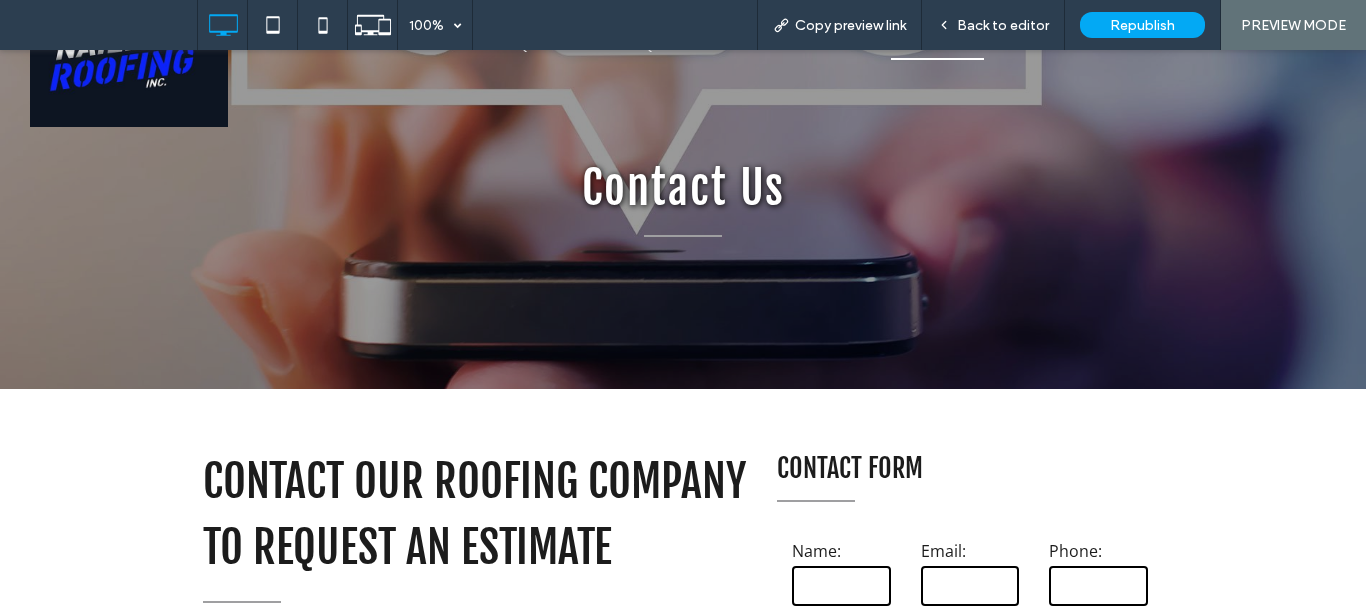scroll, scrollTop: 0, scrollLeft: 0, axis: both 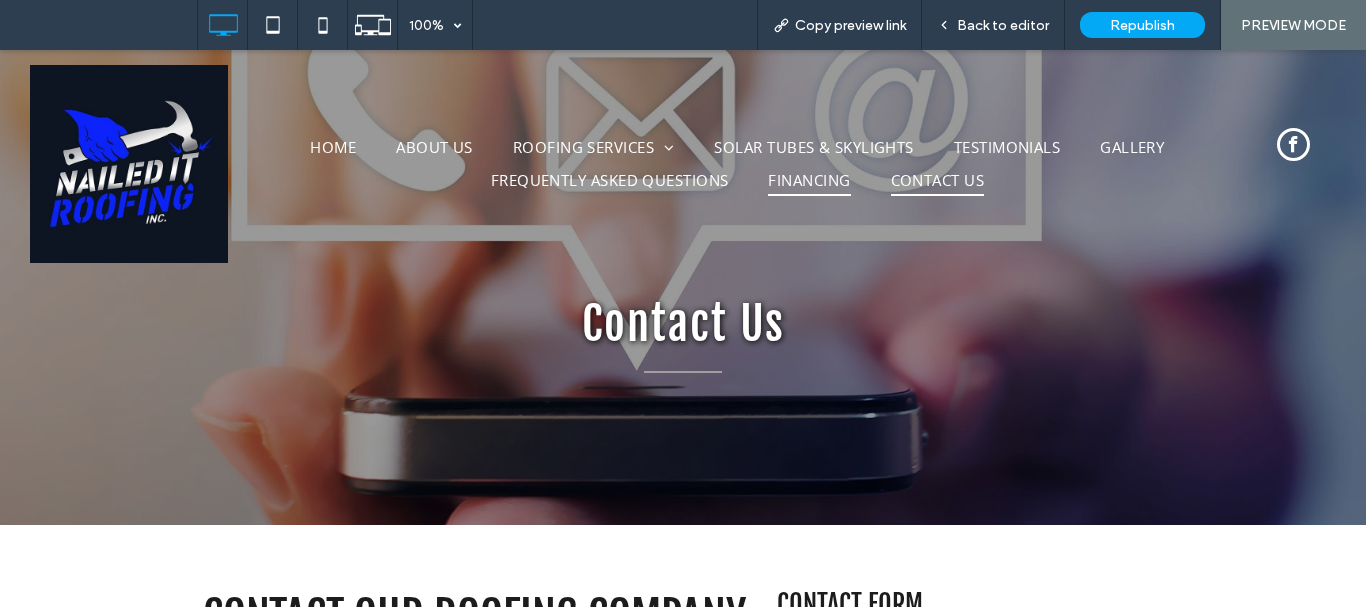 click on "FINANCING" at bounding box center [809, 180] 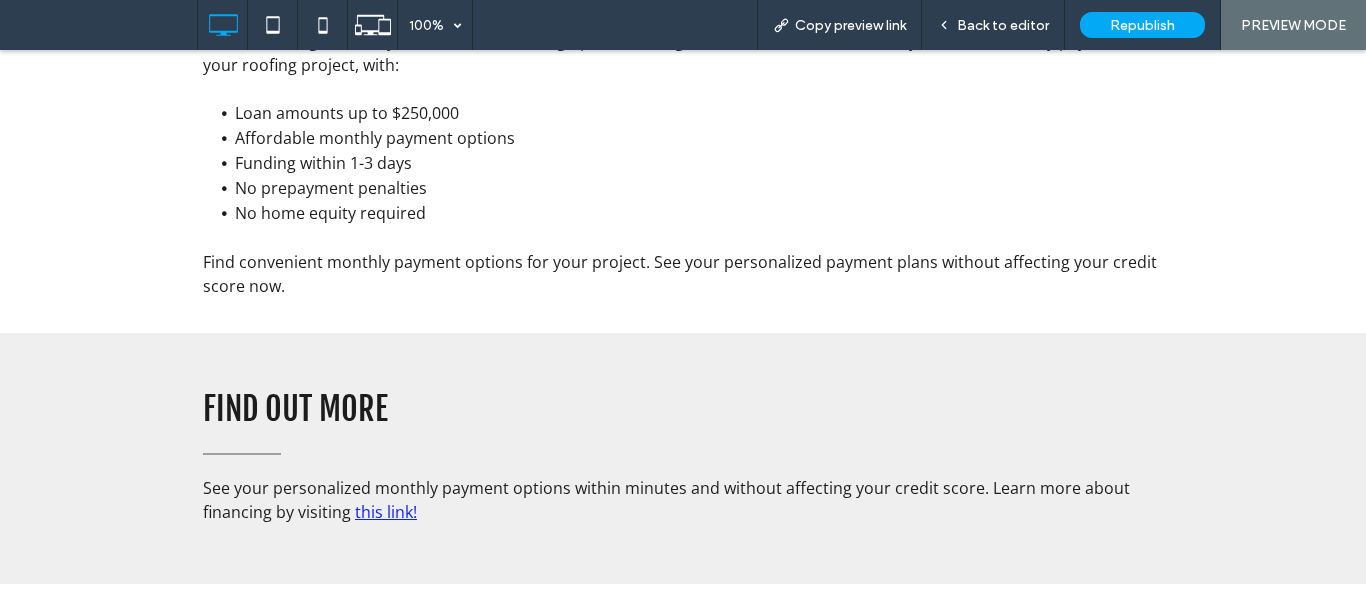 scroll, scrollTop: 900, scrollLeft: 0, axis: vertical 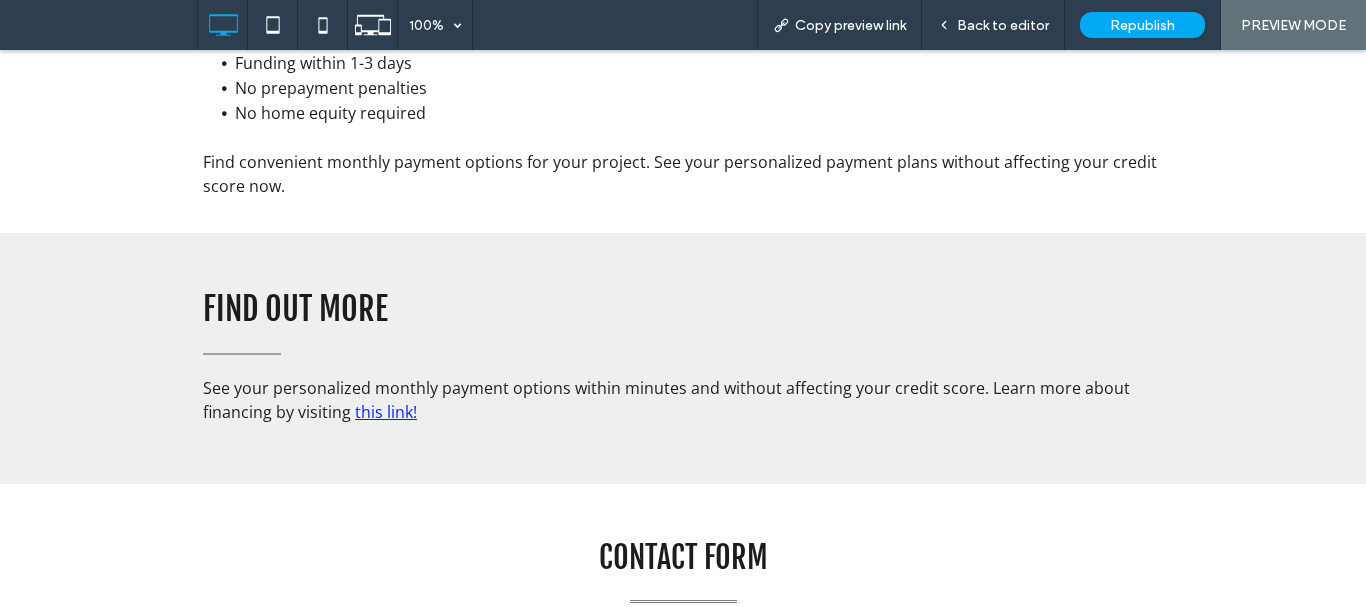 click on "this link!" at bounding box center (386, 412) 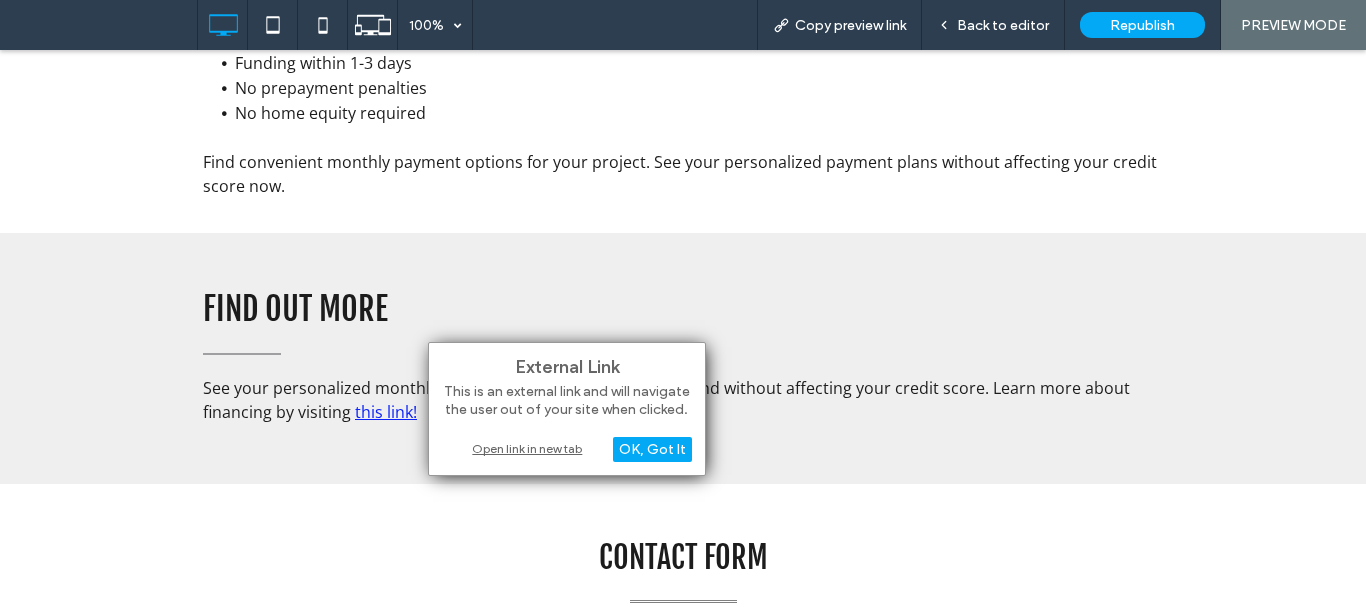 click on "Open link in new tab" at bounding box center (567, 448) 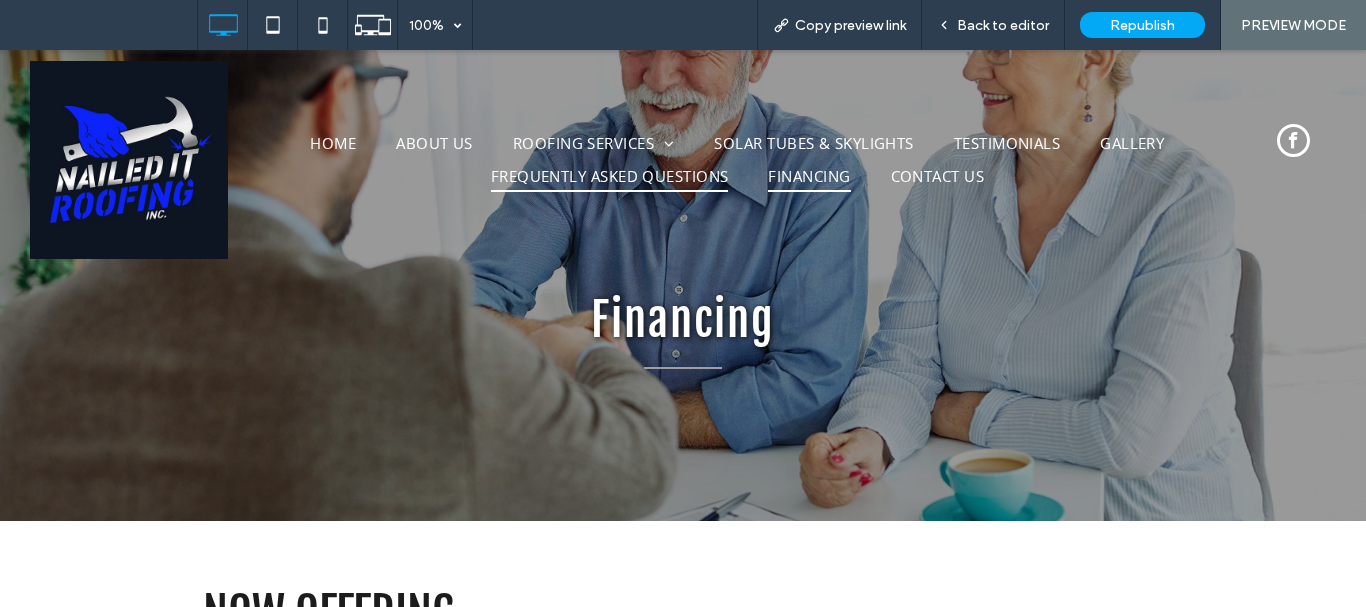 scroll, scrollTop: 0, scrollLeft: 0, axis: both 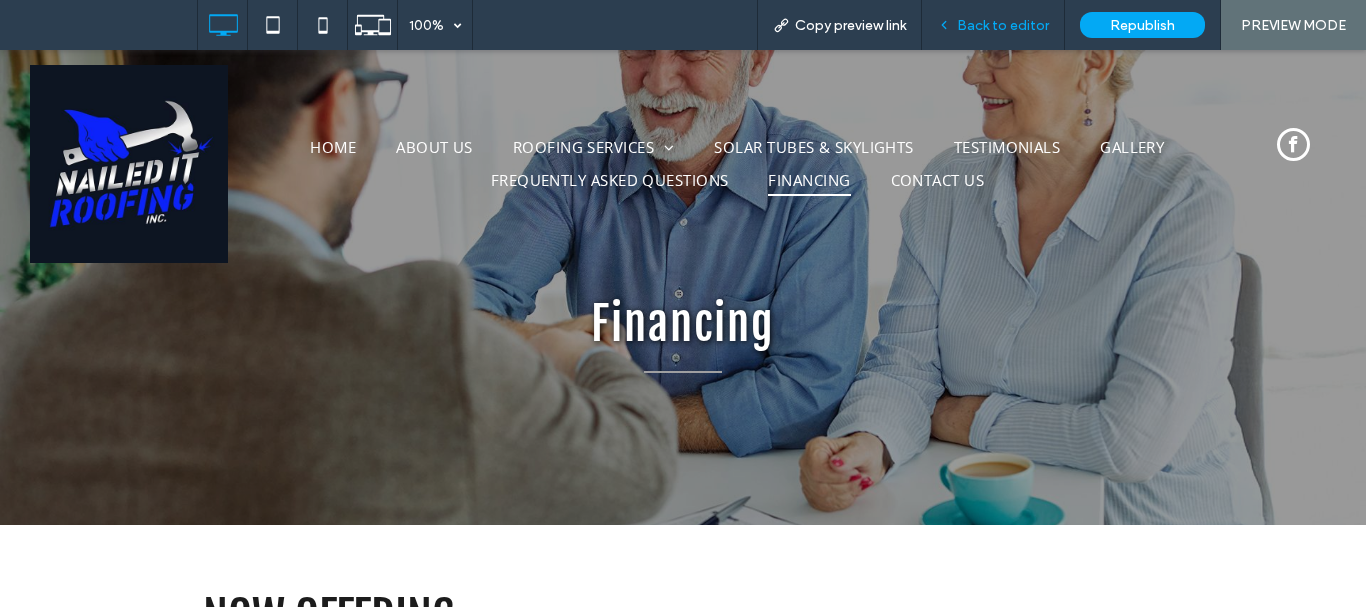 click on "Back to editor" at bounding box center [1003, 25] 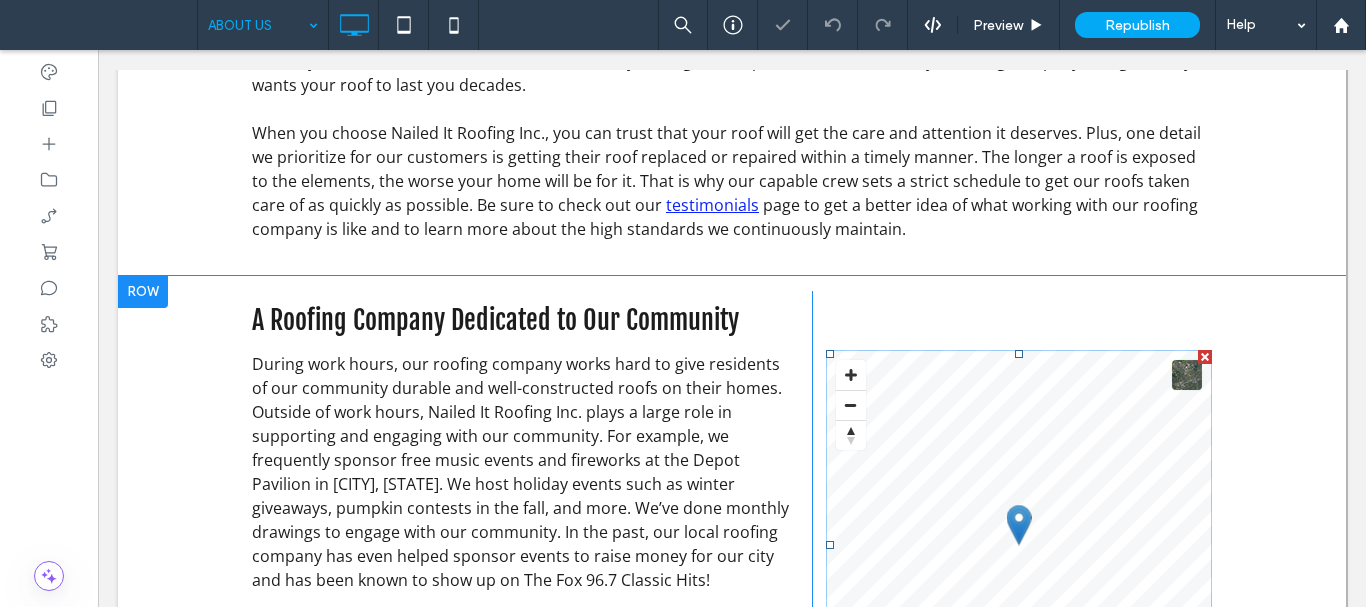 scroll, scrollTop: 1300, scrollLeft: 0, axis: vertical 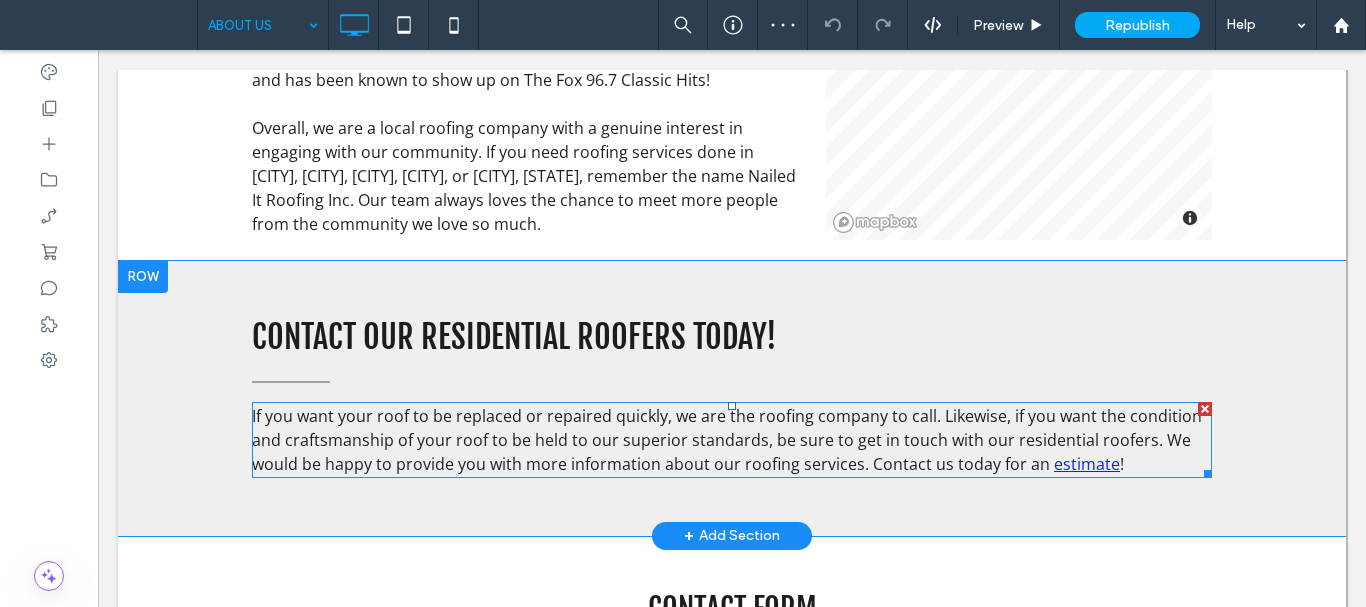 click on "If you want your roof to be replaced or repaired quickly, we are the roofing company to call. Likewise, if you want the condition and craftsmanship of your roof to be held to our superior standards, be sure to get in touch with our residential roofers. We would be happy to provide you with more information about our roofing services. Contact us today for an" at bounding box center [727, 440] 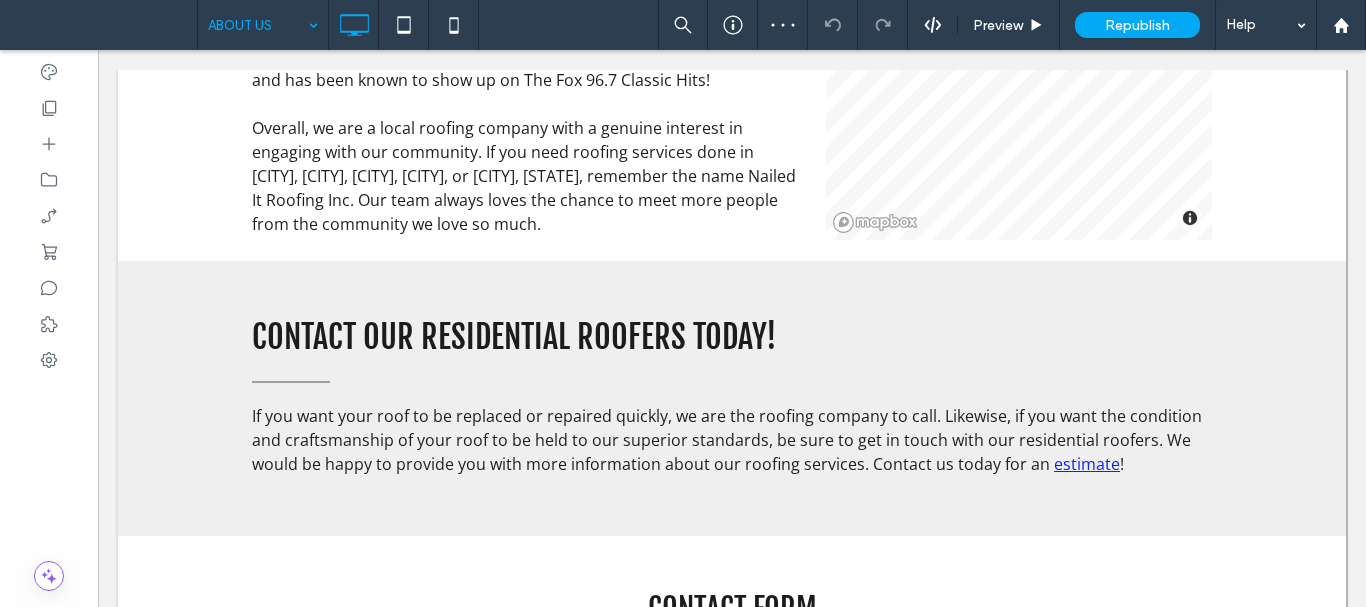 click on "If you want your roof to be replaced or repaired quickly, we are the roofing company to call. Likewise, if you want the condition and craftsmanship of your roof to be held to our superior standards, be sure to get in touch with our residential roofers. We would be happy to provide you with more information about our roofing services. Contact us today for an
estimate !" at bounding box center [732, 440] 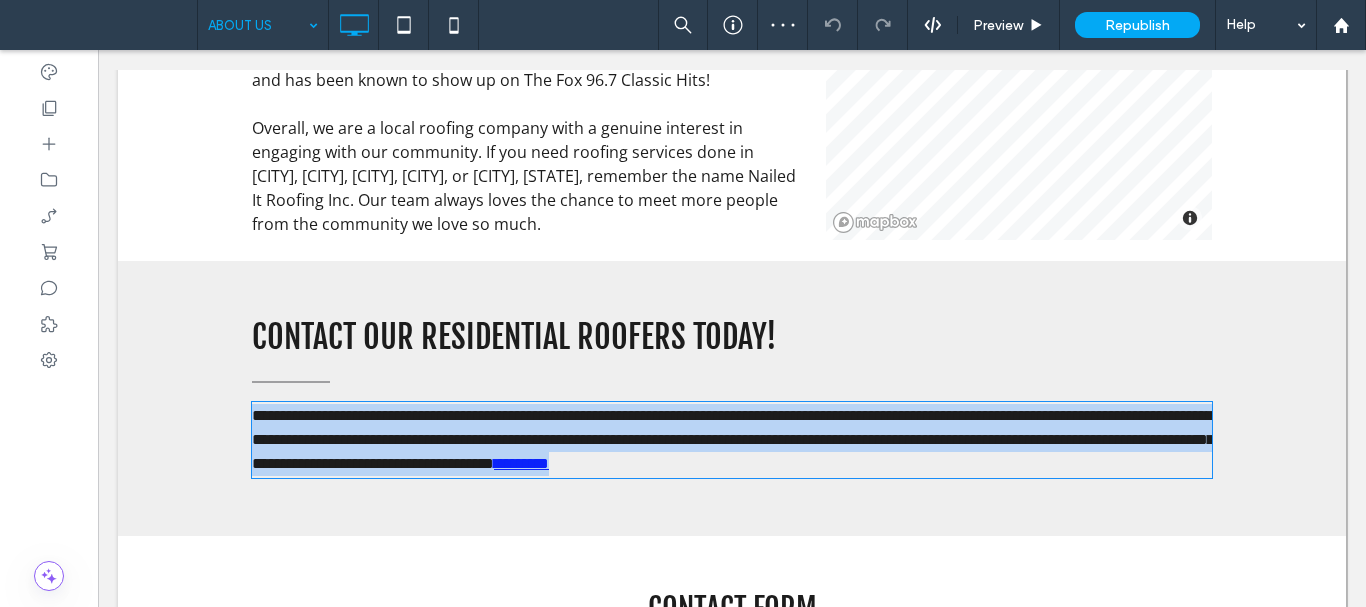 type on "*********" 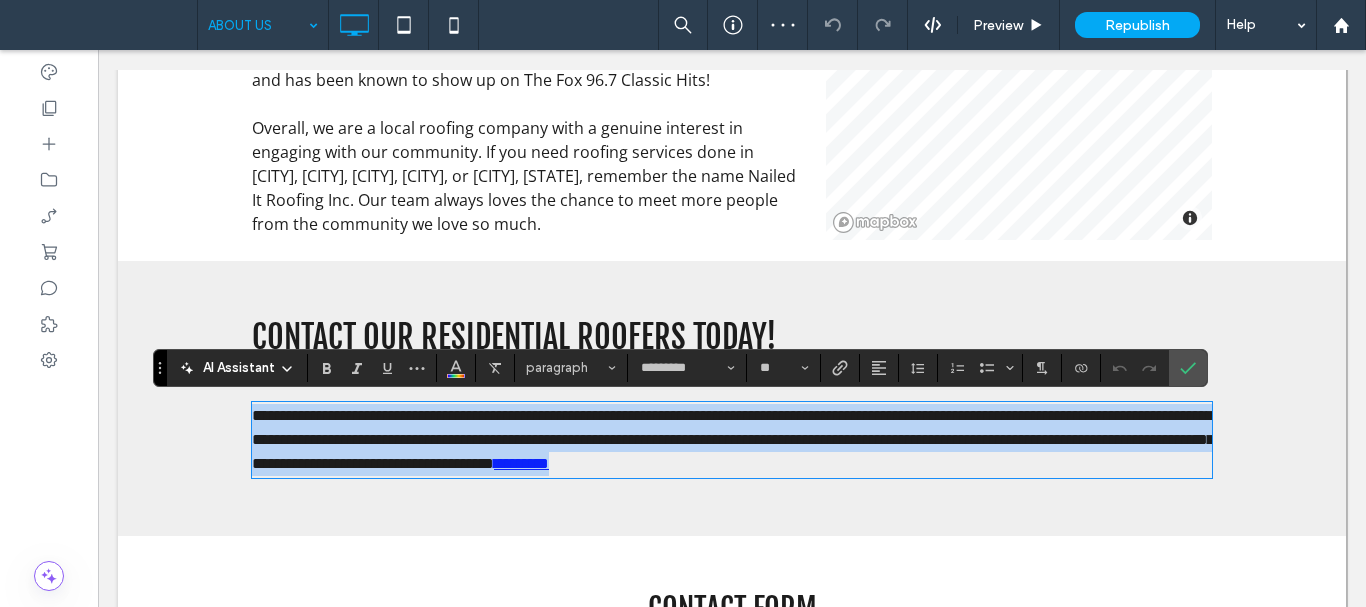click on "**********" at bounding box center (732, 440) 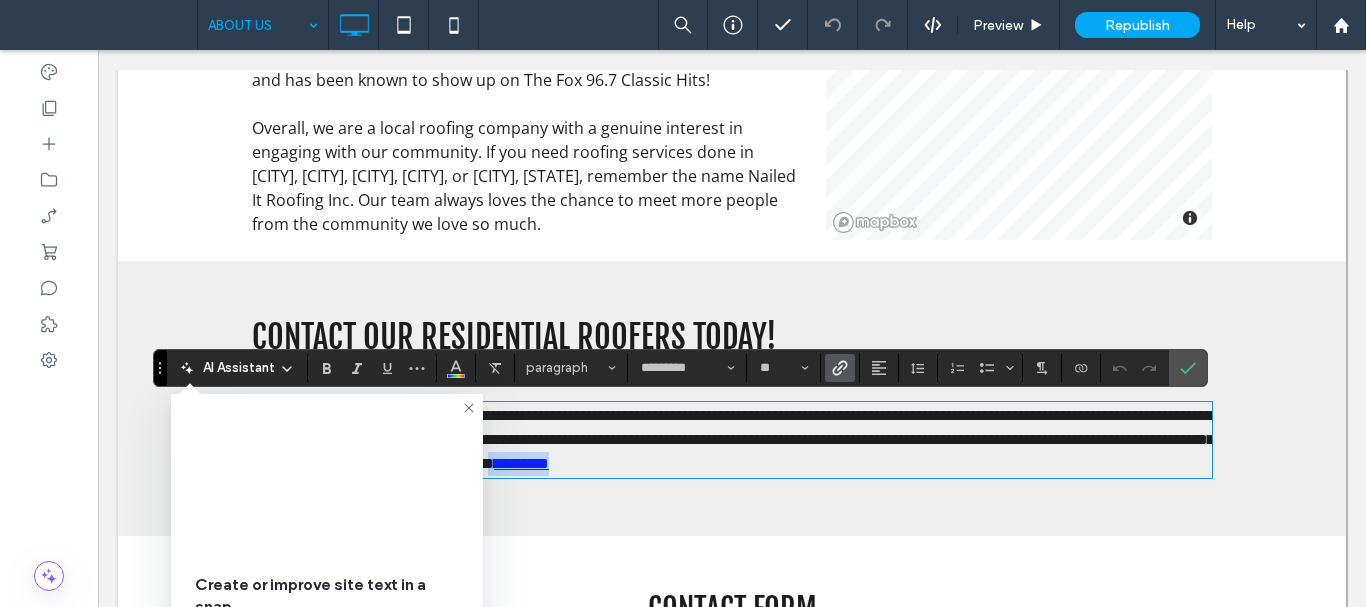 drag, startPoint x: 1097, startPoint y: 464, endPoint x: 1031, endPoint y: 471, distance: 66.37017 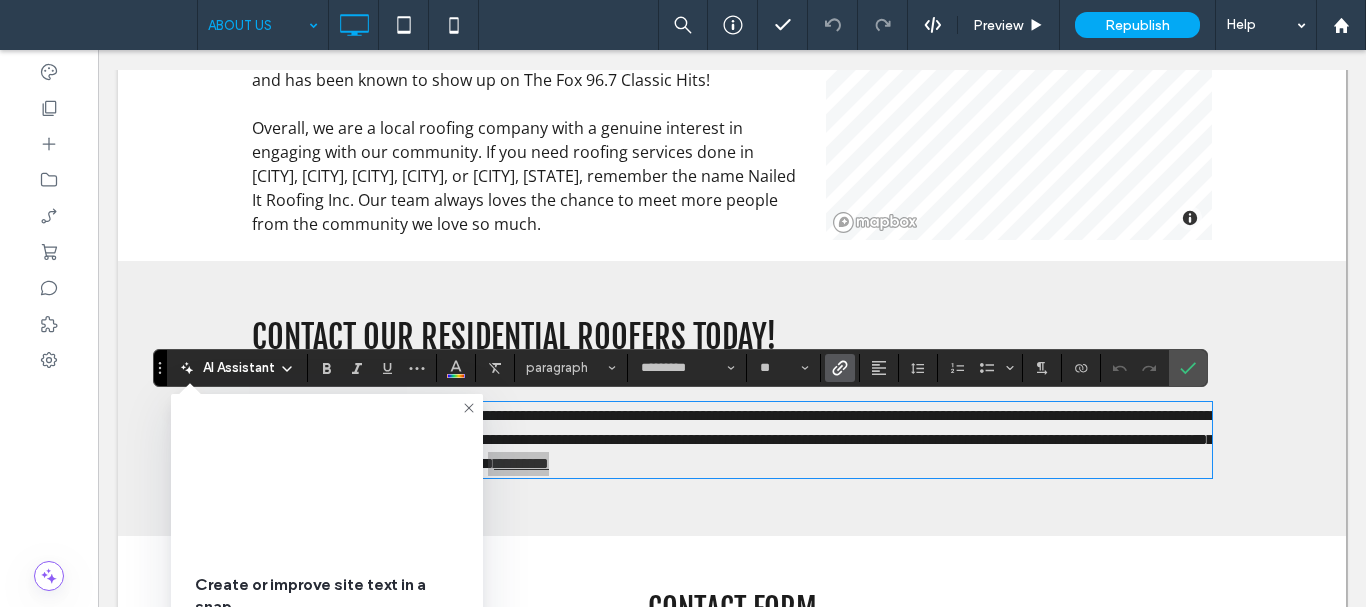 click 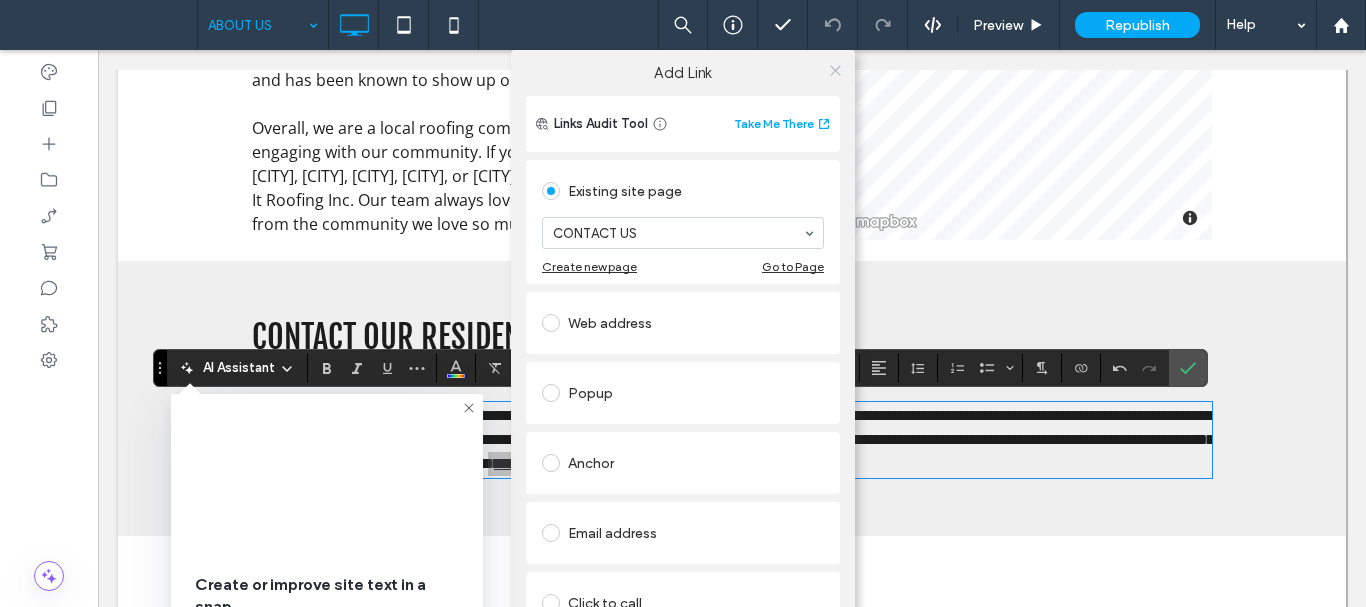 click 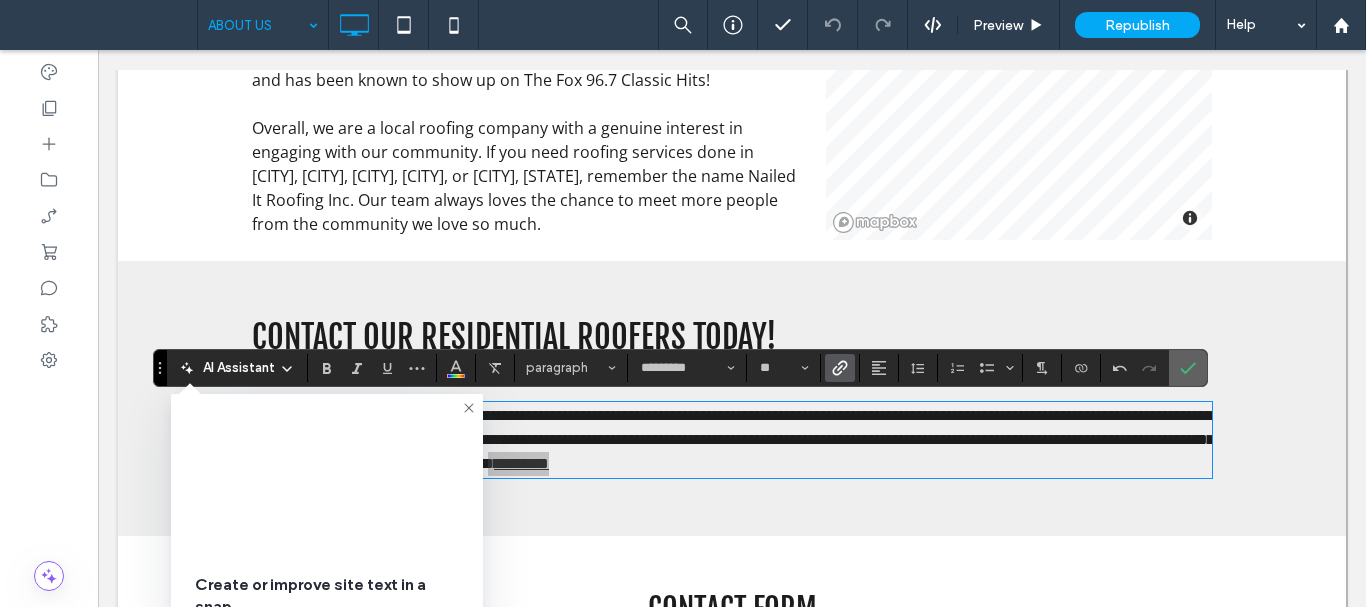 drag, startPoint x: 1180, startPoint y: 365, endPoint x: 1082, endPoint y: 308, distance: 113.37107 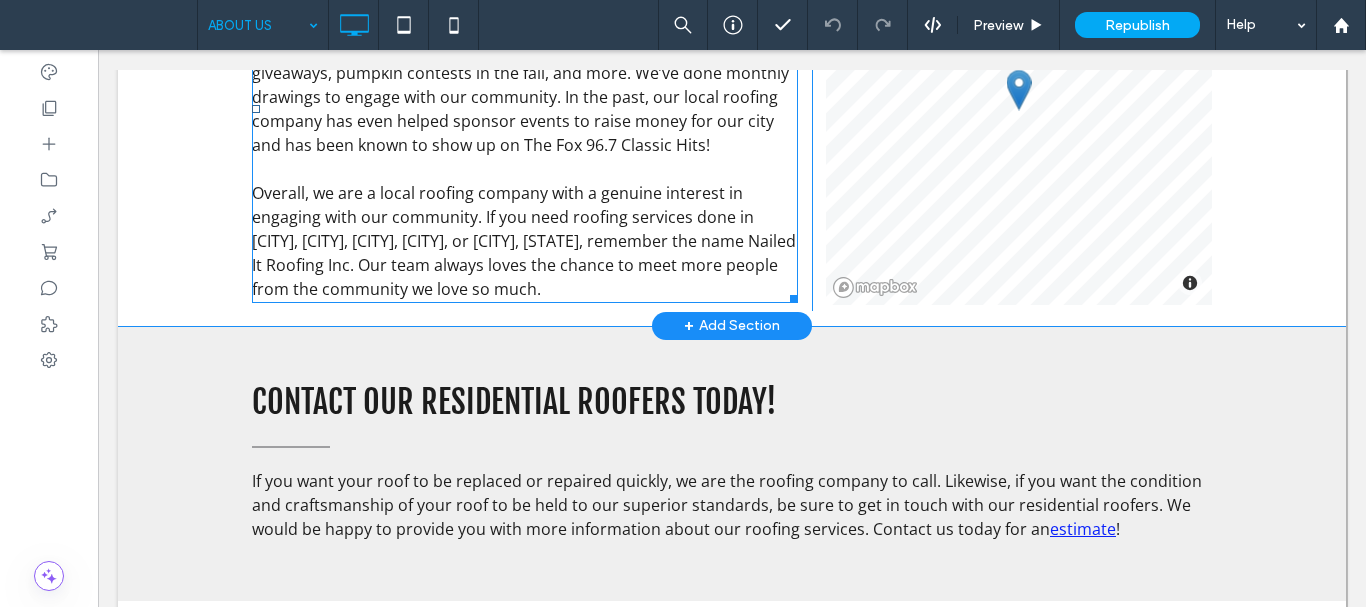 scroll, scrollTop: 1200, scrollLeft: 0, axis: vertical 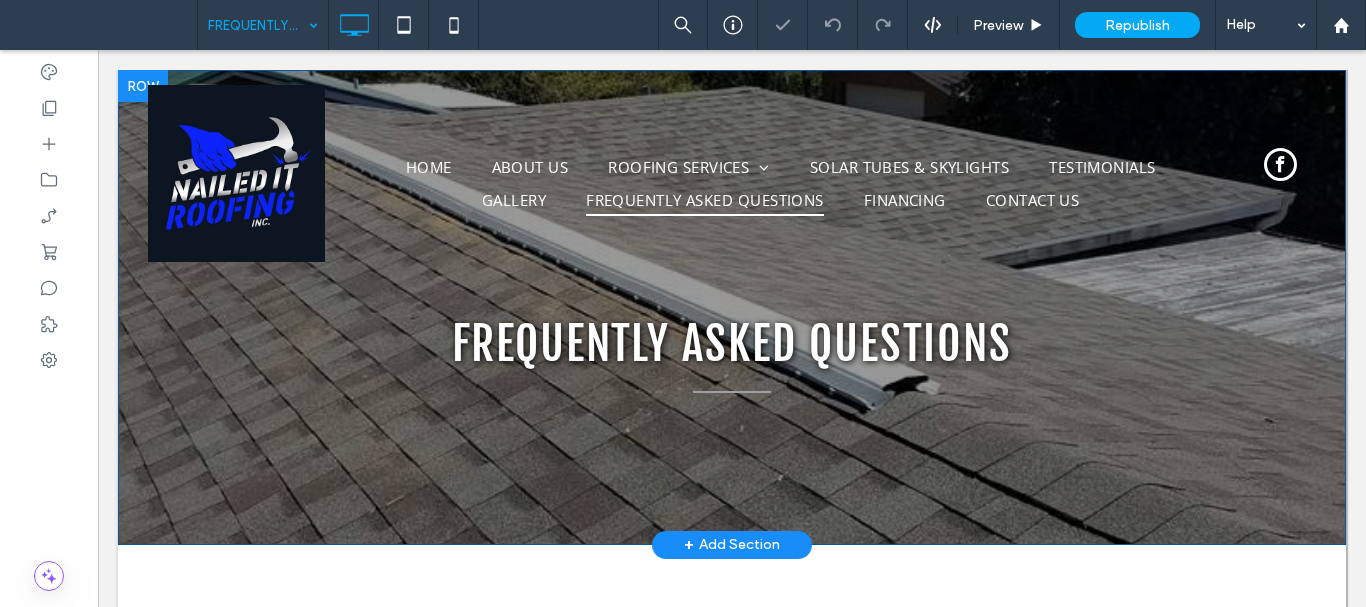click on "FREQUENTLY ASKED QUESTIONS
Click To Paste
Row + Add Section" at bounding box center [732, 307] 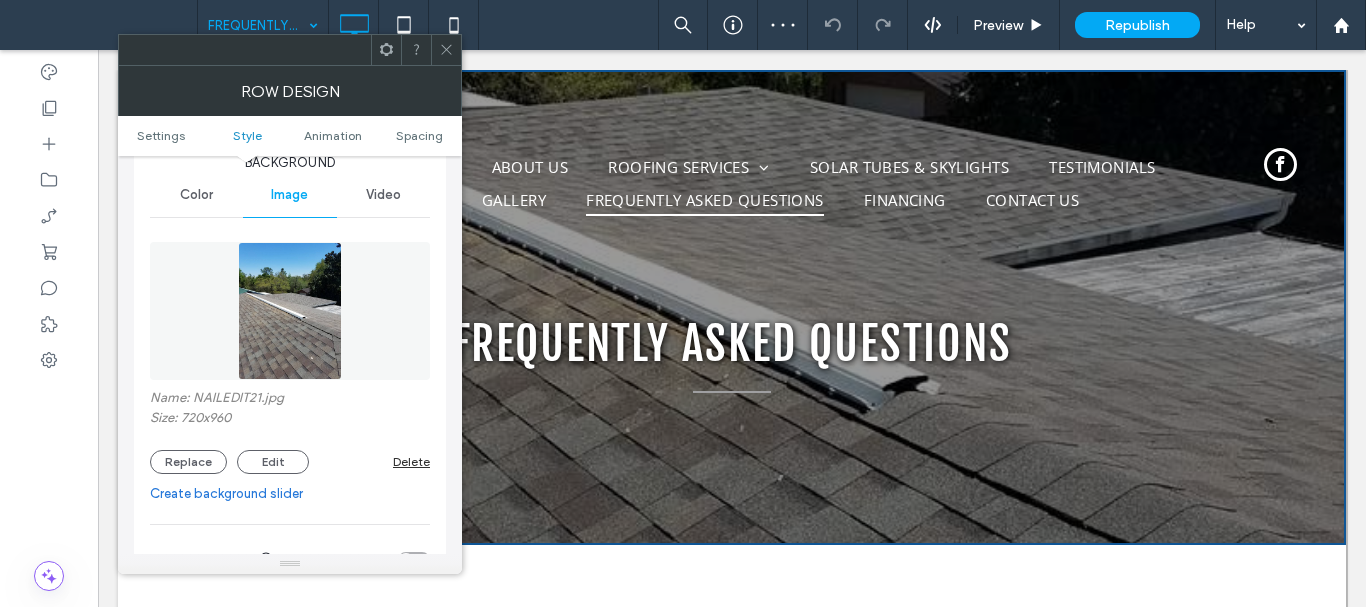 scroll, scrollTop: 300, scrollLeft: 0, axis: vertical 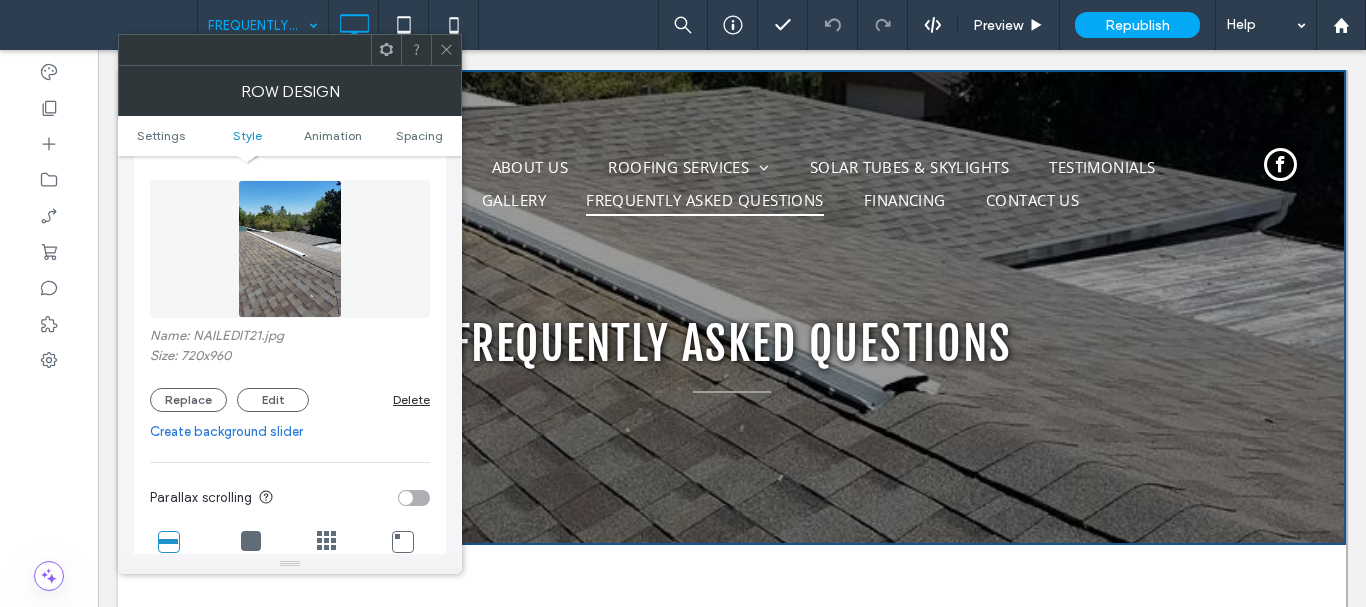 click 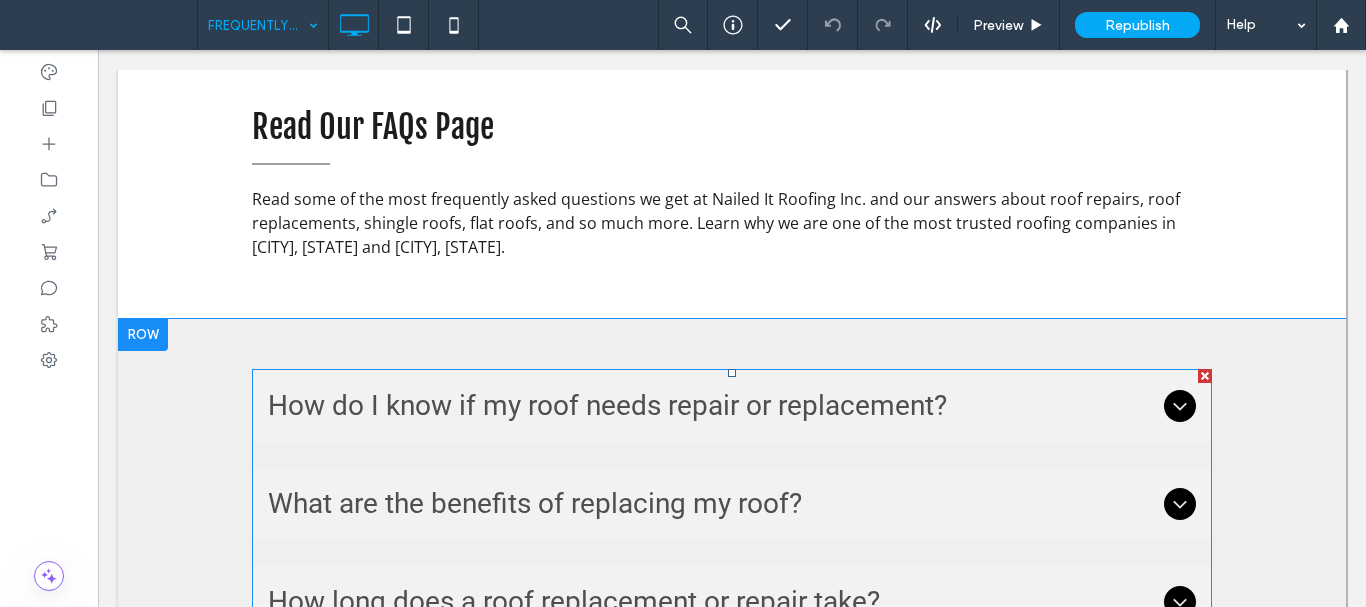 scroll, scrollTop: 1000, scrollLeft: 0, axis: vertical 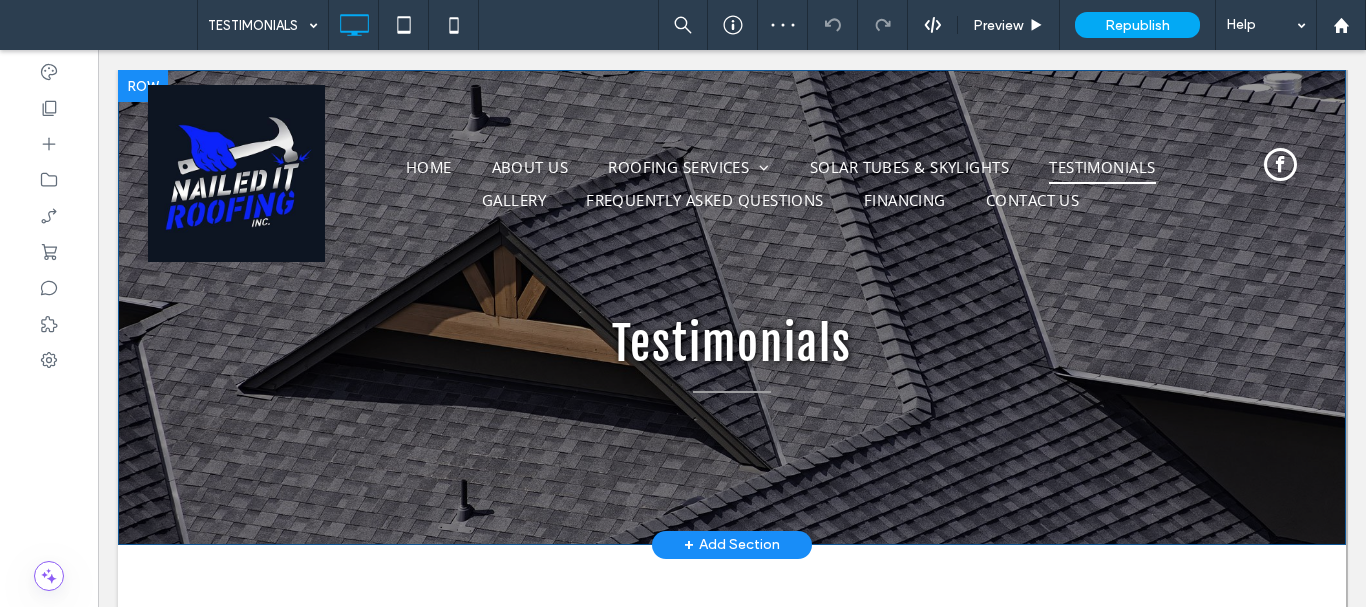 click on "Testimonials
Click To Paste
Row + Add Section" at bounding box center (732, 307) 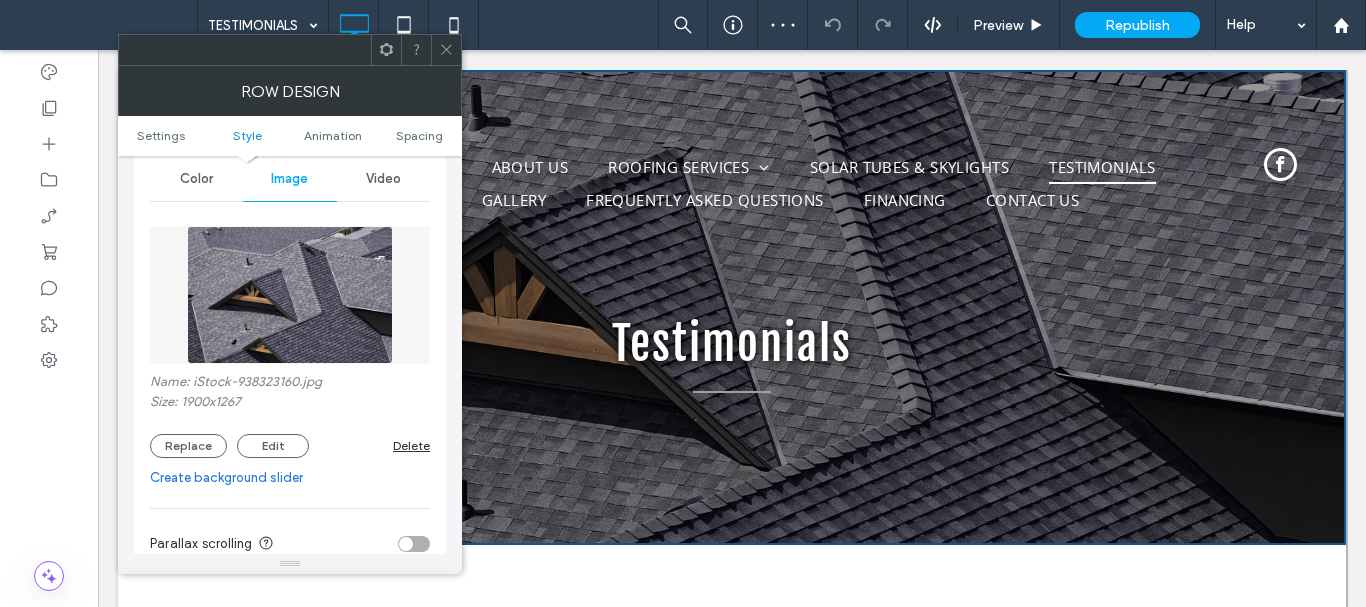scroll, scrollTop: 300, scrollLeft: 0, axis: vertical 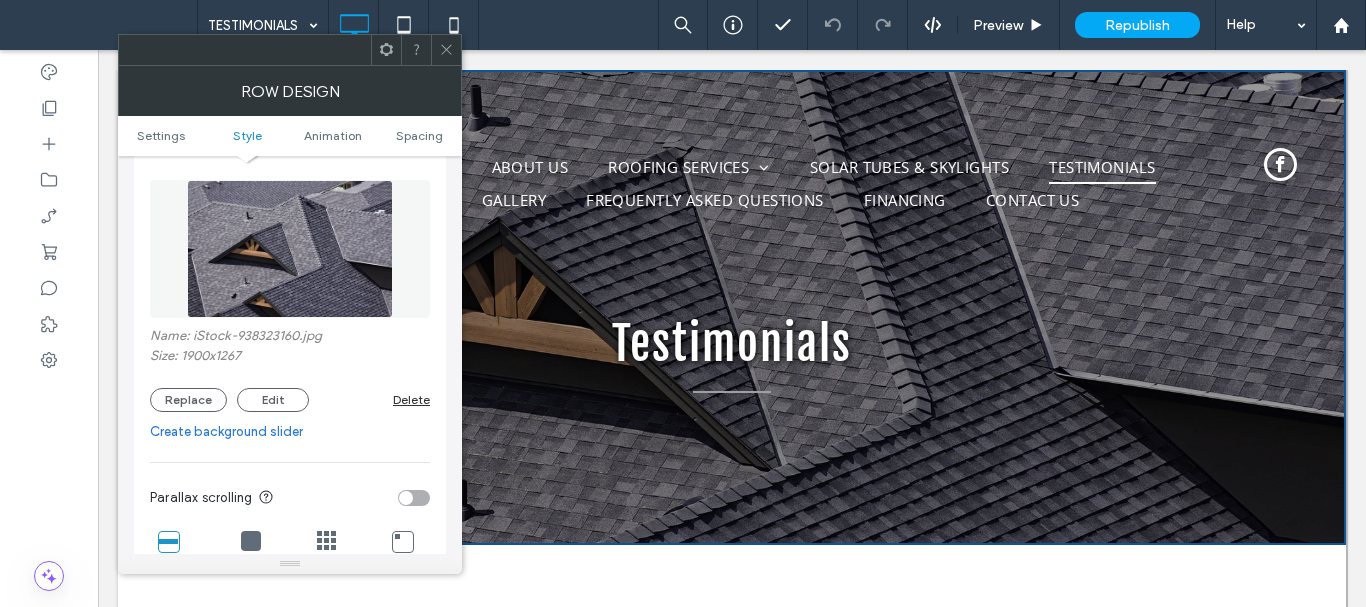 click on "Name: iStock-938323160.jpg" at bounding box center [290, 338] 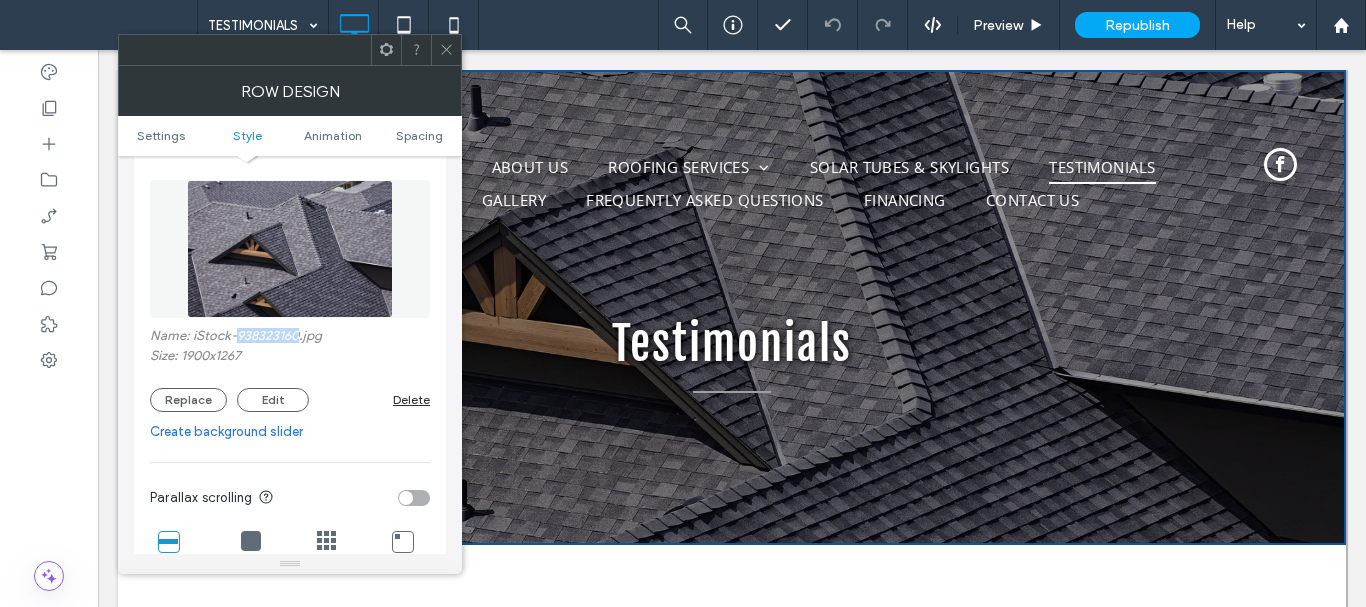 click on "Name: iStock-938323160.jpg" at bounding box center [290, 338] 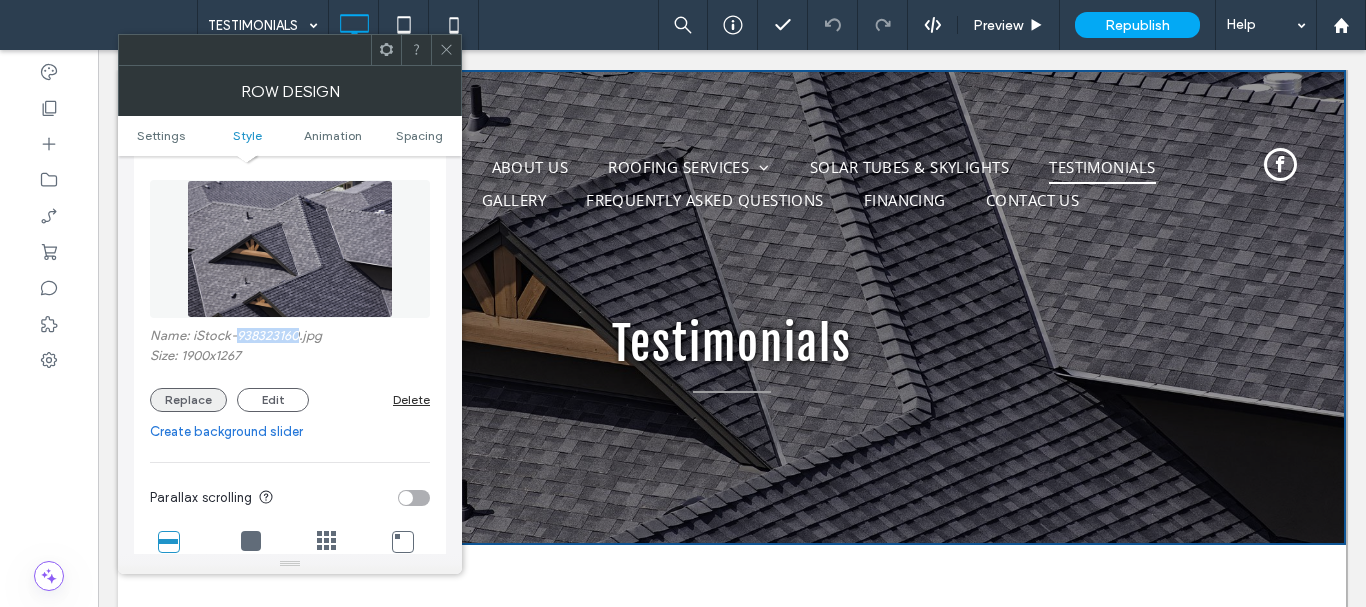 copy on "938323160" 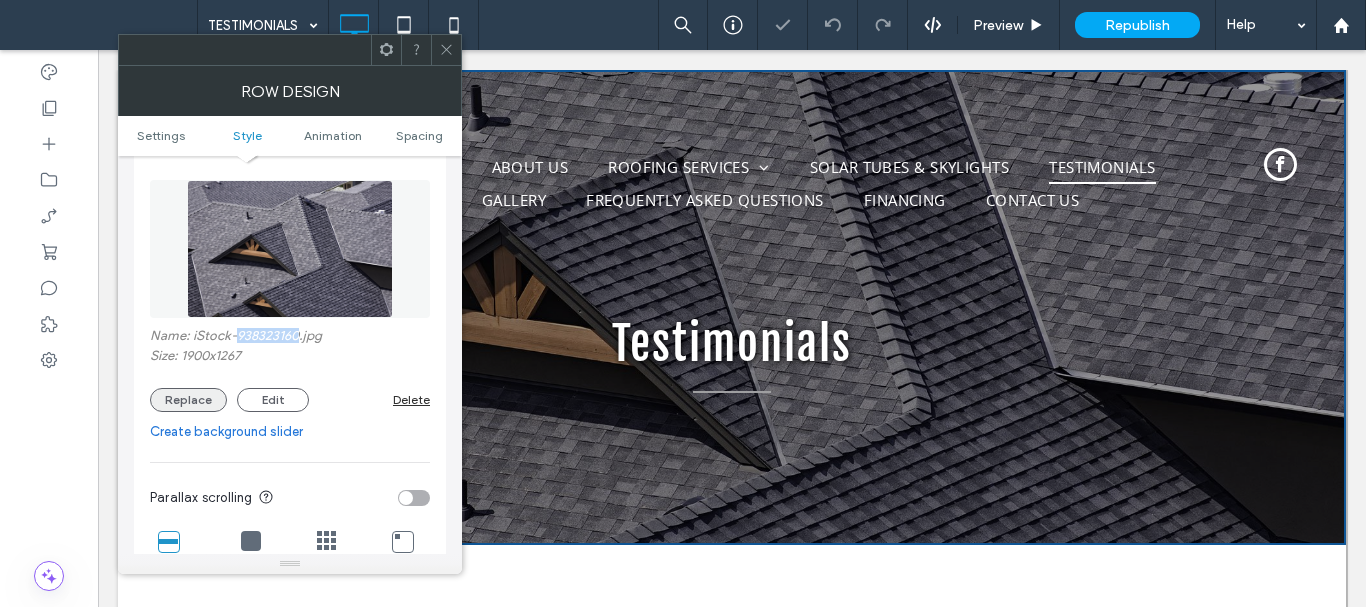 click on "Replace" at bounding box center (188, 400) 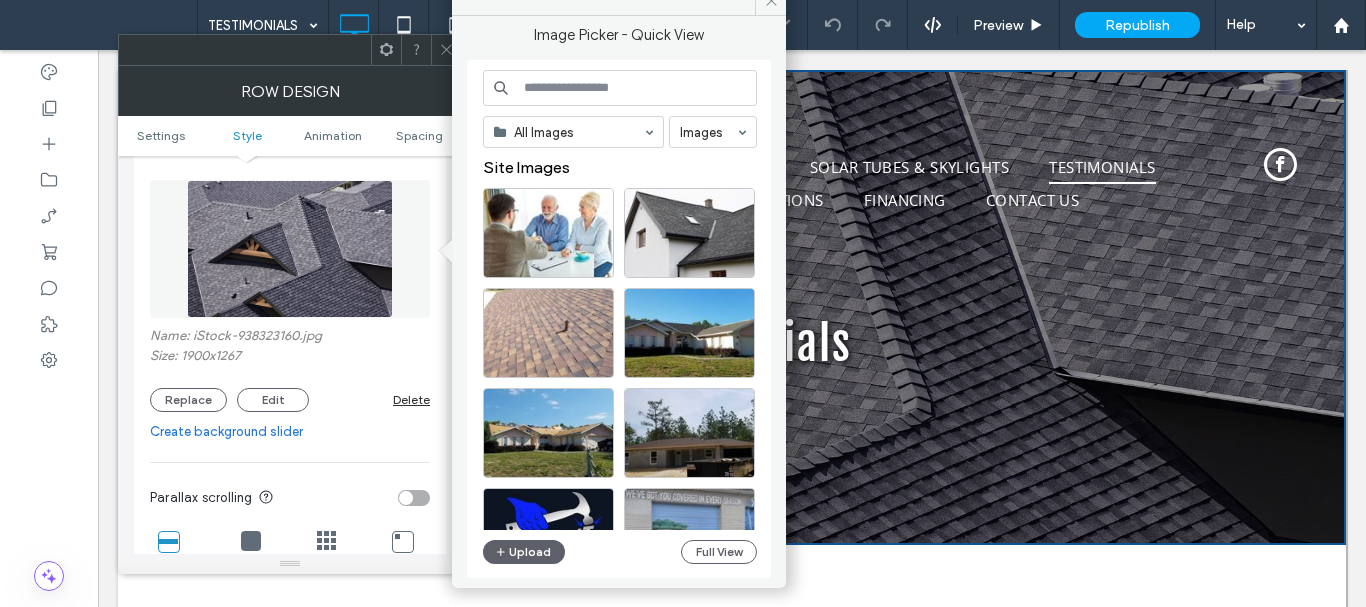 click at bounding box center (620, 88) 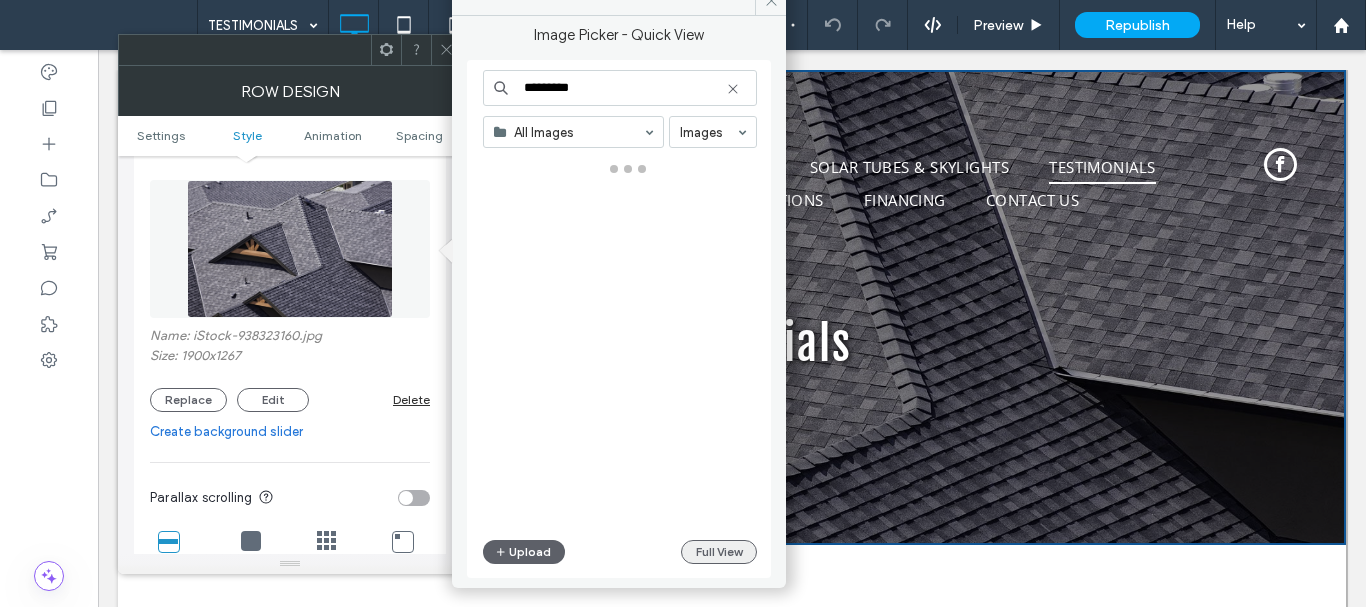 type on "*********" 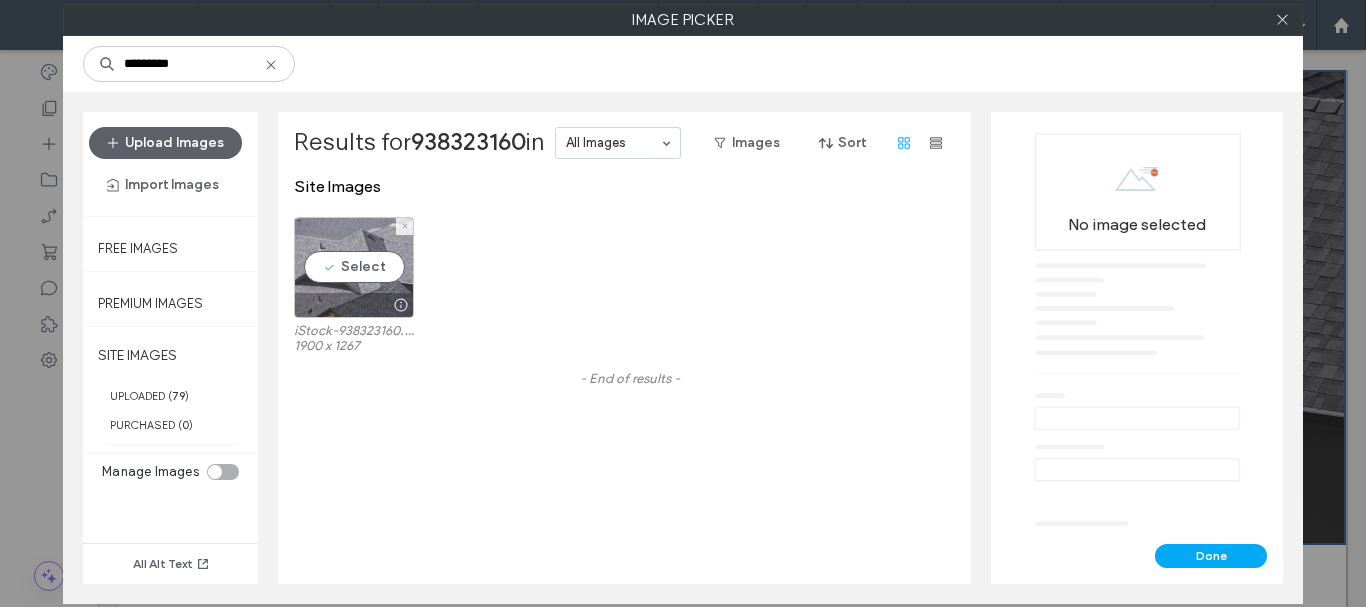 click at bounding box center (354, 305) 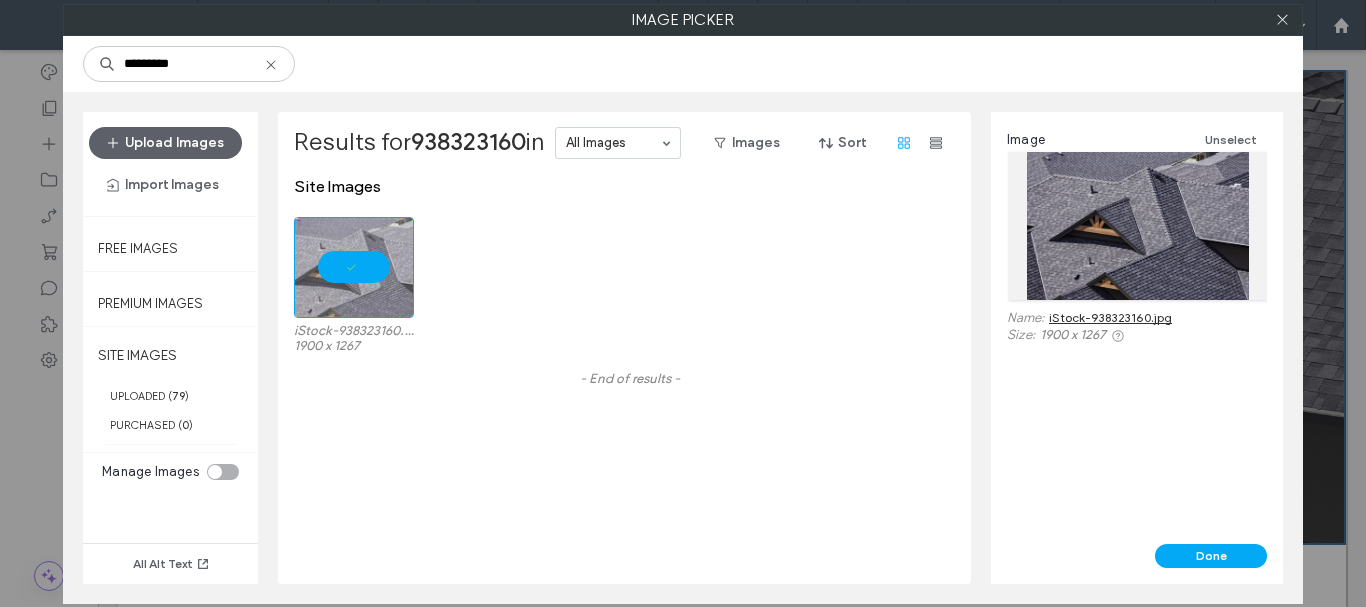 drag, startPoint x: 1119, startPoint y: 311, endPoint x: 1131, endPoint y: 314, distance: 12.369317 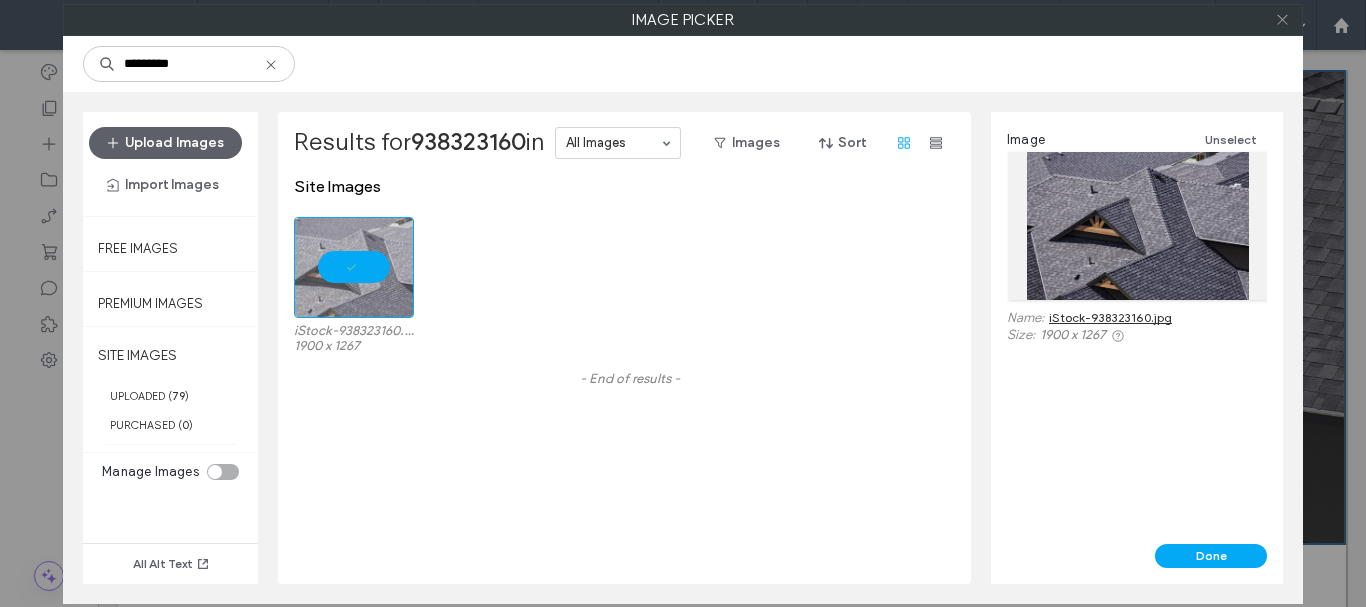 drag, startPoint x: 1285, startPoint y: 21, endPoint x: 1280, endPoint y: 30, distance: 10.29563 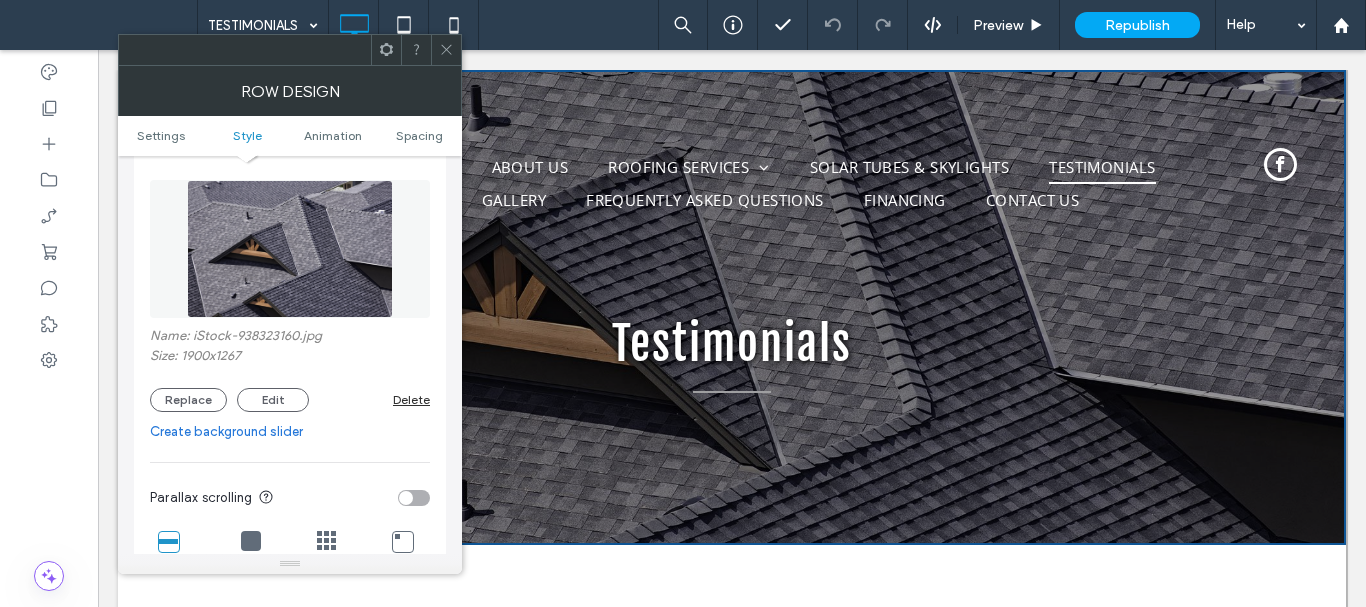 click 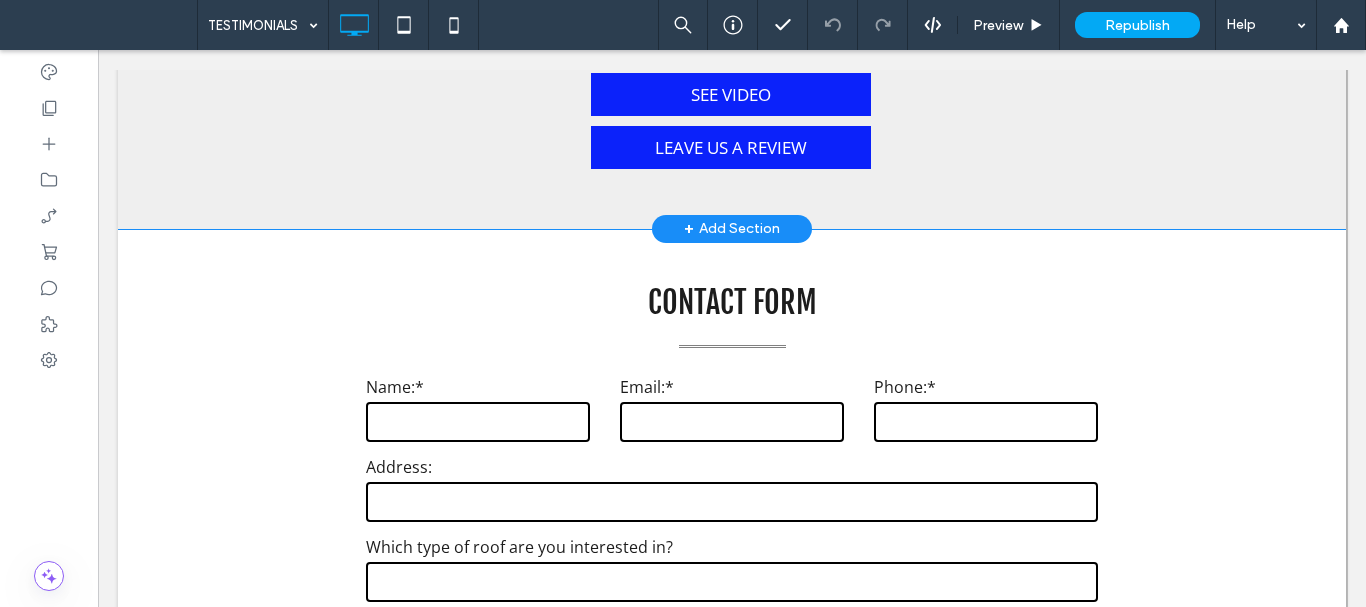scroll, scrollTop: 2700, scrollLeft: 0, axis: vertical 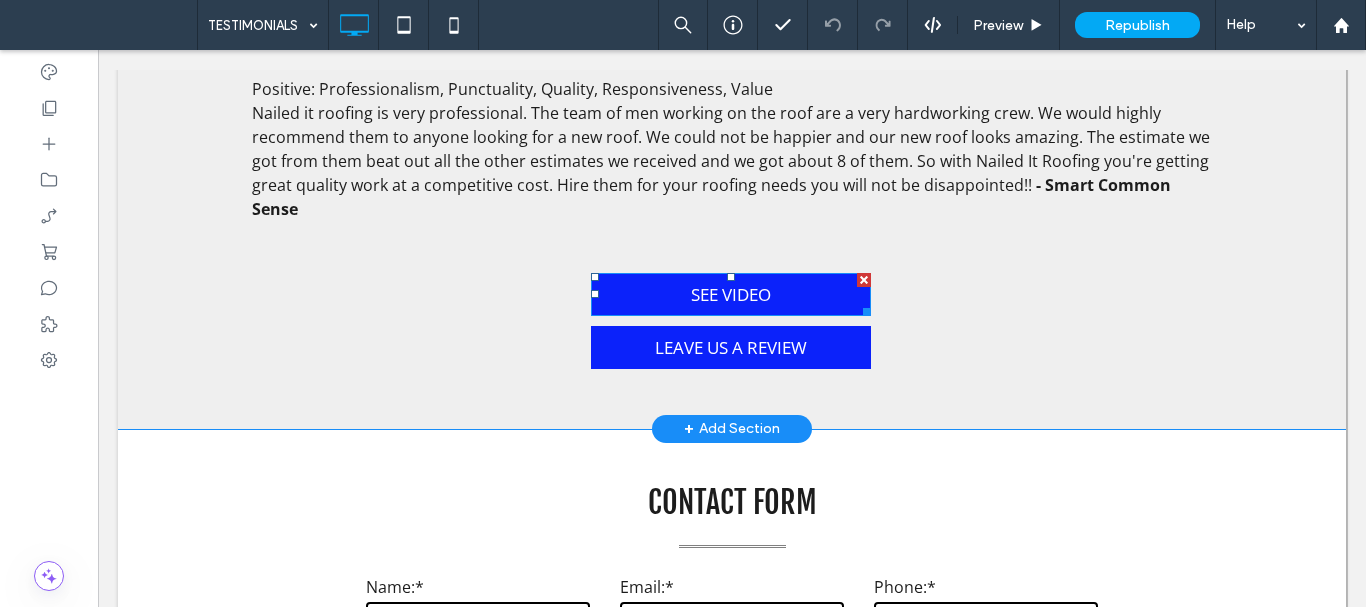 click on "SEE VIDEO" at bounding box center (731, 294) 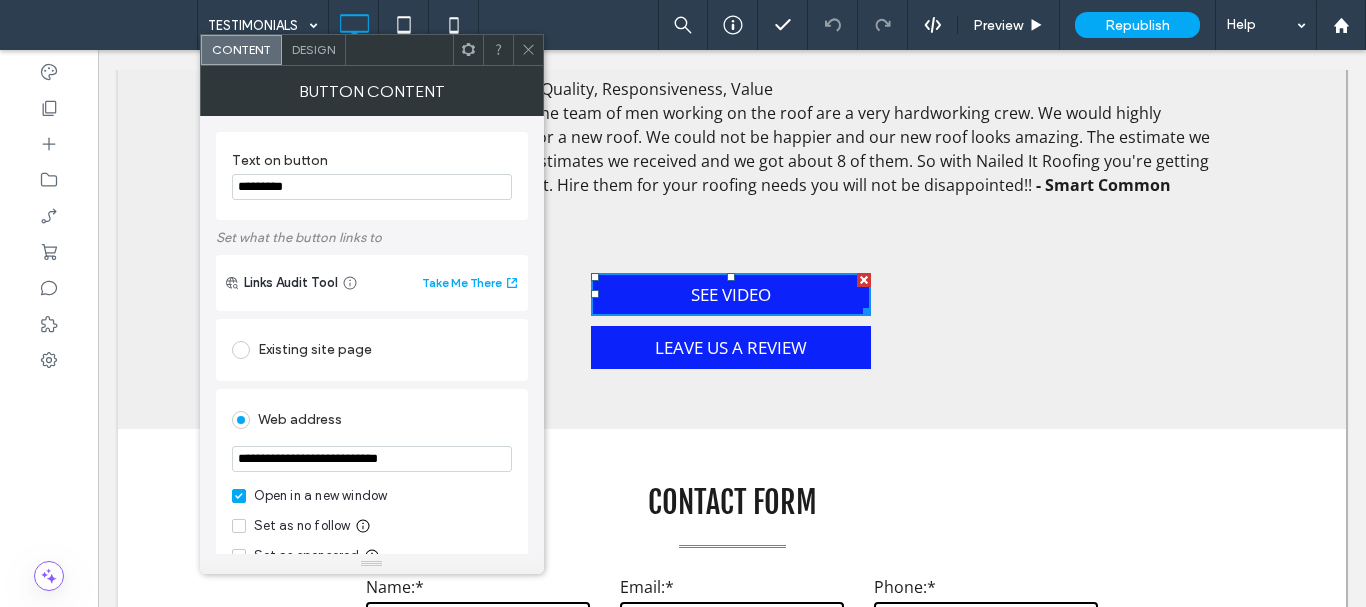 click on "**********" at bounding box center [372, 459] 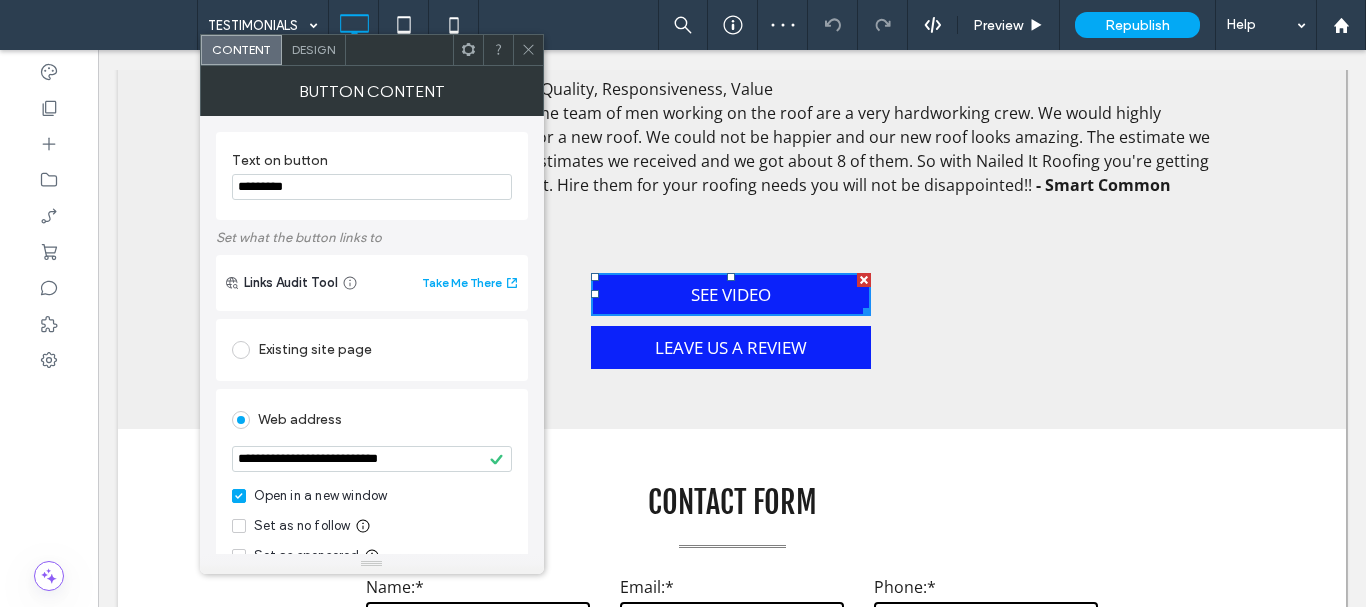 click on "LEAVE US A REVIEW" at bounding box center [731, 347] 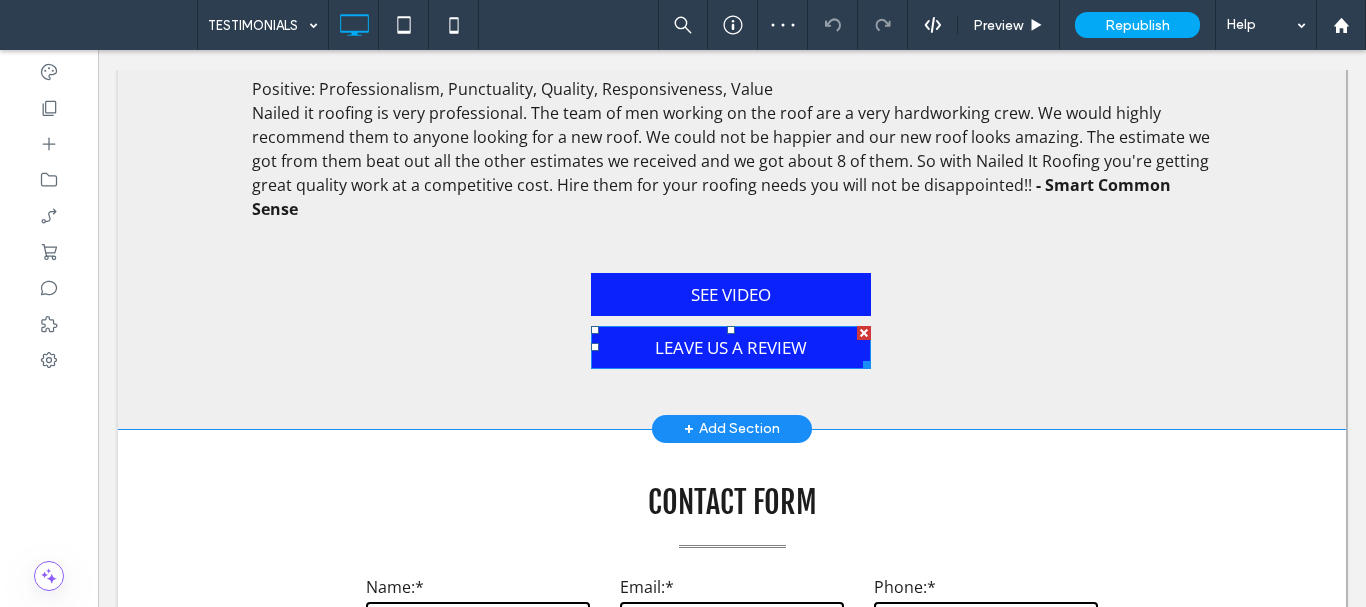 click on "LEAVE US A REVIEW" at bounding box center [731, 347] 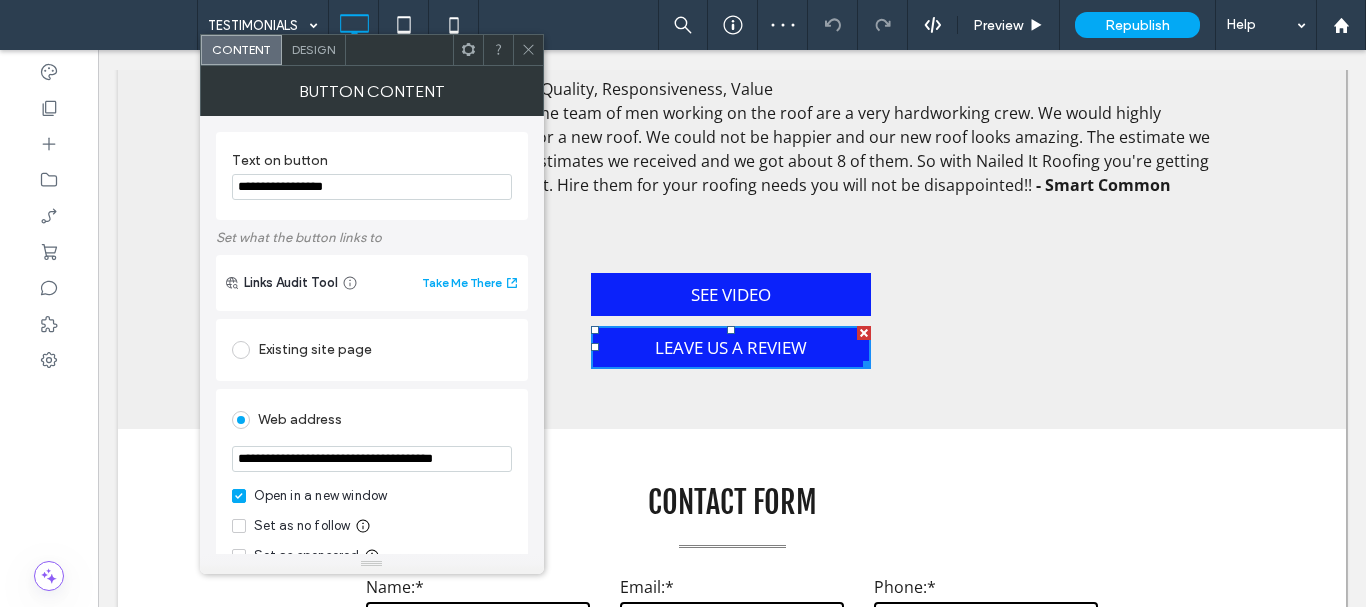 click on "**********" at bounding box center [372, 459] 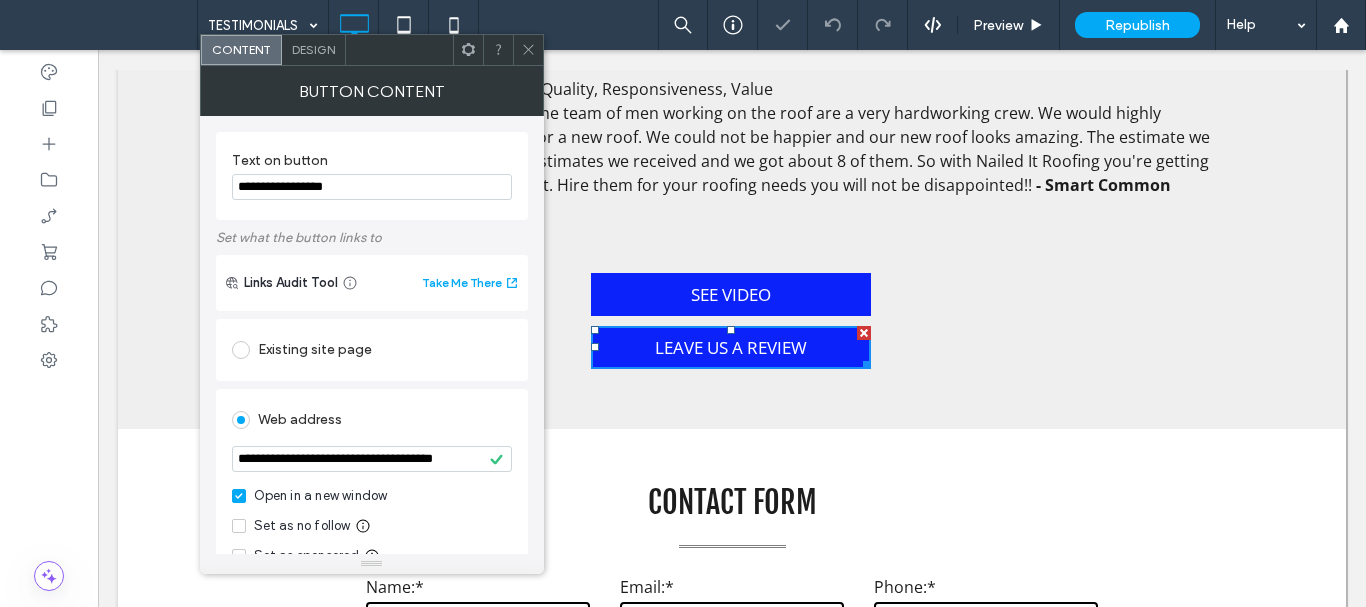 click at bounding box center [528, 50] 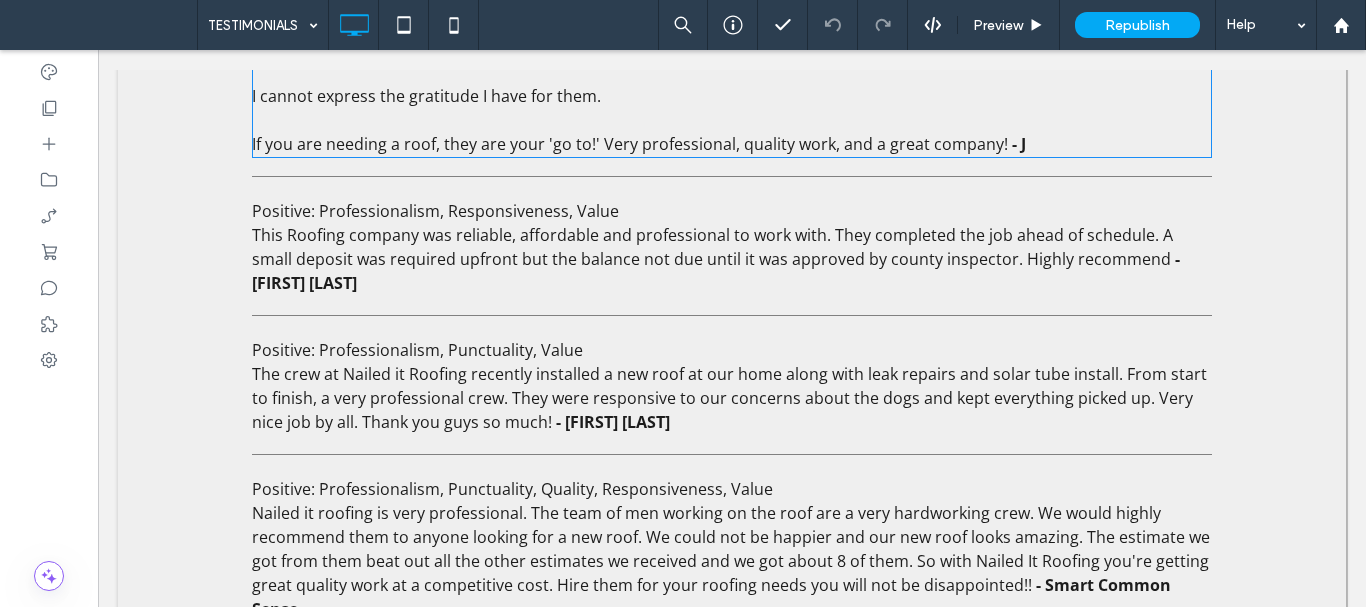 scroll, scrollTop: 2200, scrollLeft: 0, axis: vertical 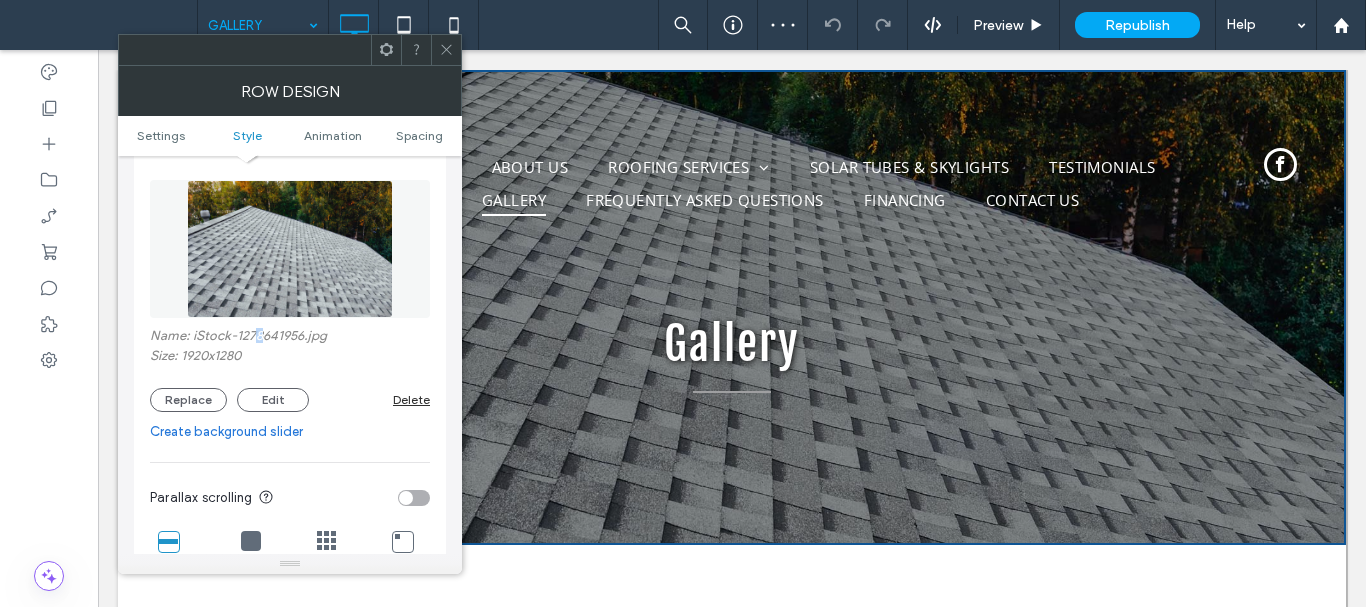 click on "Name: iStock-1278641956.jpg" at bounding box center [290, 338] 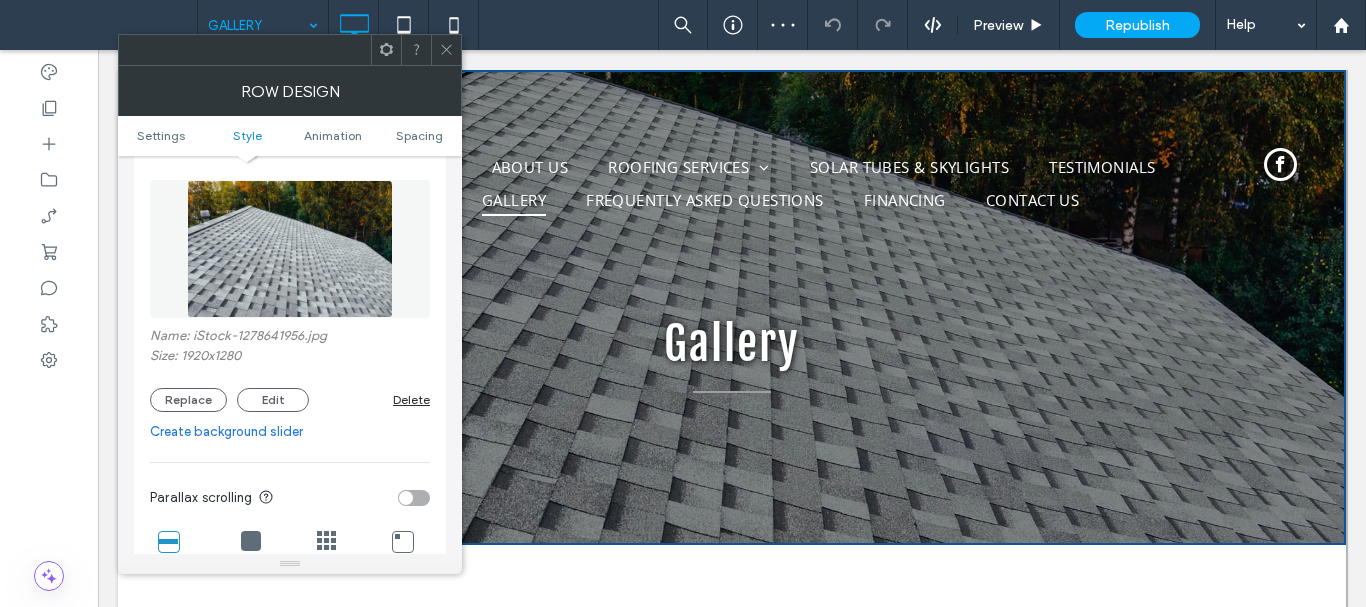 click on "Name: iStock-1278641956.jpg" at bounding box center (290, 338) 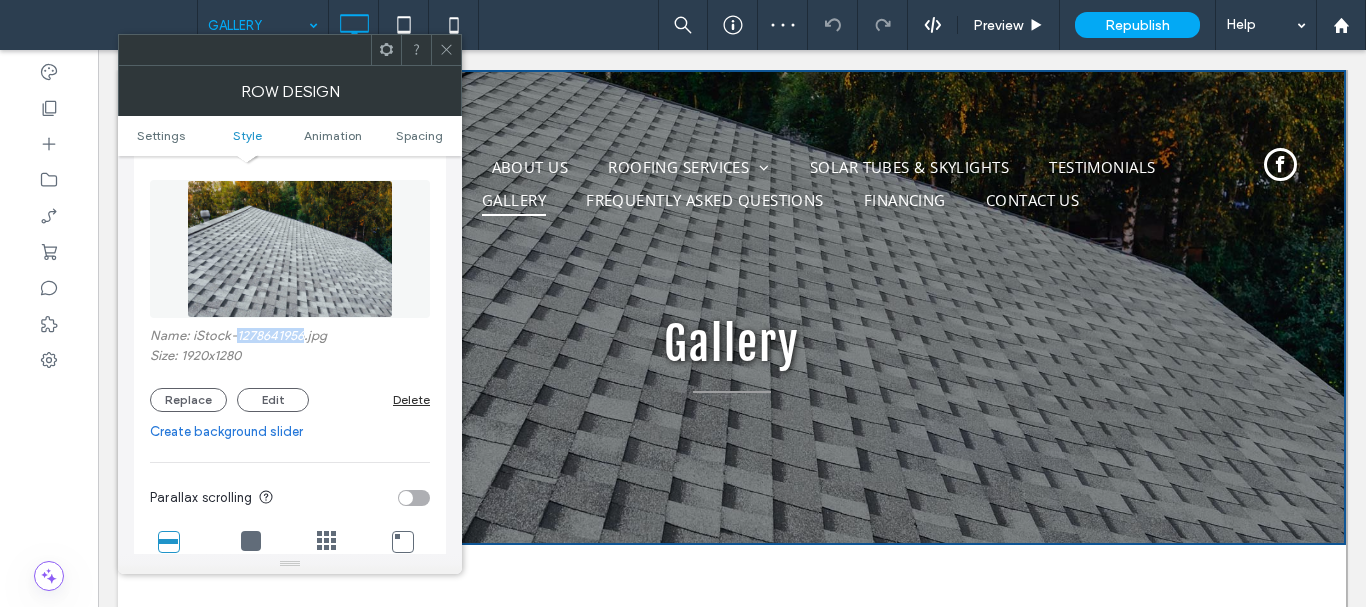click on "Name: iStock-1278641956.jpg" at bounding box center (290, 338) 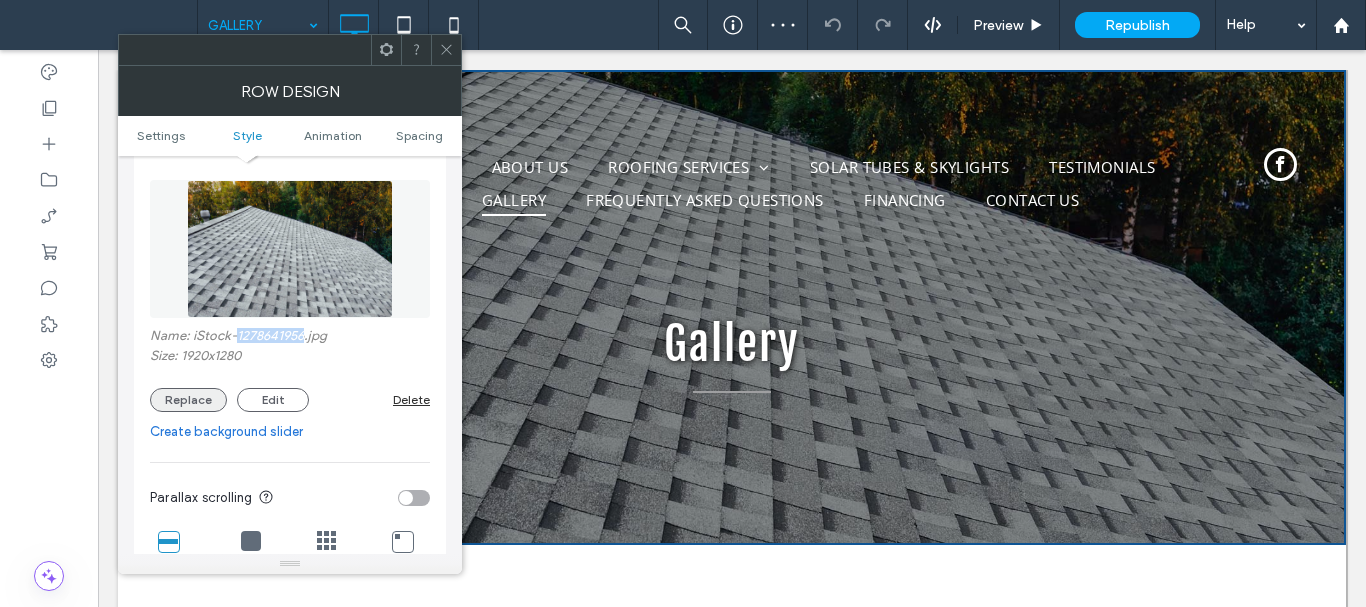 copy on "1278641956" 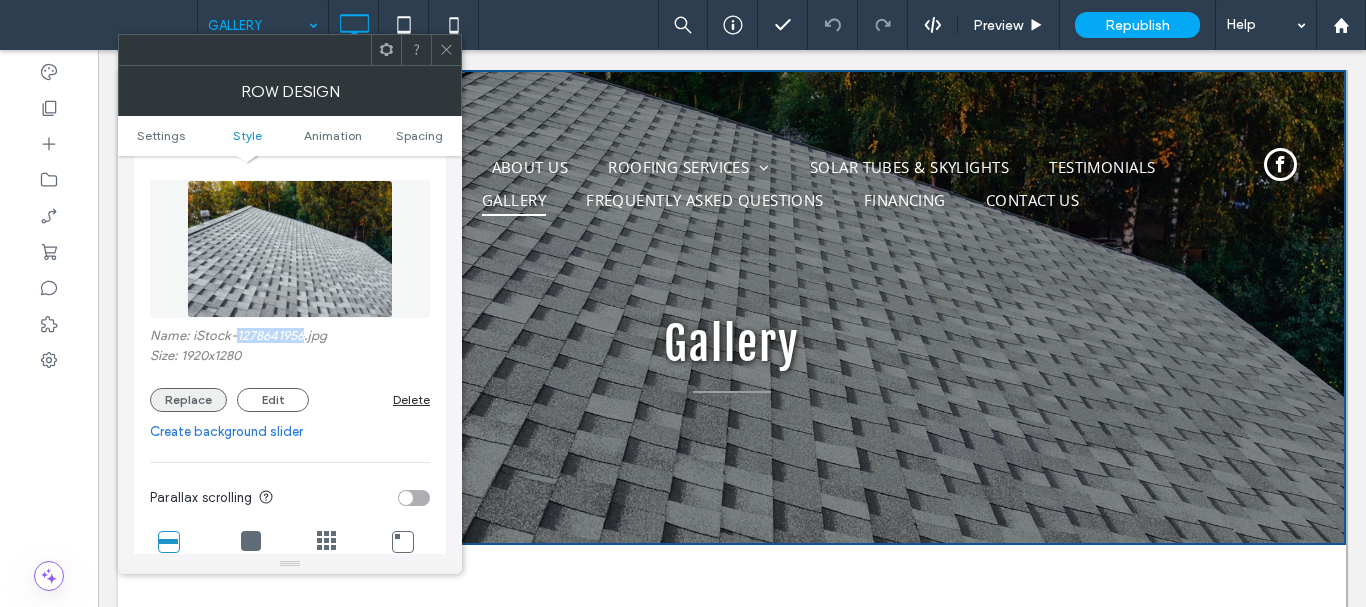 click on "Replace" at bounding box center (188, 400) 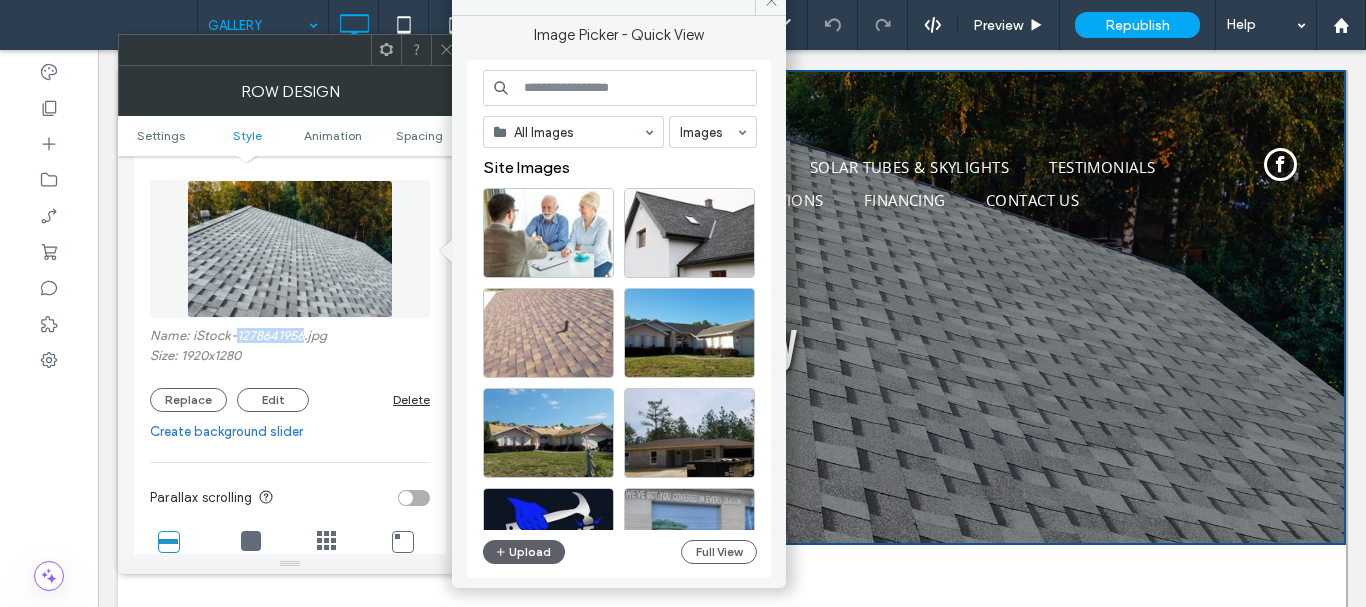 click at bounding box center [620, 88] 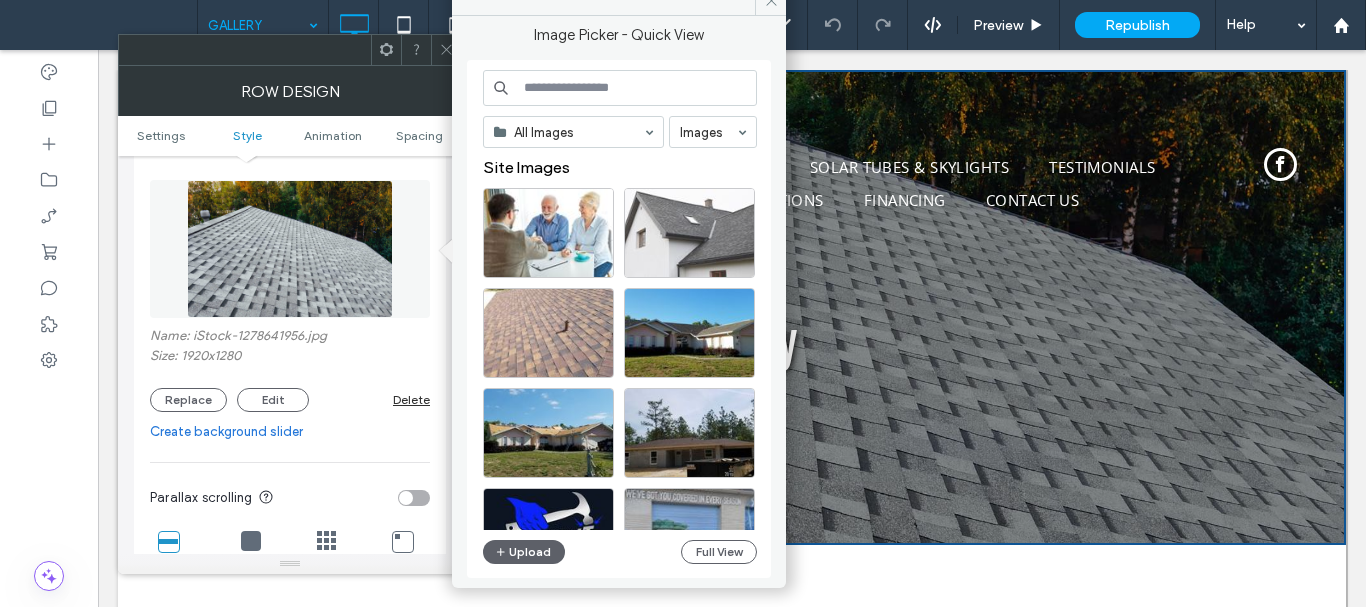 paste on "**********" 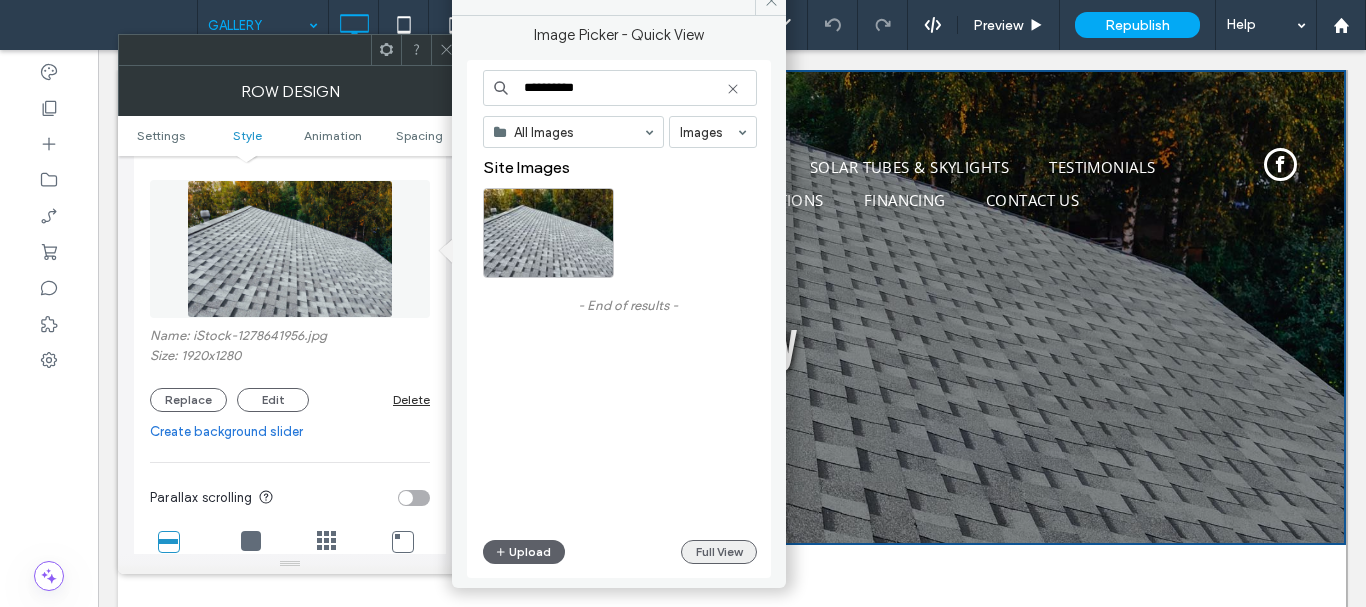 type on "**********" 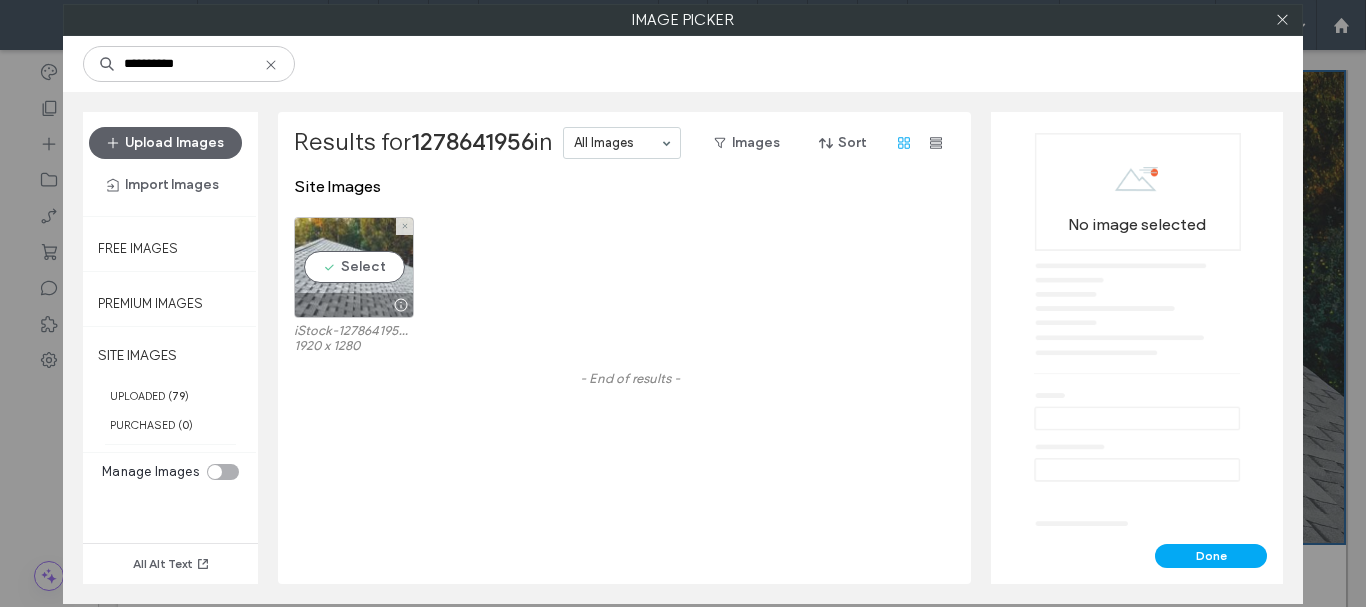 click at bounding box center (354, 305) 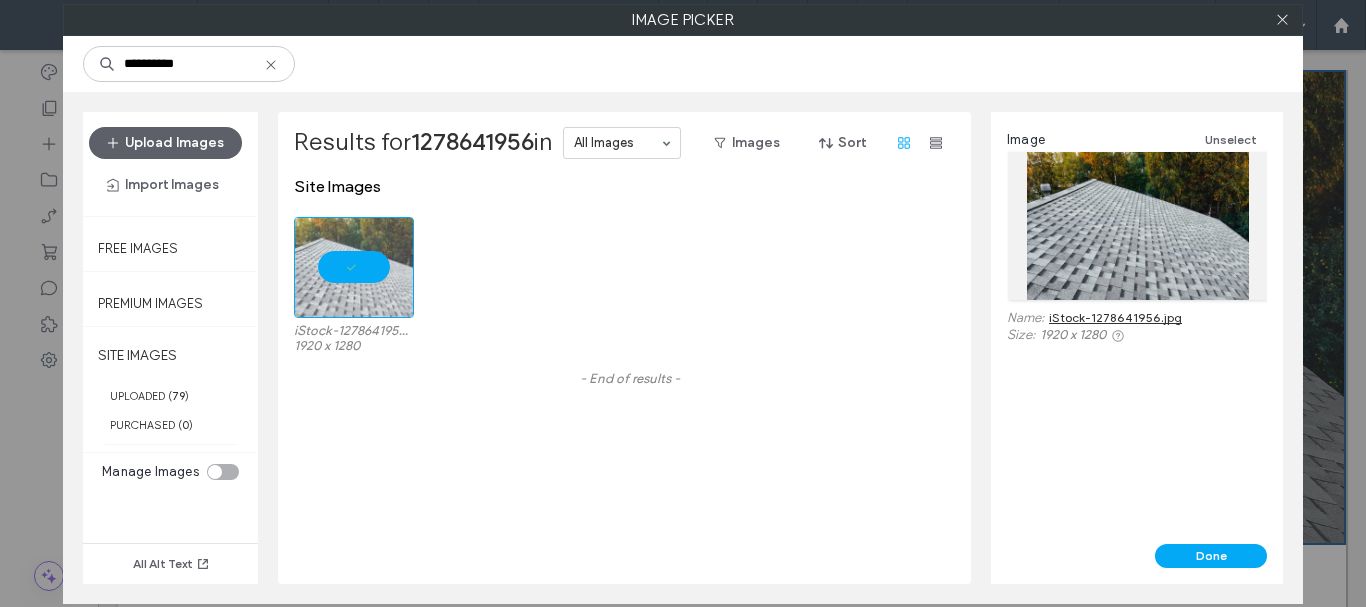 click on "iStock-1278641956.jpg" at bounding box center (1115, 317) 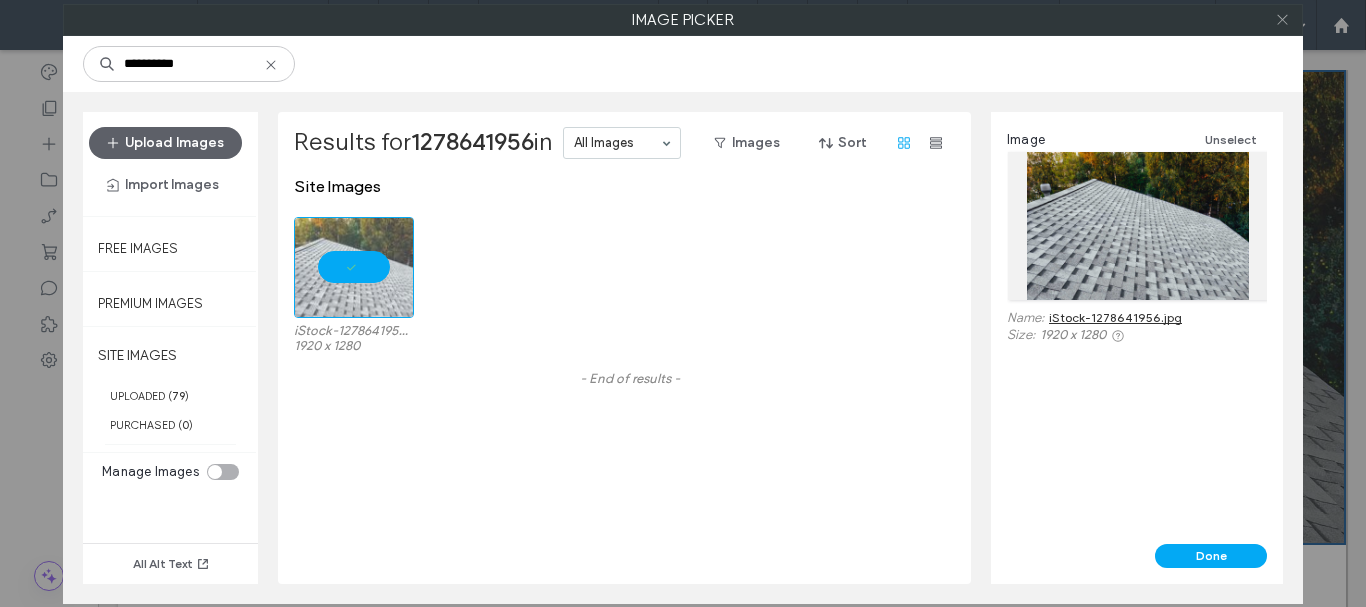 click 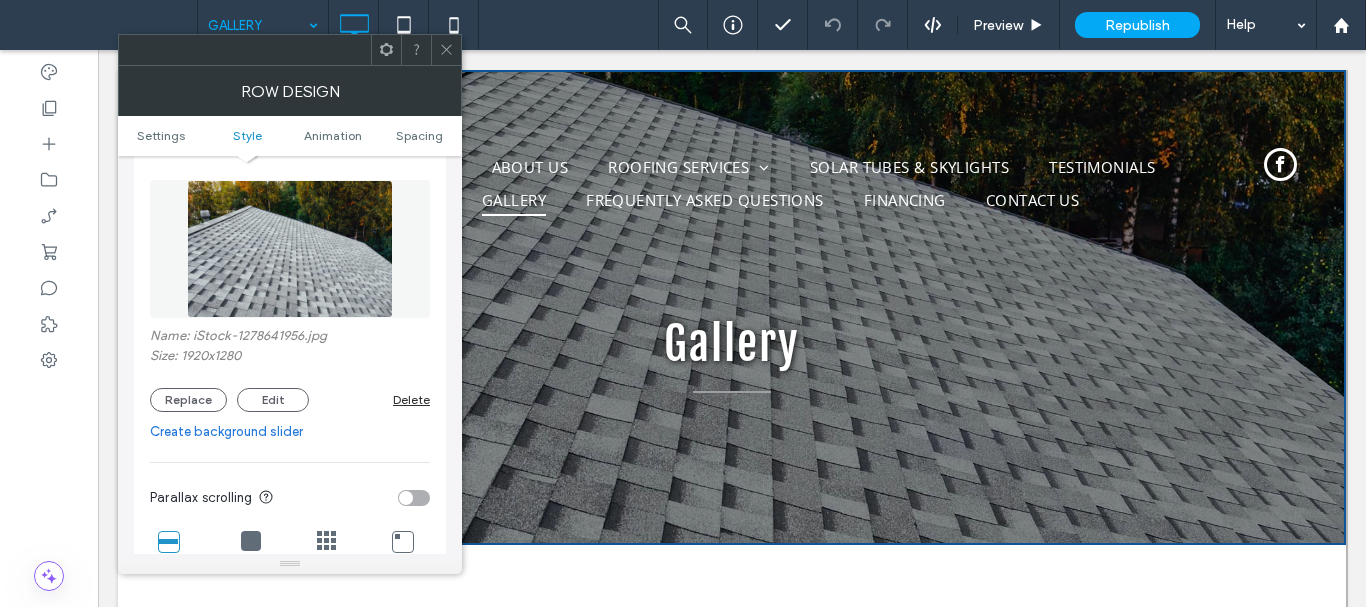click 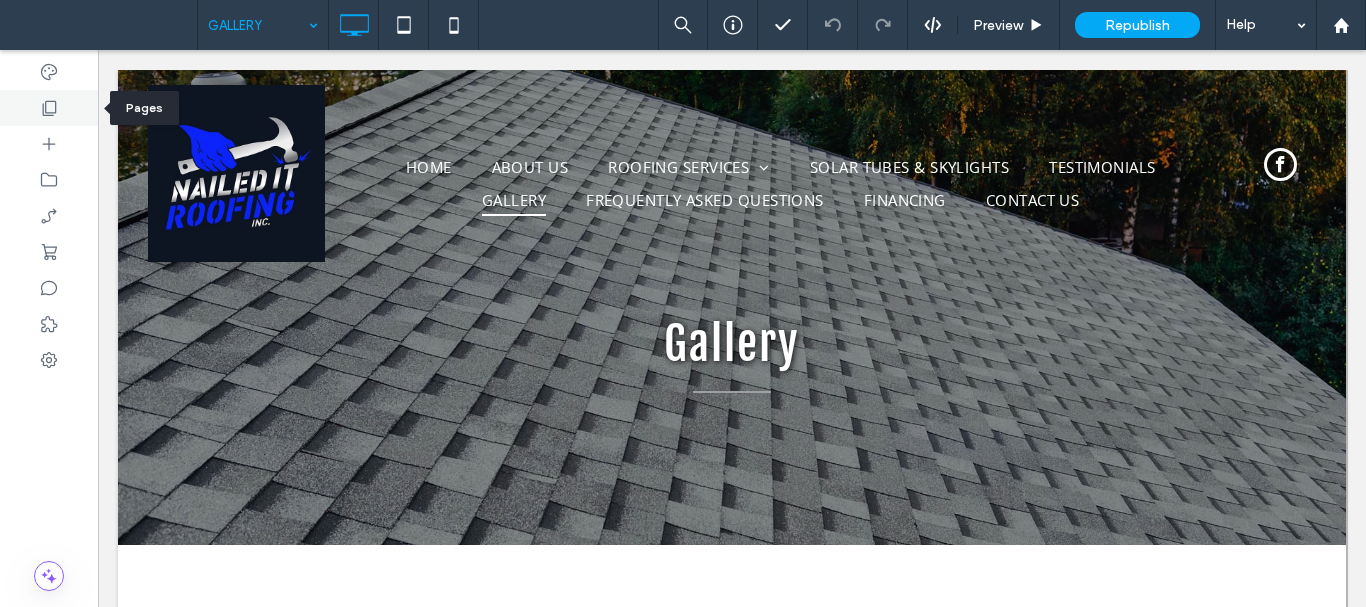 click at bounding box center [49, 108] 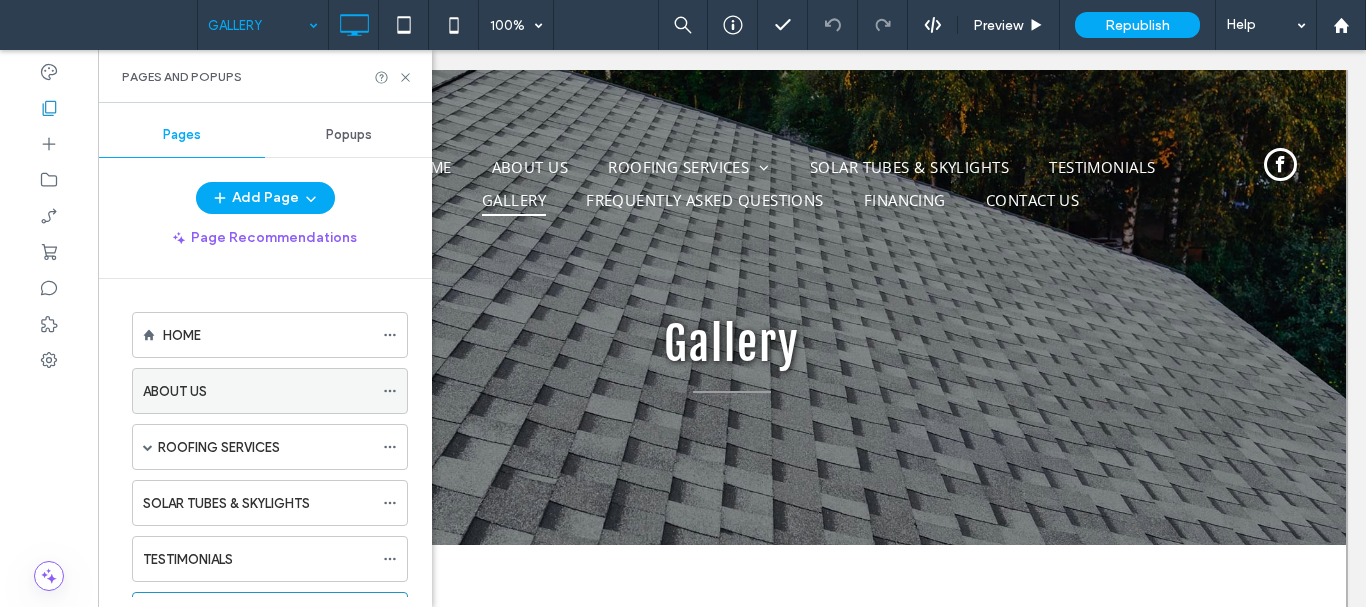 scroll, scrollTop: 0, scrollLeft: 0, axis: both 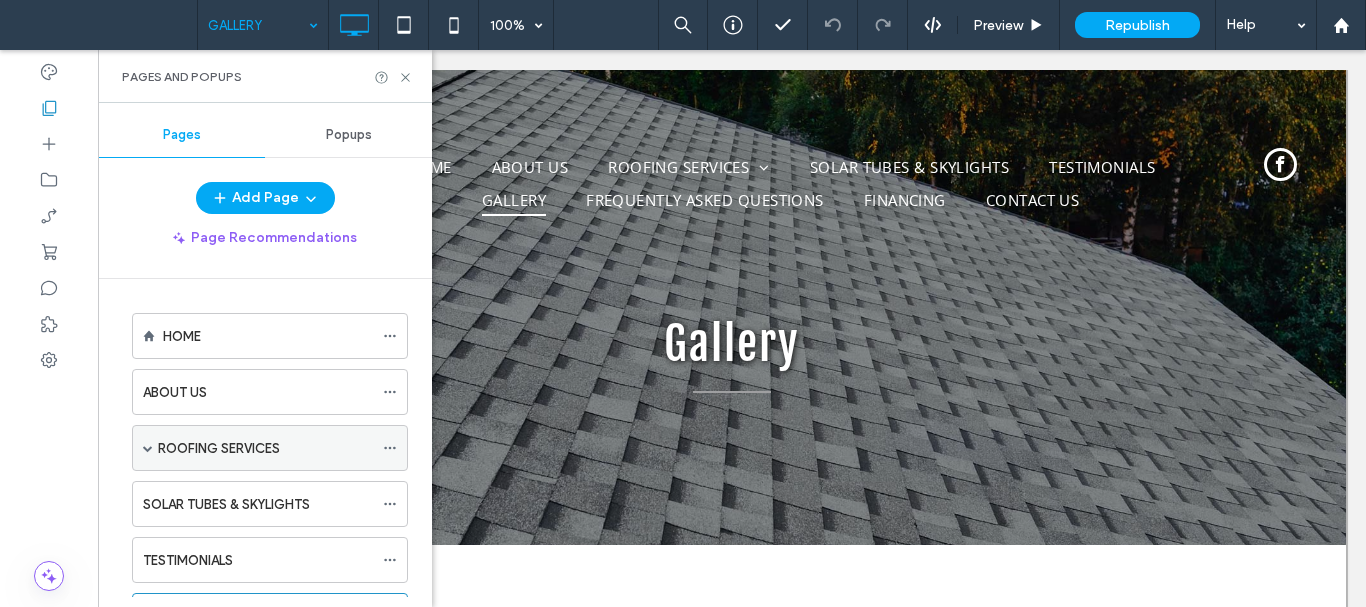 click on "ROOFING SERVICES" at bounding box center [219, 448] 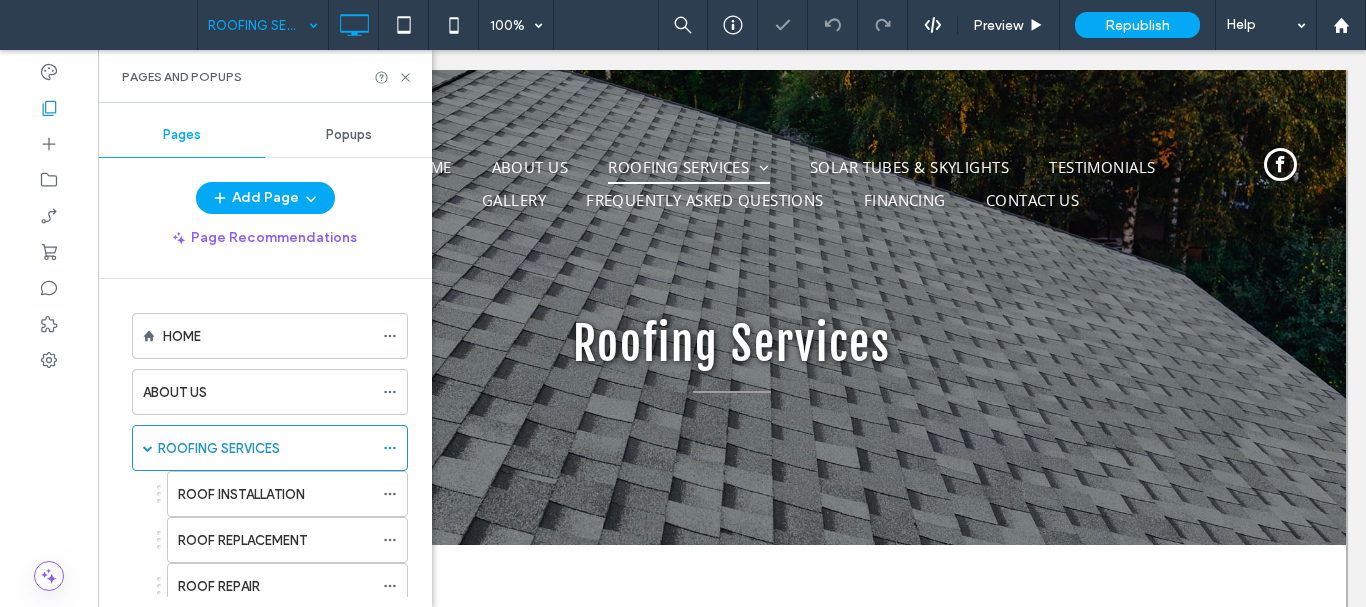 scroll, scrollTop: 0, scrollLeft: 0, axis: both 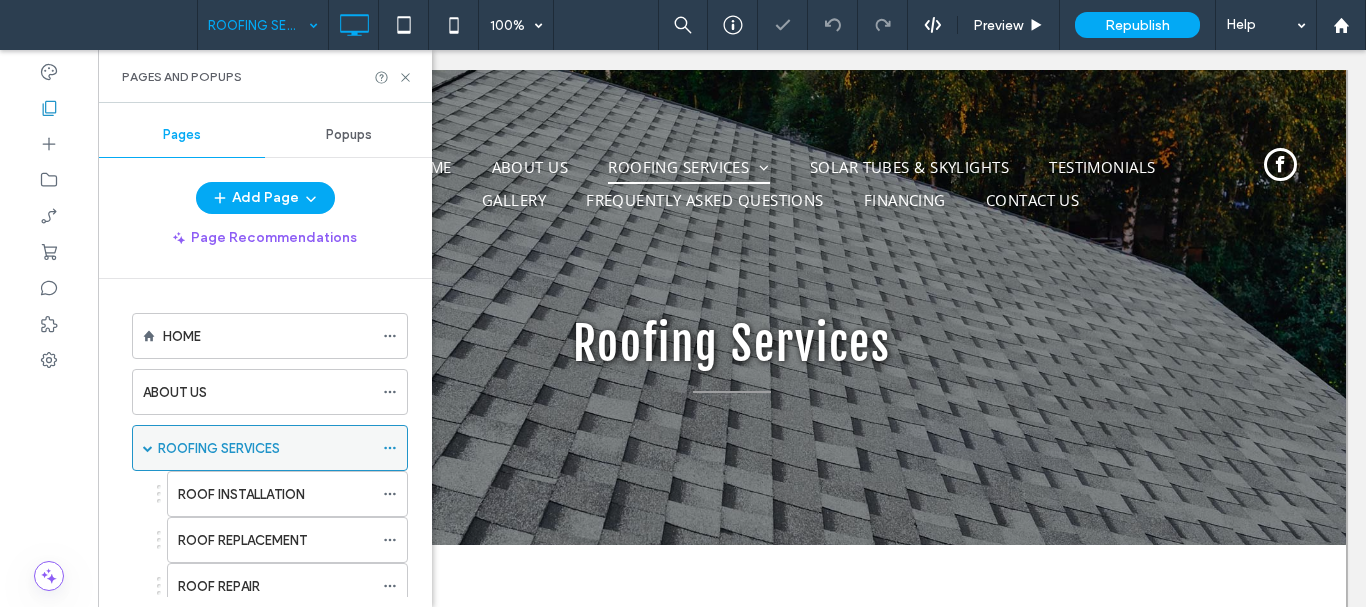 click on "ROOFING SERVICES" at bounding box center (219, 448) 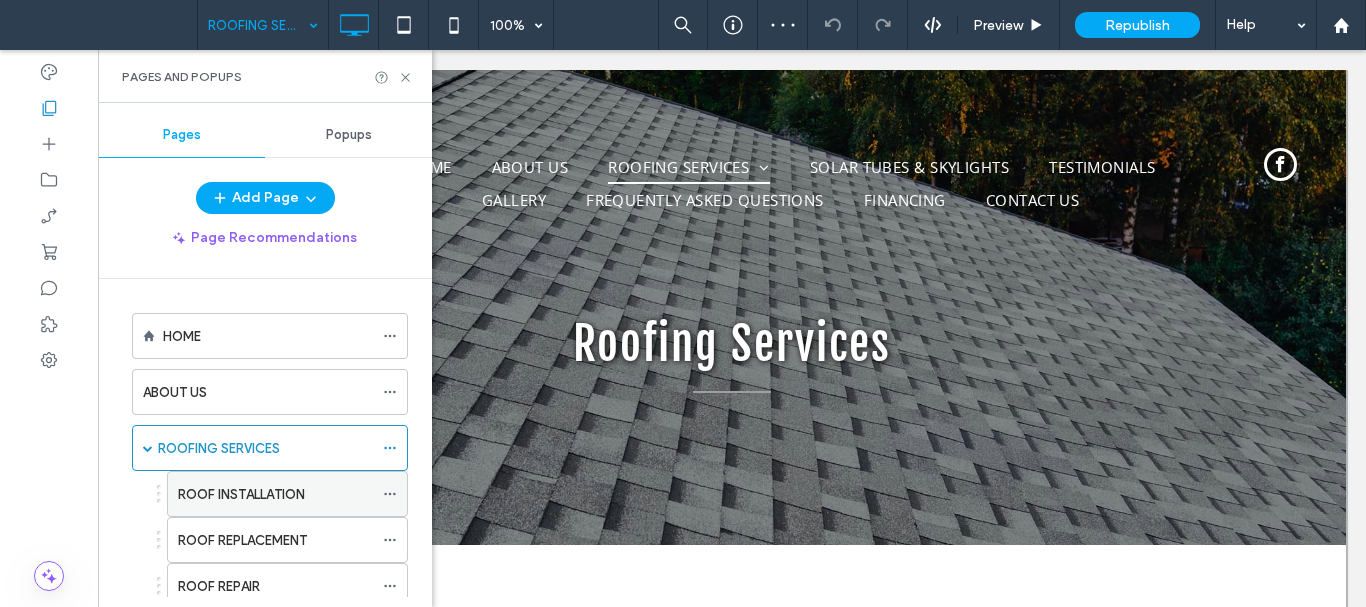 scroll, scrollTop: 0, scrollLeft: 0, axis: both 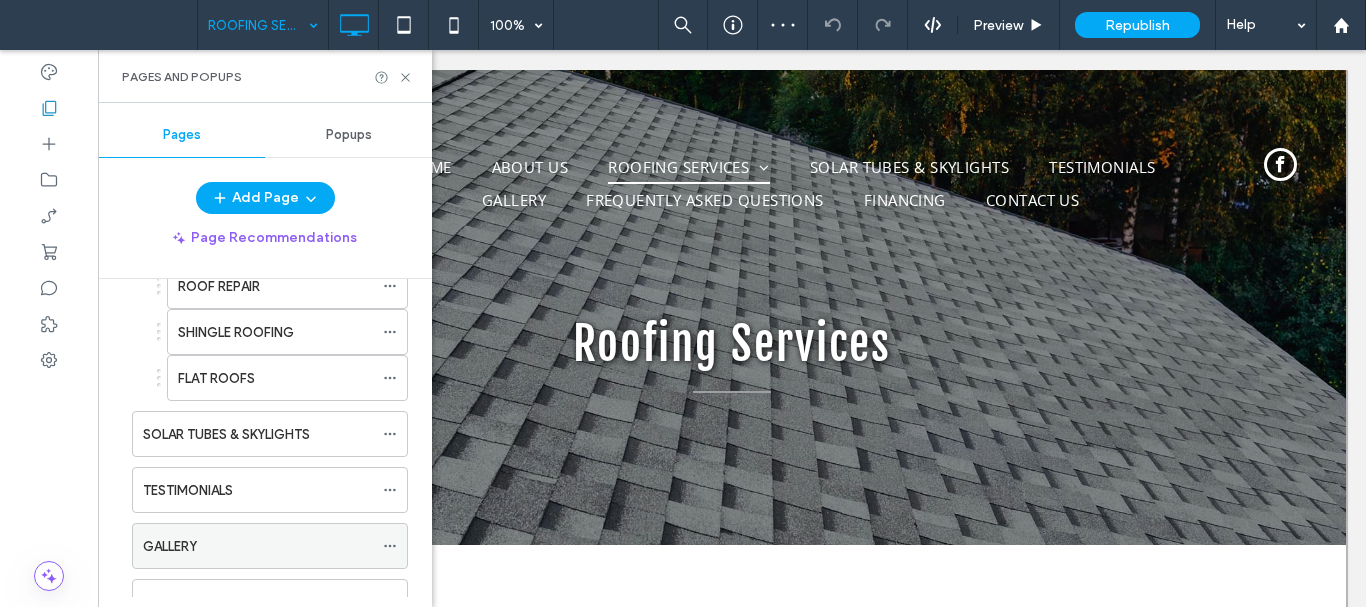 click on "GALLERY" at bounding box center (170, 546) 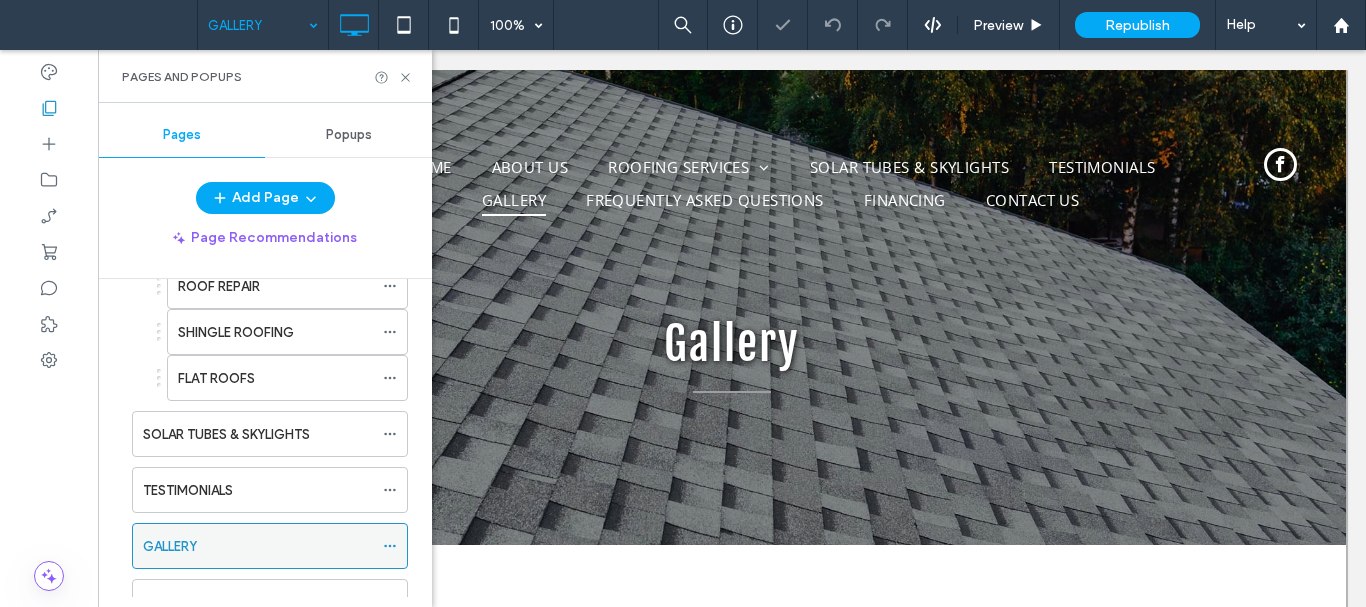 scroll, scrollTop: 0, scrollLeft: 0, axis: both 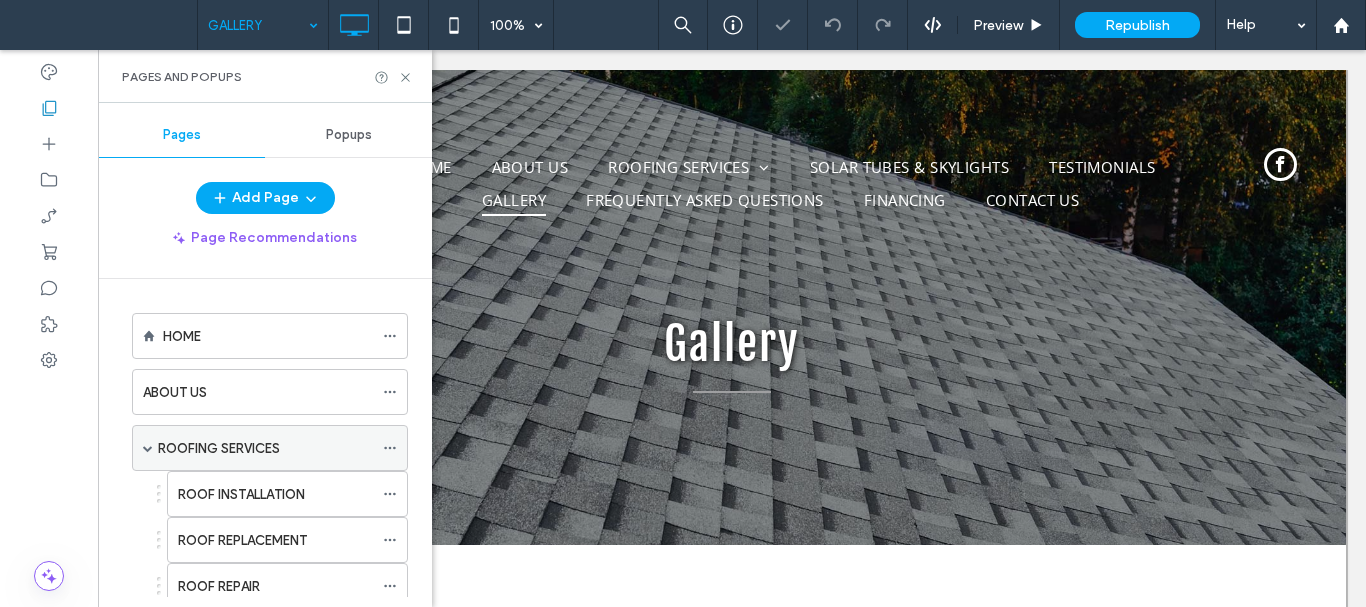 click on "ROOFING SERVICES" at bounding box center [219, 448] 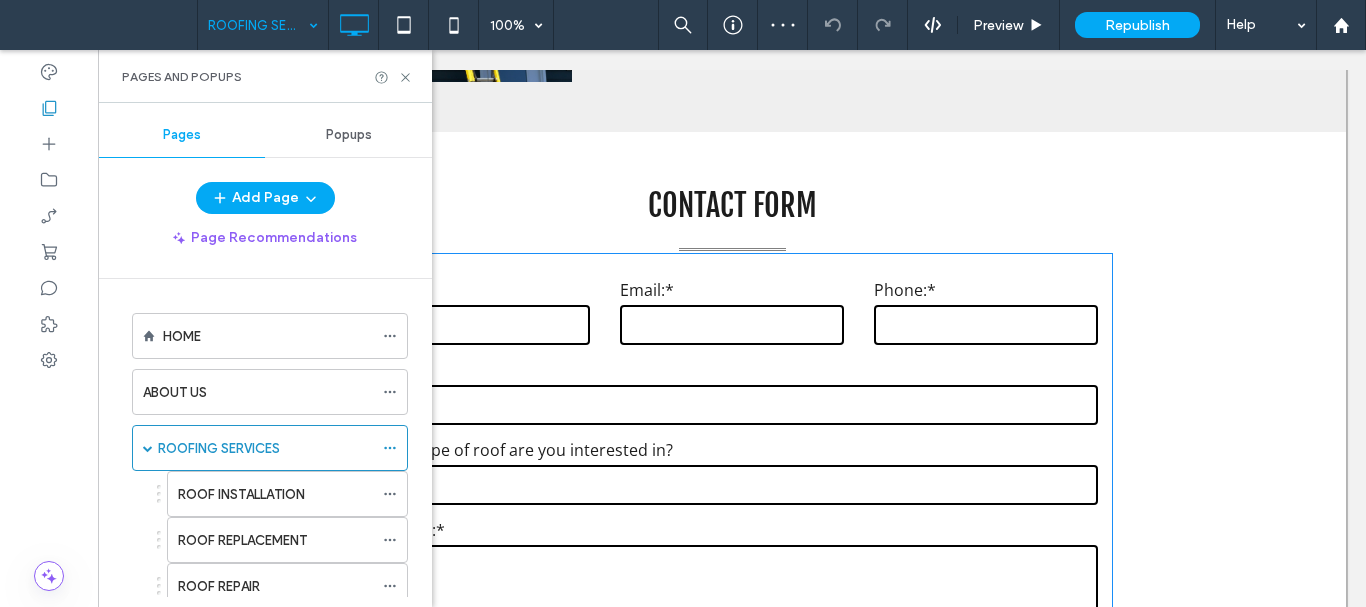 scroll, scrollTop: 1800, scrollLeft: 0, axis: vertical 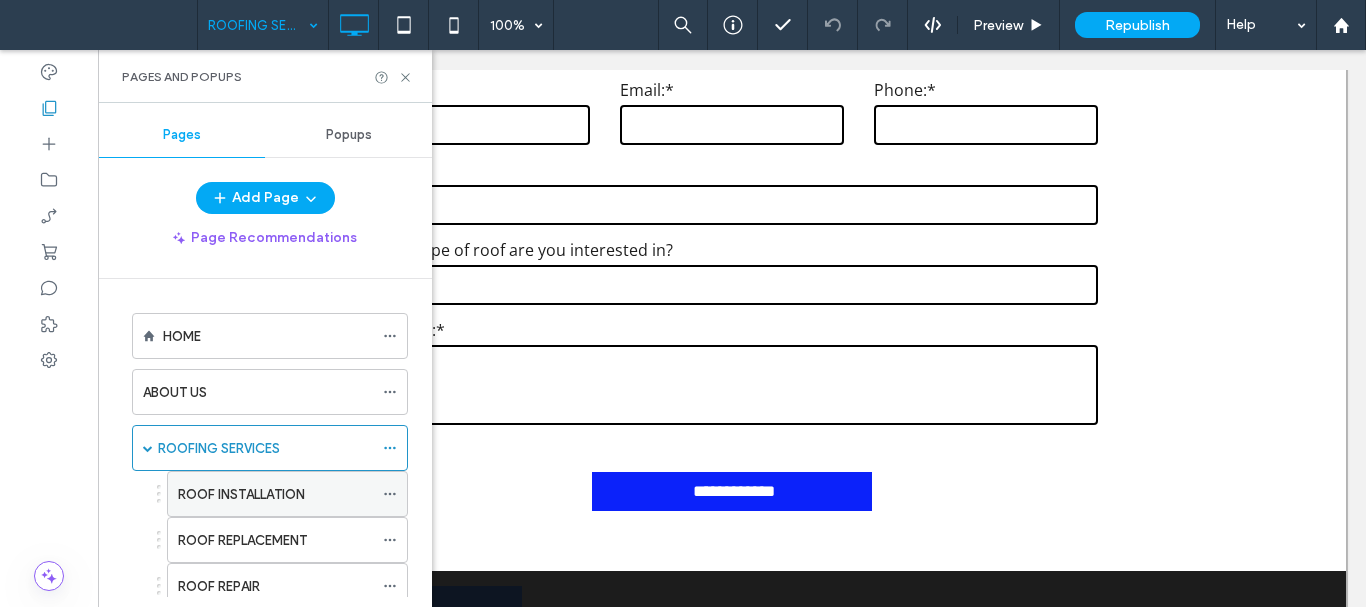 click on "ROOF INSTALLATION" at bounding box center (241, 494) 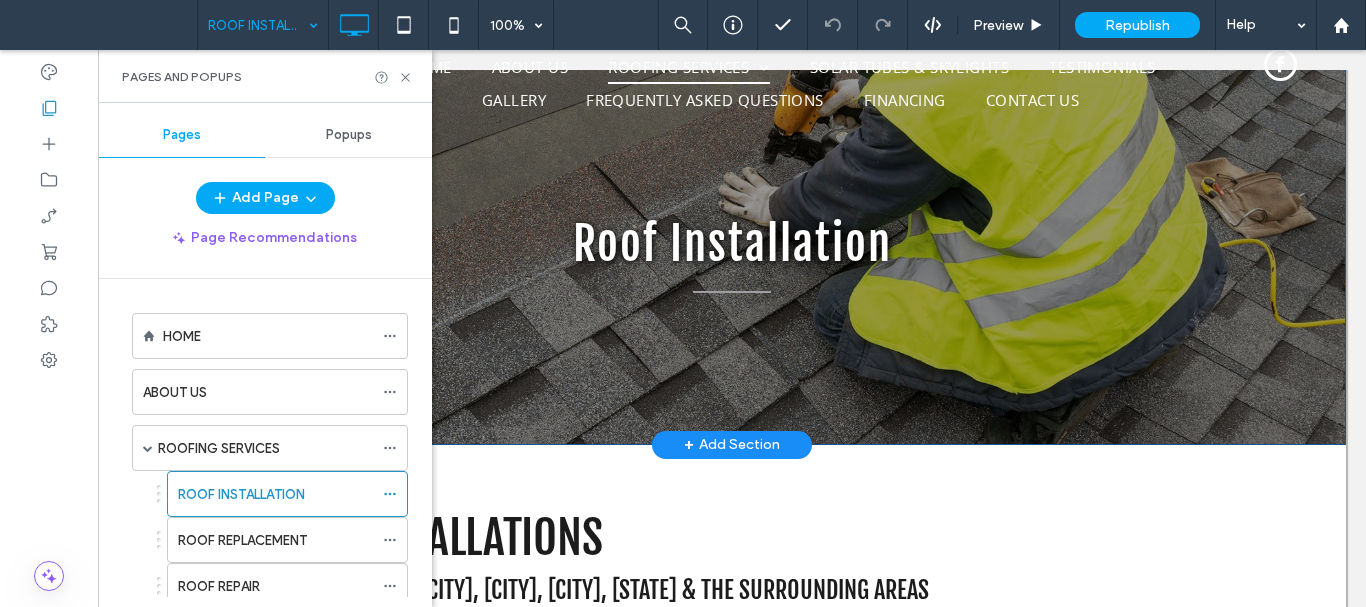 scroll, scrollTop: 0, scrollLeft: 0, axis: both 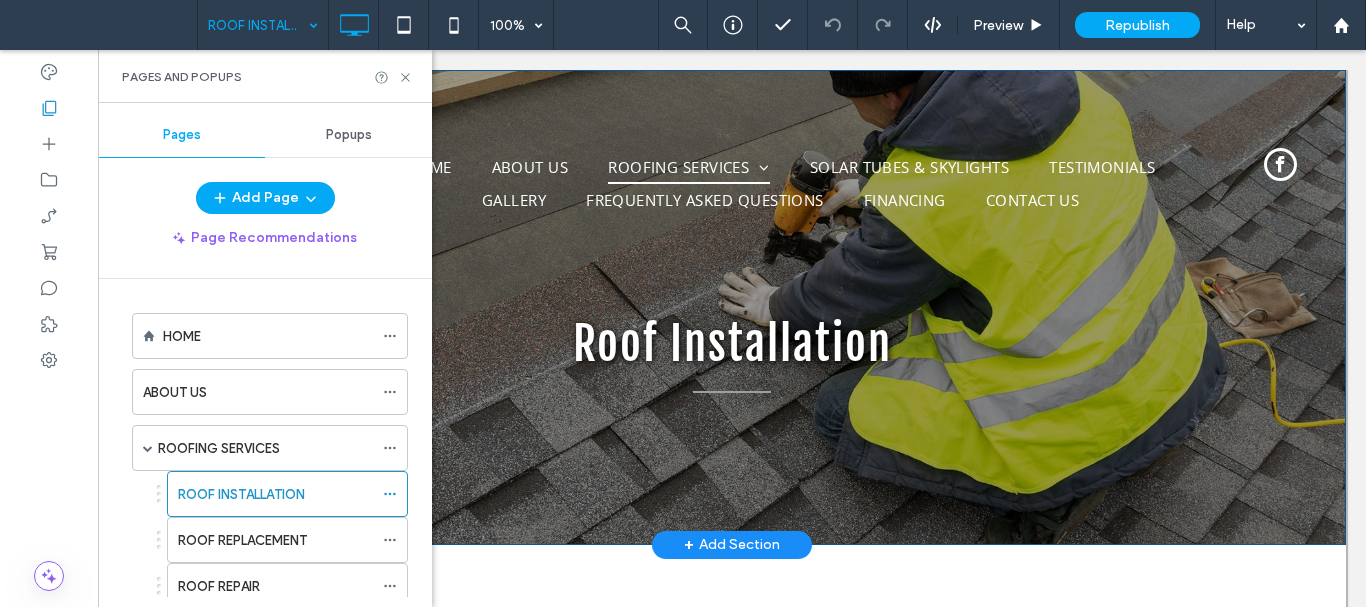 click on "Roof Installation
Click To Paste
Row + Add Section" at bounding box center [732, 307] 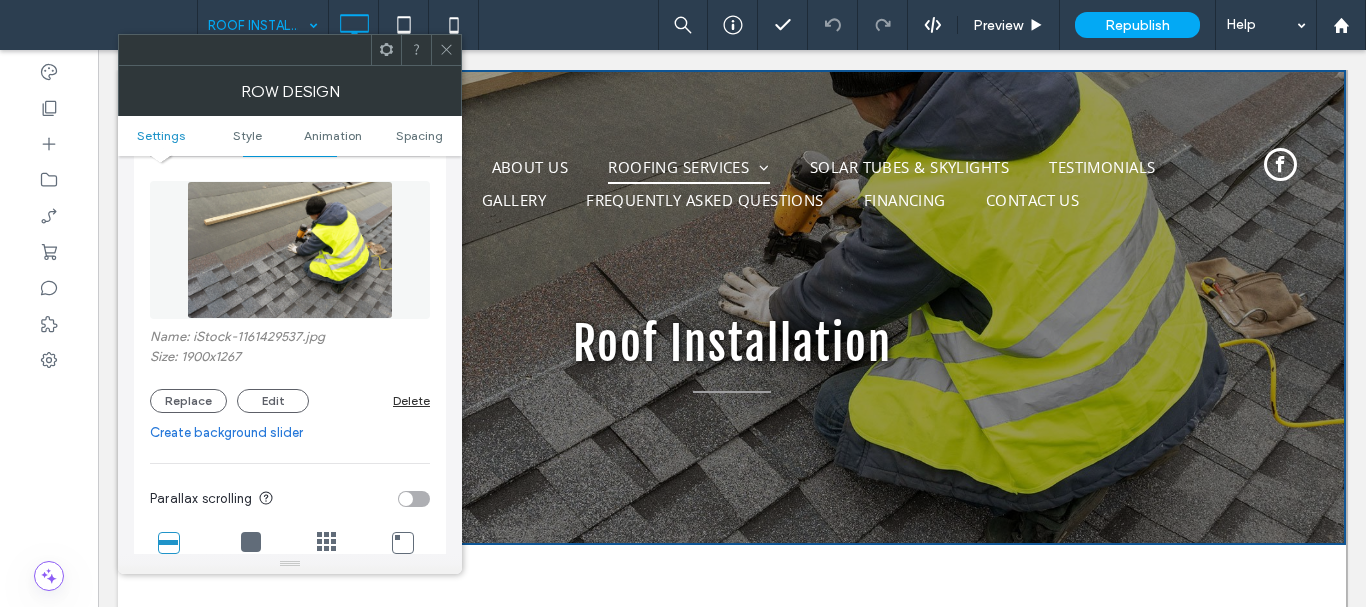 scroll, scrollTop: 300, scrollLeft: 0, axis: vertical 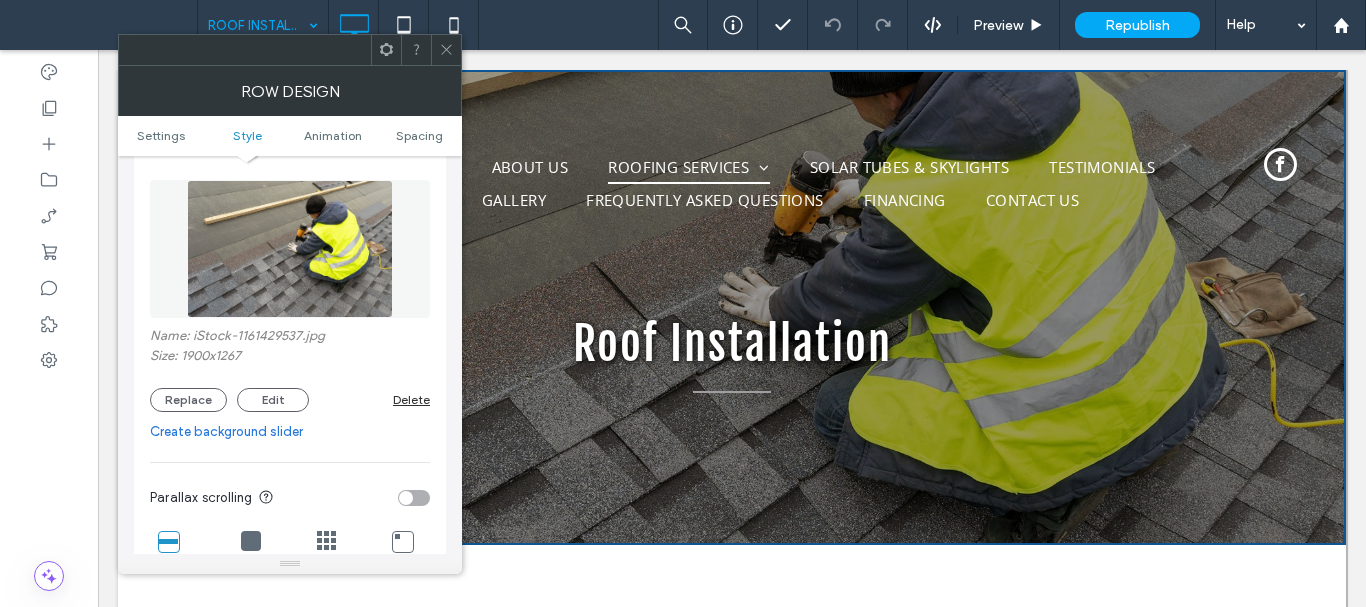 click on "Name: iStock-1161429537.jpg" at bounding box center [290, 338] 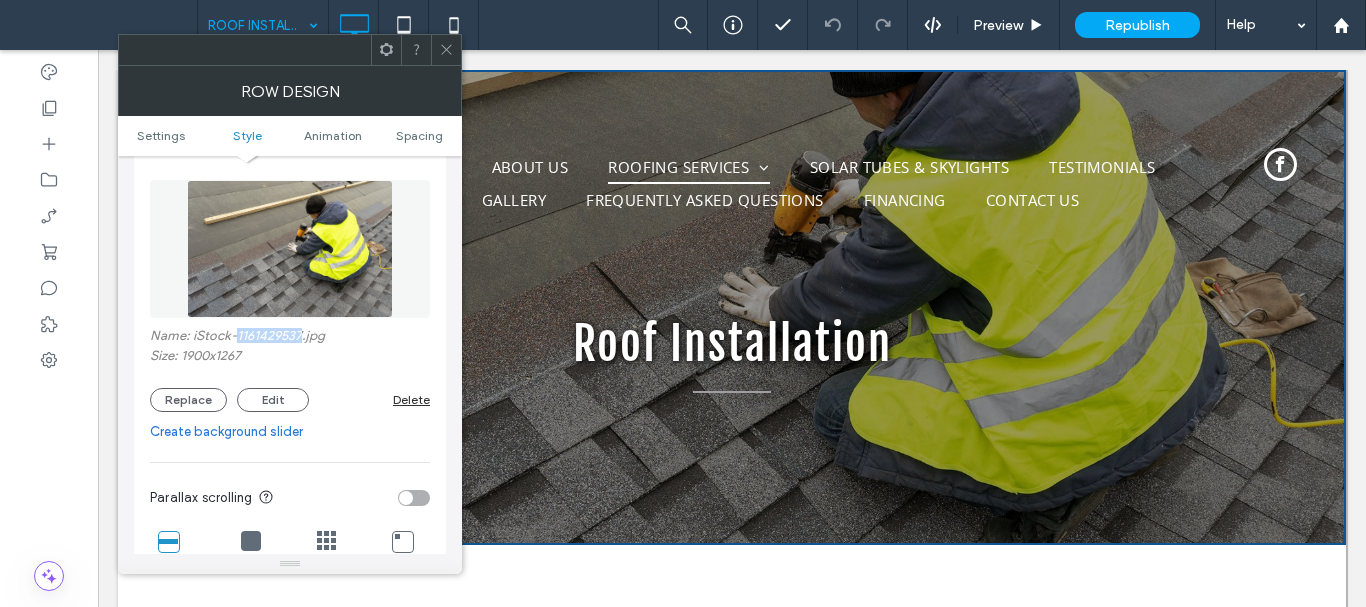 click on "Name: iStock-1161429537.jpg" at bounding box center (290, 338) 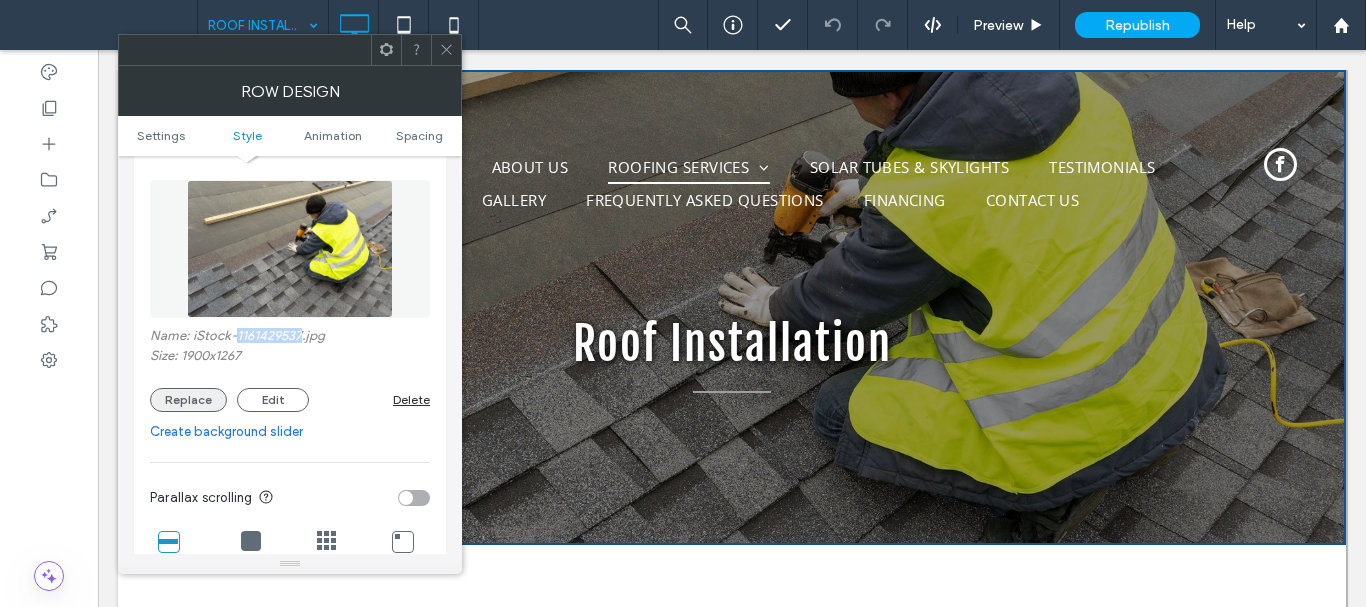 copy on "1161429537" 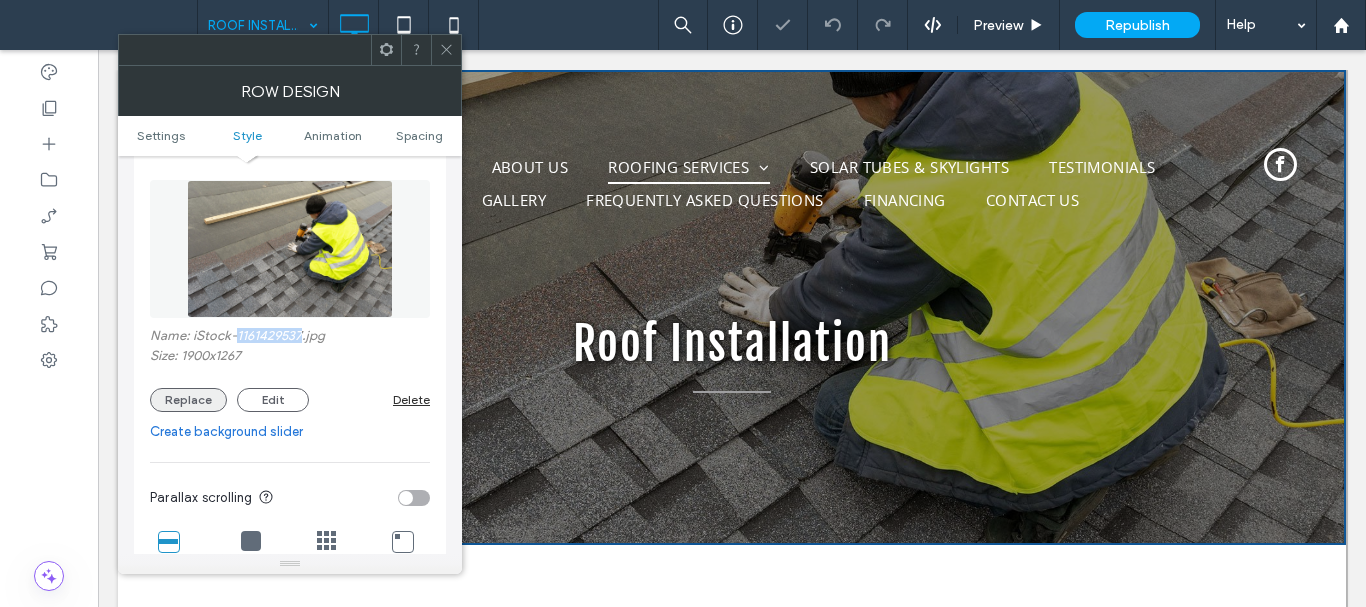 click on "Replace" at bounding box center (188, 400) 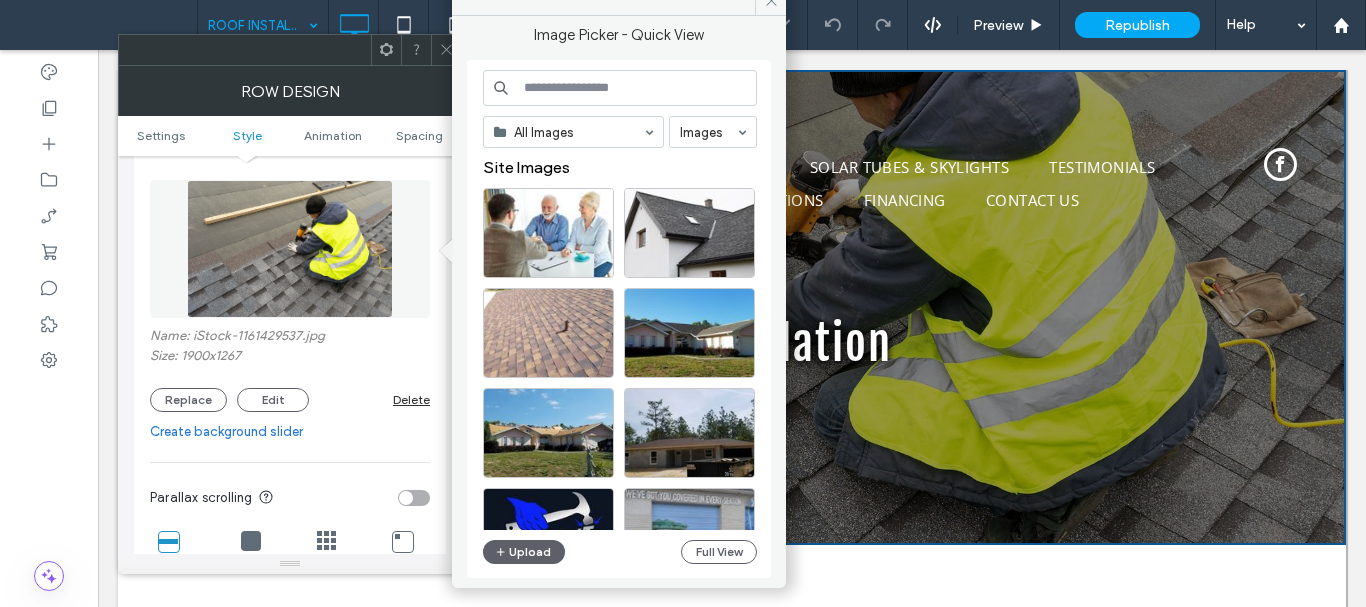 click at bounding box center (620, 88) 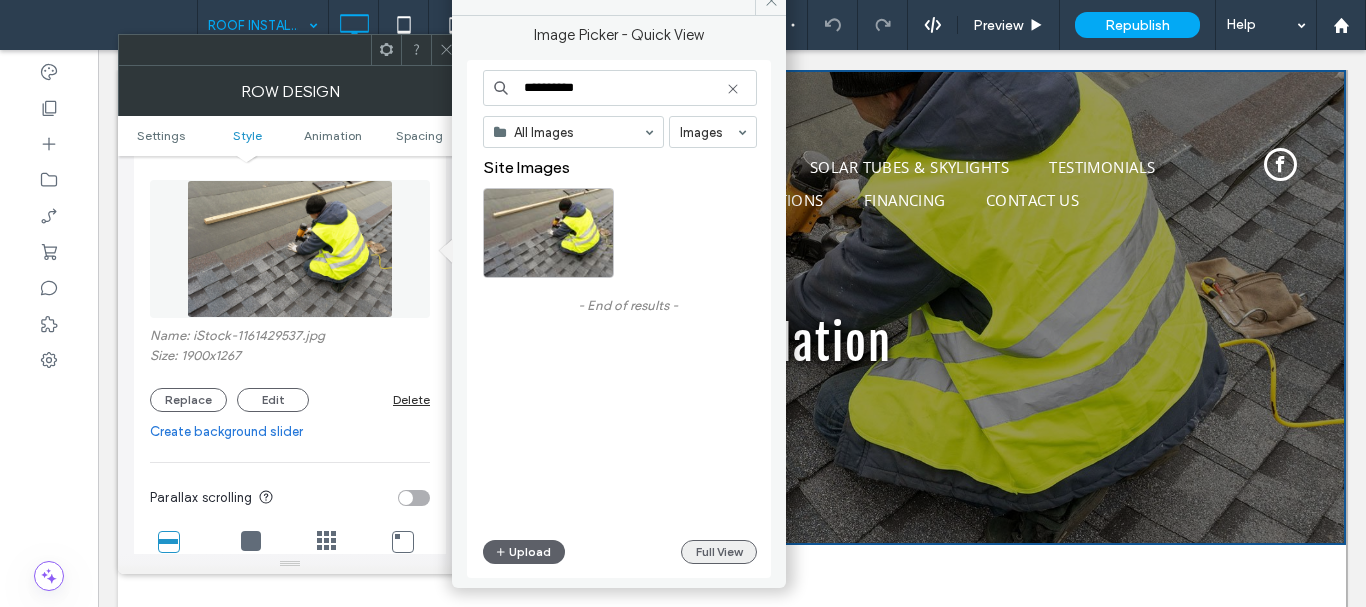 type on "**********" 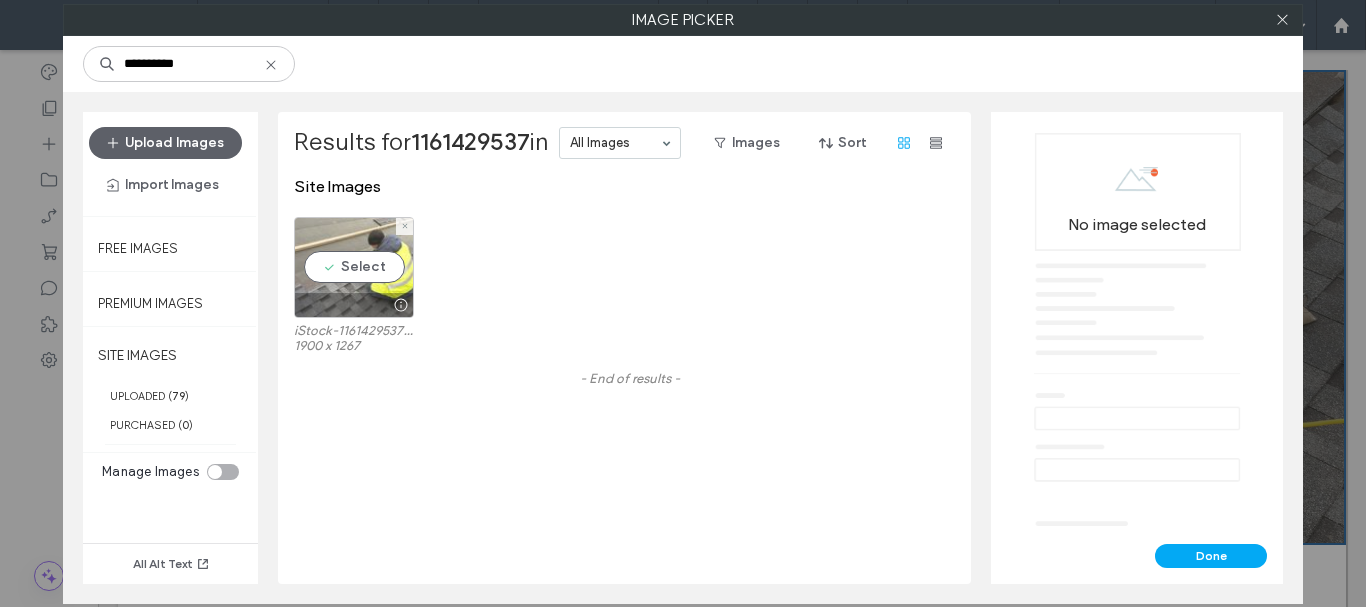 click at bounding box center [354, 305] 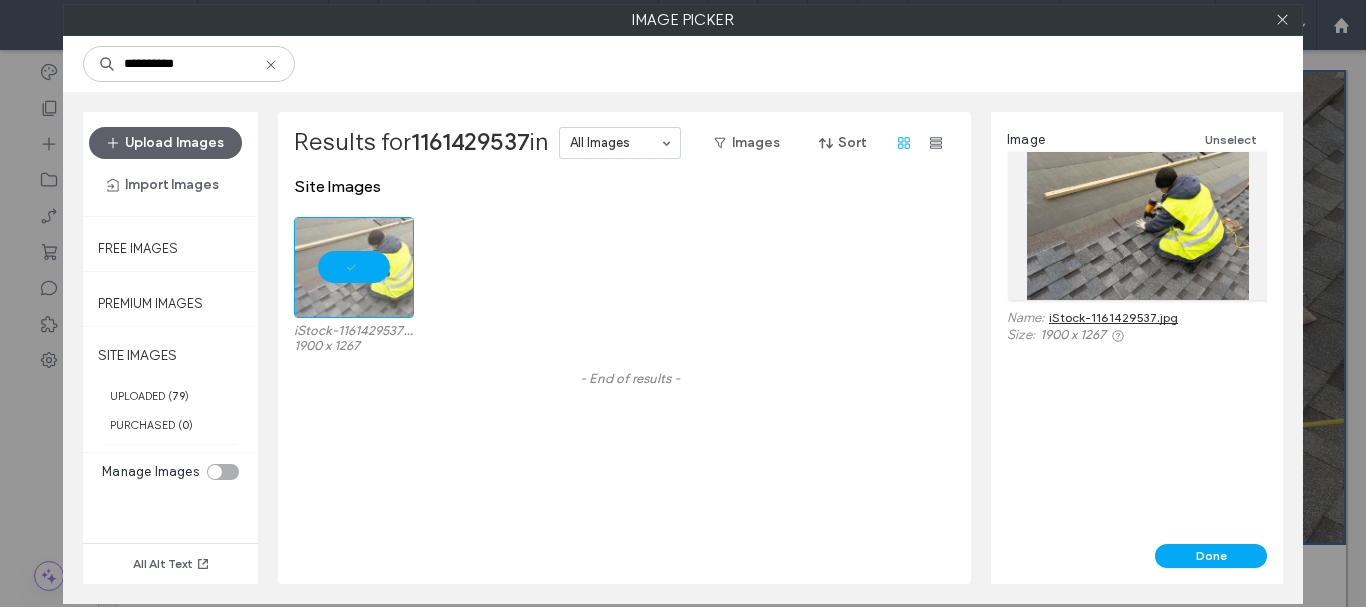 click on "iStock-1161429537.jpg" at bounding box center (1113, 317) 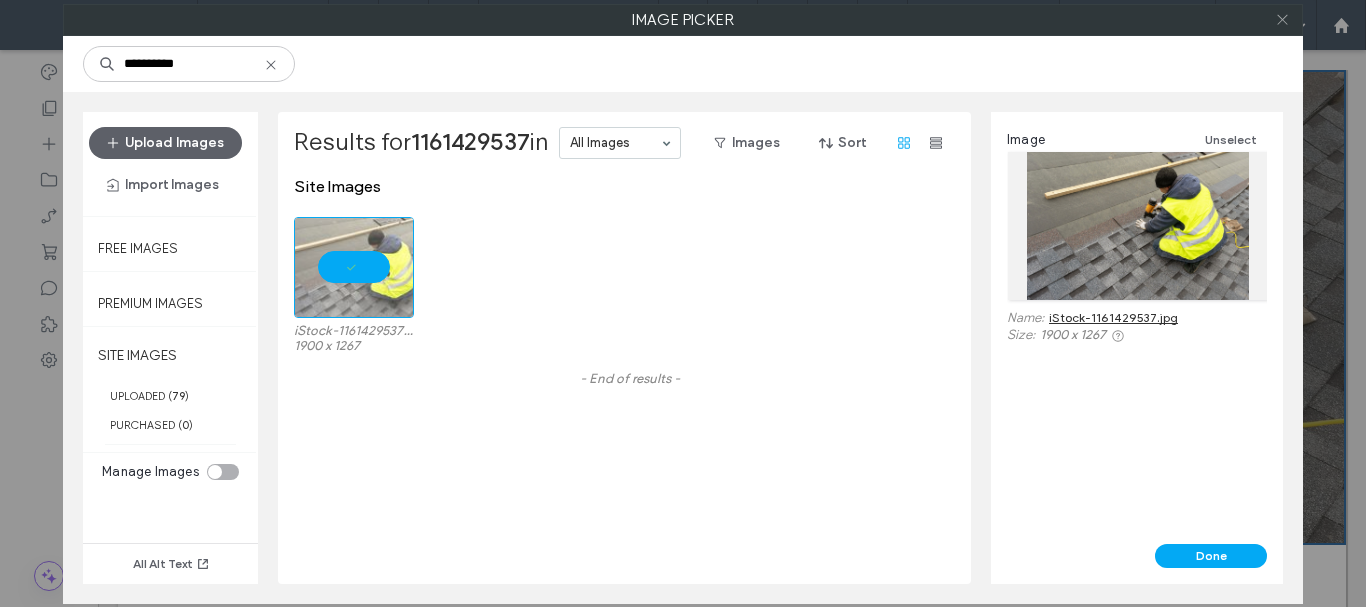 click 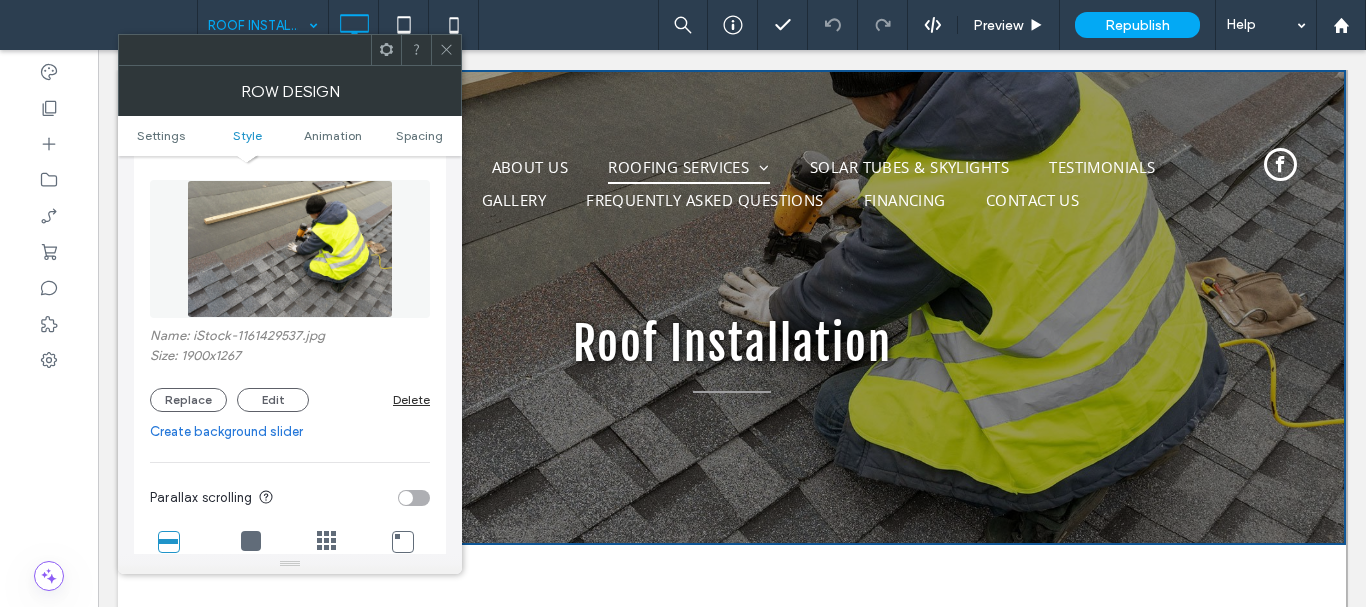 click 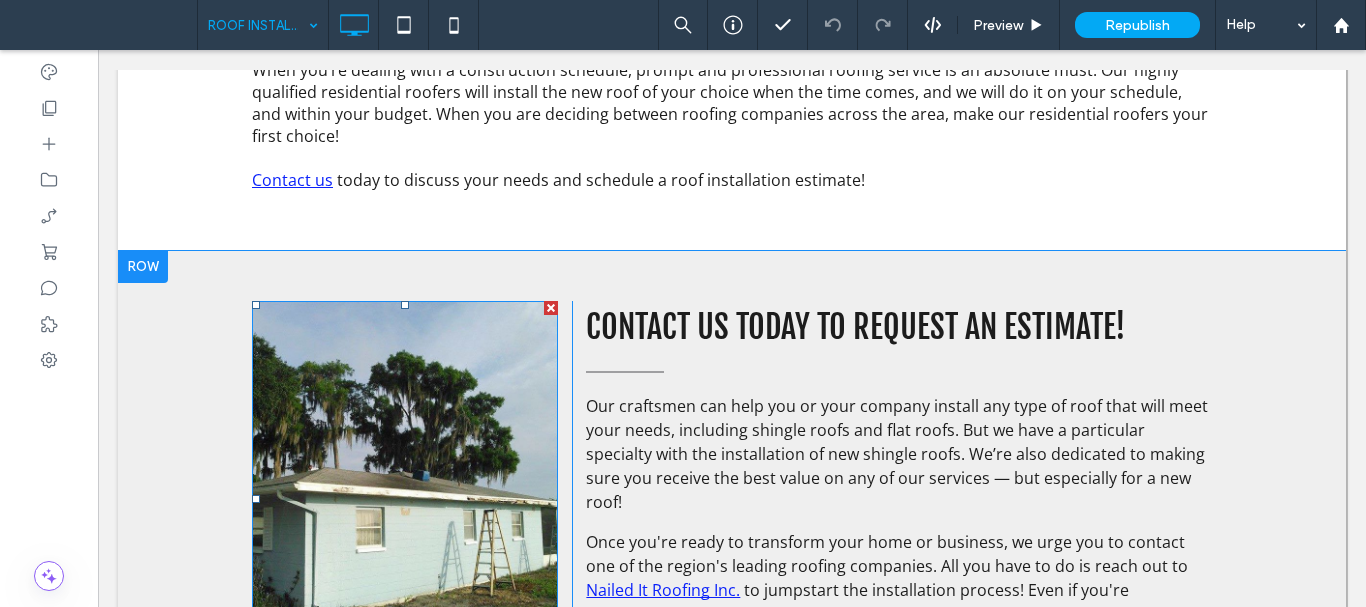scroll, scrollTop: 1000, scrollLeft: 0, axis: vertical 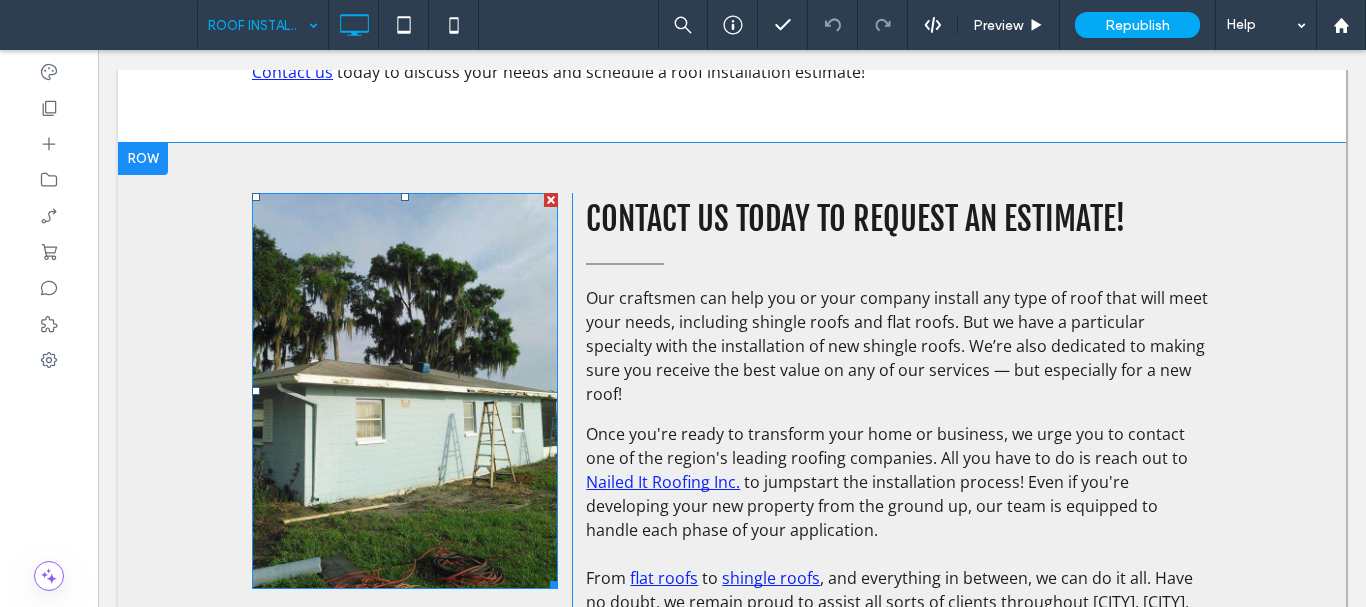 click at bounding box center [405, 391] 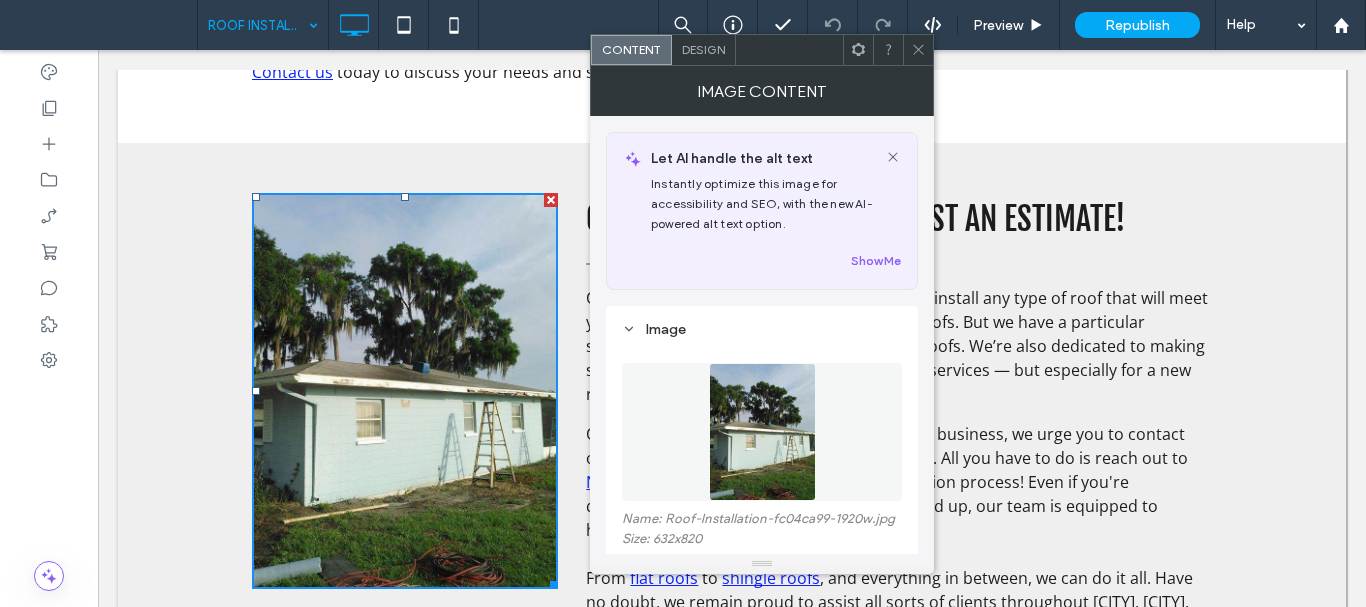 scroll, scrollTop: 100, scrollLeft: 0, axis: vertical 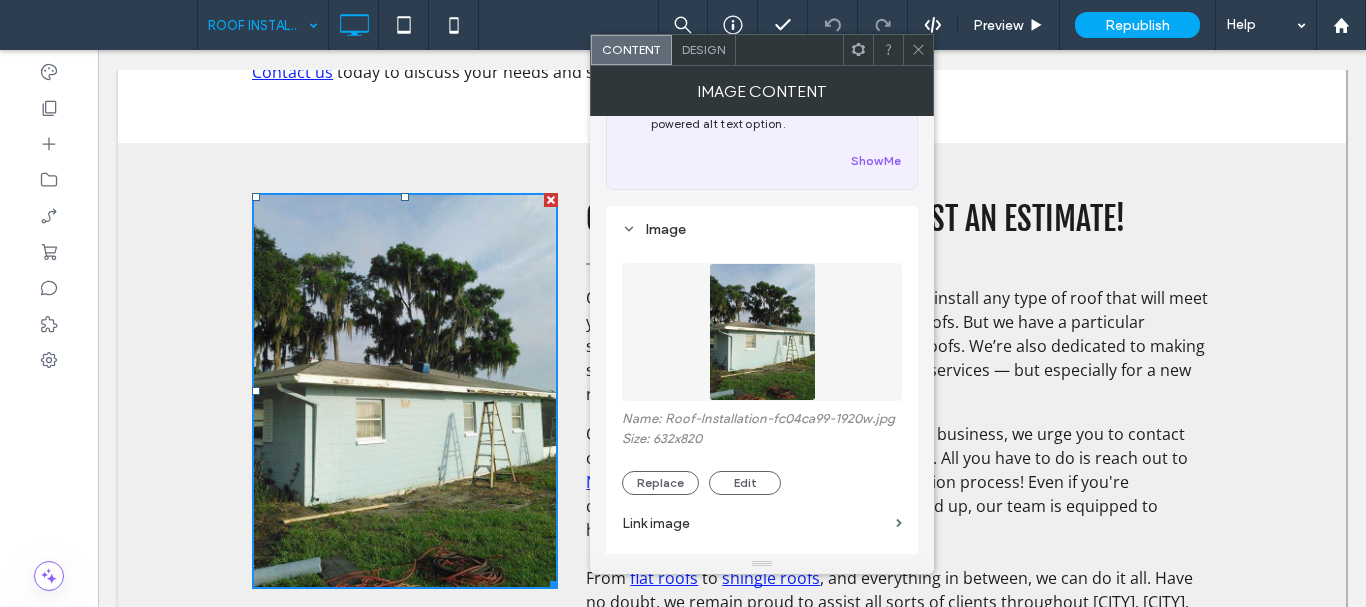 drag, startPoint x: 915, startPoint y: 56, endPoint x: 915, endPoint y: 69, distance: 13 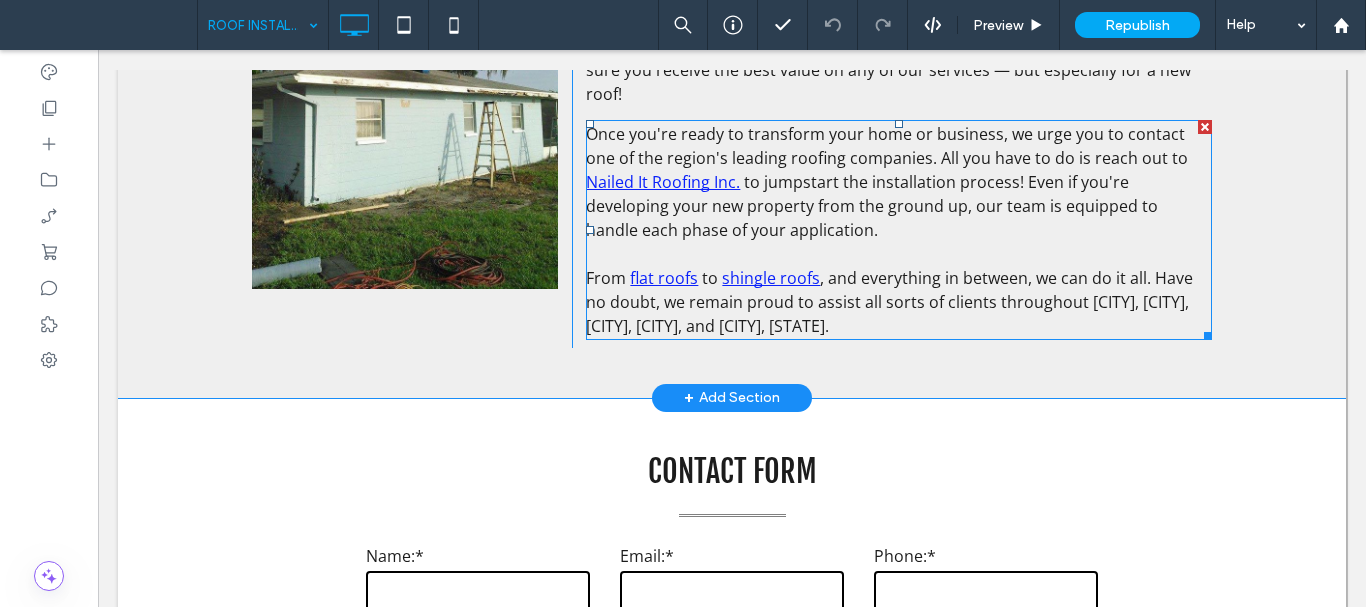 scroll, scrollTop: 1500, scrollLeft: 0, axis: vertical 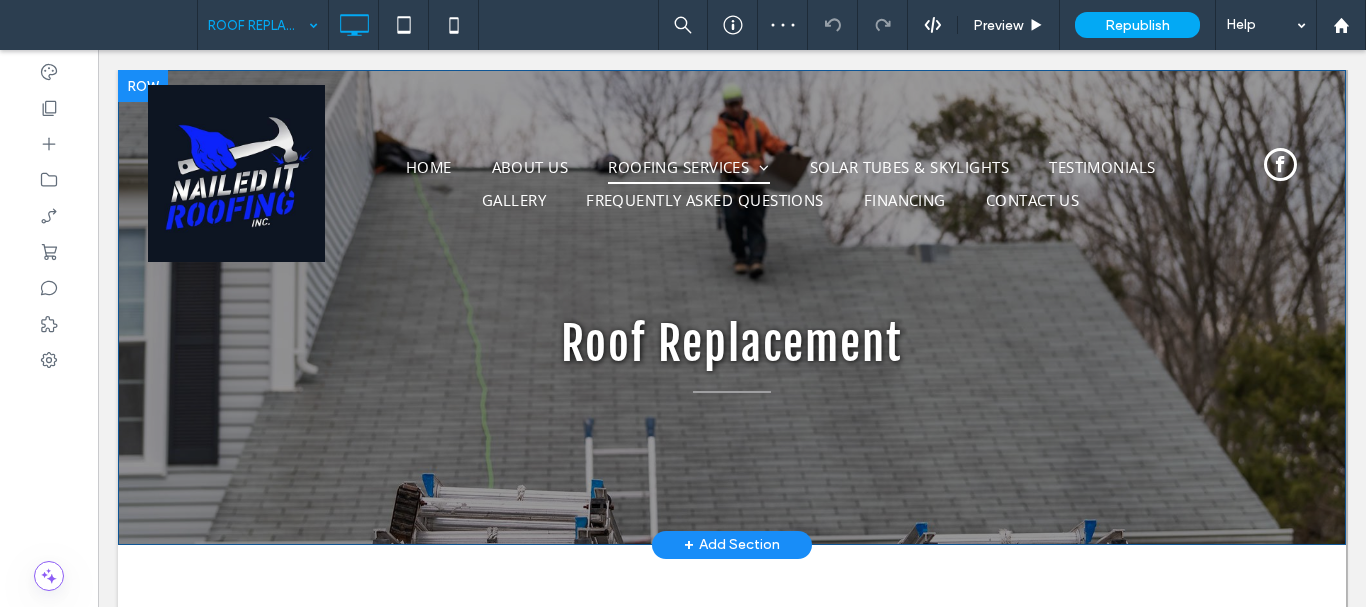 click on "Roof Replacement
Click To Paste
Row + Add Section" at bounding box center [732, 307] 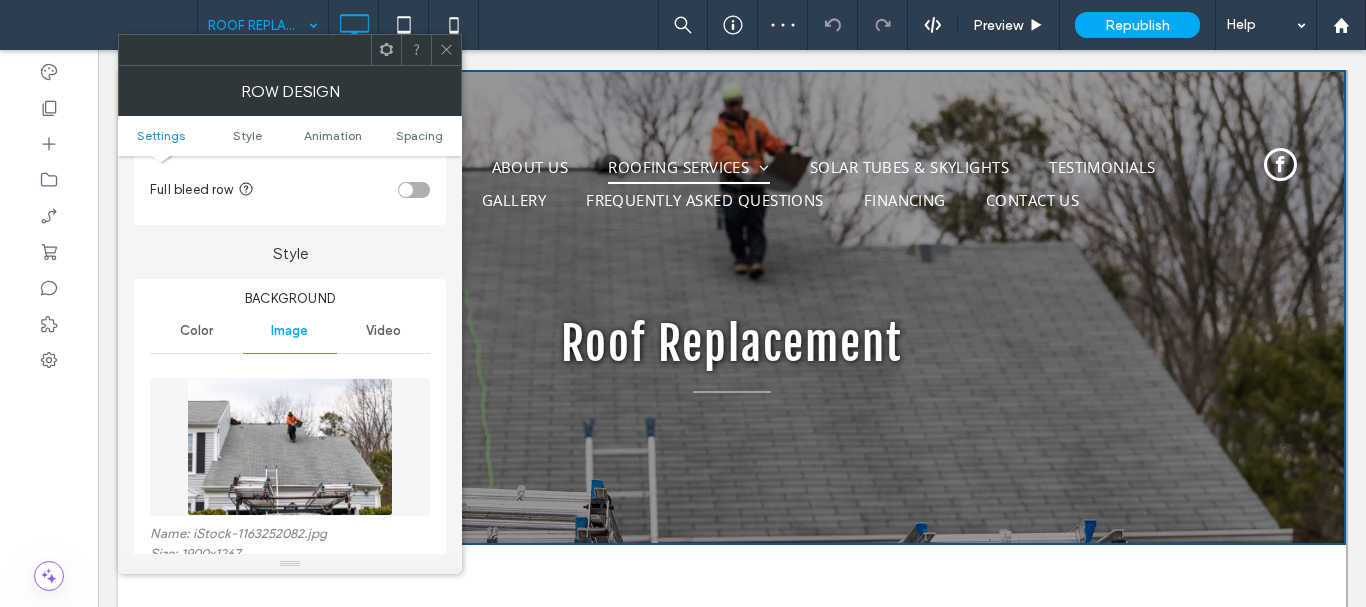 scroll, scrollTop: 200, scrollLeft: 0, axis: vertical 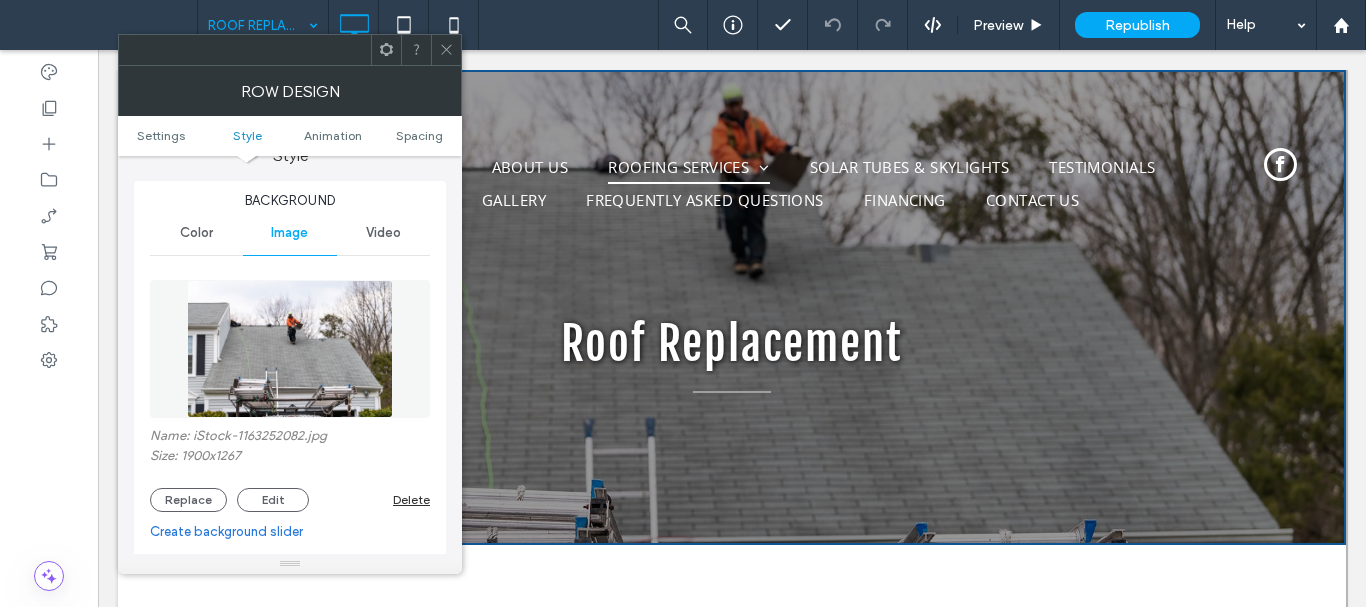 click on "Name: iStock-1163252082.jpg" at bounding box center [290, 438] 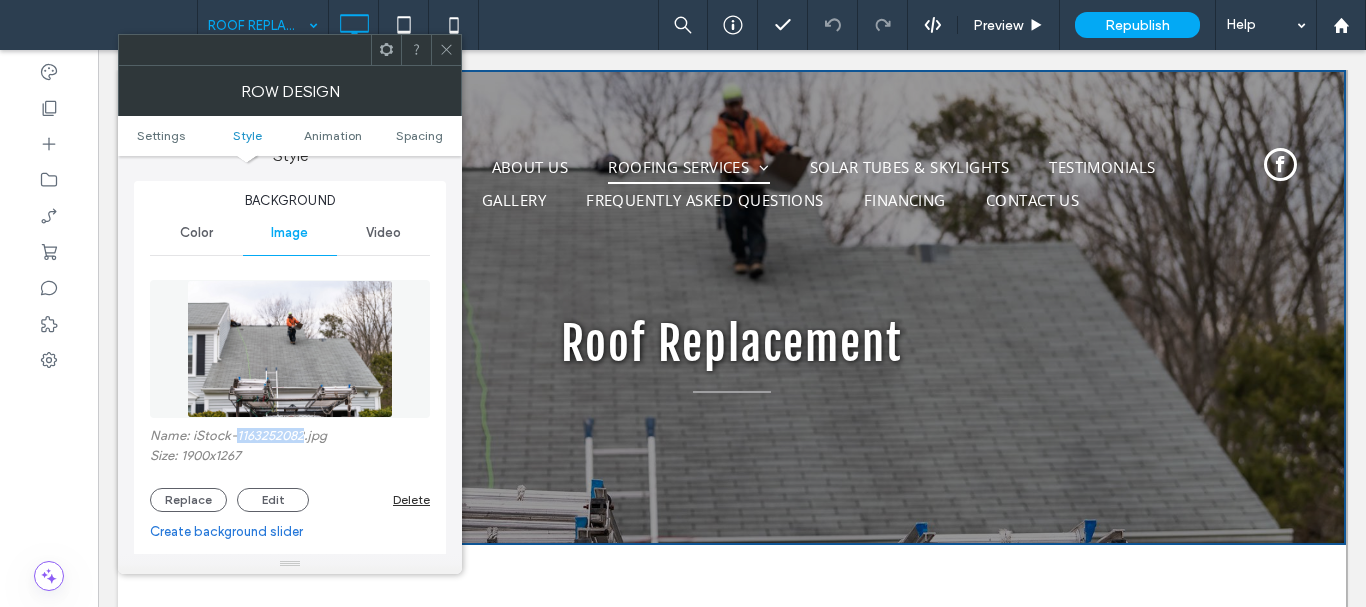 click on "Name: iStock-1163252082.jpg" at bounding box center [290, 438] 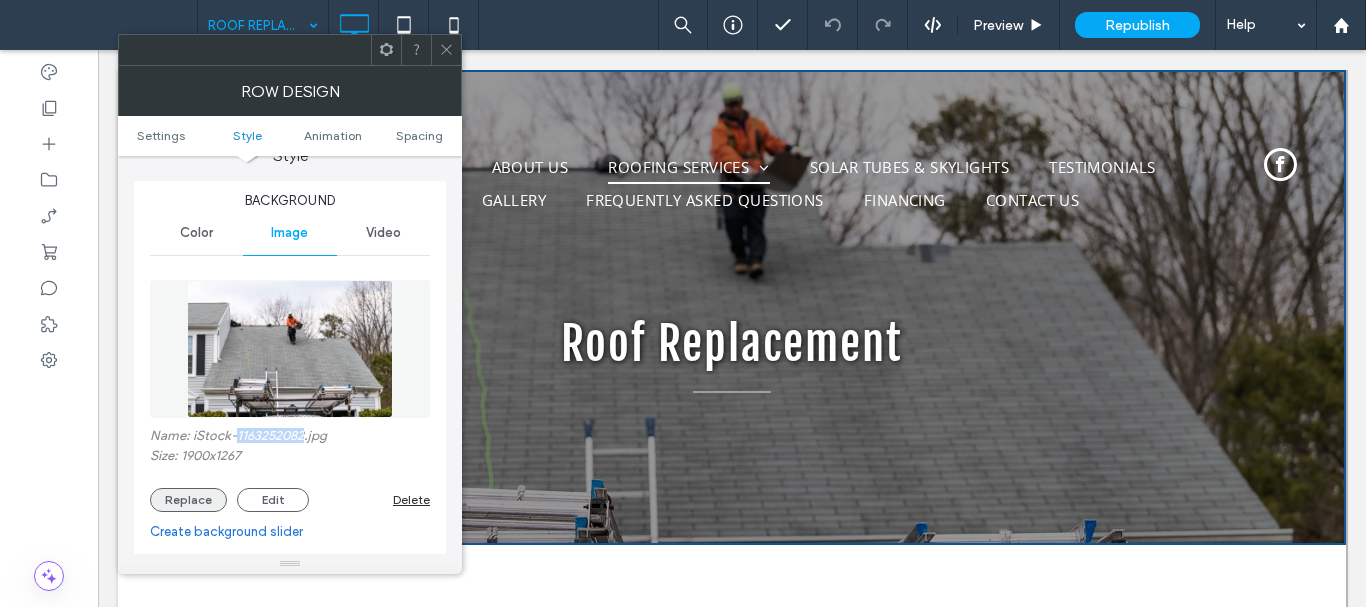 copy on "1163252082" 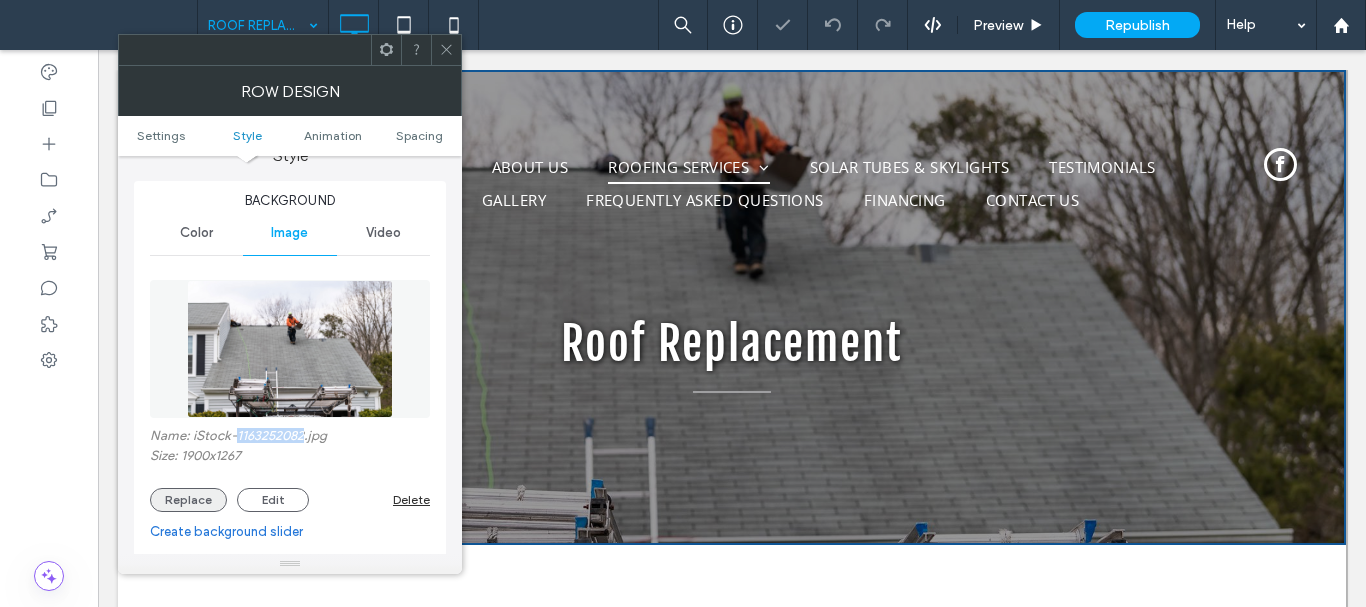 click on ".wqwq-1{fill:#231f20;}
.cls-1q, .cls-2q { fill-rule: evenodd; }
.cls-2q { fill: #6e8188; }
True_local
Agendize
HealthEngine
x_close_popup
from_your_site
multi_language
zoom-out
zoom-in
z_vimeo
z_yelp
z_picassa
w_vCita
youtube
yelp
x2
x
x_x
x_alignright
x_handwritten
wrench
wordpress
windowsvv
win8
whats_app
wallet
warning-sign
w_youtube
w_youtube_channel
w_yelp
w_video
w_twitter
w_title
w_tabs
w_social_icons
w_spacer
w_share
w_rss_feed
w_recent-posts
w_push
w_paypal
w_photo_gallery" at bounding box center (683, 303) 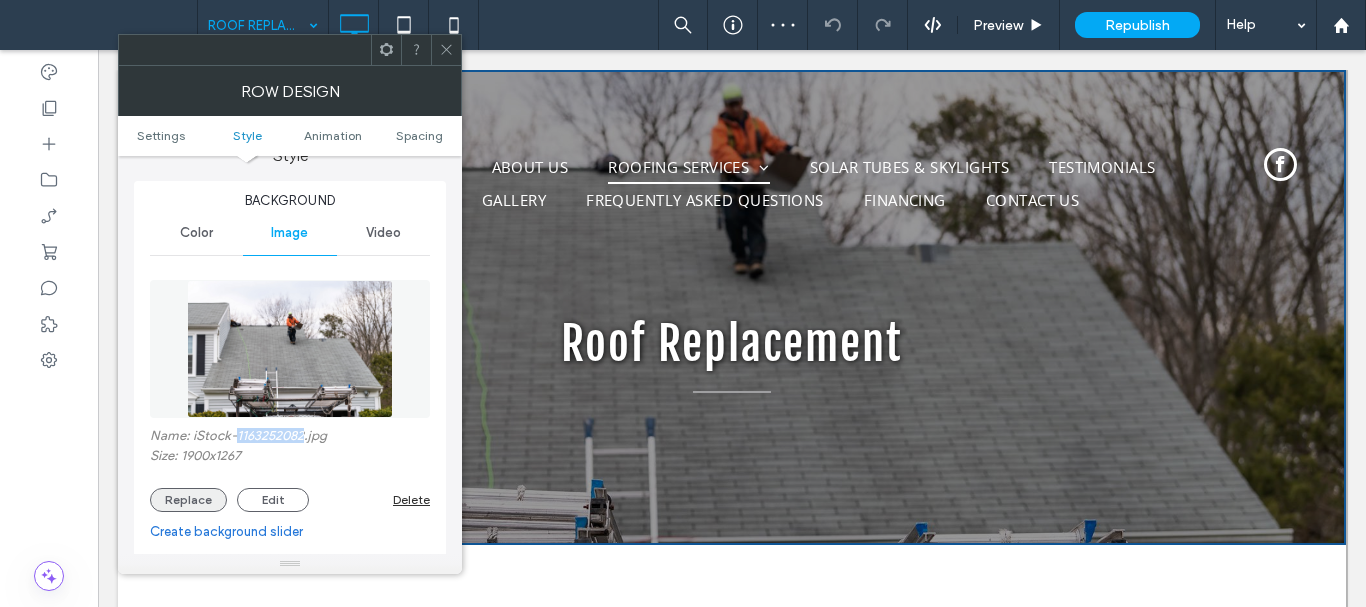click on "Replace" at bounding box center (188, 500) 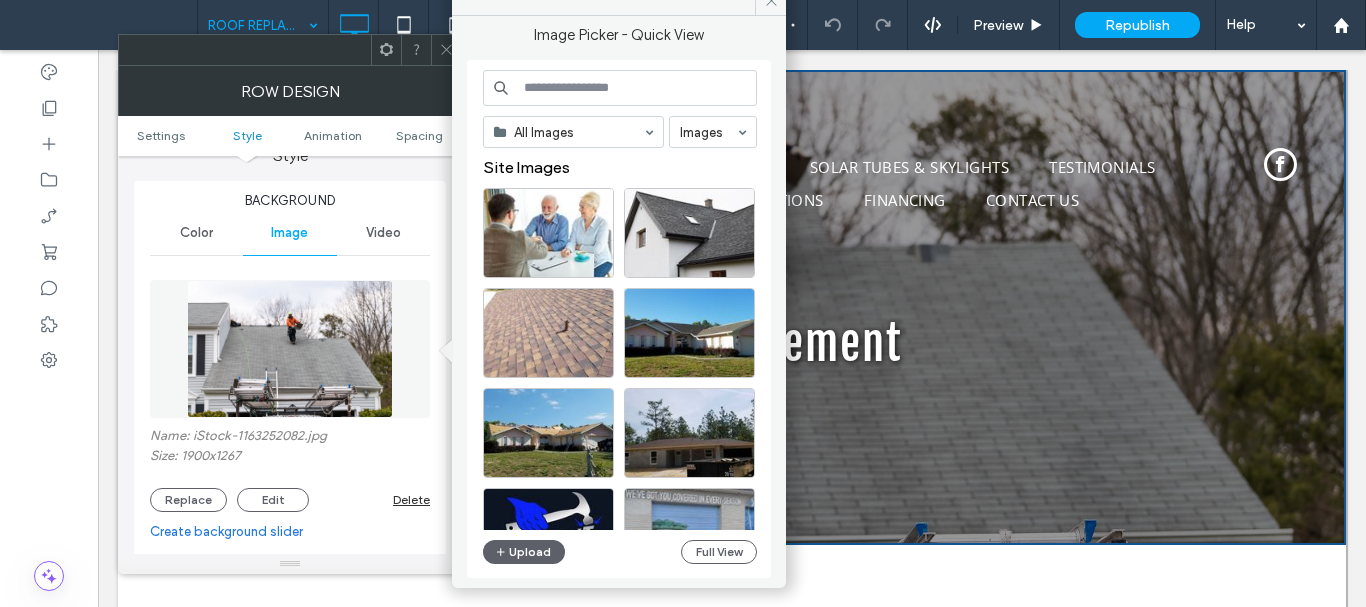 click at bounding box center (620, 88) 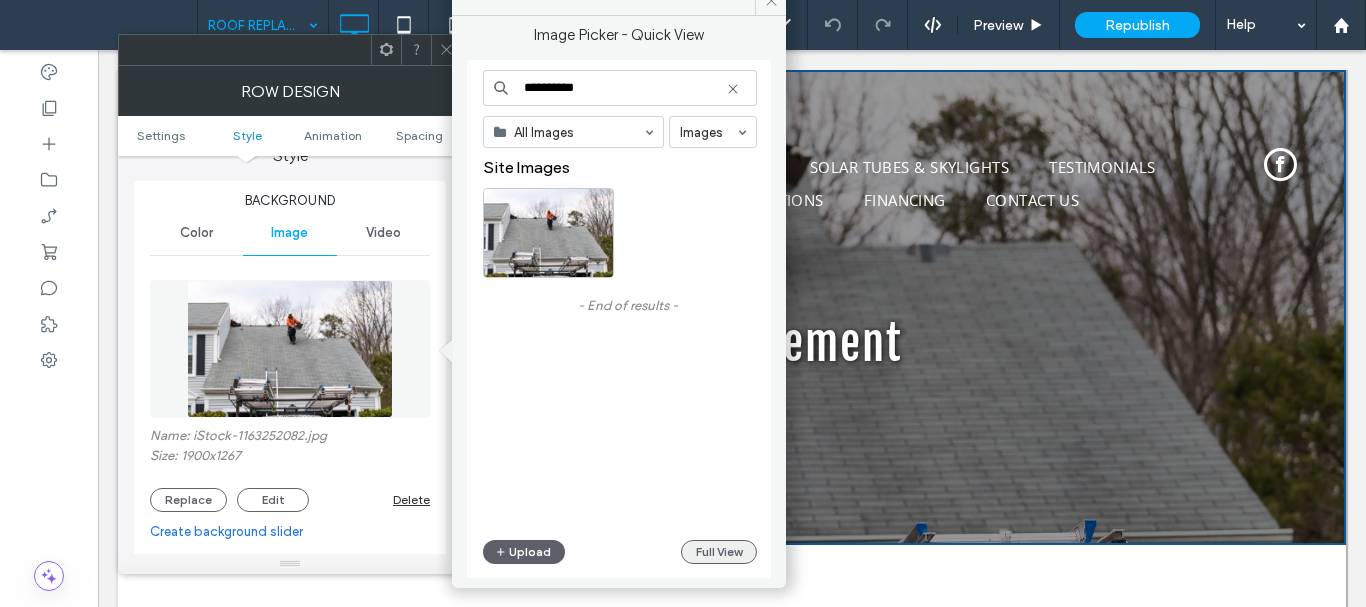 type on "**********" 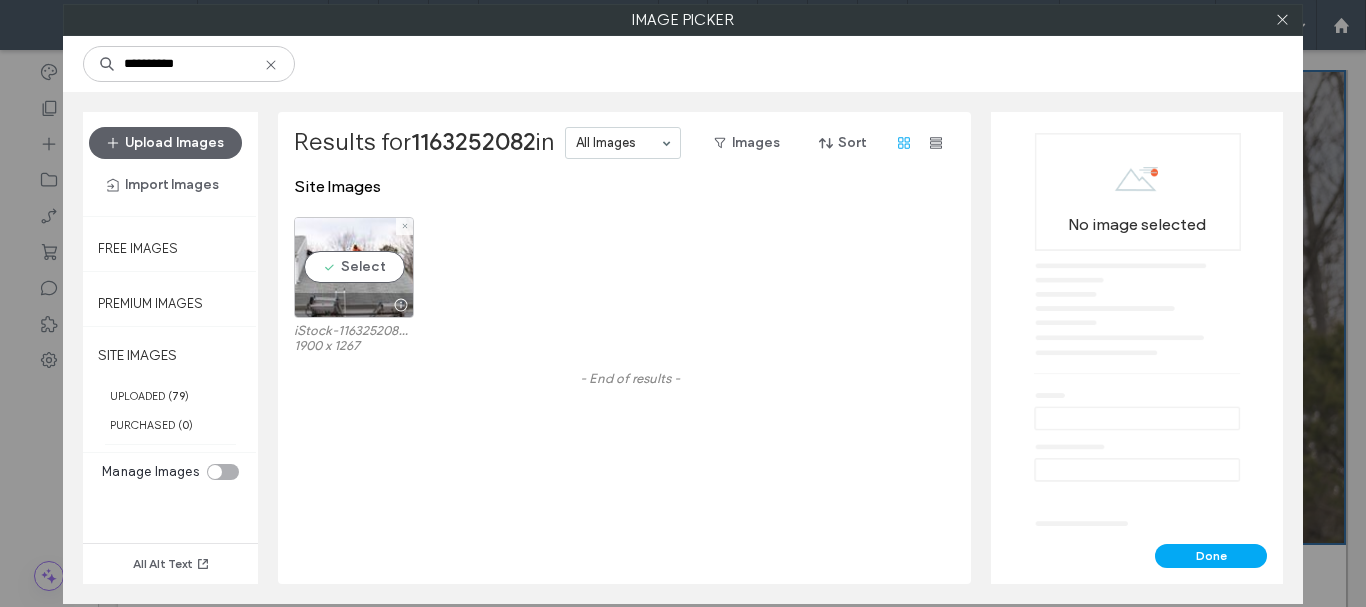 click at bounding box center [354, 305] 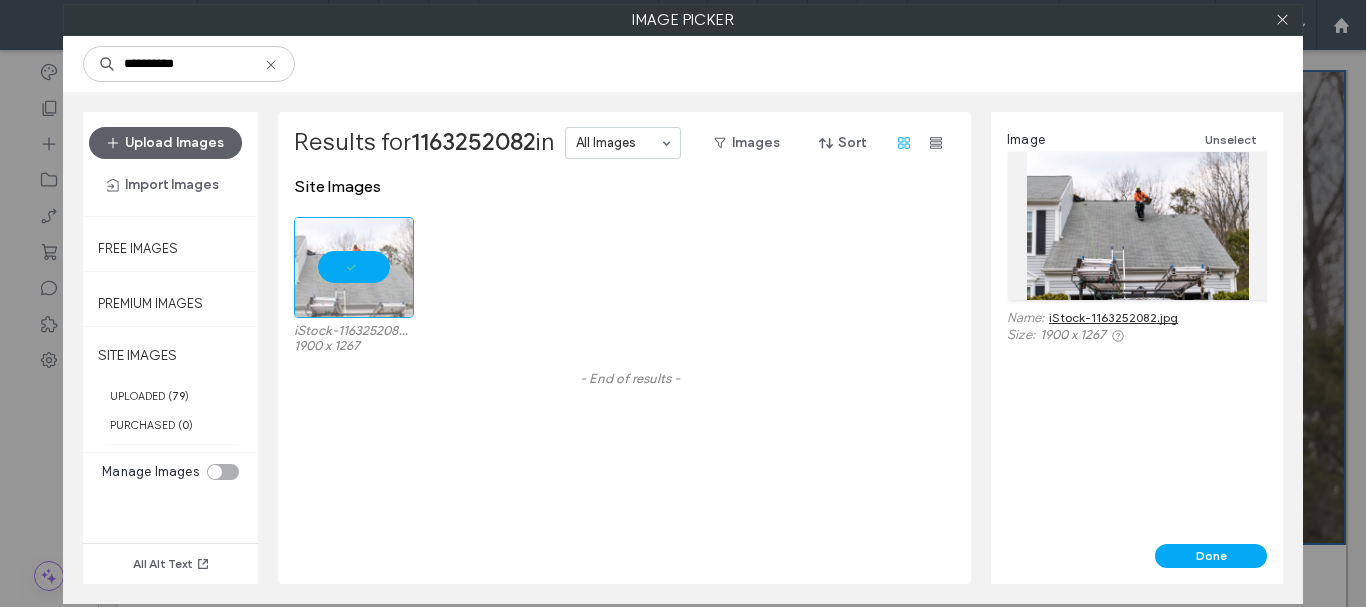 click on "iStock-1163252082.jpg" at bounding box center [1113, 317] 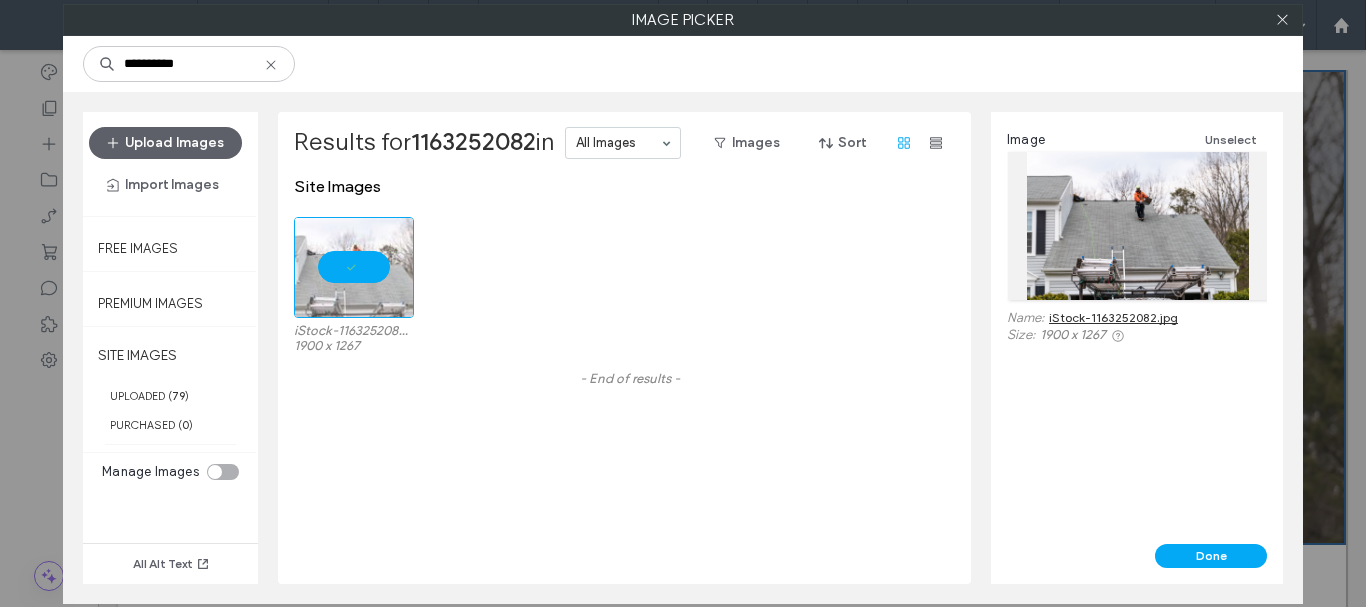 click at bounding box center (1282, 20) 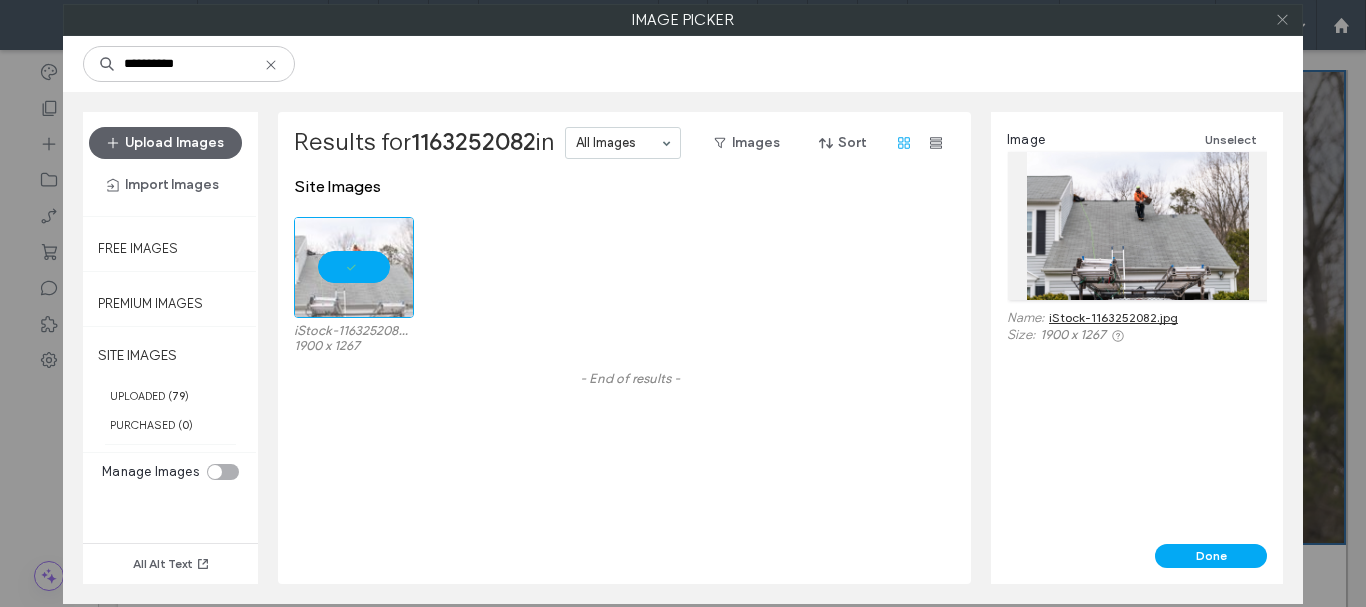 click 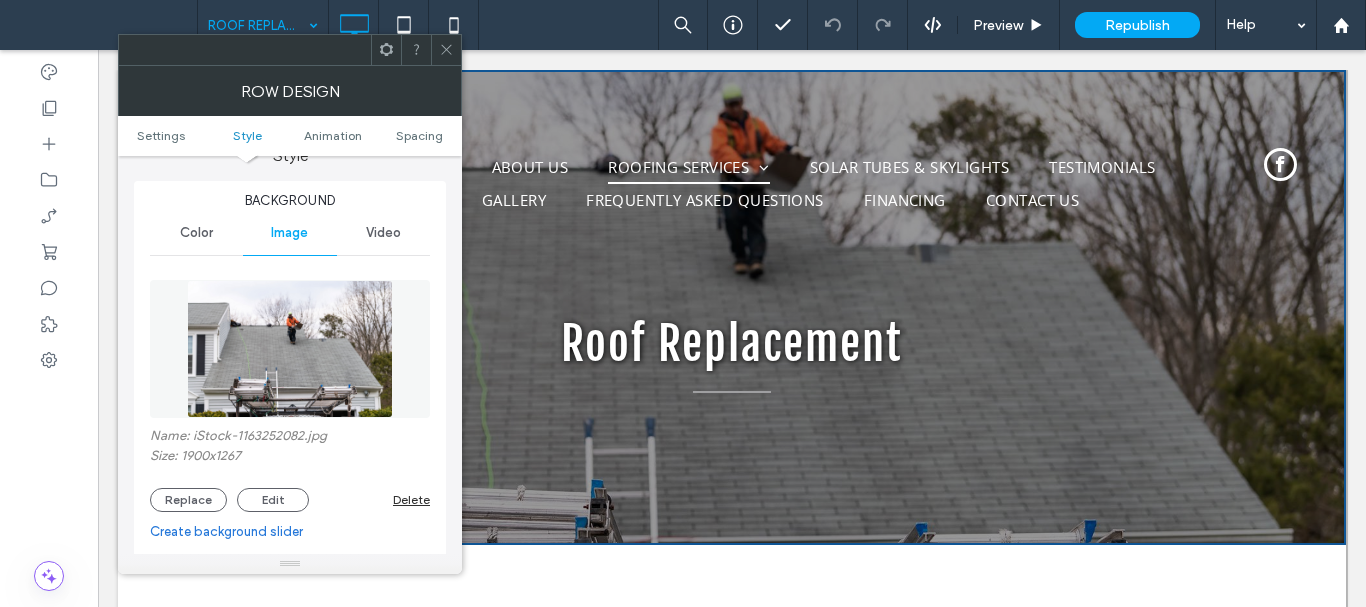 drag, startPoint x: 438, startPoint y: 47, endPoint x: 372, endPoint y: 29, distance: 68.41052 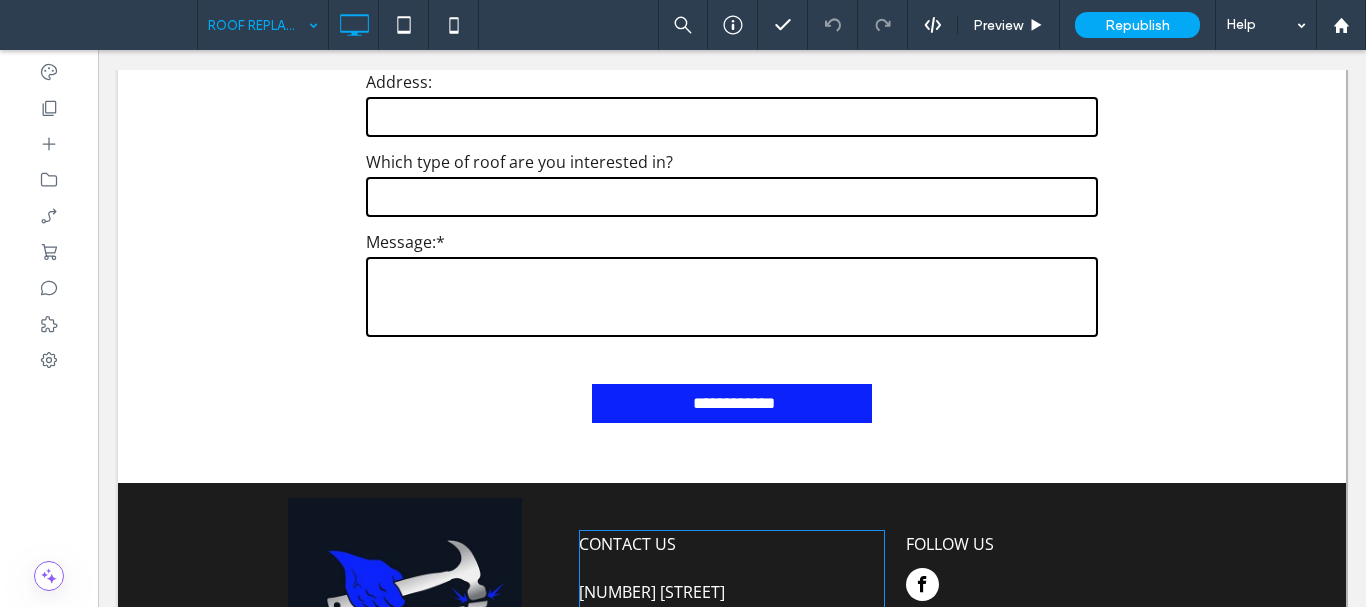 scroll, scrollTop: 2496, scrollLeft: 0, axis: vertical 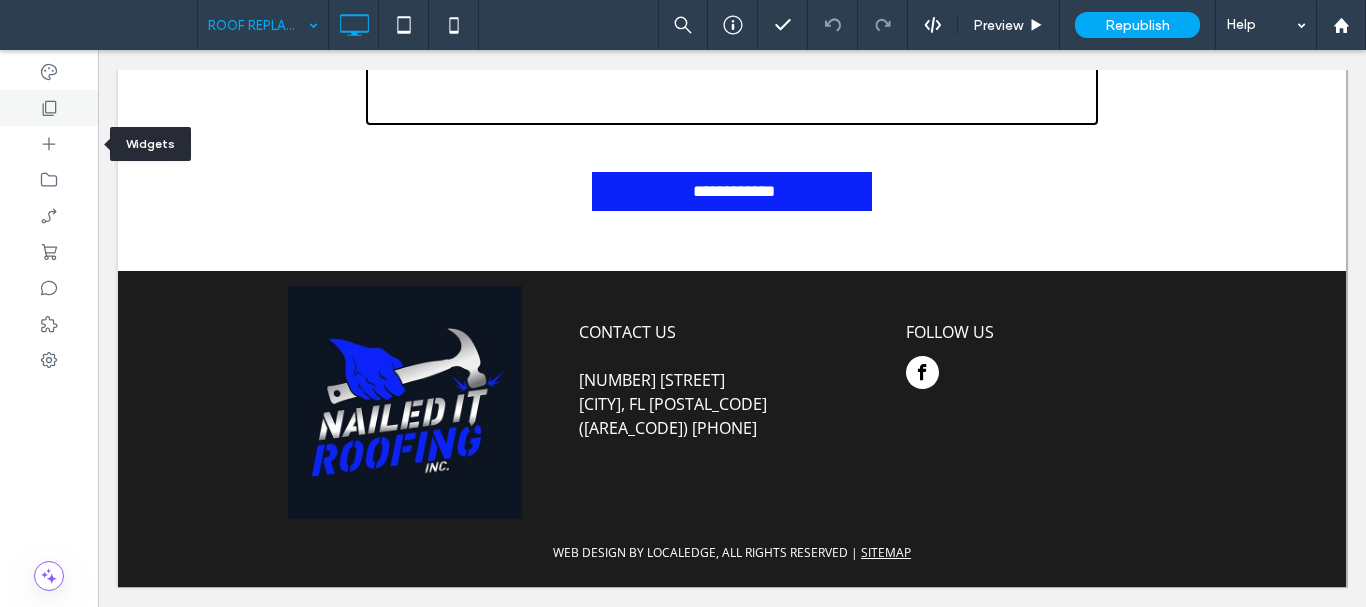 click at bounding box center [49, 144] 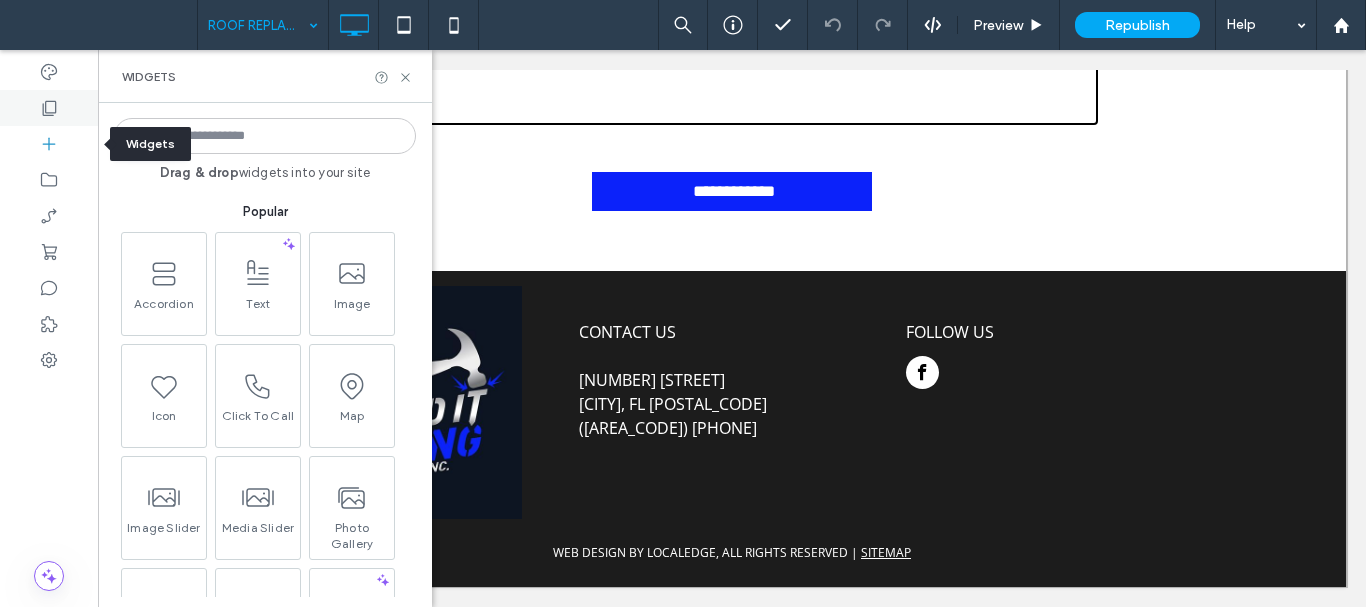 click at bounding box center (49, 108) 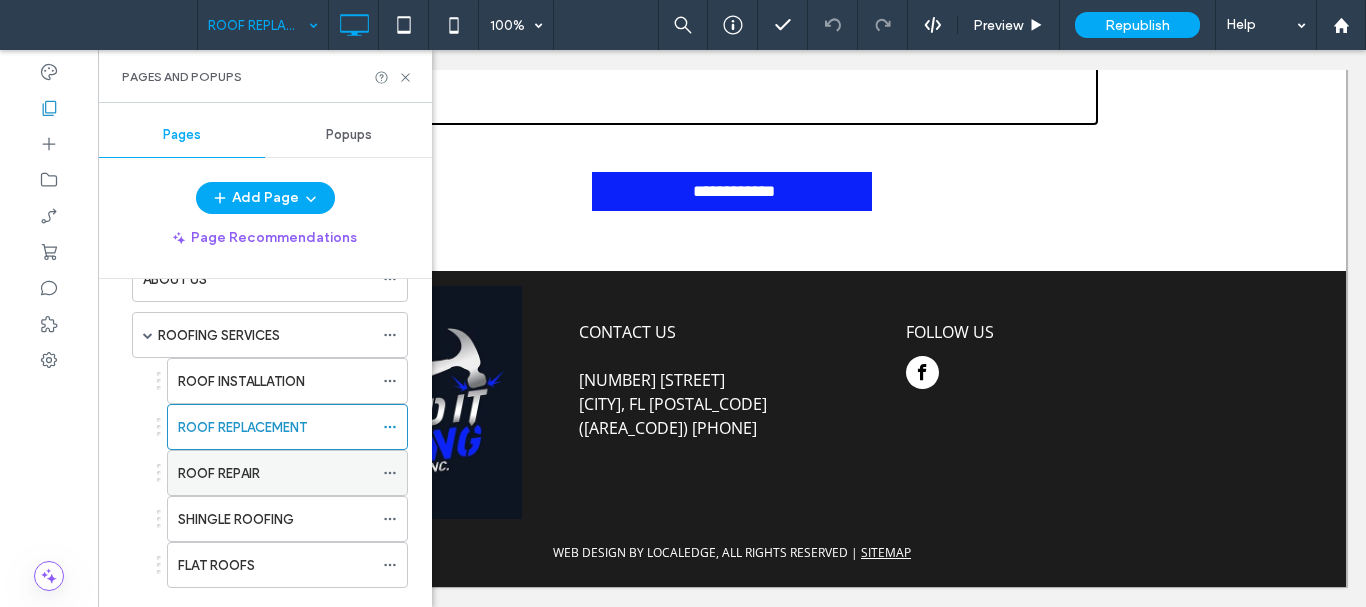 scroll, scrollTop: 200, scrollLeft: 0, axis: vertical 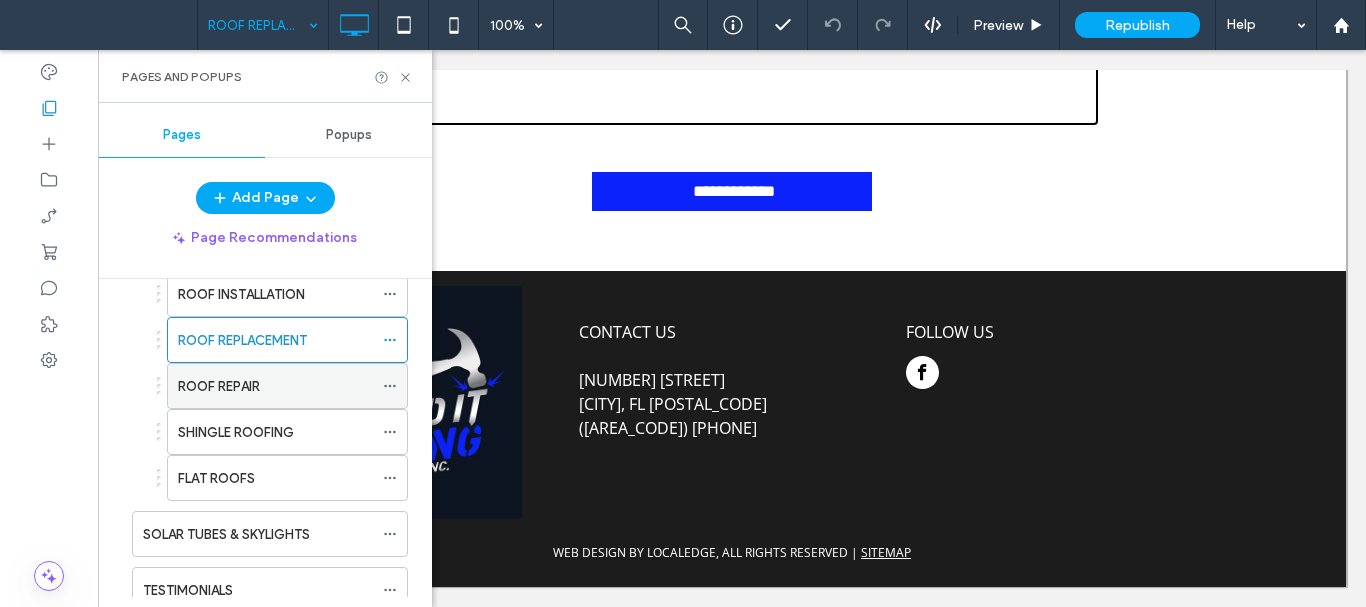click on "ROOF REPAIR" at bounding box center (219, 386) 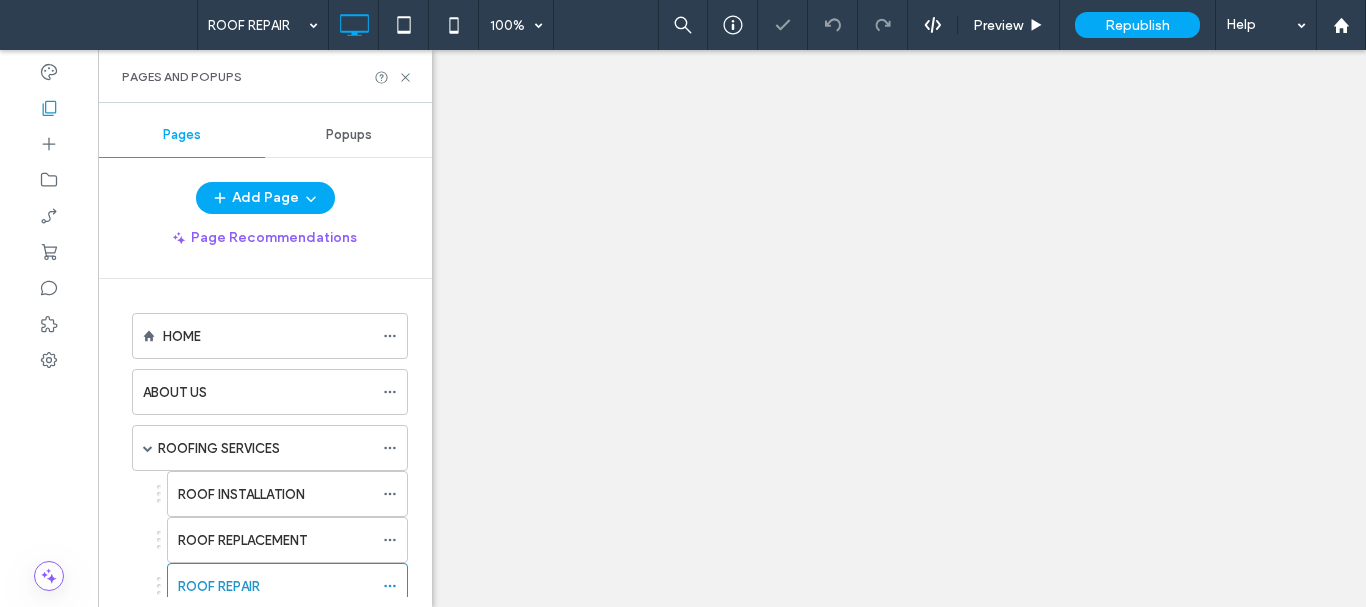 scroll, scrollTop: 0, scrollLeft: 0, axis: both 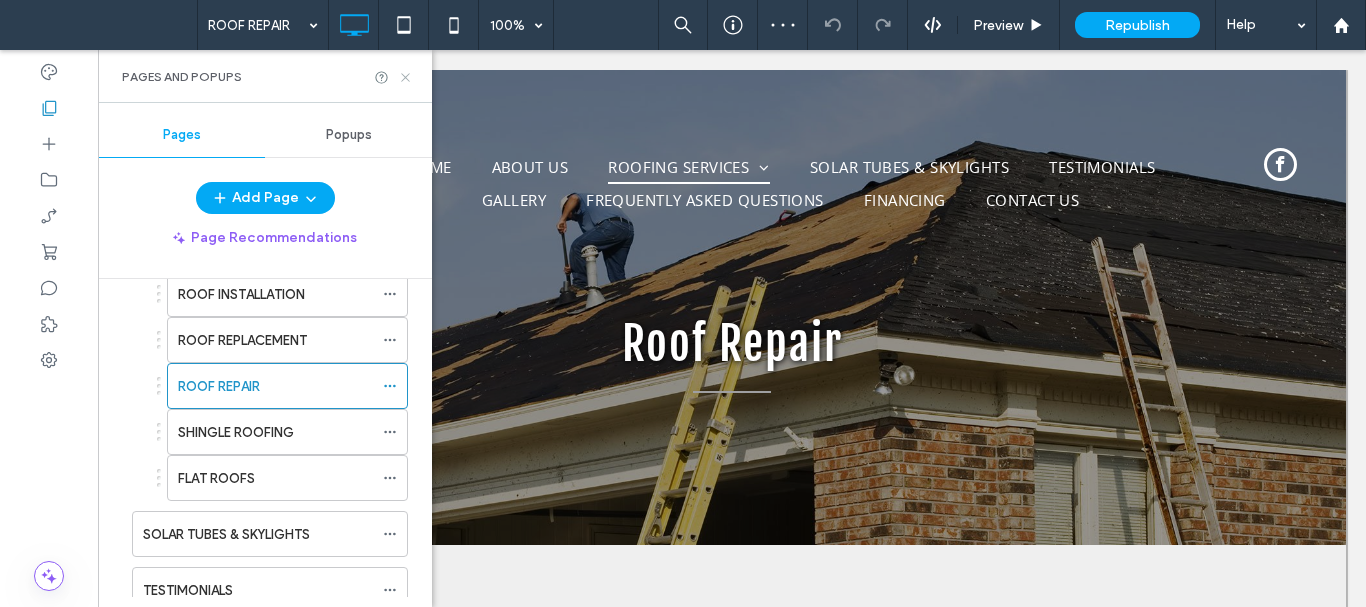 drag, startPoint x: 402, startPoint y: 74, endPoint x: 310, endPoint y: 32, distance: 101.133575 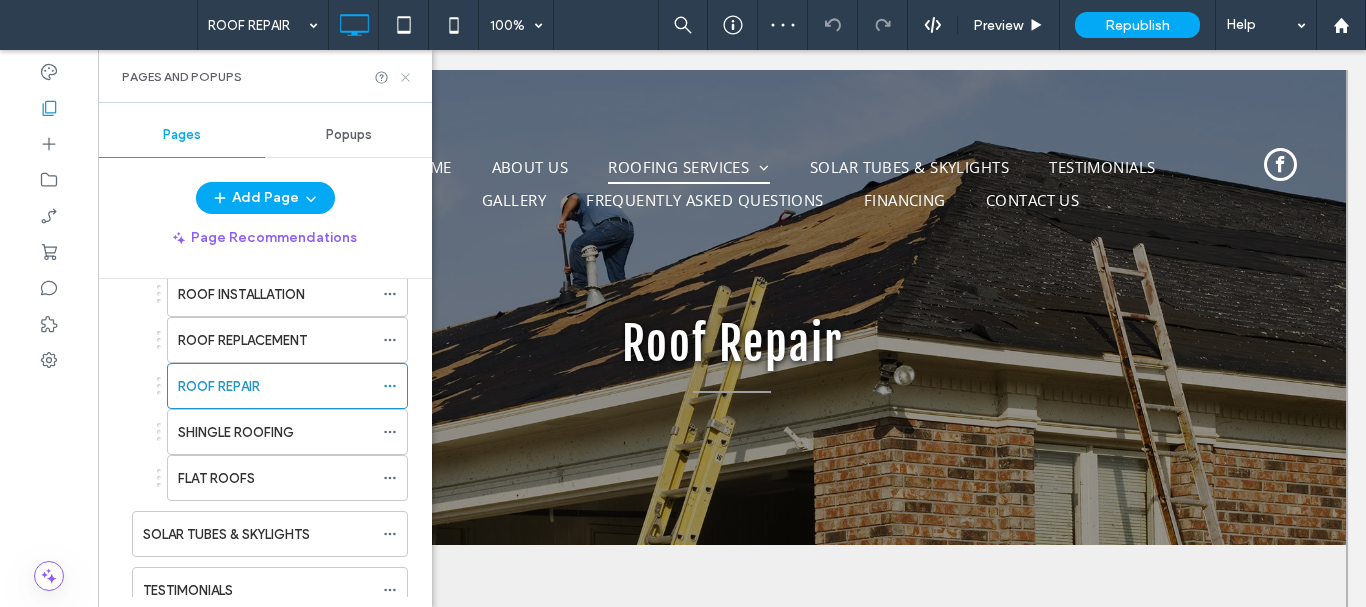 click 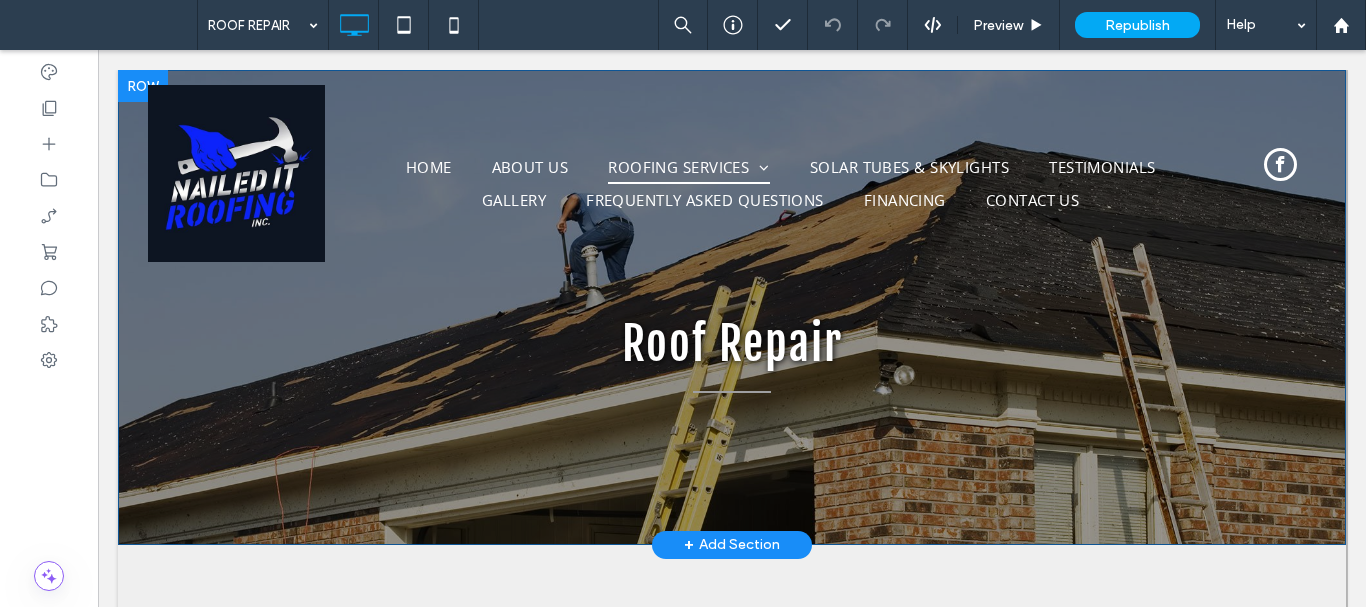 click on "Roof Repair
Click To Paste
Row + Add Section" at bounding box center (732, 307) 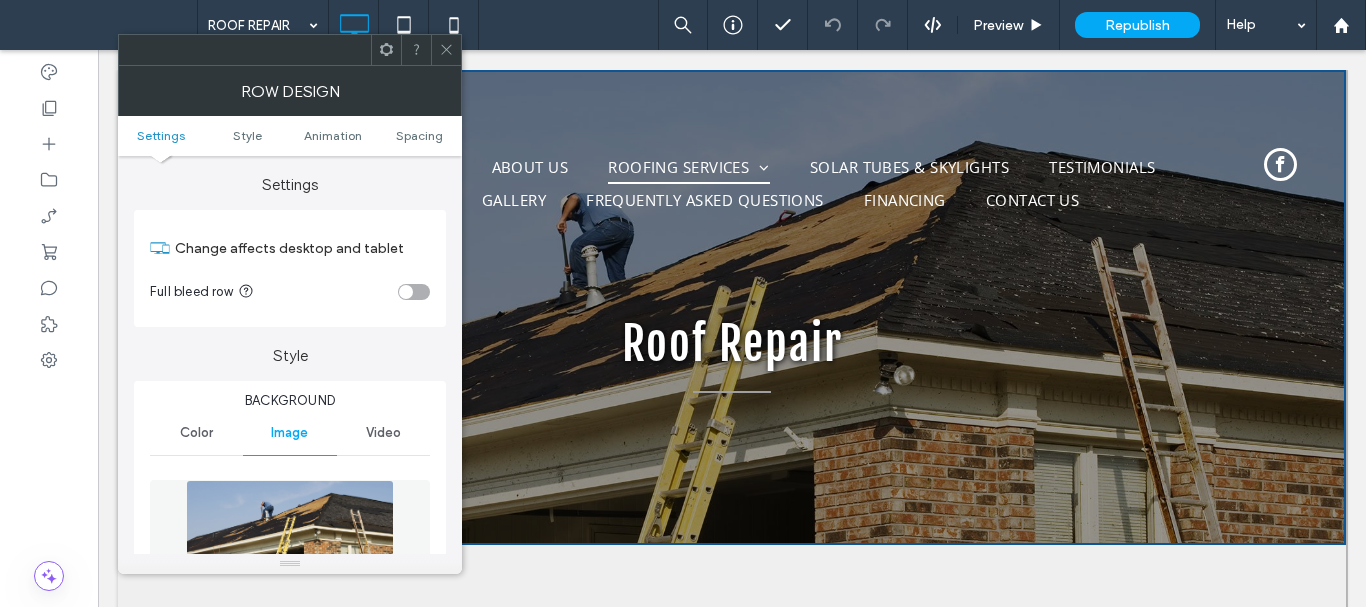 scroll, scrollTop: 200, scrollLeft: 0, axis: vertical 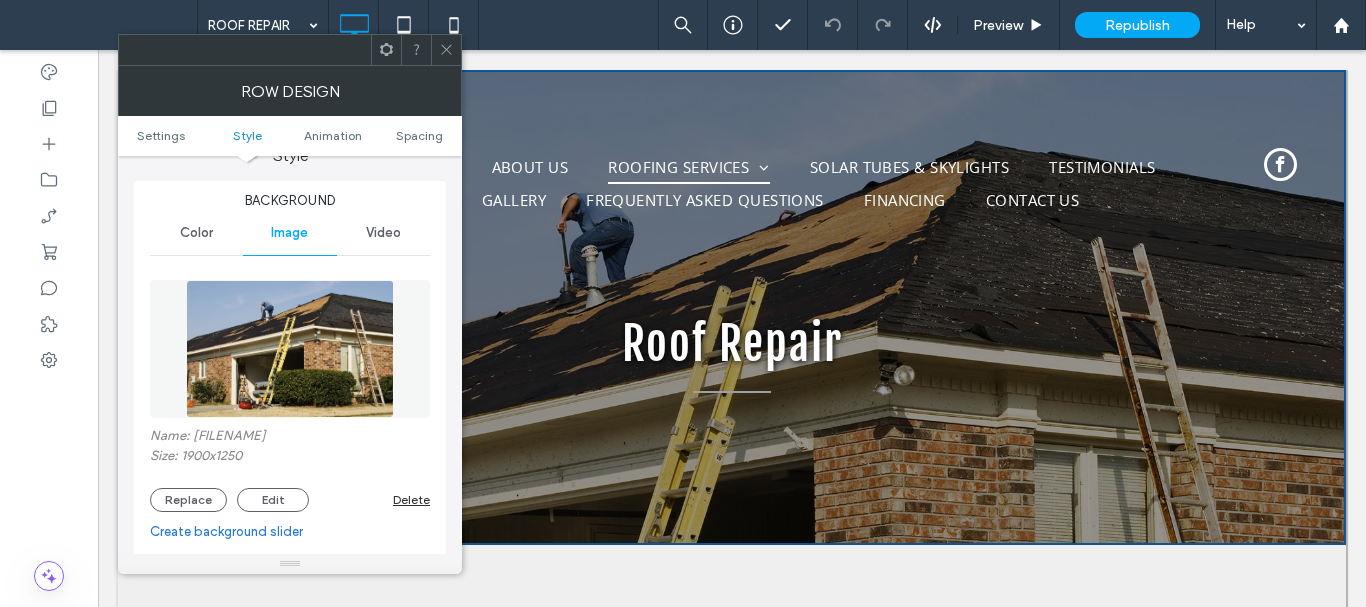 click on "Name: [FILENAME]" at bounding box center [290, 438] 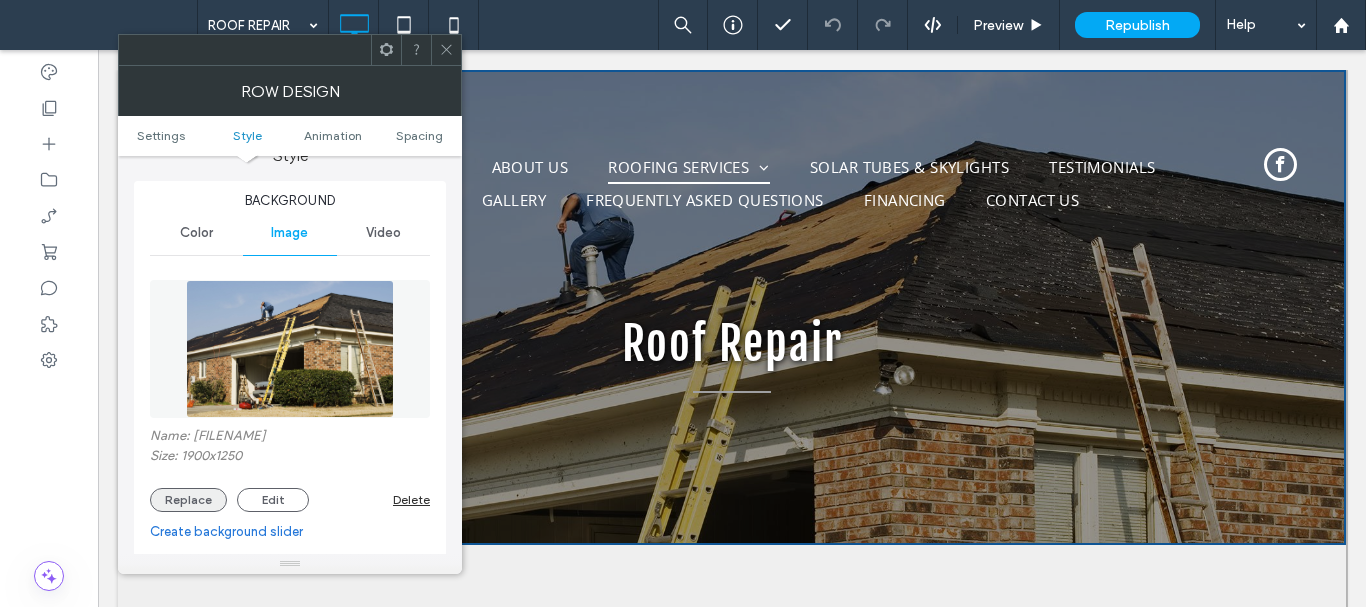 copy on "[NUMBER]" 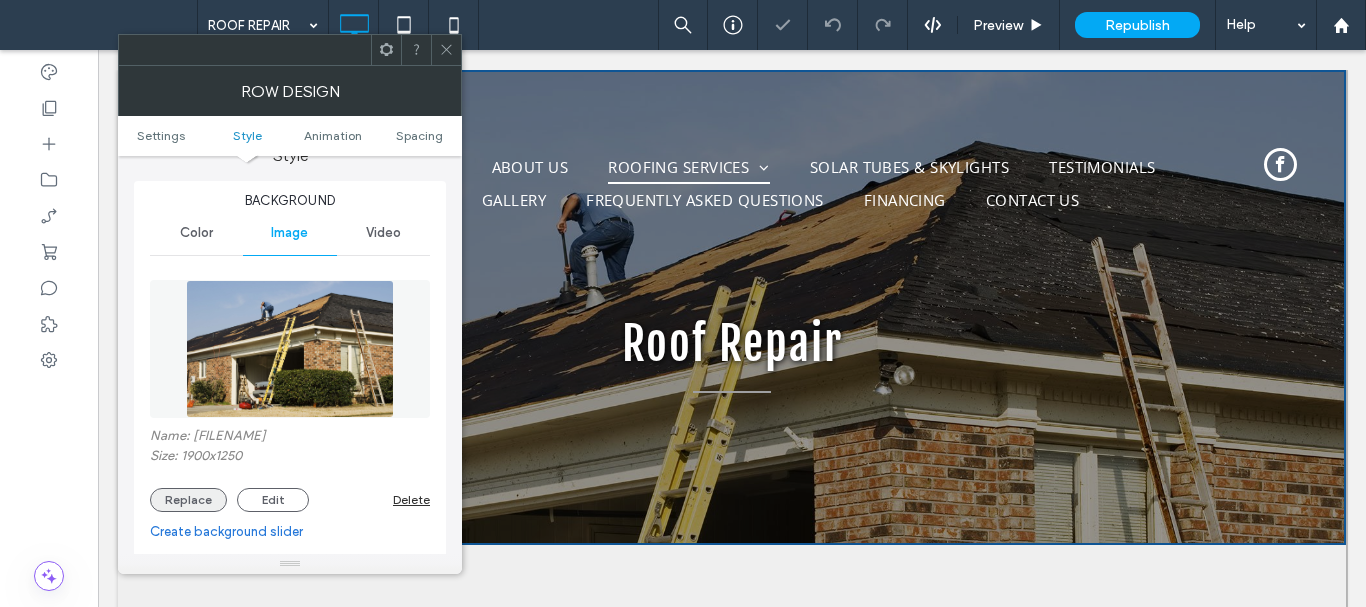 click on "Replace" at bounding box center (188, 500) 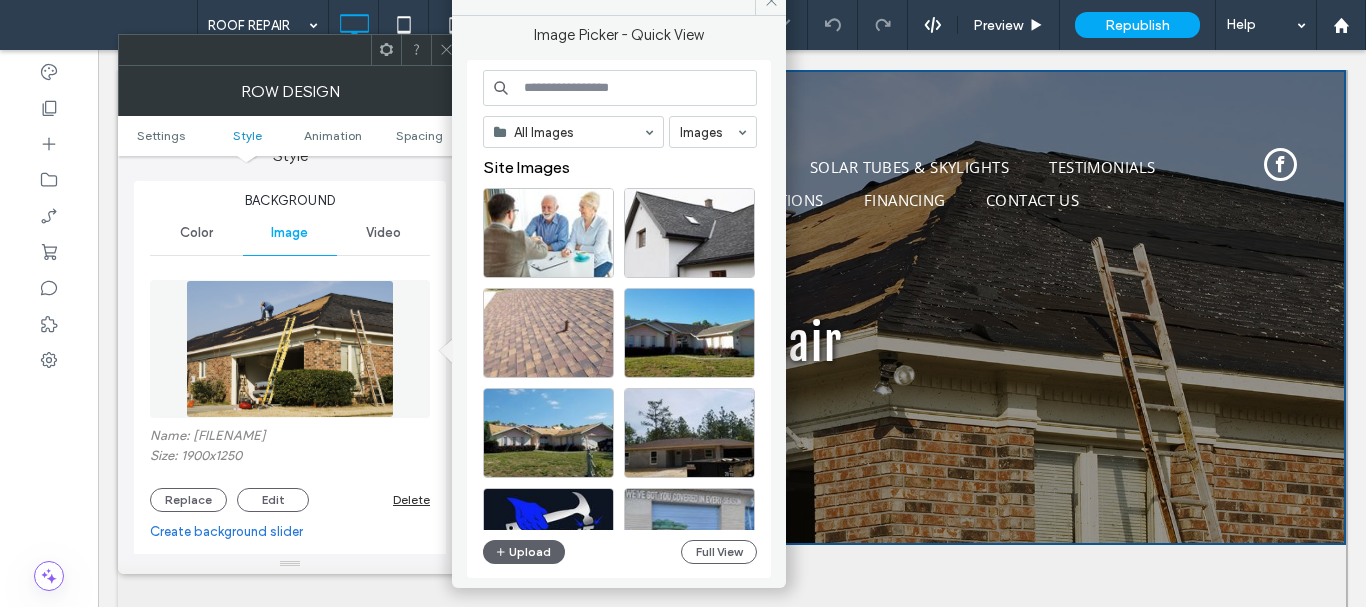 click at bounding box center (620, 88) 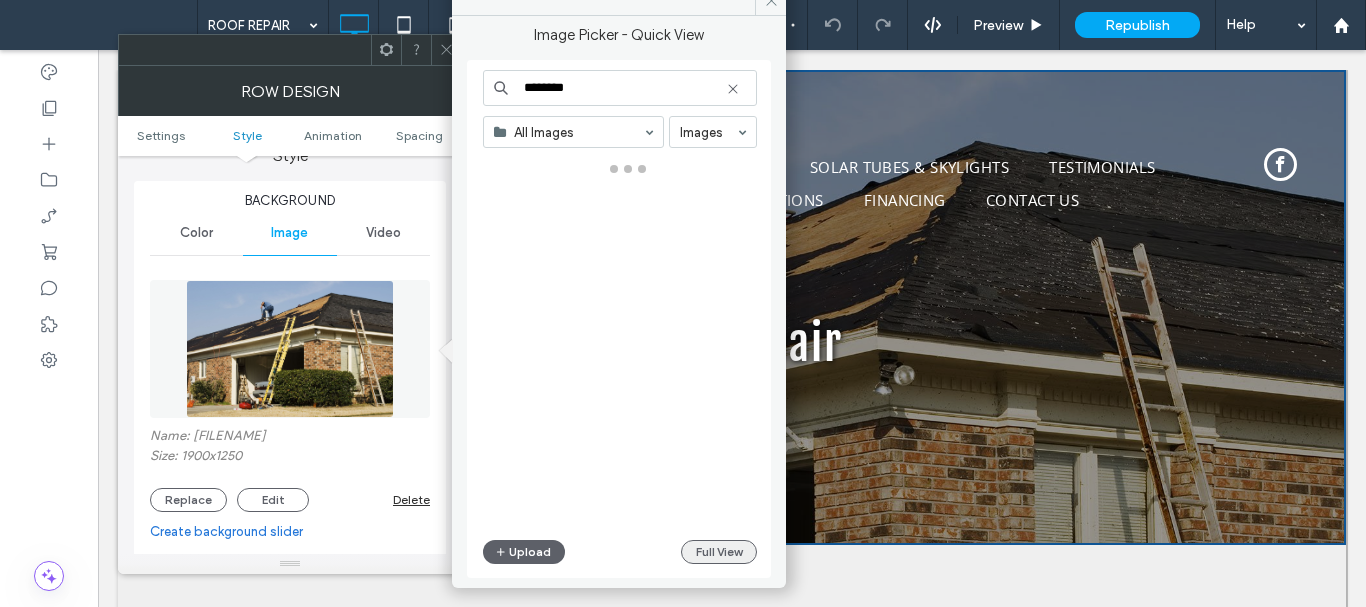 type on "********" 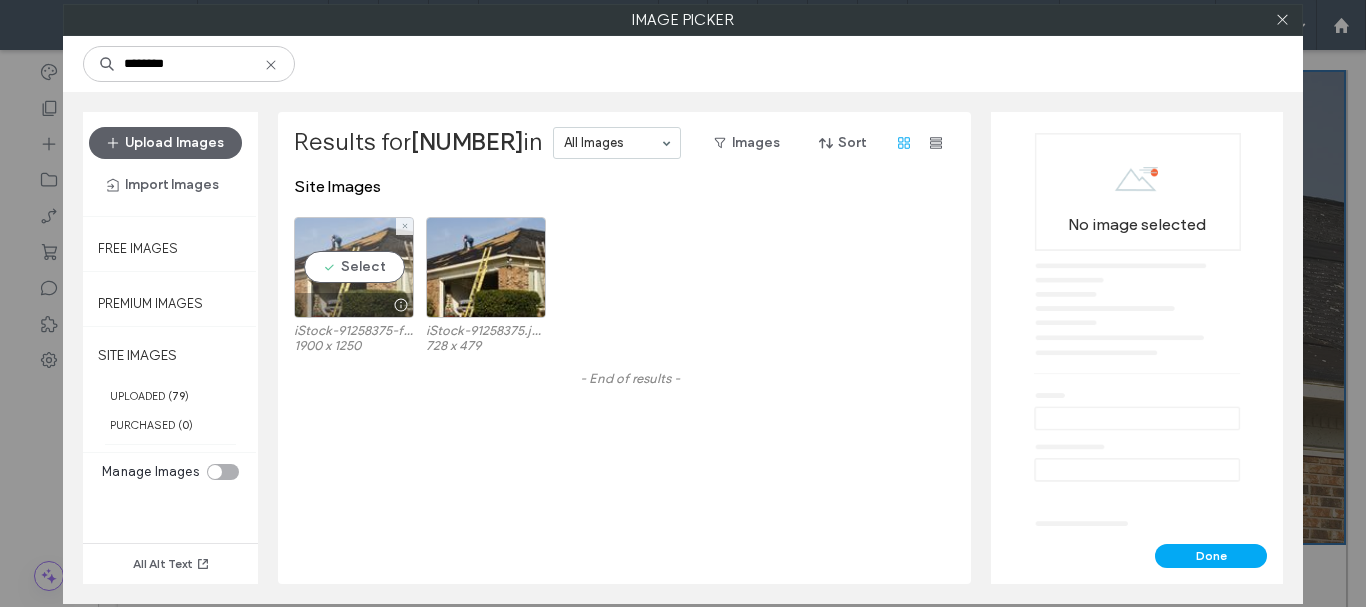click at bounding box center (354, 305) 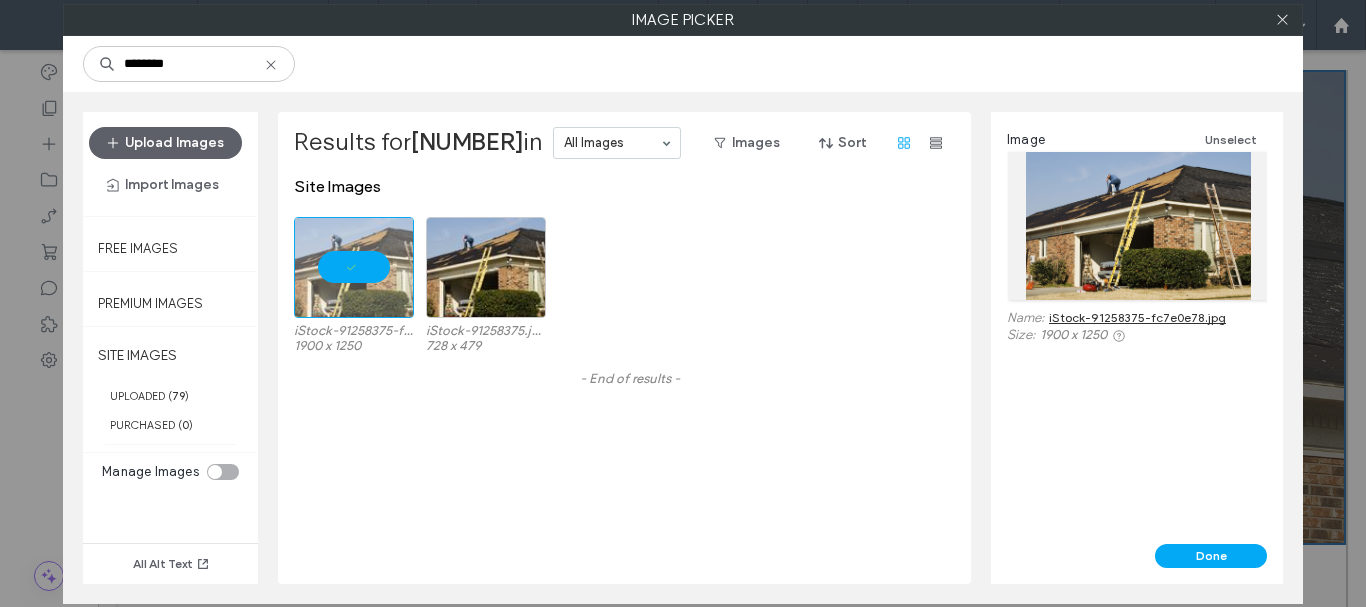 click on "Image Unselect Name: iStock-91258375-fc7e0e78.jpg Size: 1900 x 1250" at bounding box center (1137, 236) 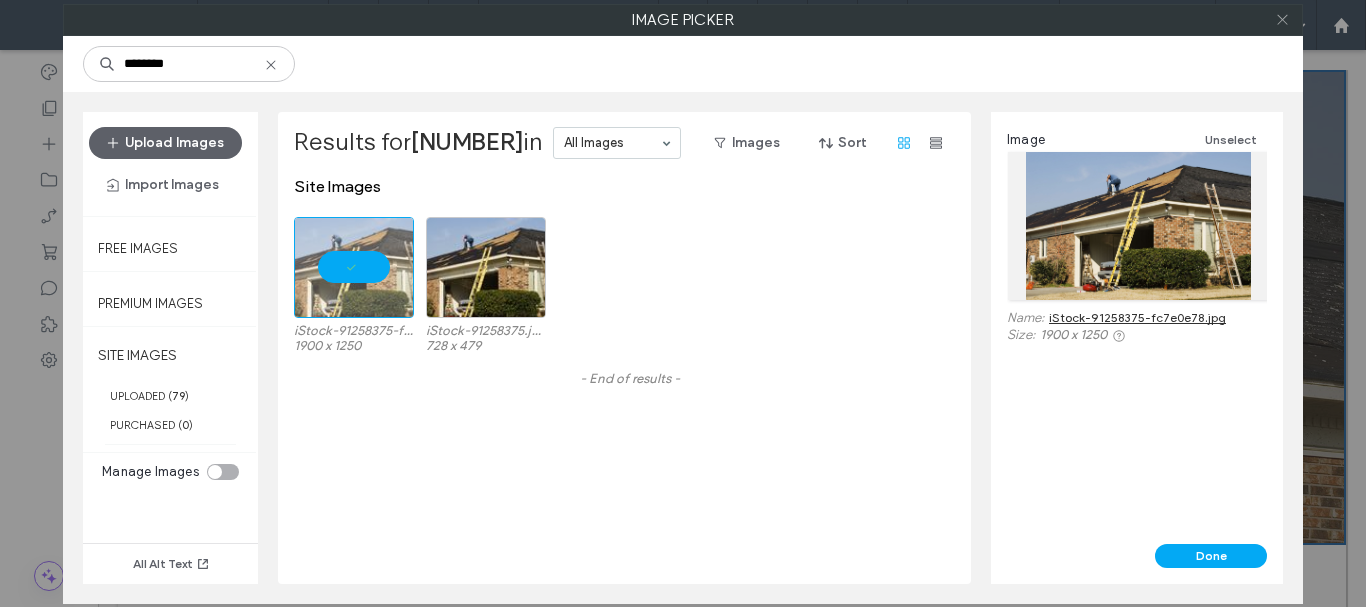 click 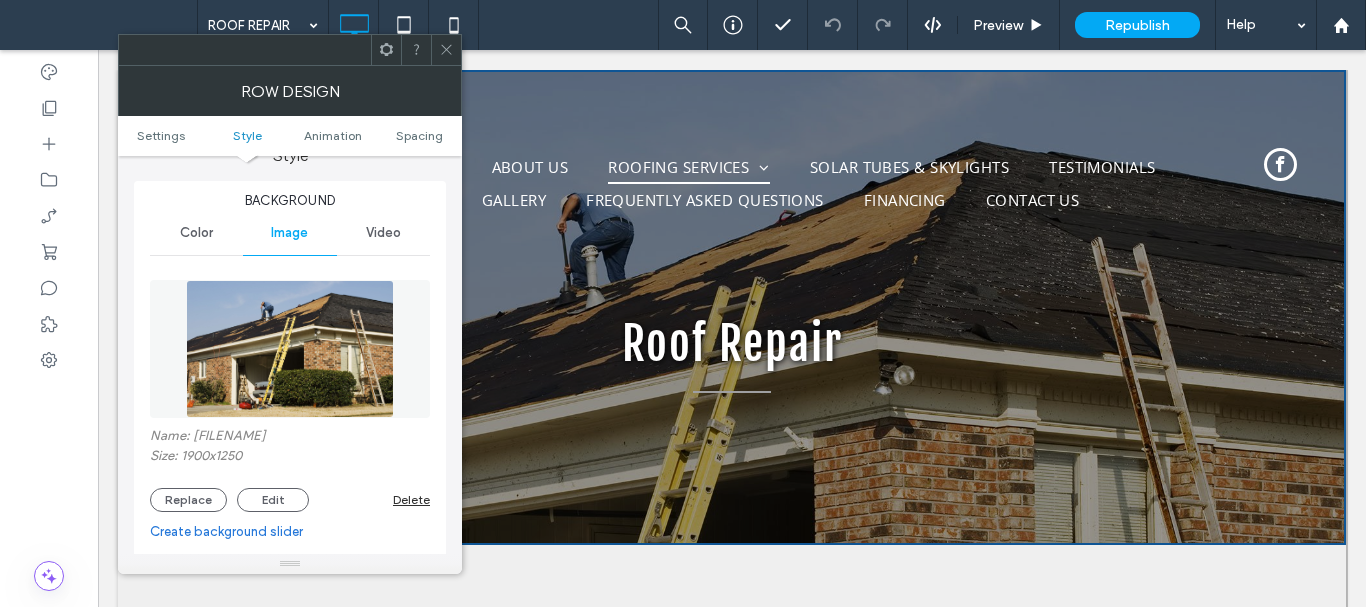 click at bounding box center [446, 50] 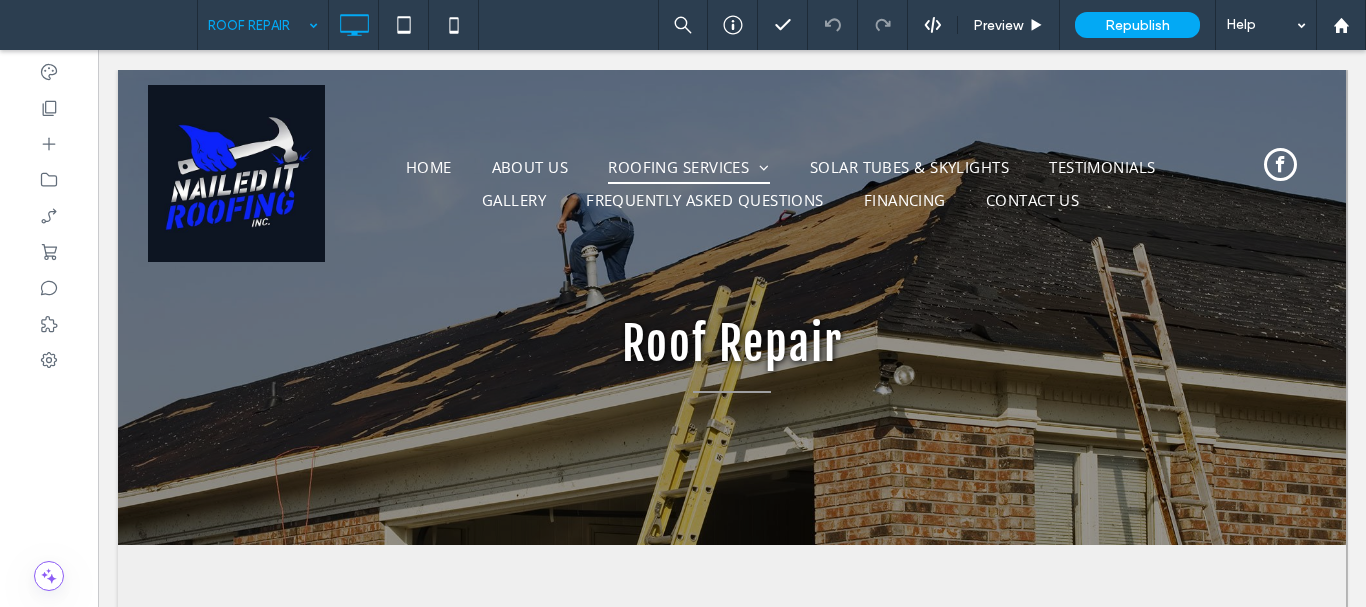 drag, startPoint x: 305, startPoint y: 20, endPoint x: 303, endPoint y: 34, distance: 14.142136 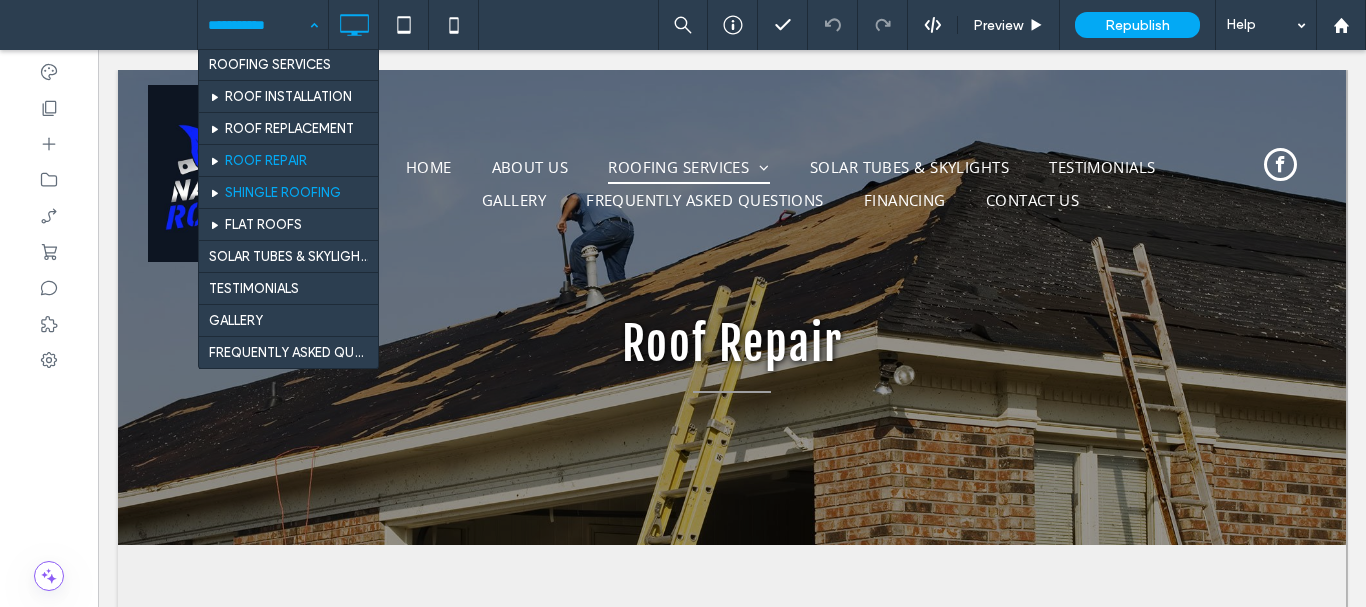 scroll, scrollTop: 100, scrollLeft: 0, axis: vertical 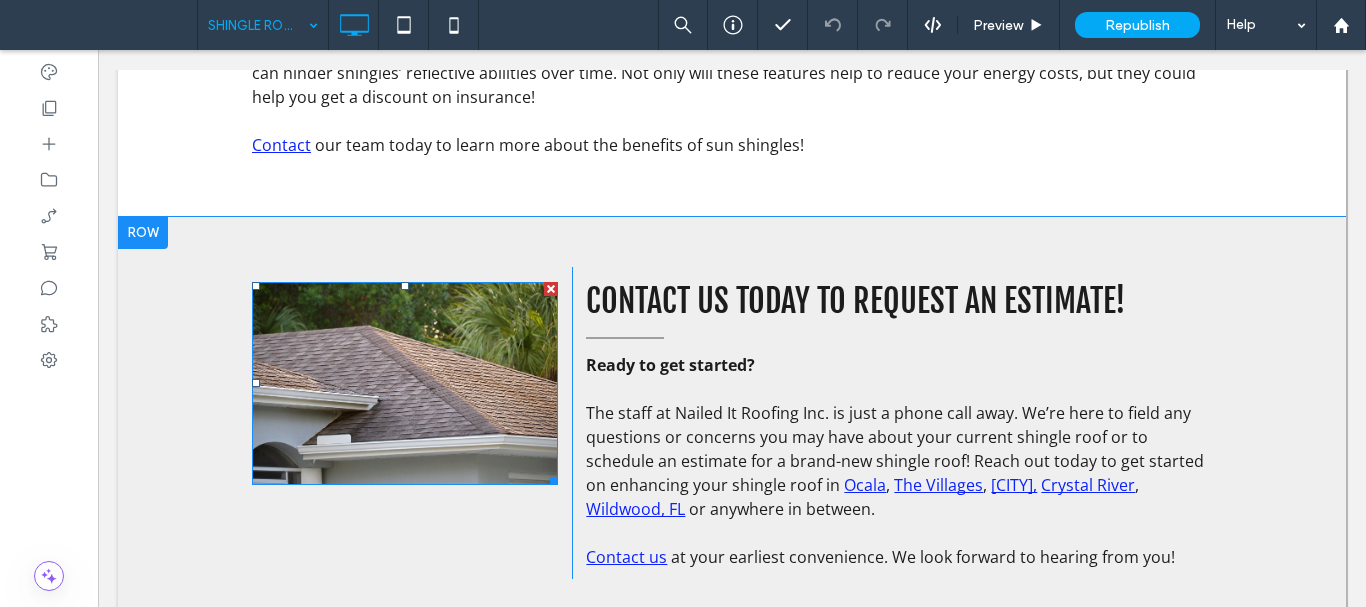 click at bounding box center [405, 384] 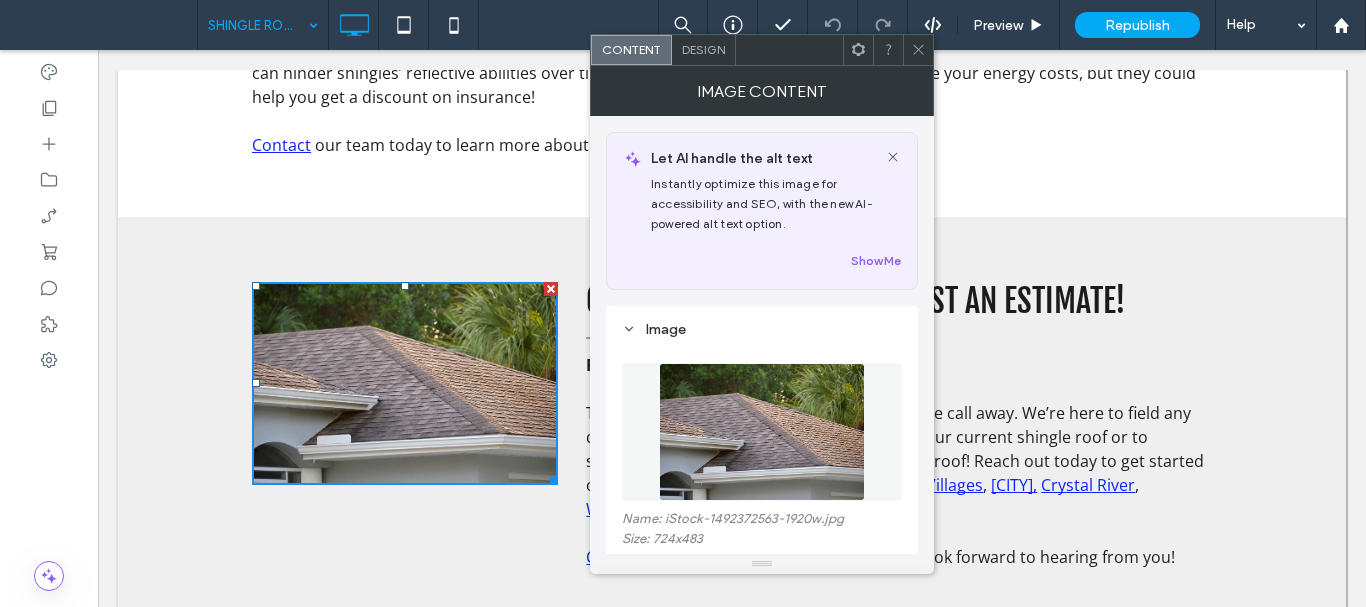drag, startPoint x: 929, startPoint y: 50, endPoint x: 876, endPoint y: 81, distance: 61.400326 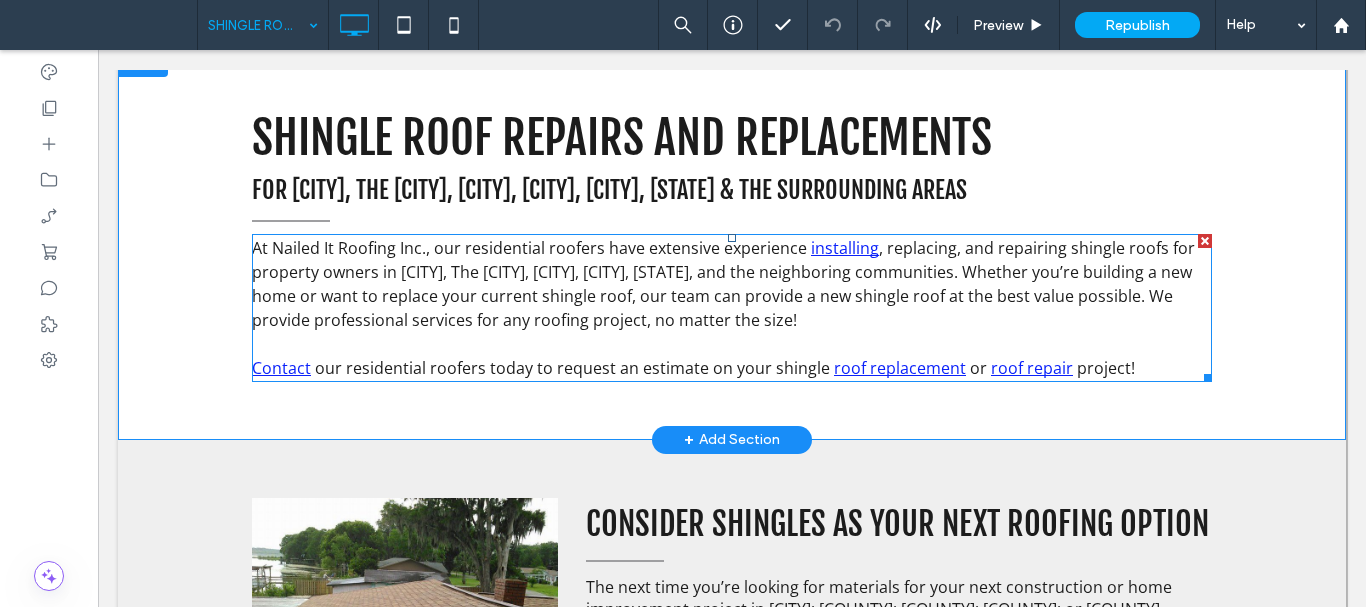 scroll, scrollTop: 200, scrollLeft: 0, axis: vertical 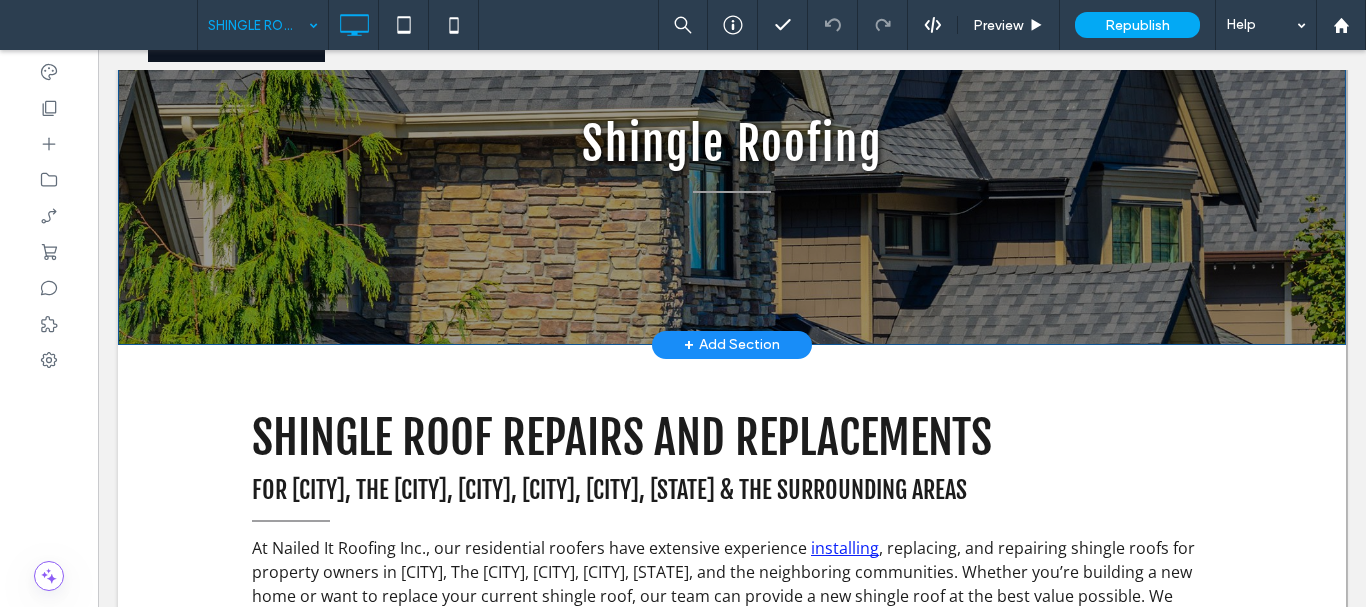 click on "Shingle Roofing
Click To Paste
Row + Add Section" at bounding box center [732, 107] 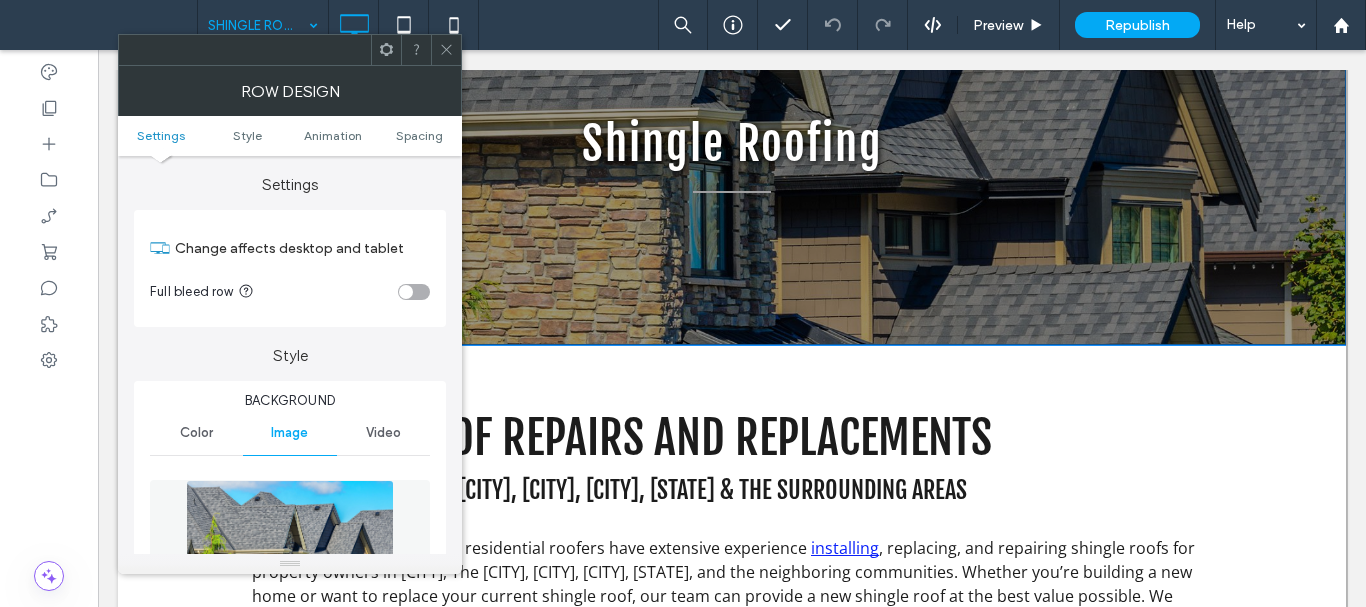 scroll, scrollTop: 0, scrollLeft: 0, axis: both 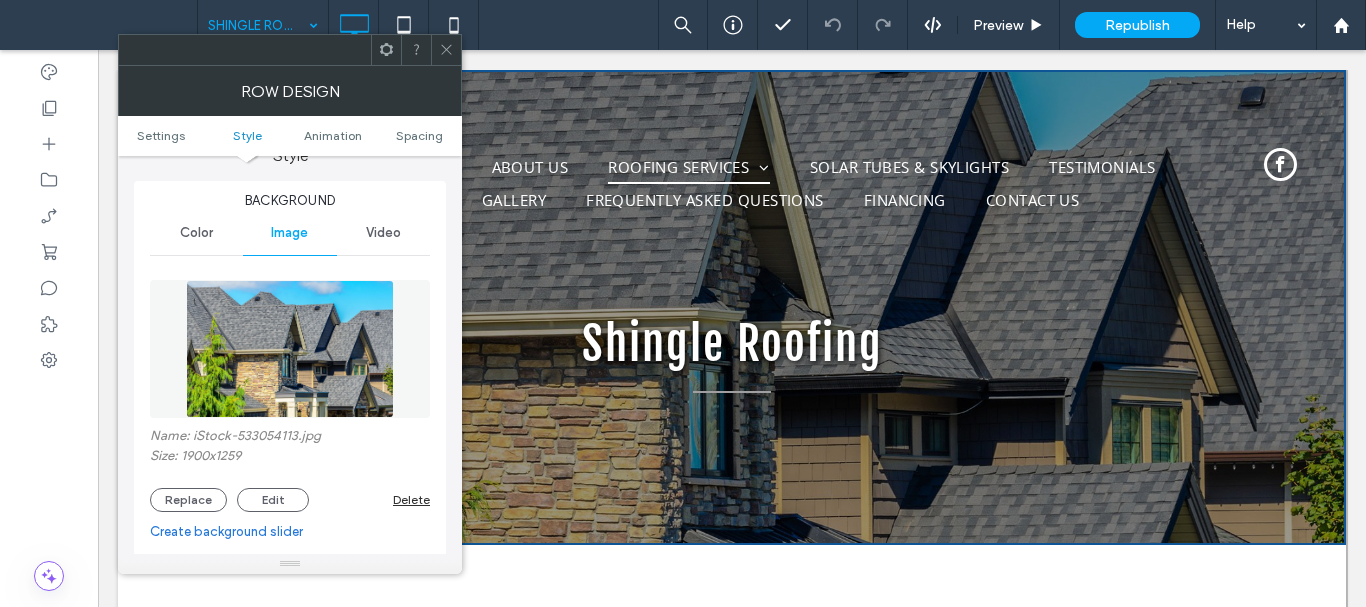 click on "Name: iStock-533054113.jpg" at bounding box center (290, 438) 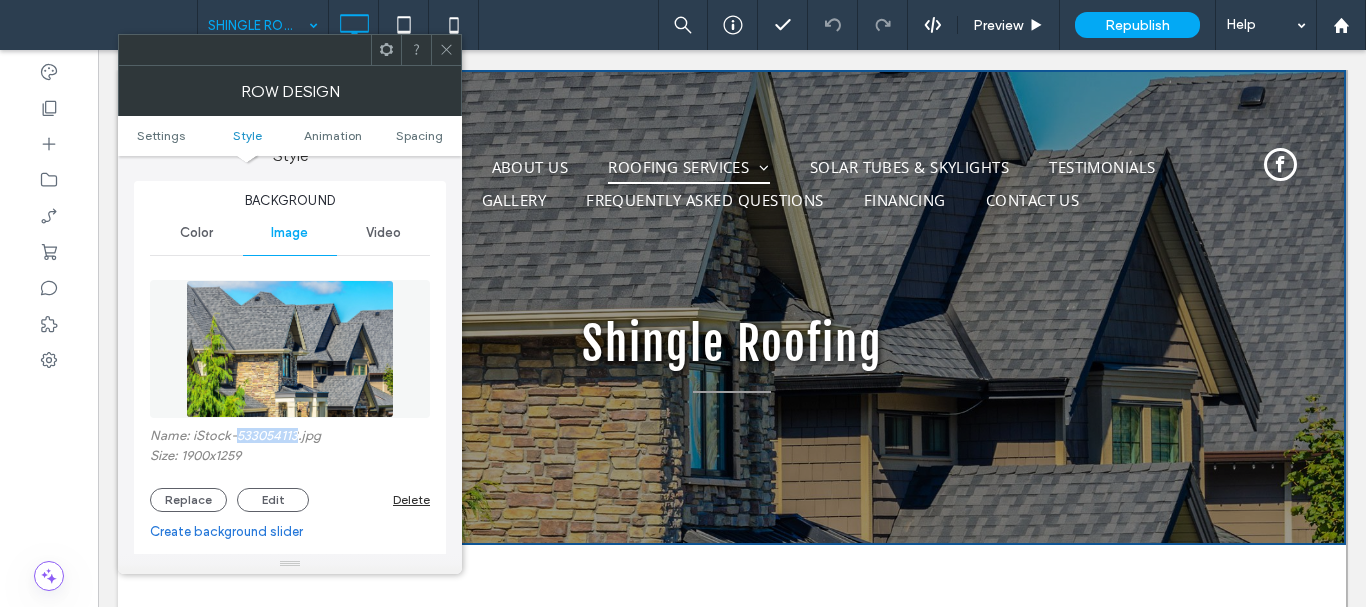 click on "Name: iStock-533054113.jpg" at bounding box center [290, 438] 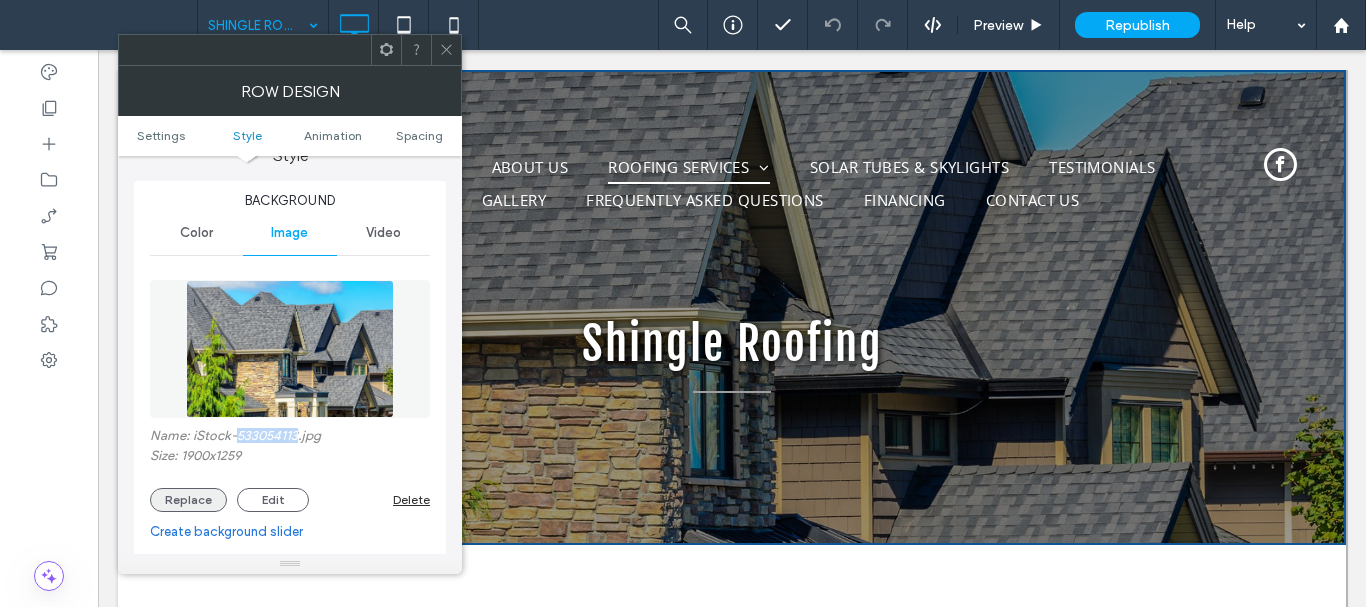 copy on "[NUMBER]" 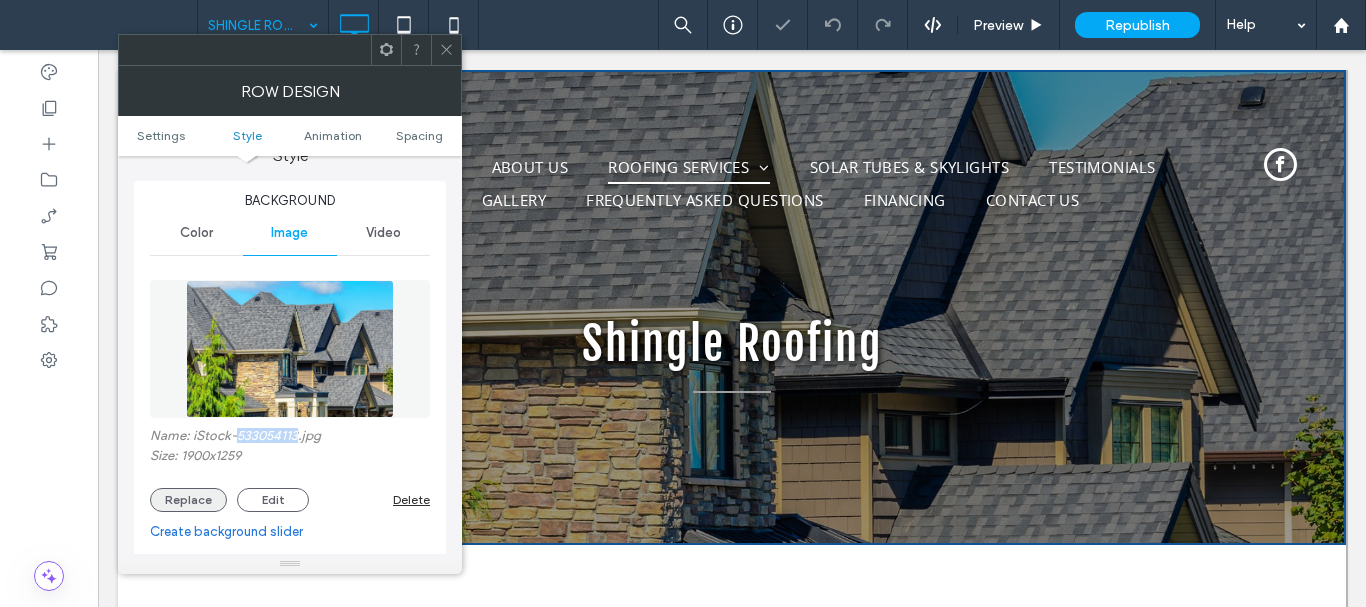click on "Replace" at bounding box center [188, 500] 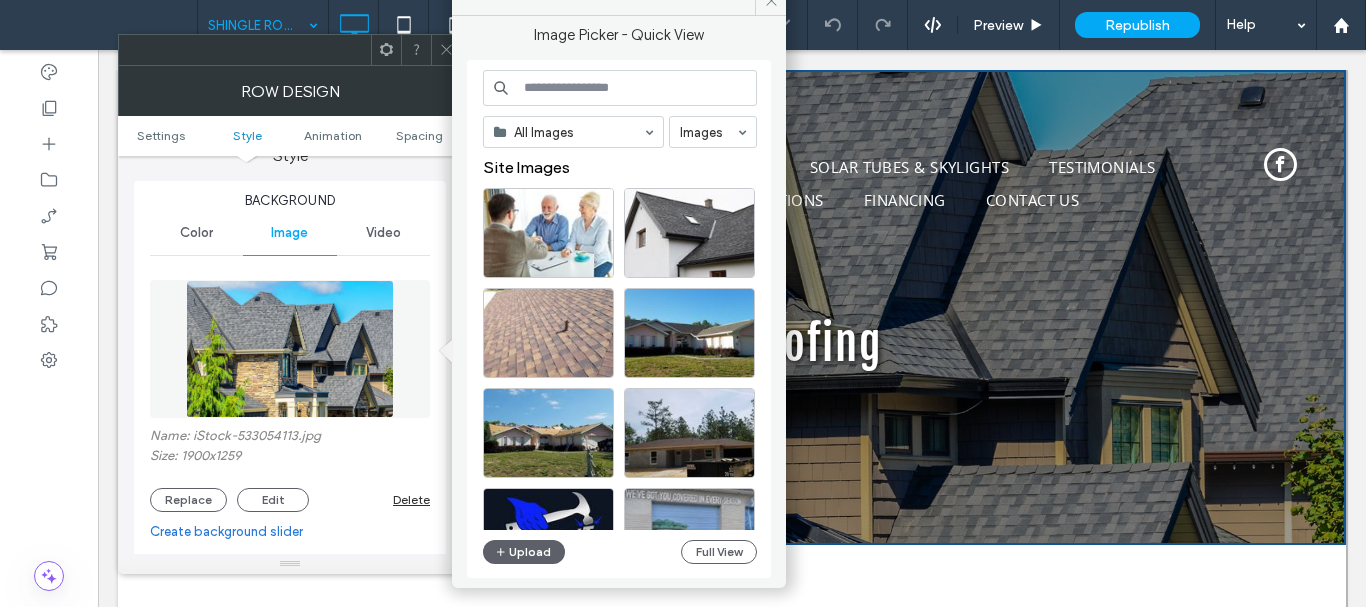 click at bounding box center (620, 88) 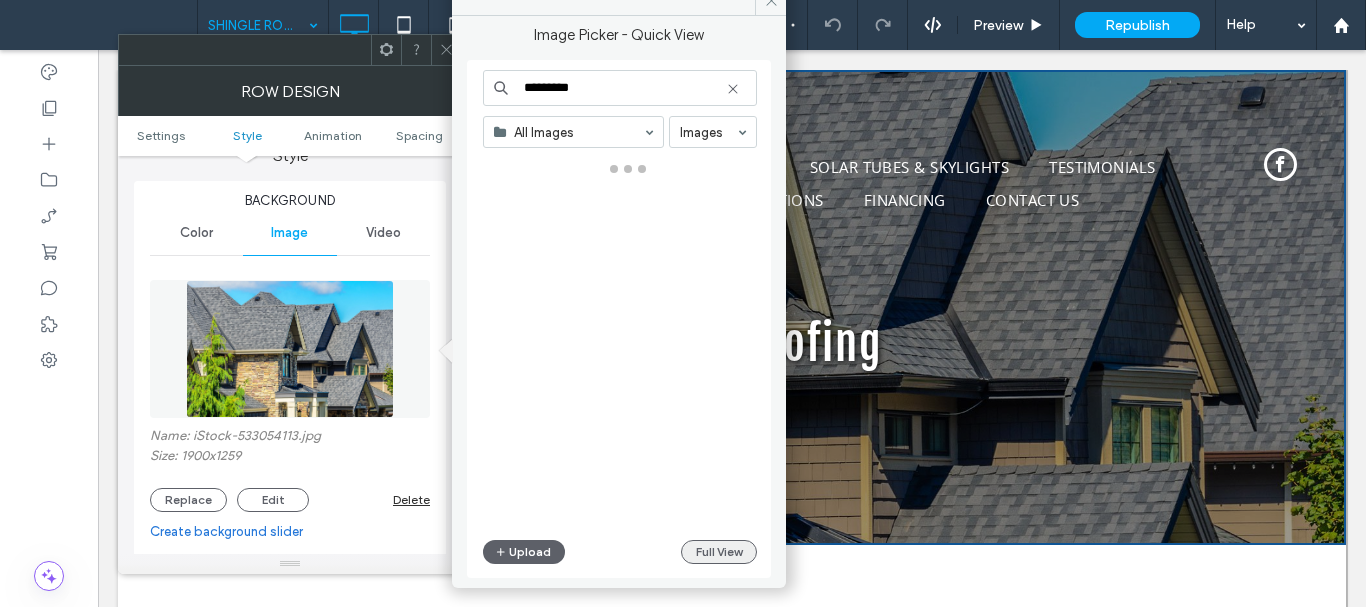 type on "*********" 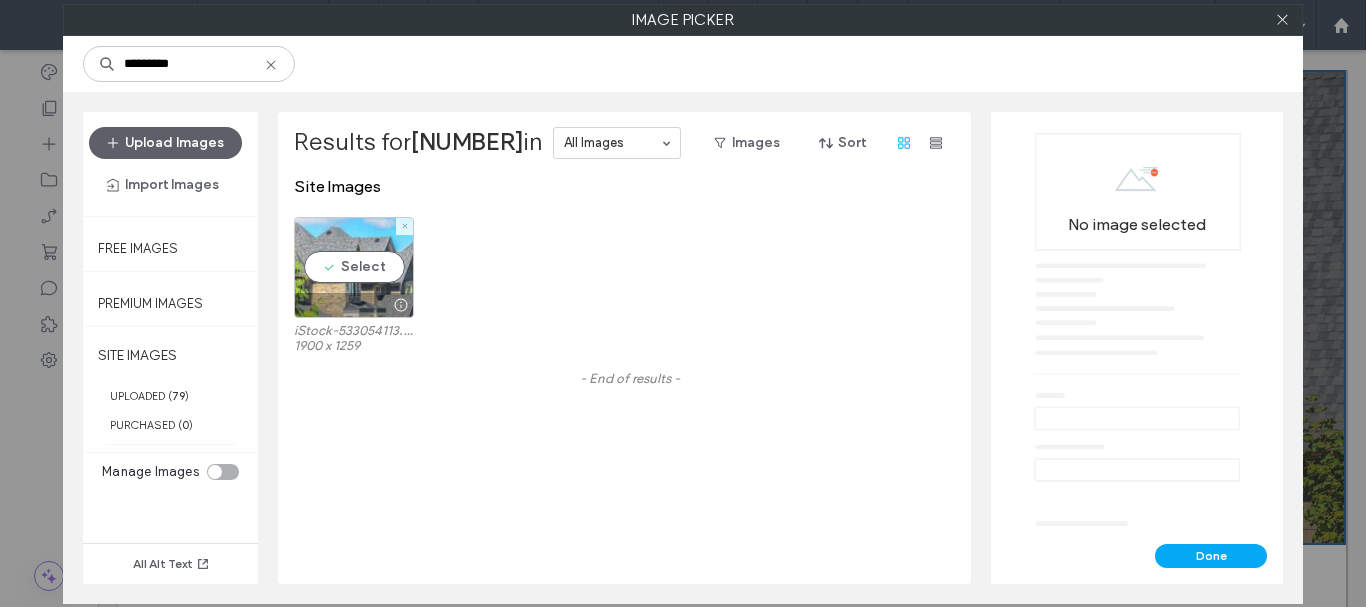 click at bounding box center [354, 305] 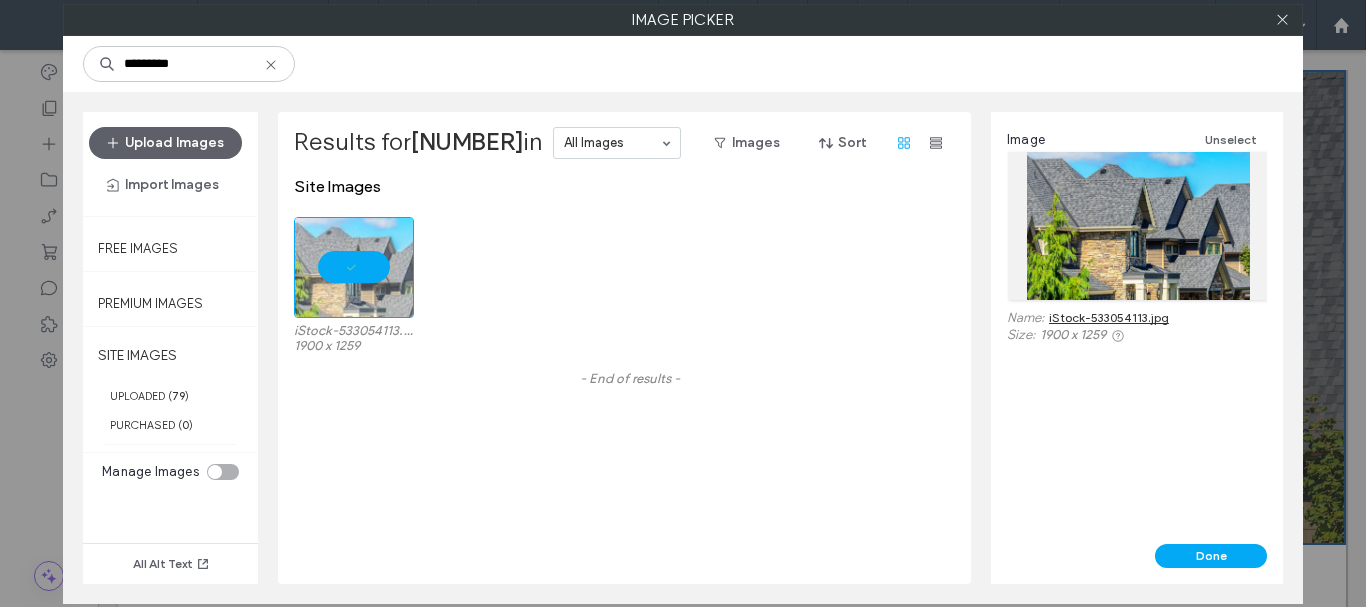 click on "iStock-533054113.jpg" at bounding box center (1109, 317) 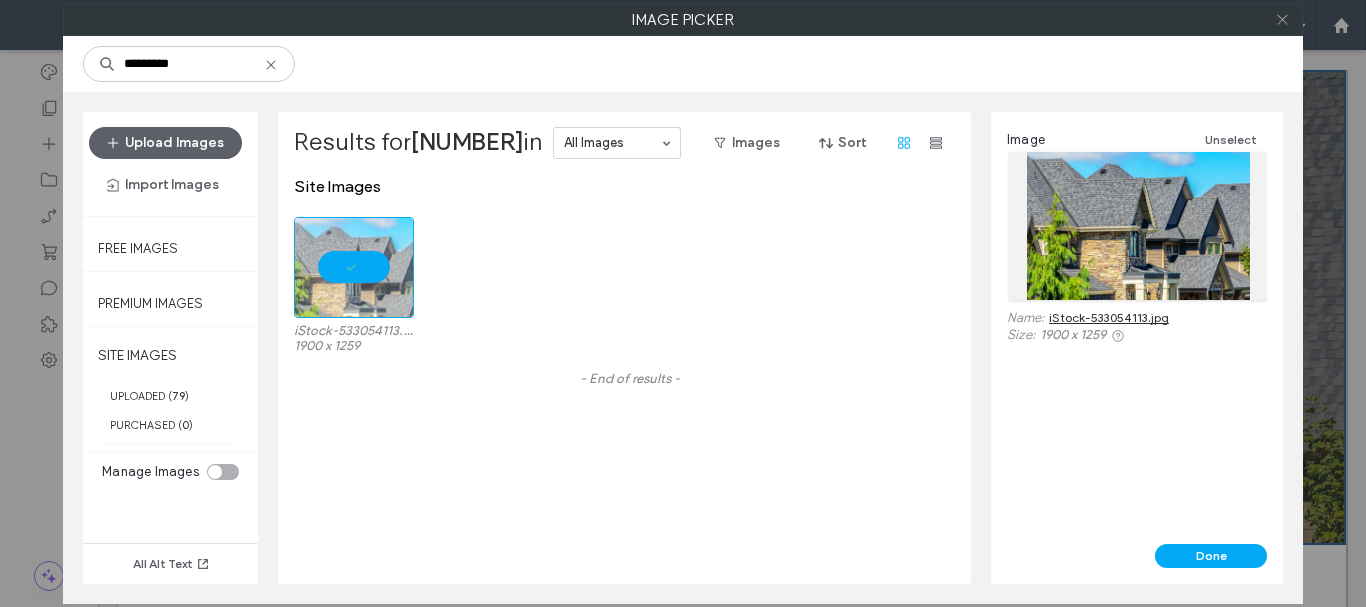 click 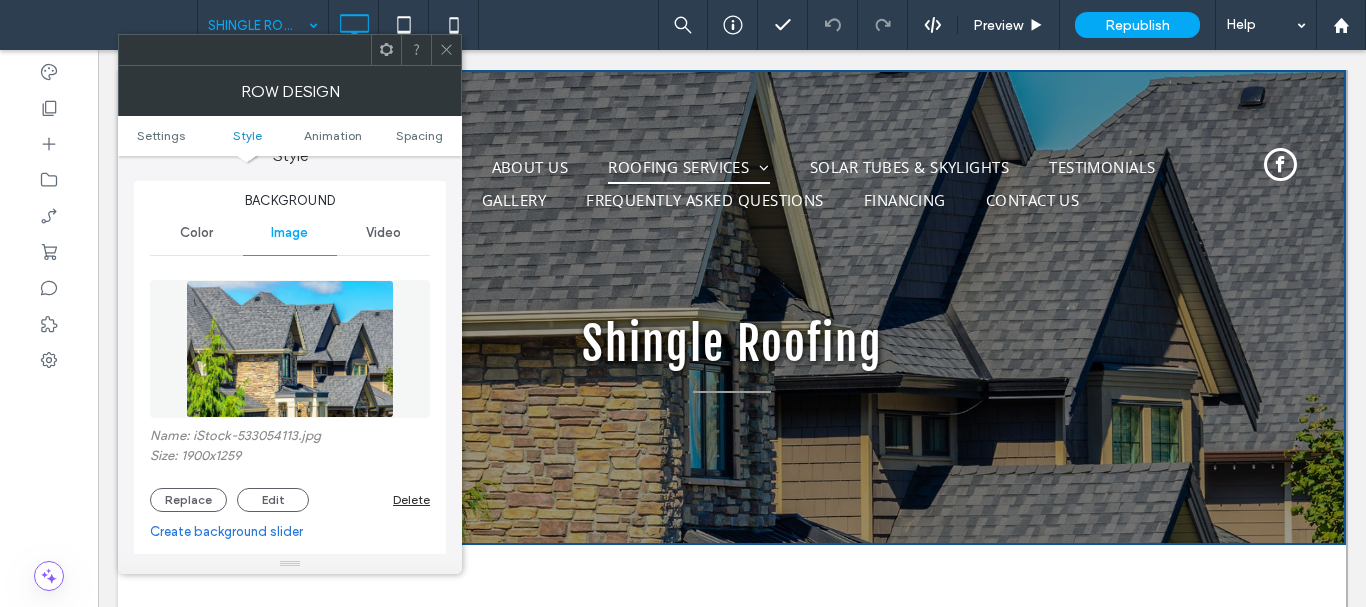 click 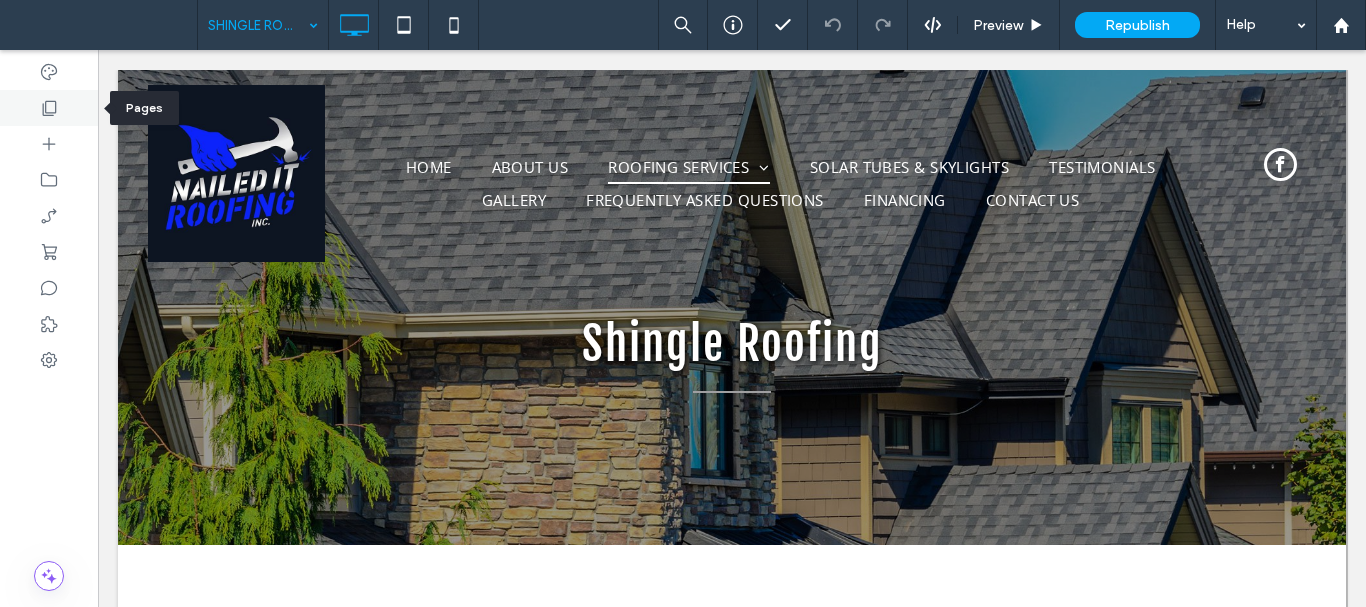 click at bounding box center [49, 108] 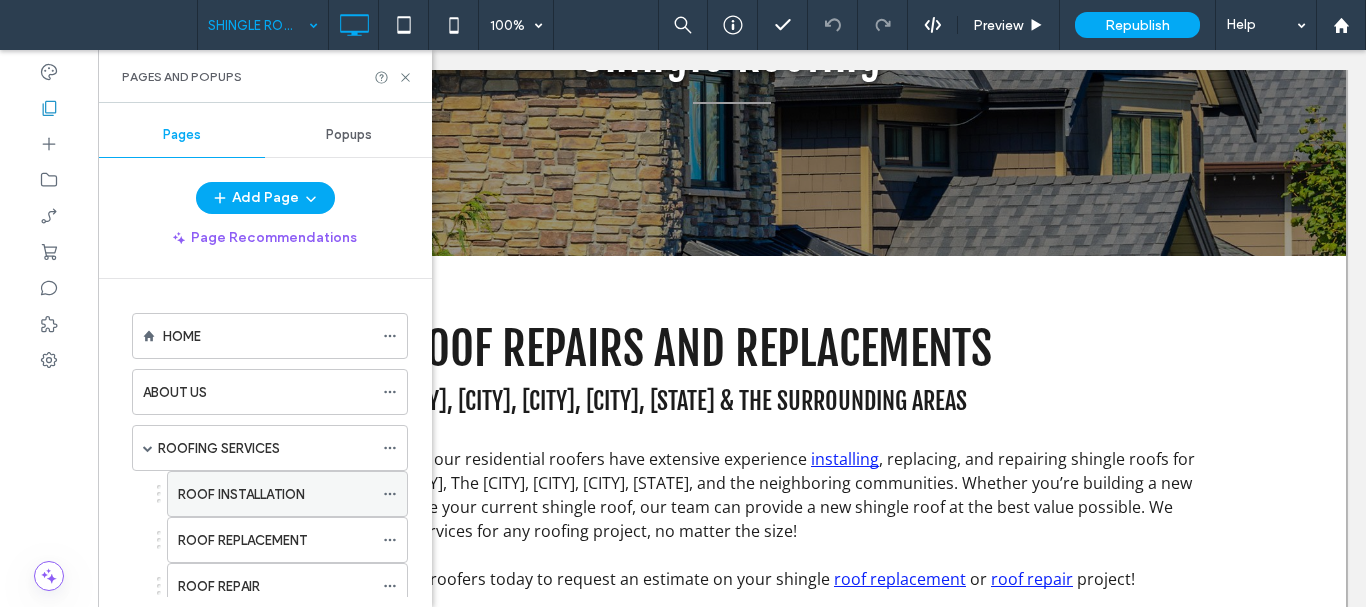 scroll, scrollTop: 300, scrollLeft: 0, axis: vertical 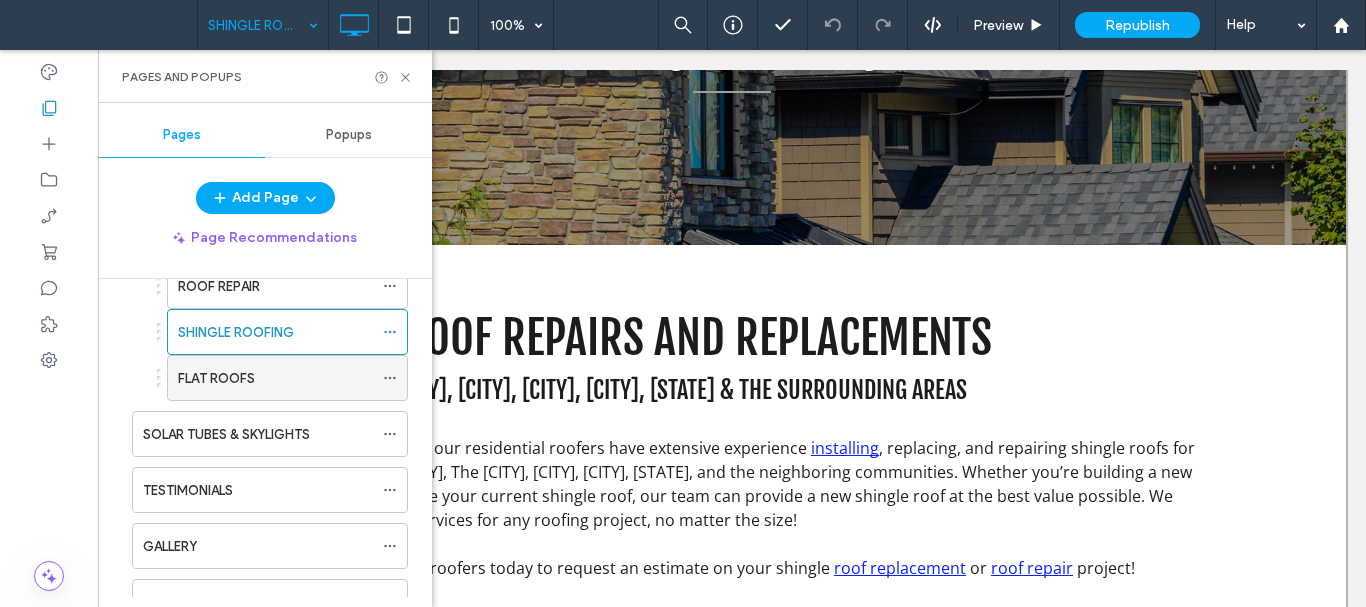 click on "FLAT ROOFS" at bounding box center (275, 378) 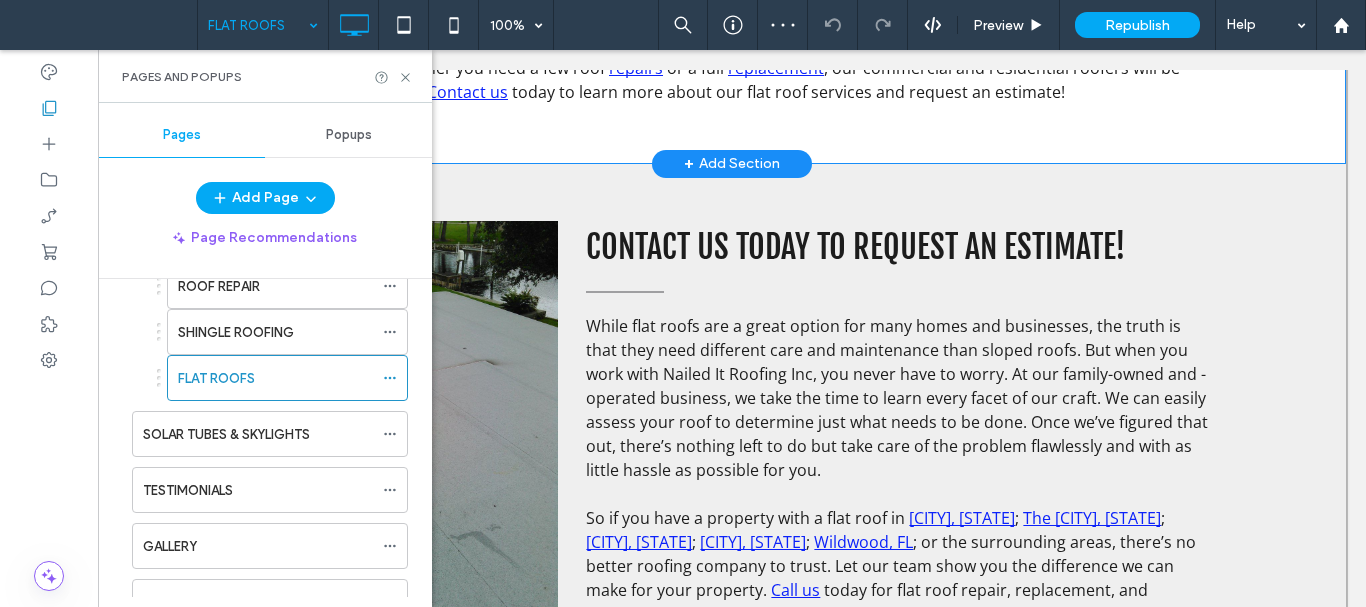 scroll, scrollTop: 1200, scrollLeft: 0, axis: vertical 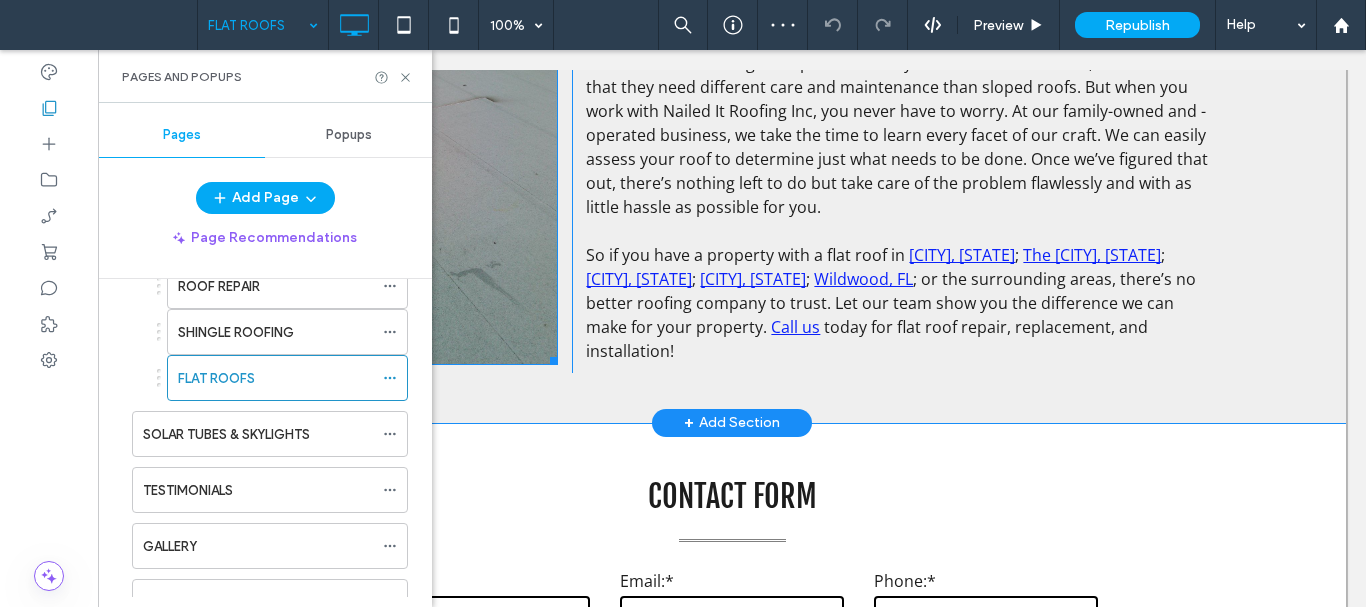 click at bounding box center (405, 161) 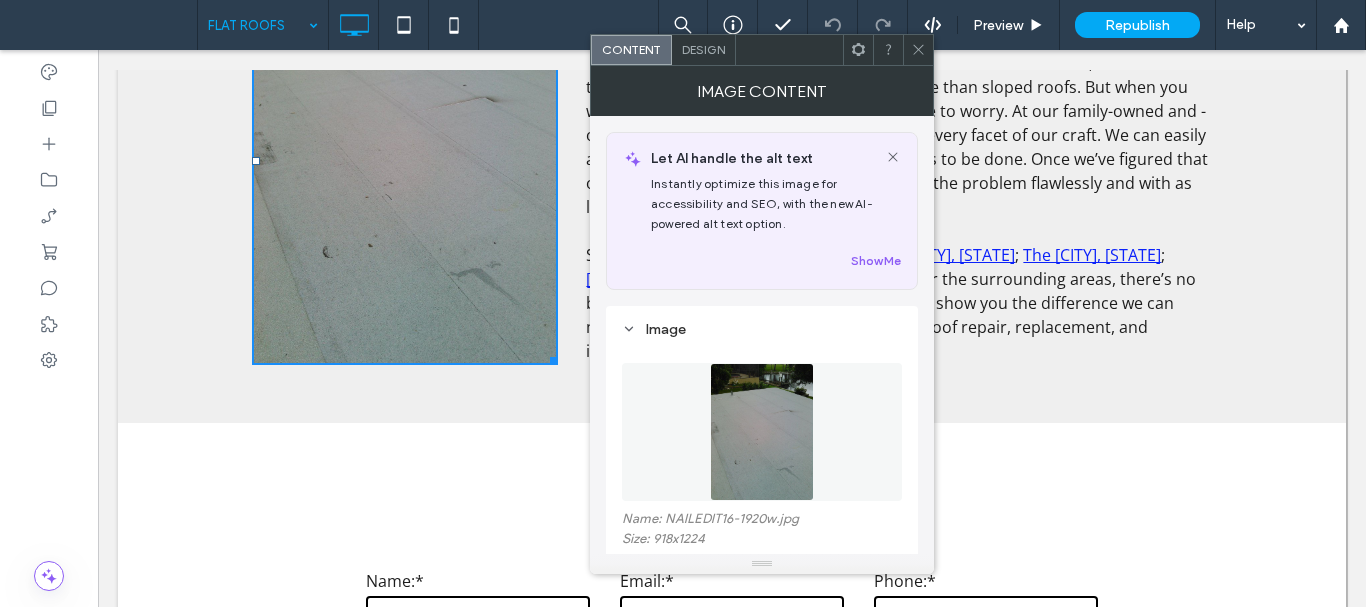 click 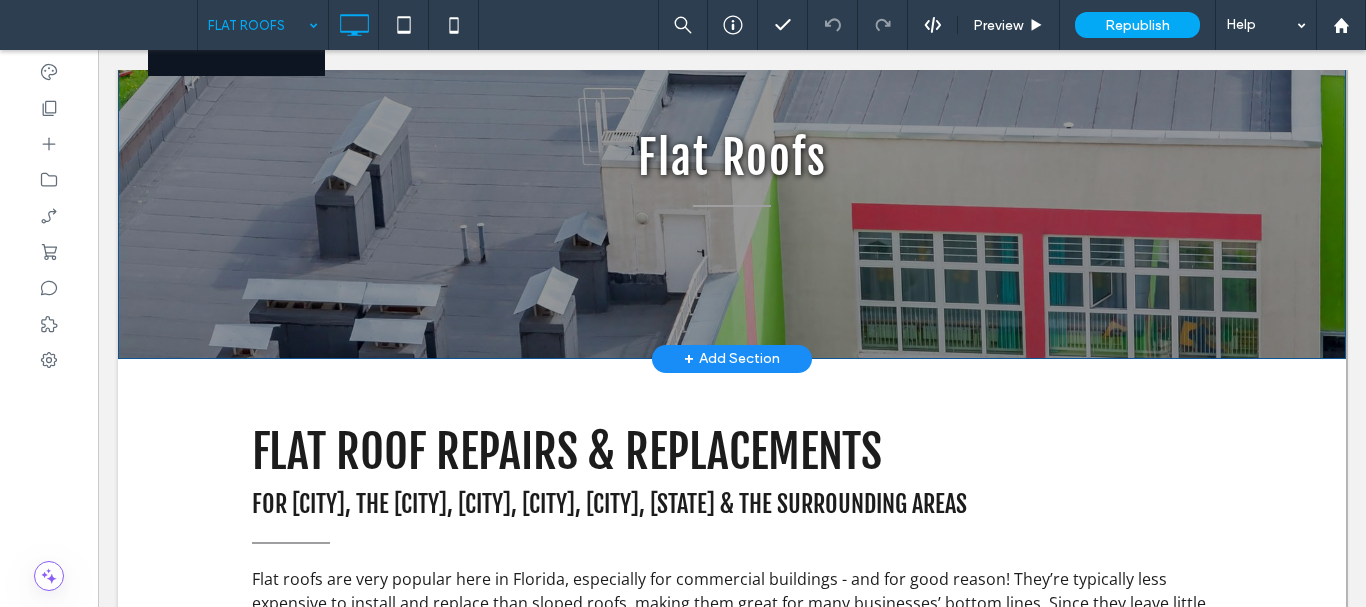 scroll, scrollTop: 0, scrollLeft: 0, axis: both 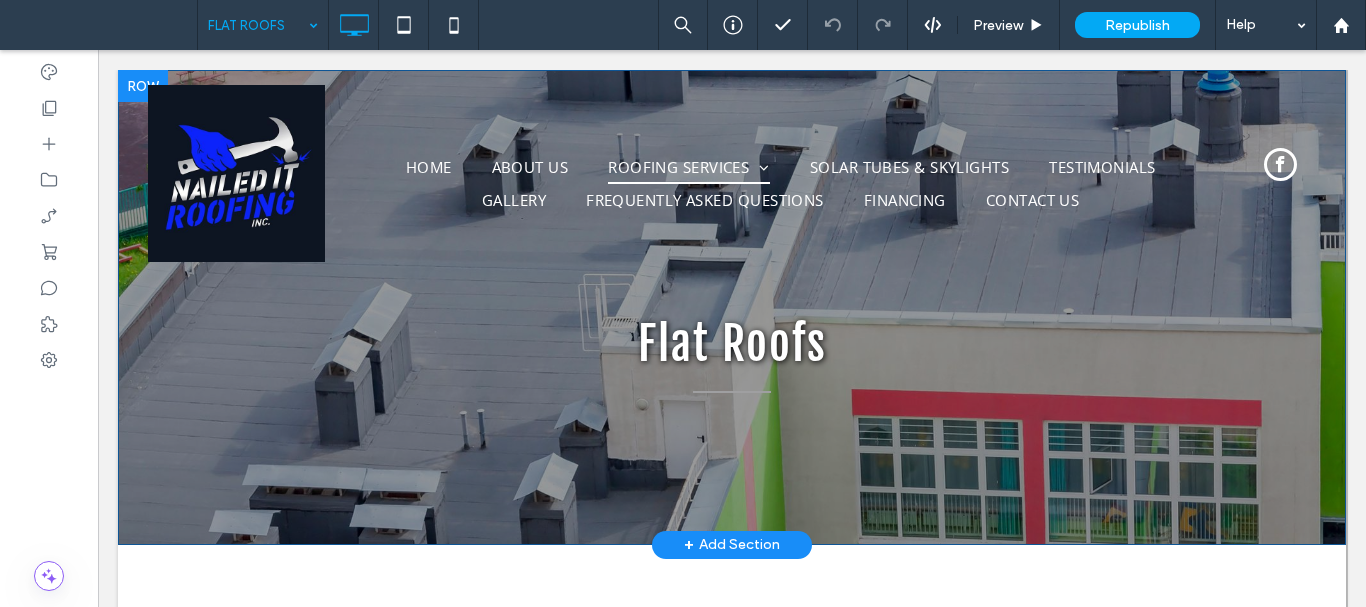 click on "Flat Roofs
Click To Paste
Row + Add Section" at bounding box center [732, 307] 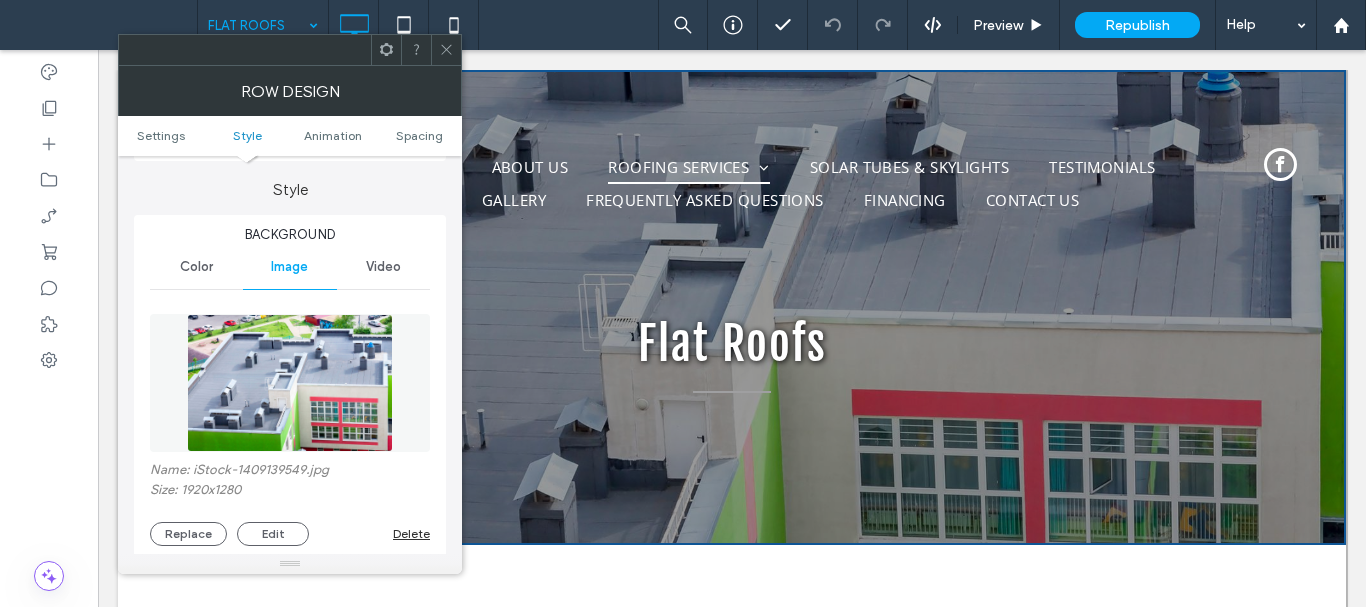 scroll, scrollTop: 200, scrollLeft: 0, axis: vertical 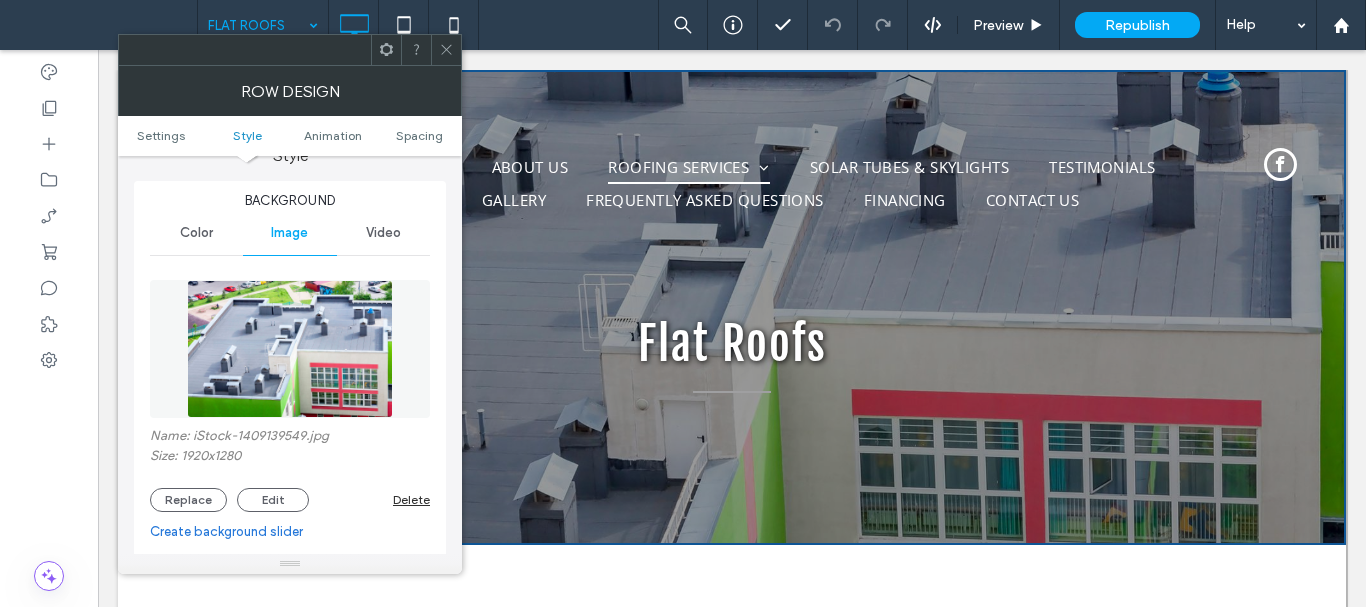 click on "Name: iStock-1409139549.jpg" at bounding box center [290, 438] 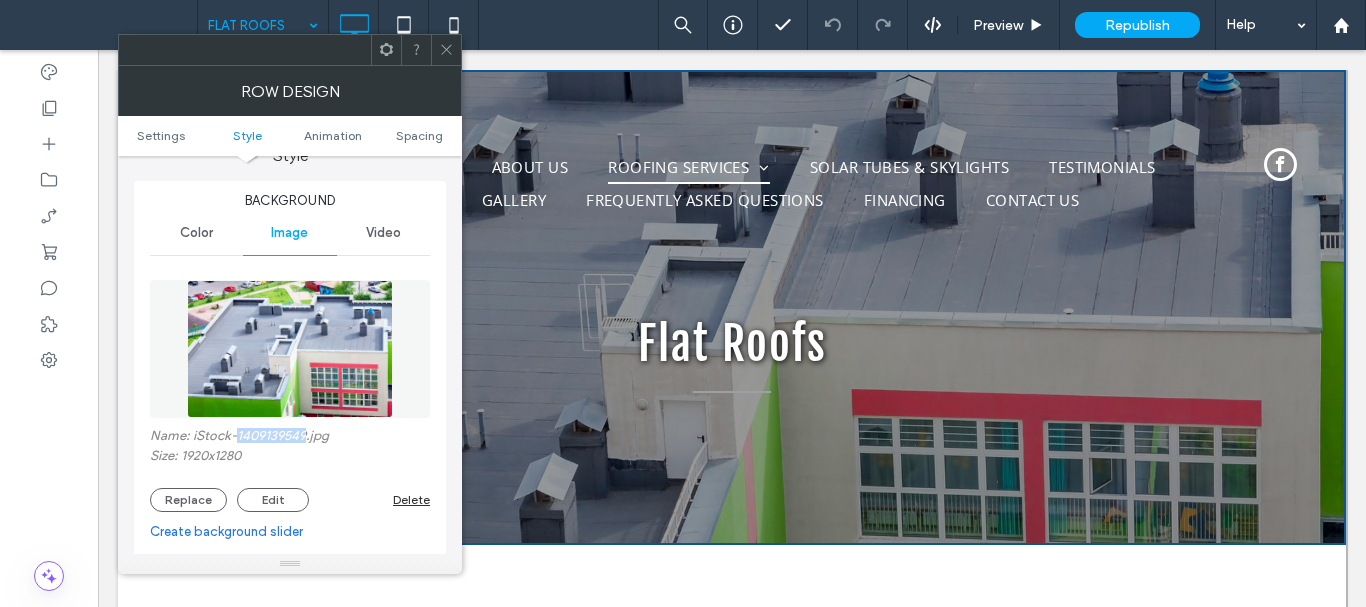 click on "Name: iStock-1409139549.jpg" at bounding box center (290, 438) 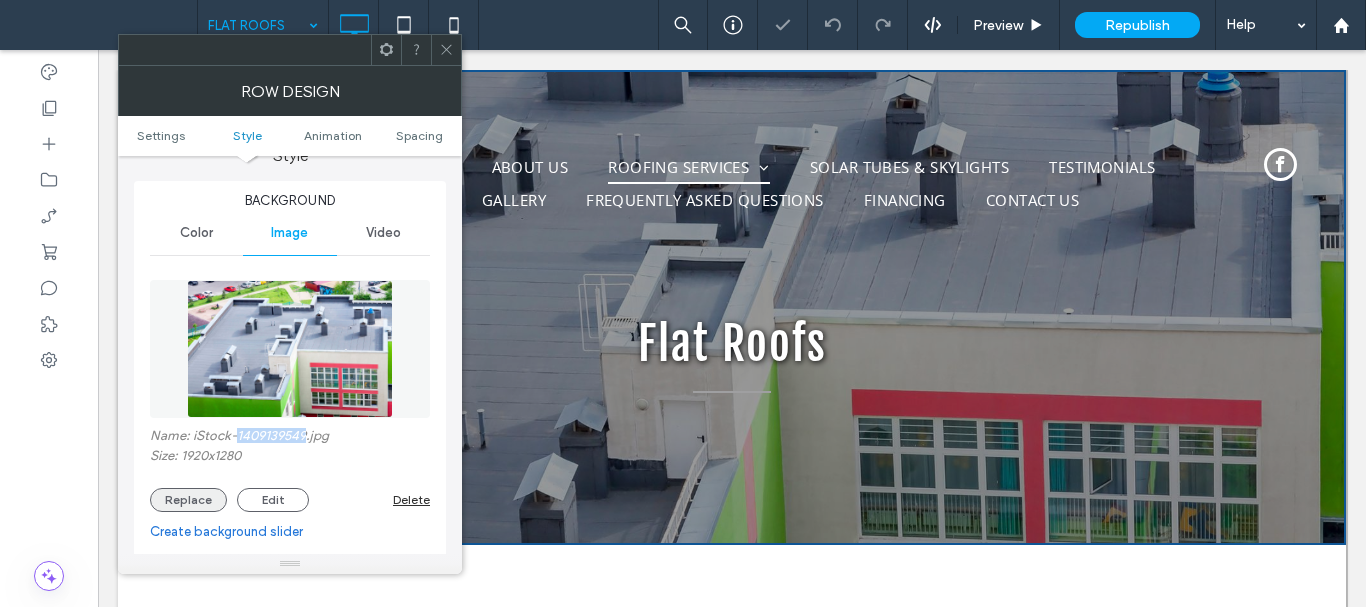type 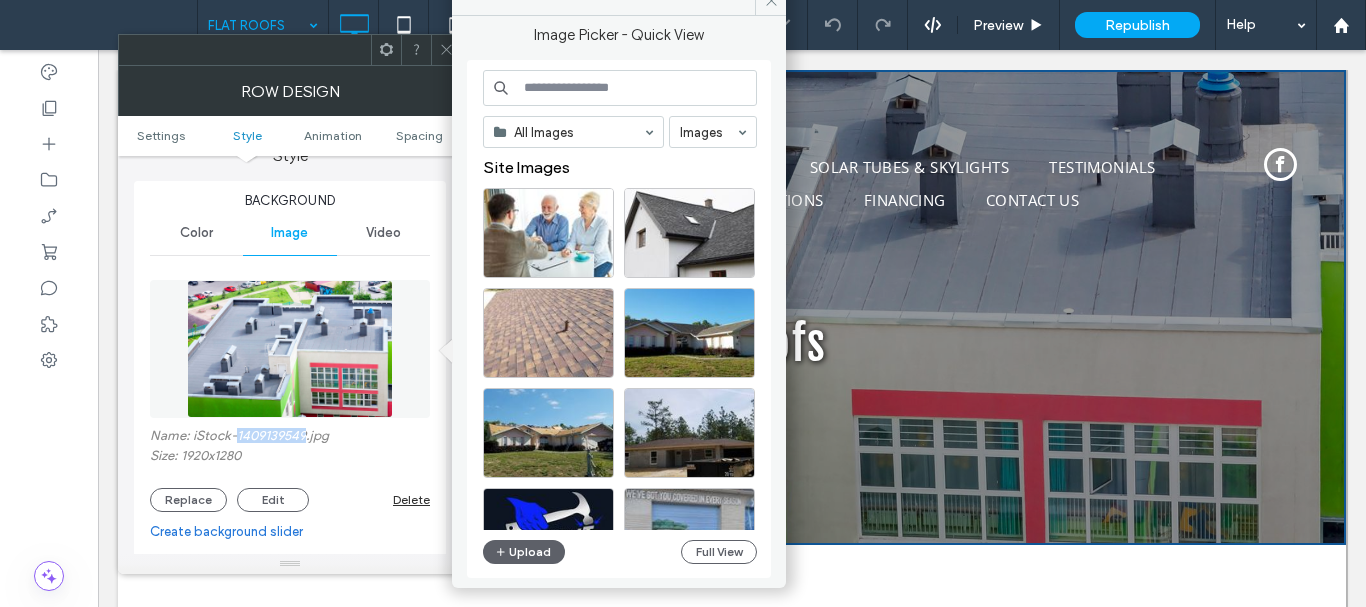 click at bounding box center (620, 88) 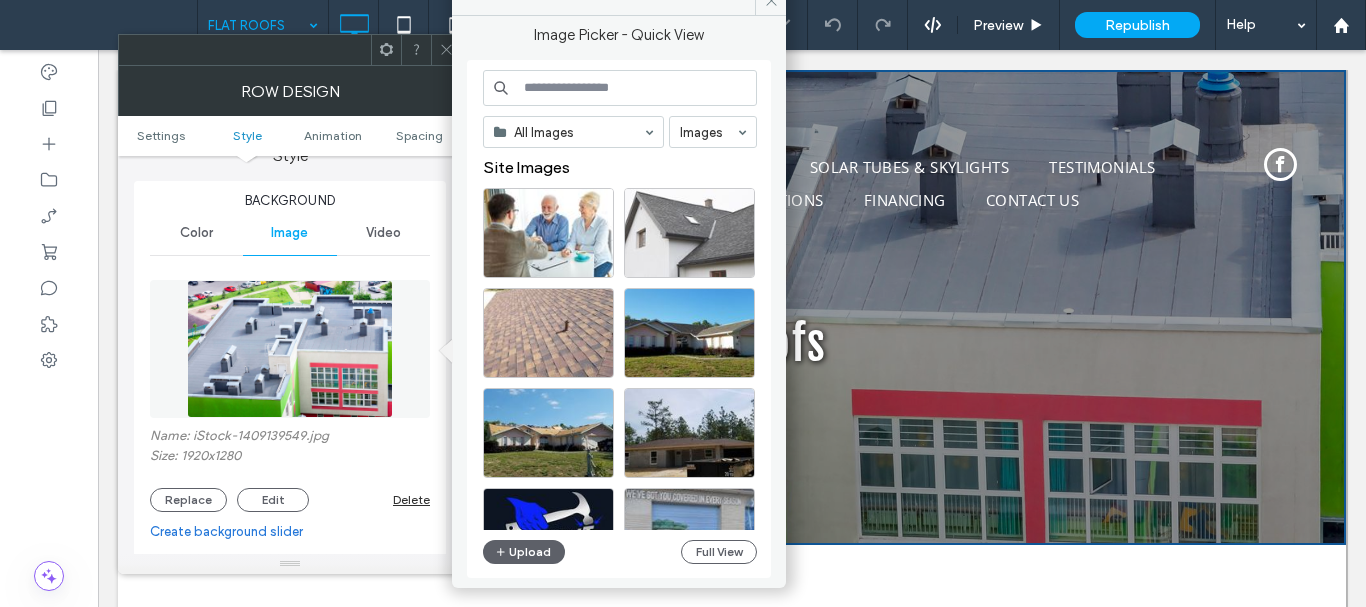 paste on "**********" 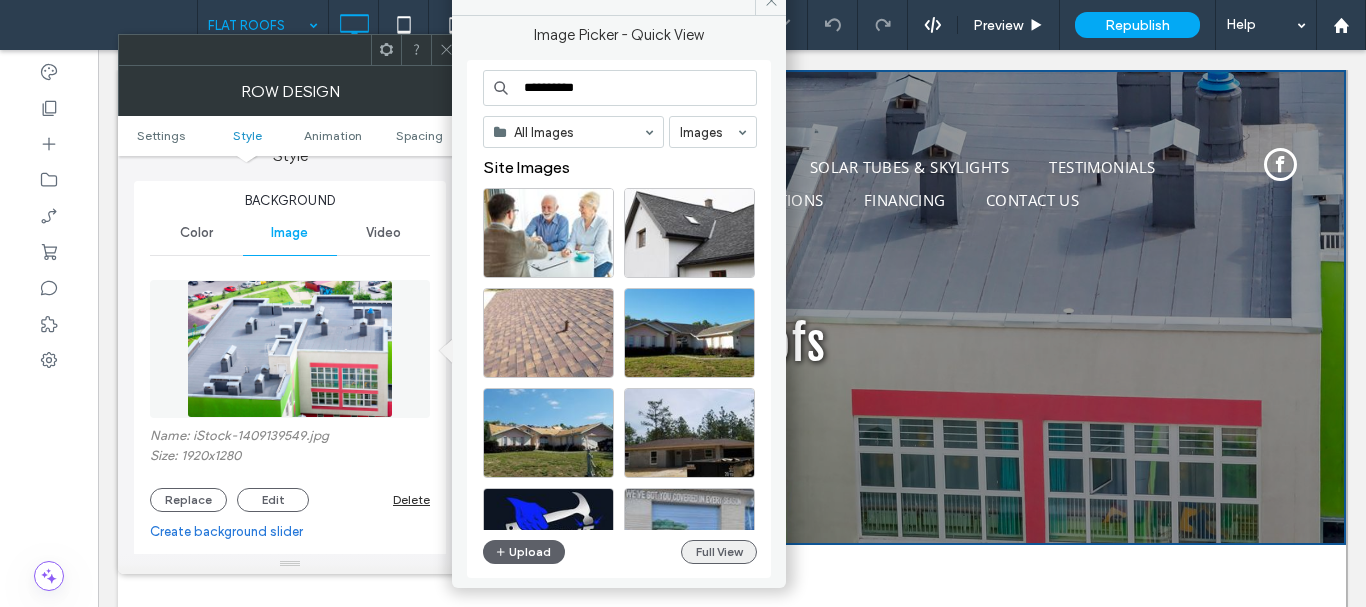 type on "**********" 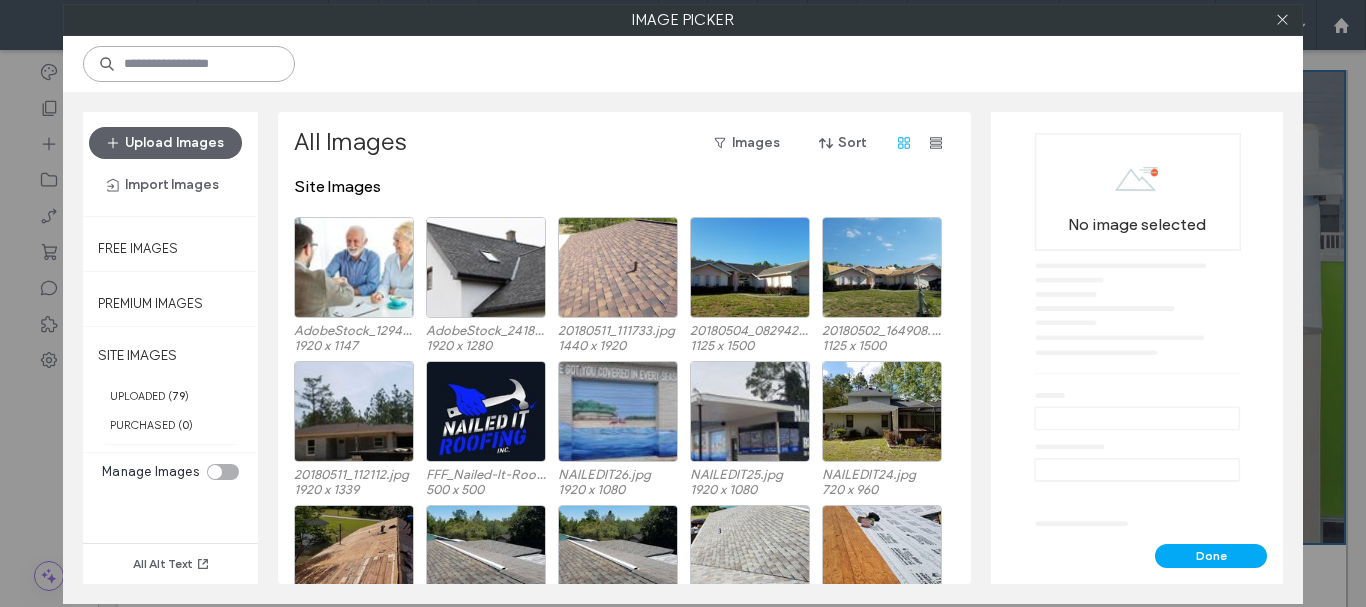 click at bounding box center (189, 64) 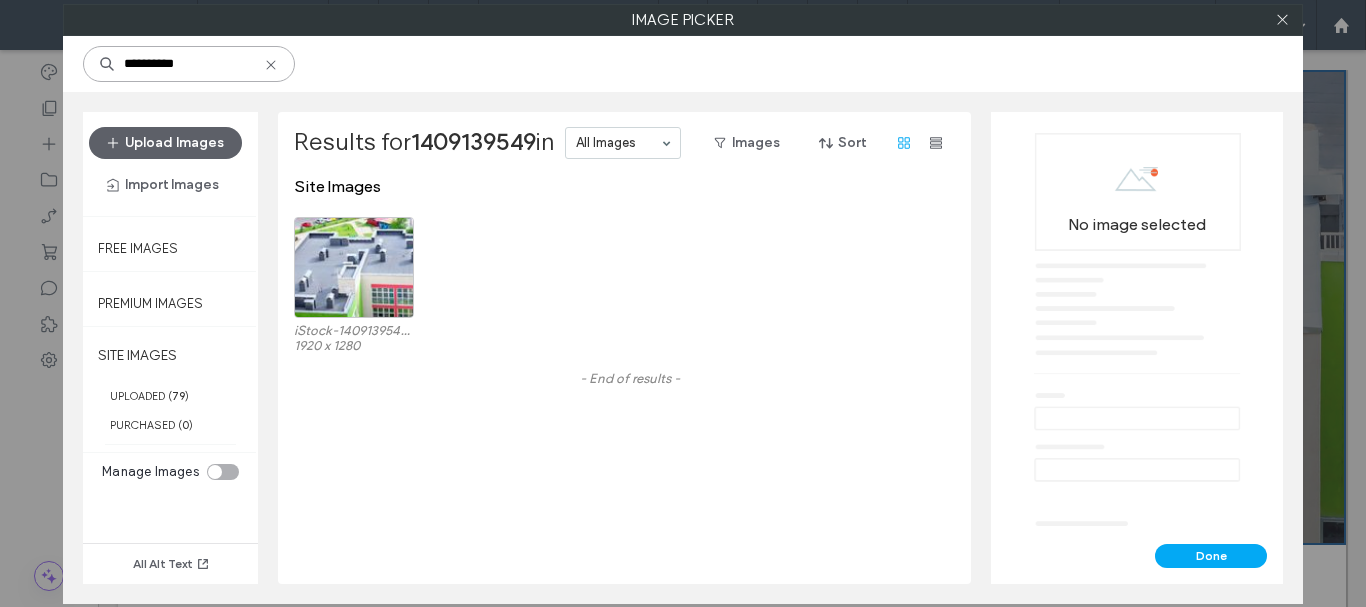 click on "**********" at bounding box center [189, 64] 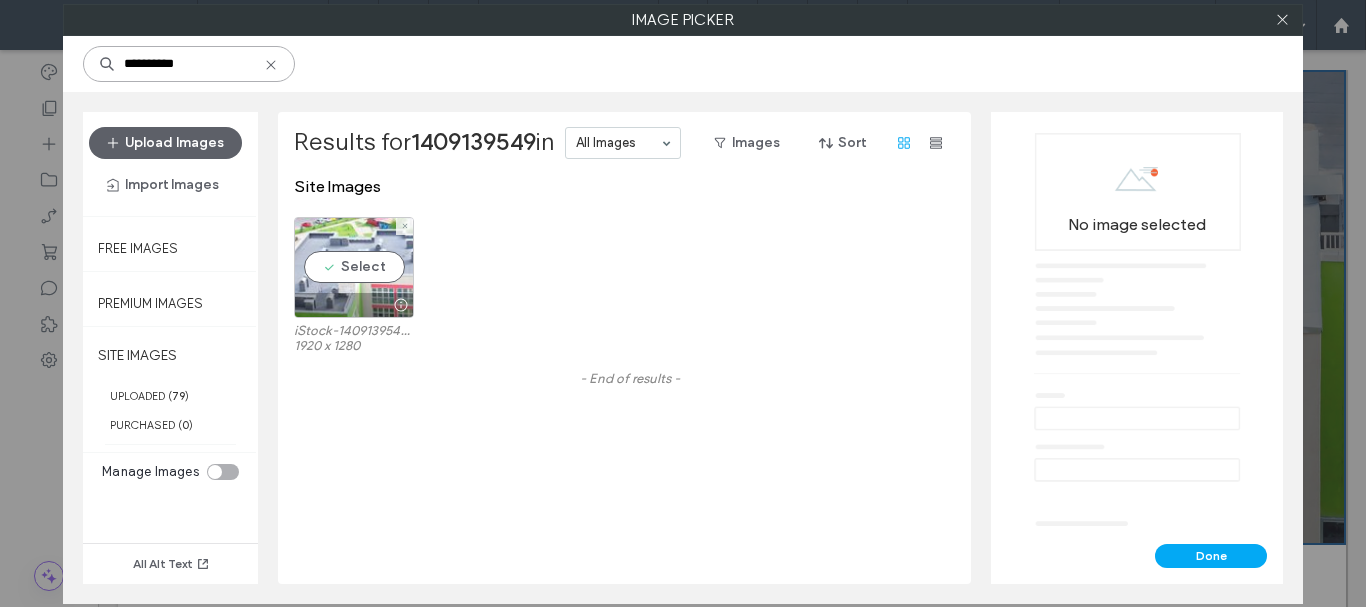 type on "**********" 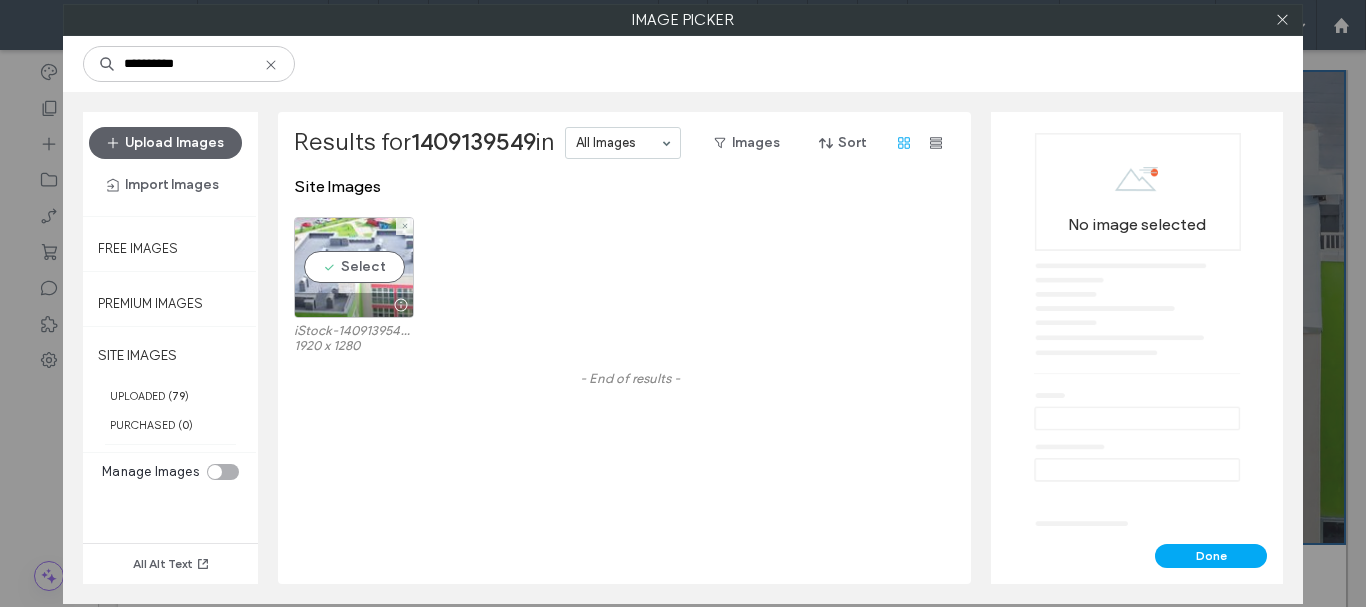 click at bounding box center (354, 305) 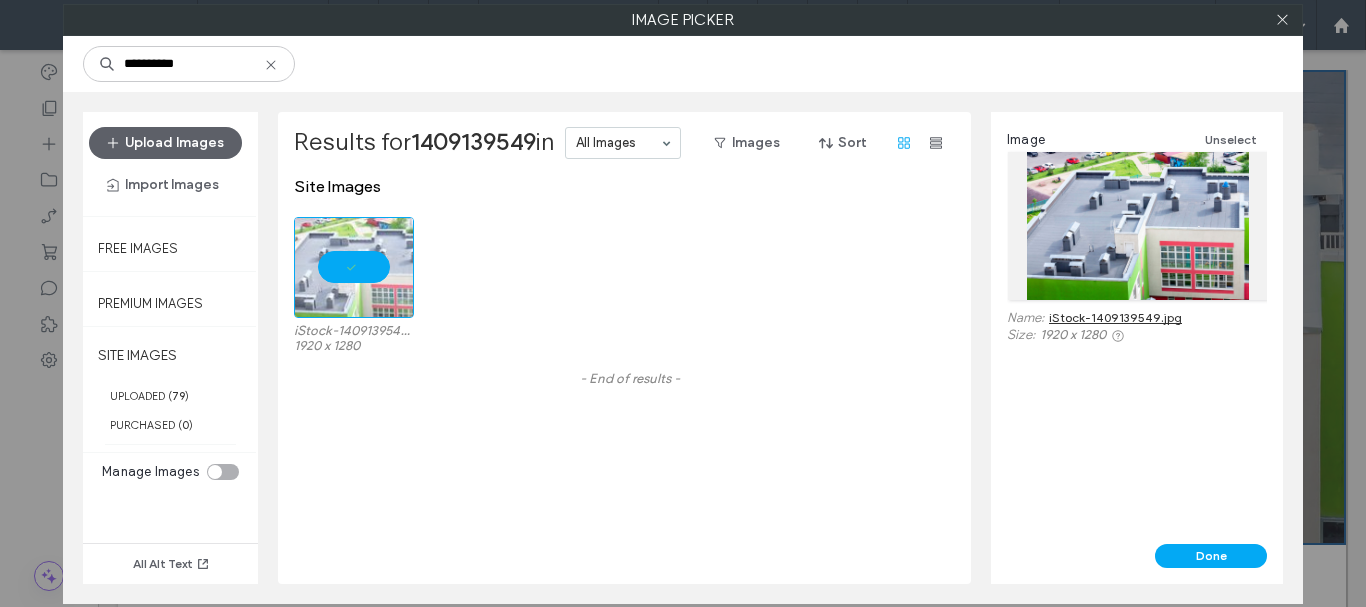 click on "iStock-1409139549.jpg" at bounding box center [1115, 317] 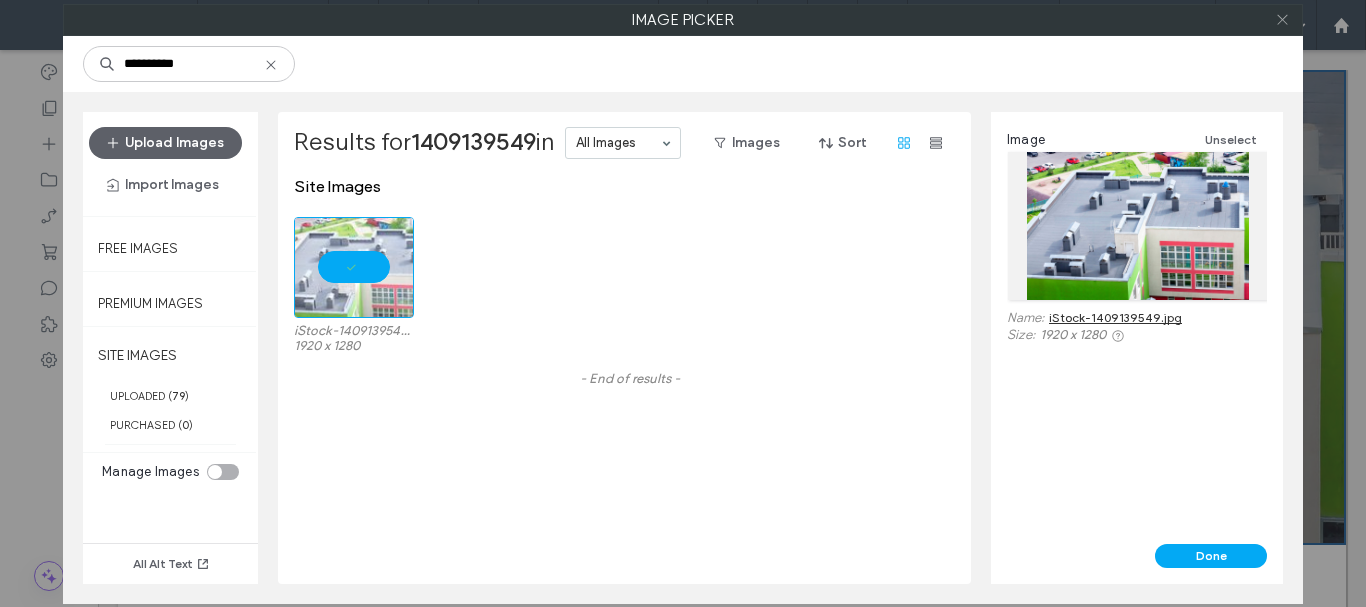 click 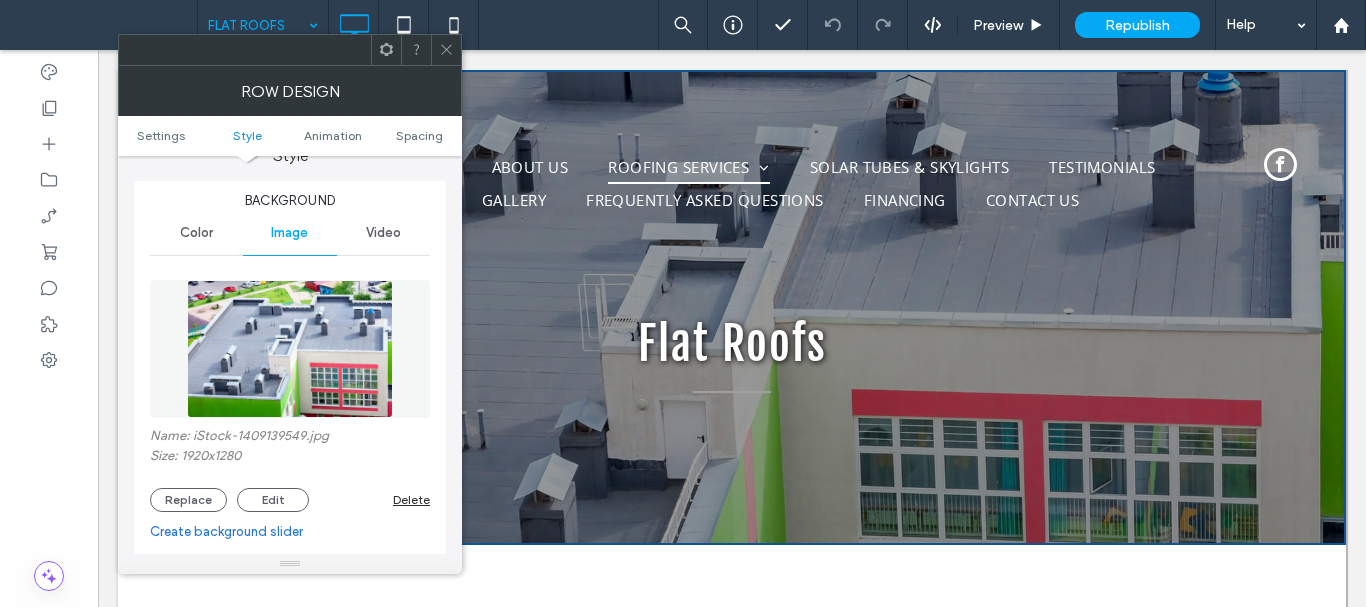 drag, startPoint x: 453, startPoint y: 51, endPoint x: 416, endPoint y: 52, distance: 37.01351 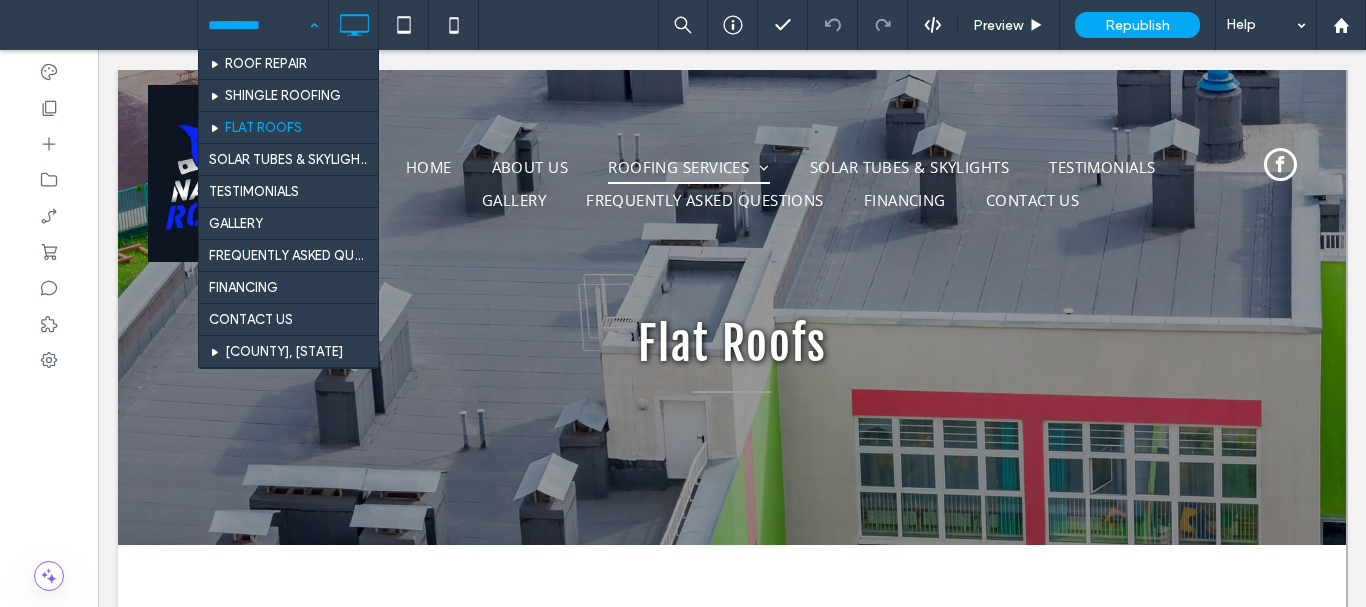 scroll, scrollTop: 200, scrollLeft: 0, axis: vertical 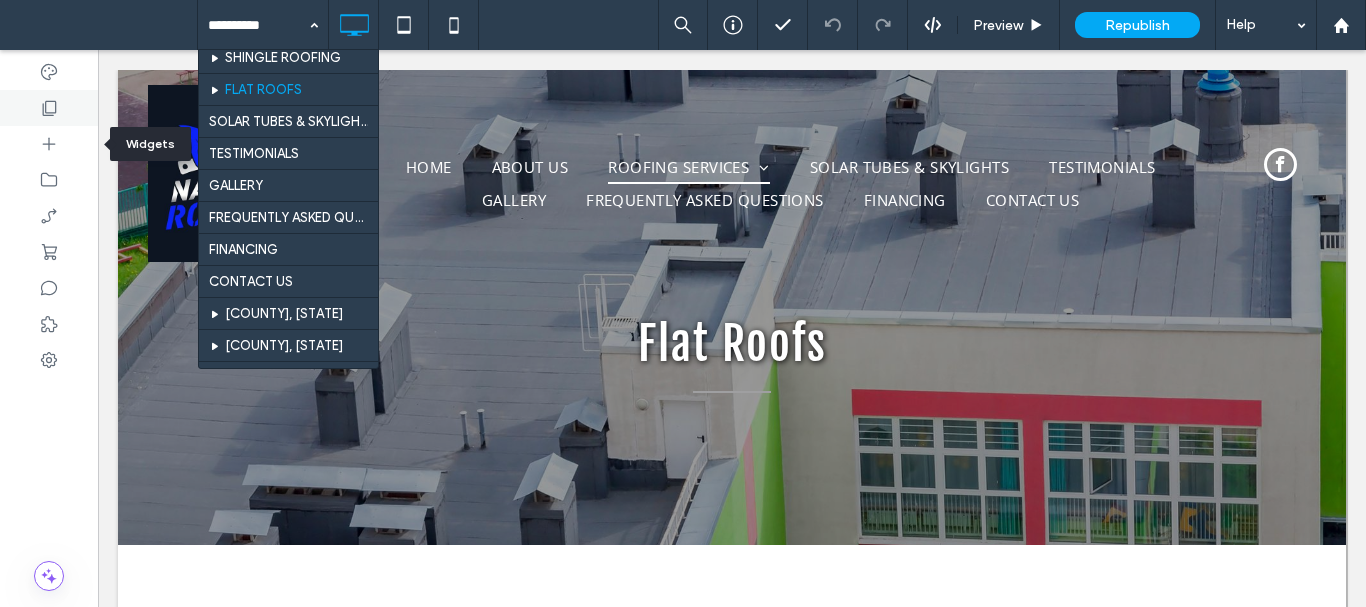 click 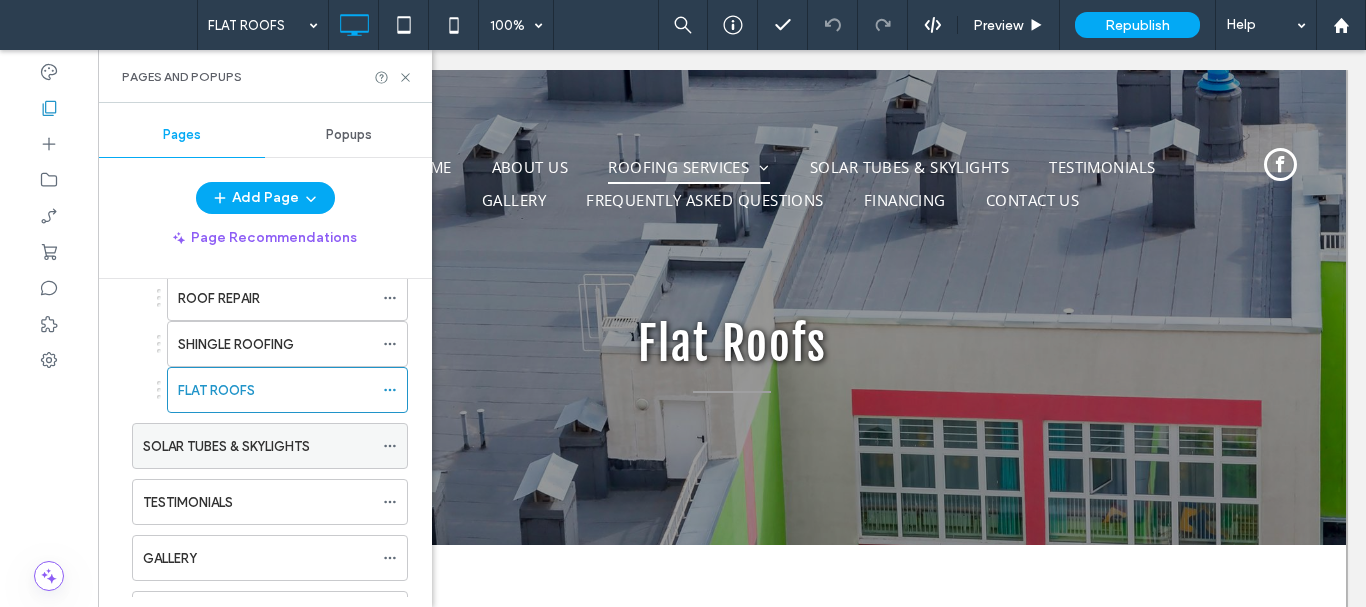scroll, scrollTop: 300, scrollLeft: 0, axis: vertical 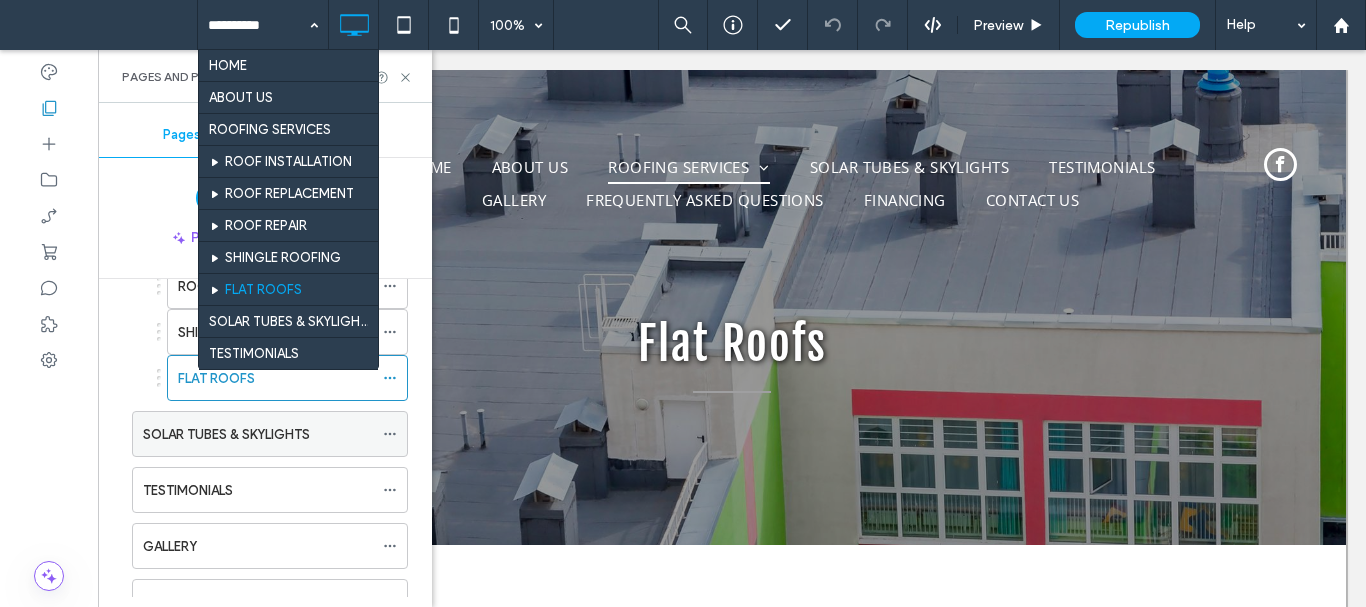 click on "SOLAR TUBES & SKYLIGHTS" at bounding box center (226, 434) 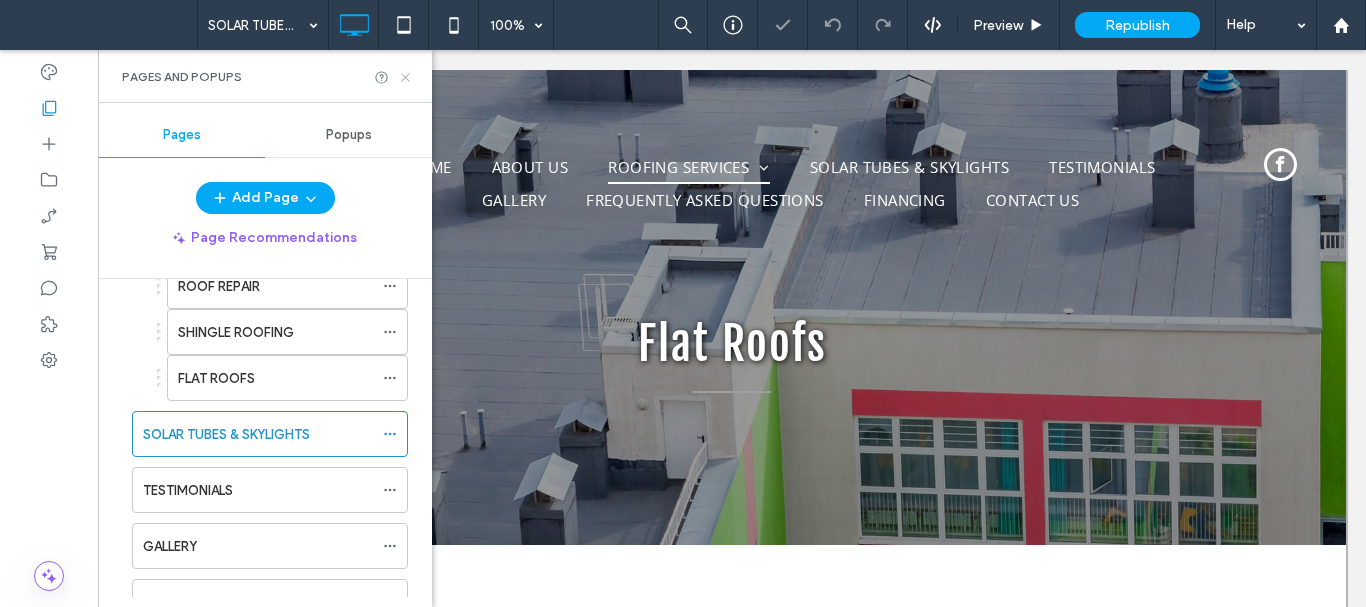 click 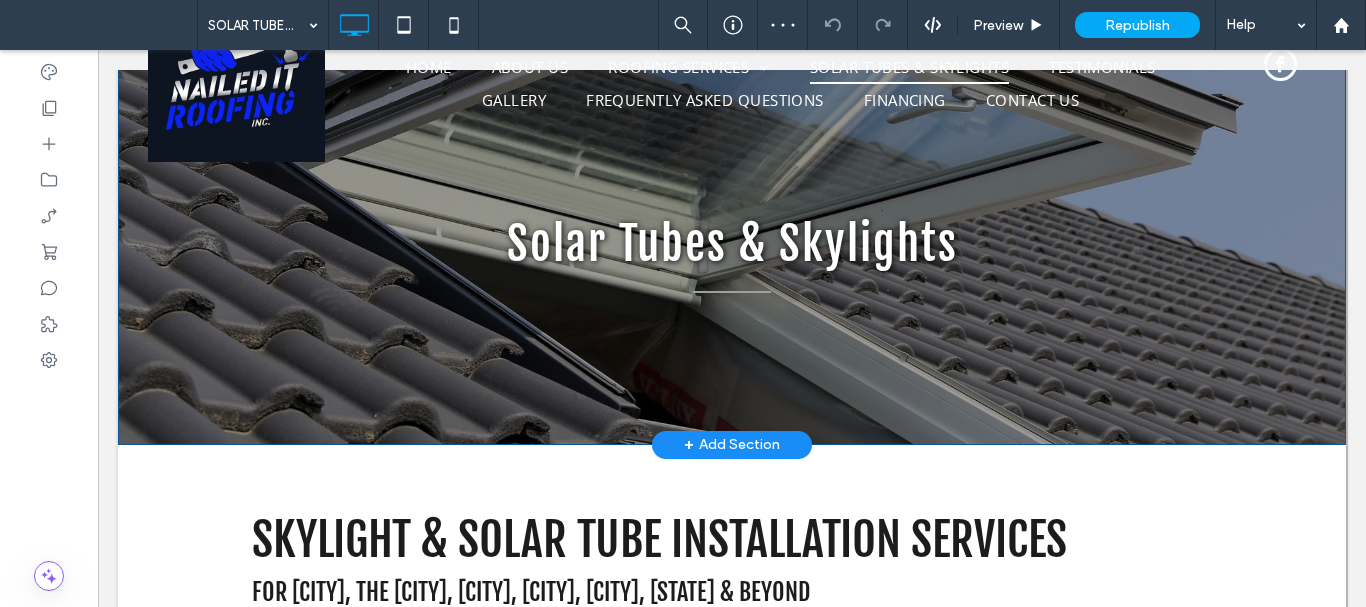 scroll, scrollTop: 0, scrollLeft: 0, axis: both 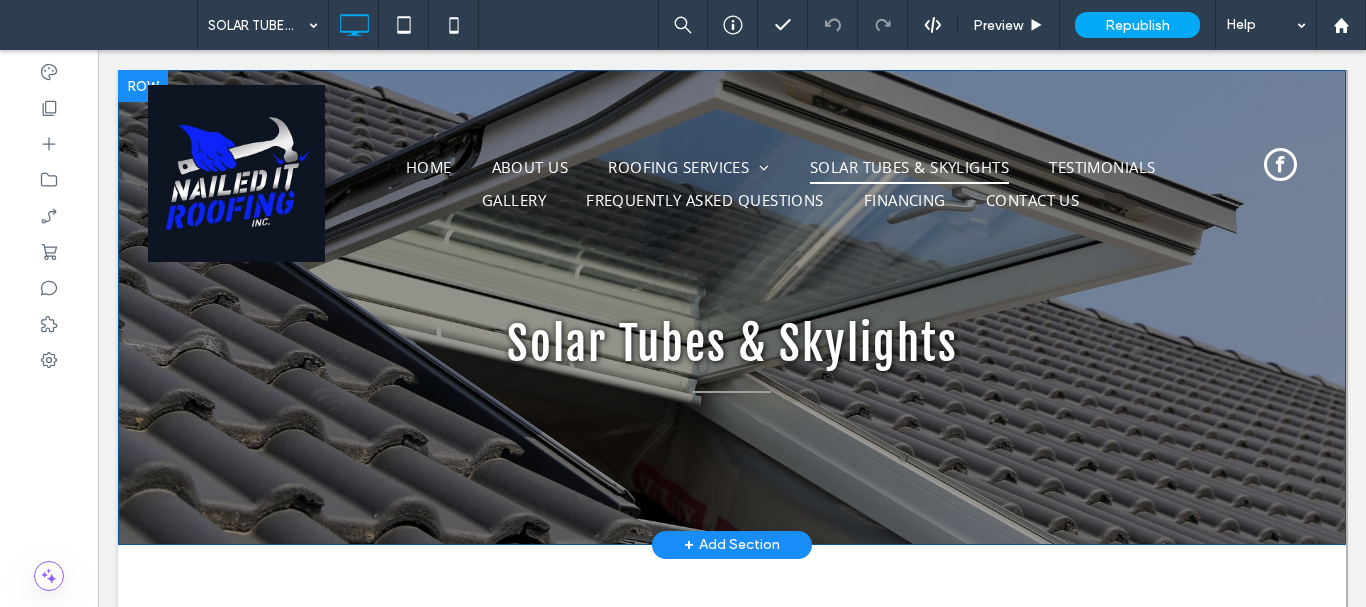 click on "Solar Tubes & Skylights
Click To Paste
Row + Add Section" at bounding box center (732, 307) 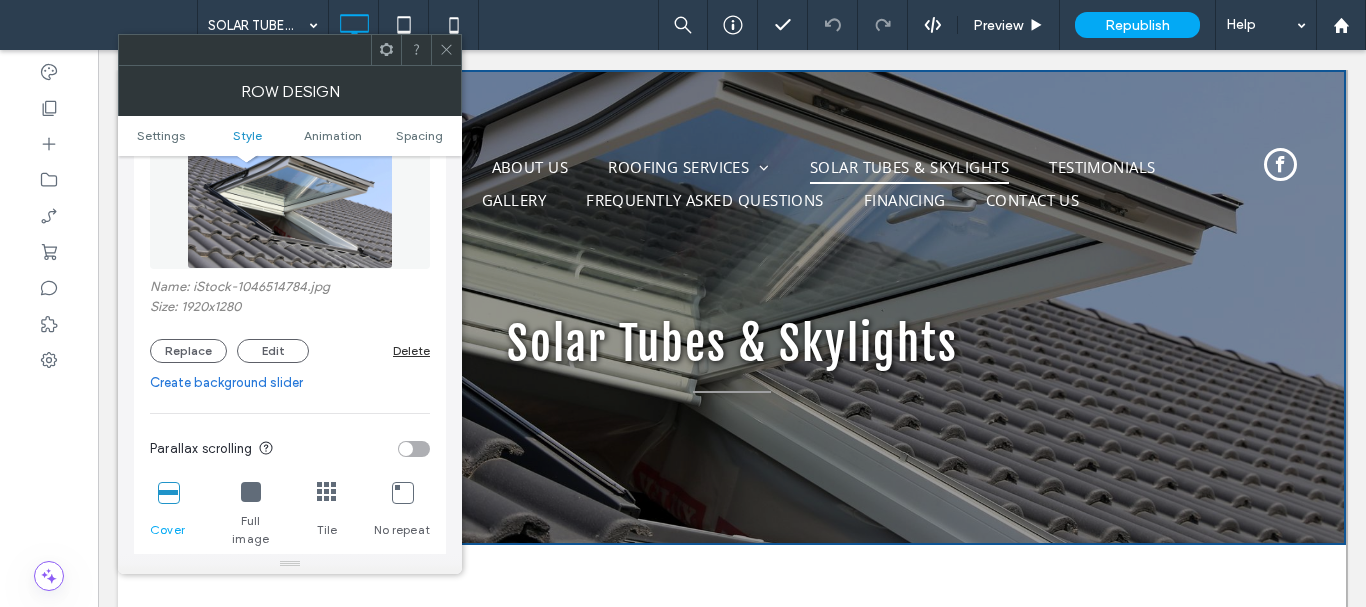 scroll, scrollTop: 300, scrollLeft: 0, axis: vertical 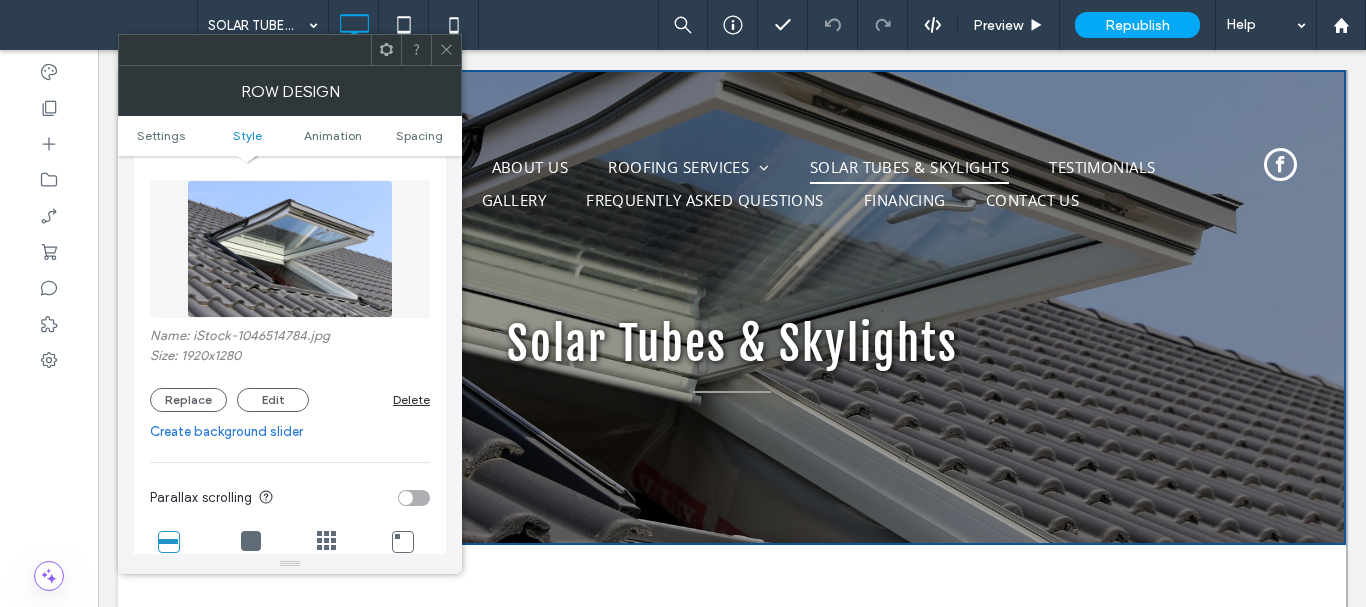 click on "Name: iStock-1046514784.jpg" at bounding box center [290, 338] 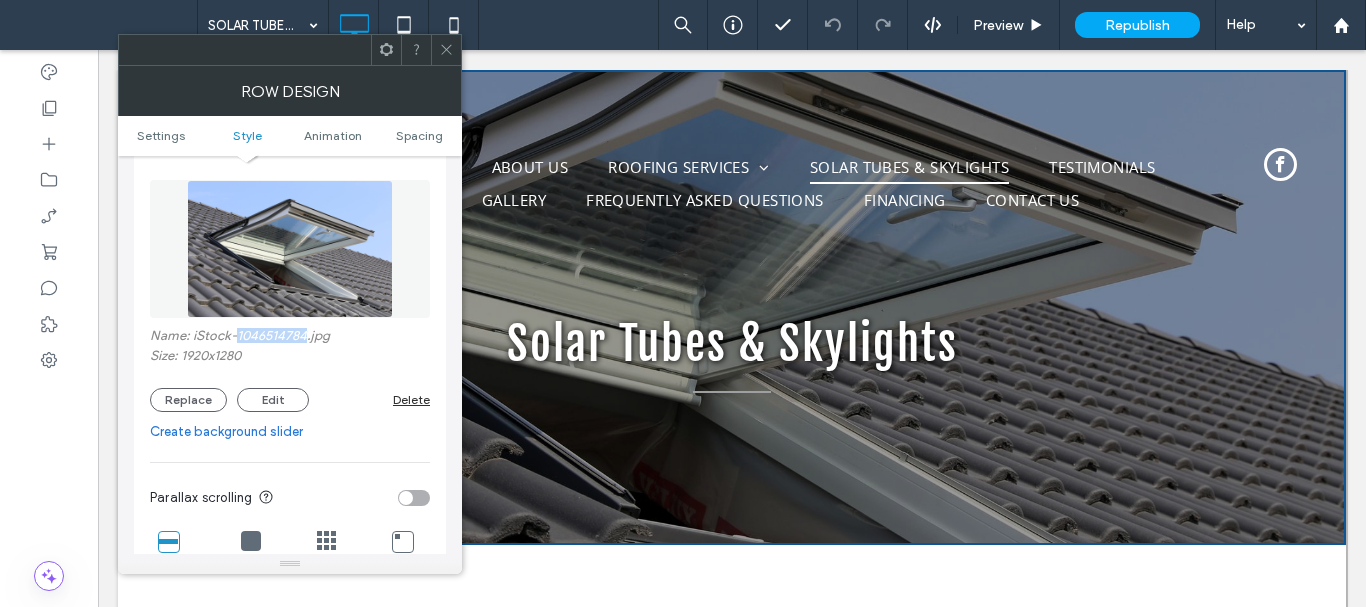 click on "Name: iStock-1046514784.jpg" at bounding box center (290, 338) 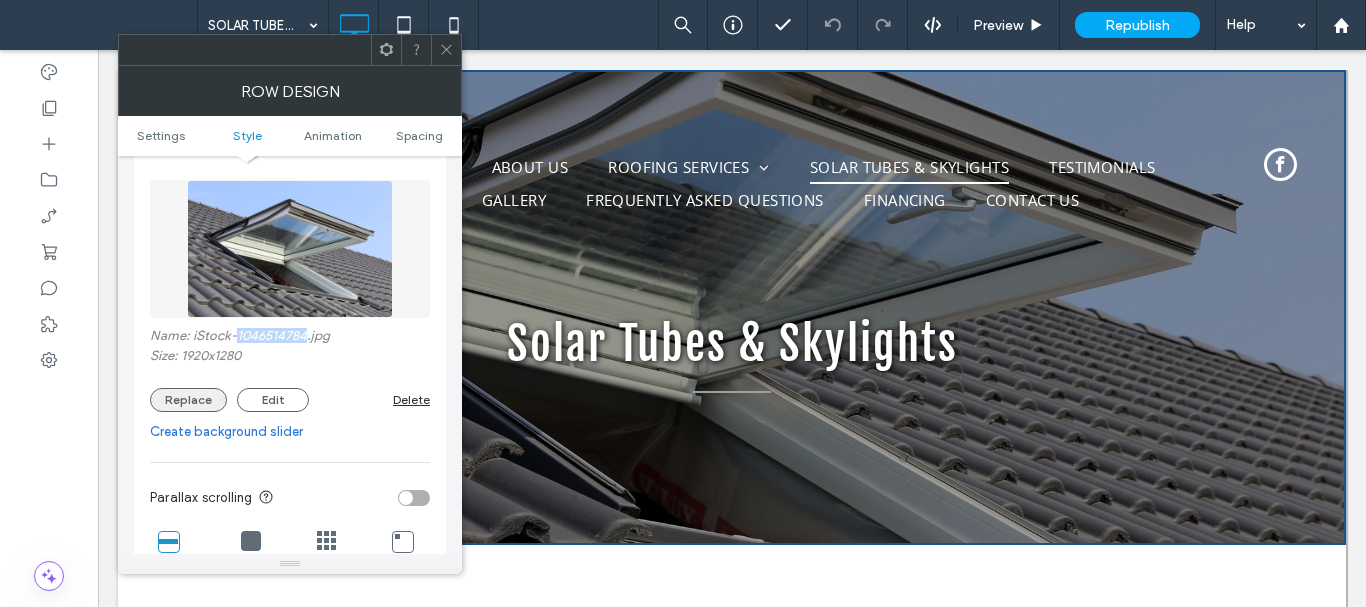 copy on "1046514784" 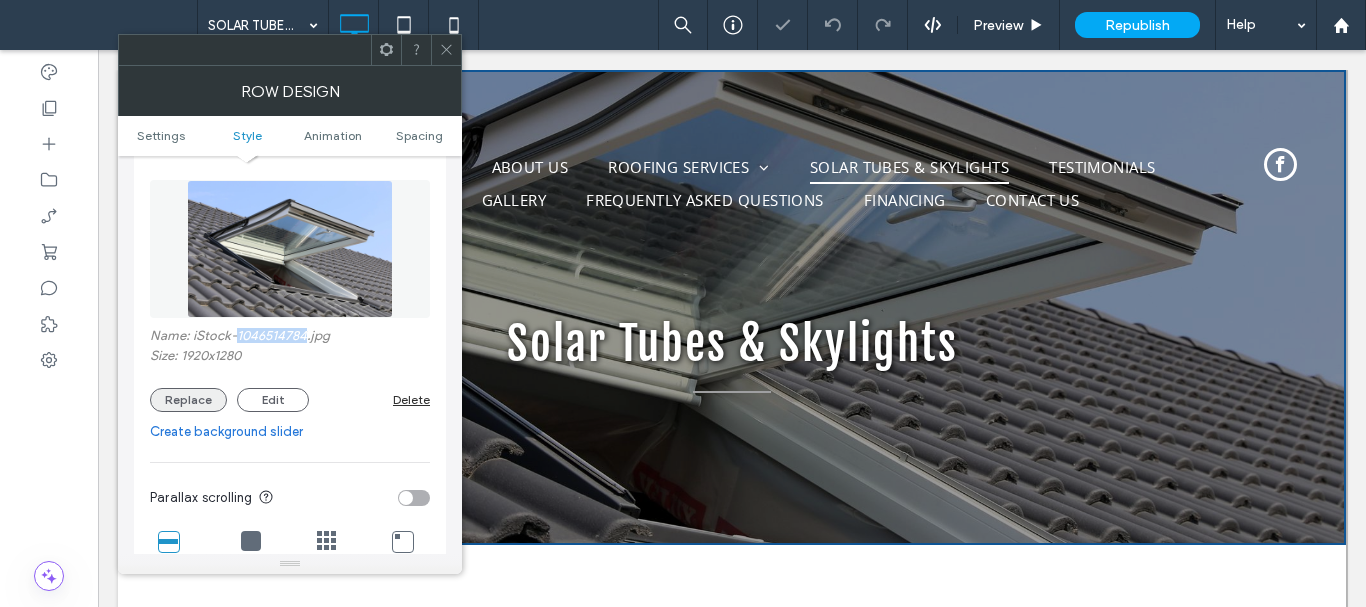 type 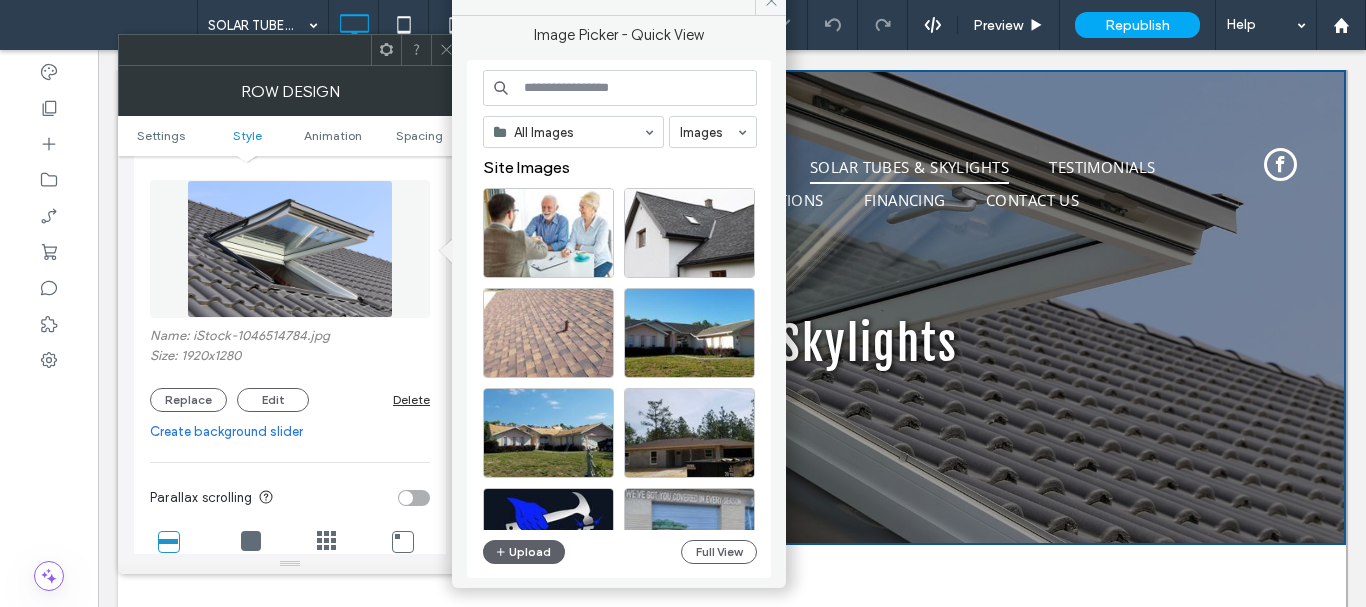 click at bounding box center [683, 303] 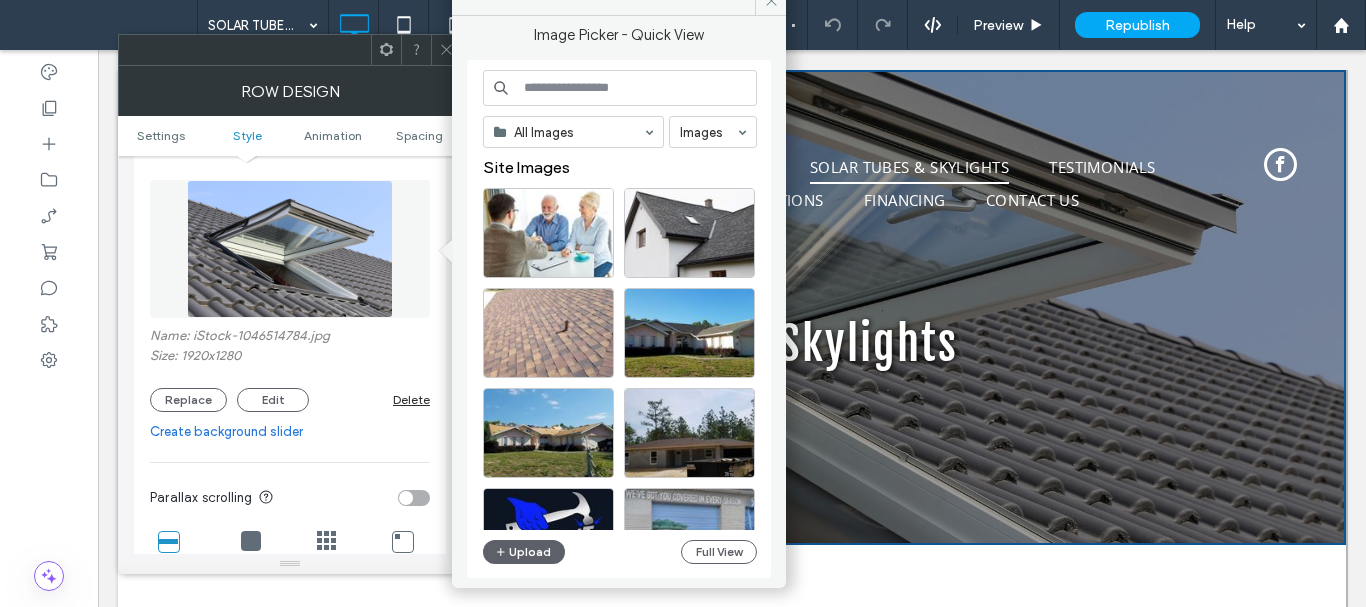 paste on "**********" 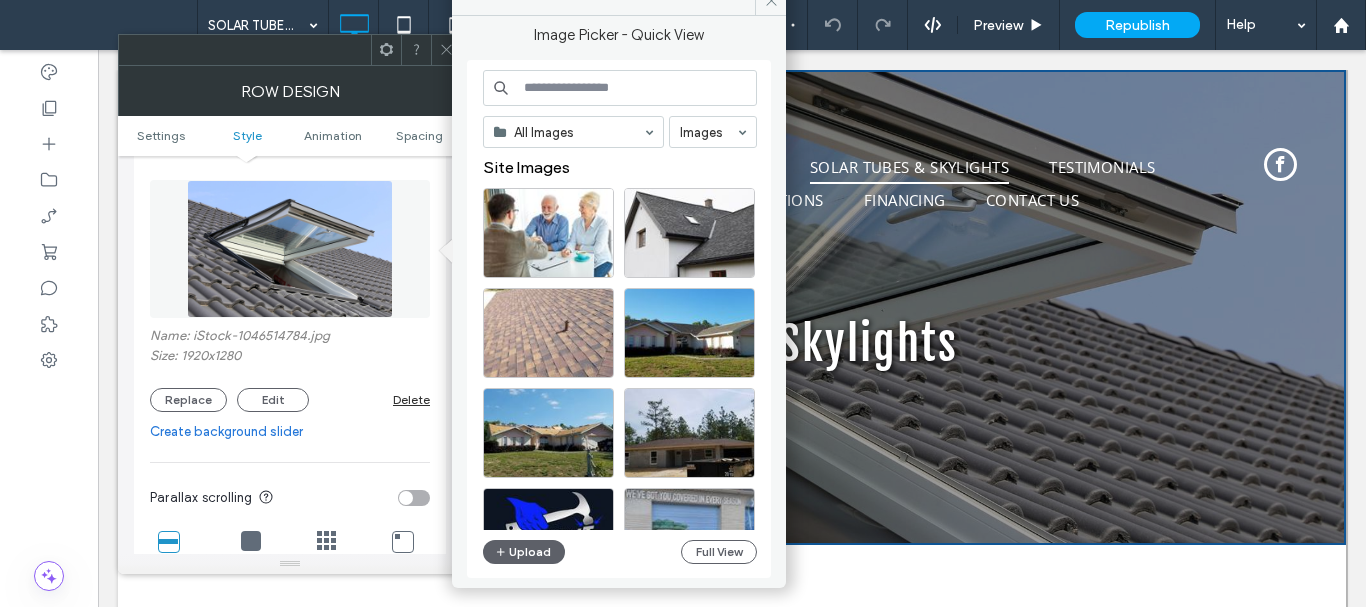 type on "**********" 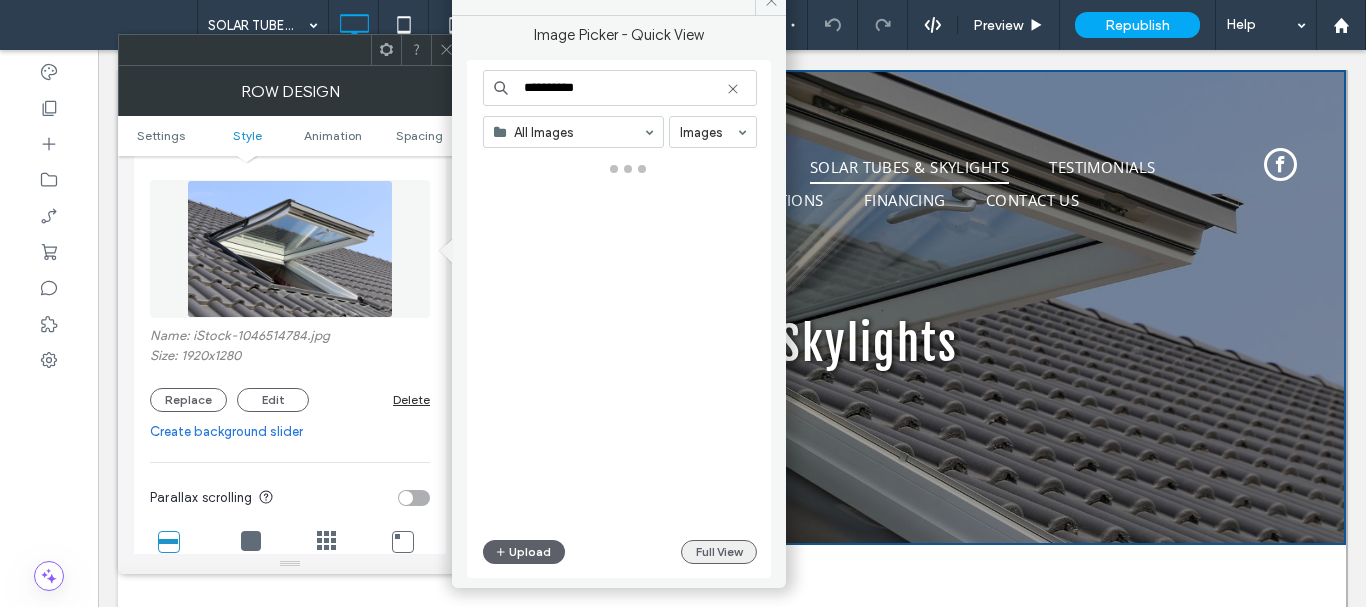 click on "Full View" at bounding box center [719, 552] 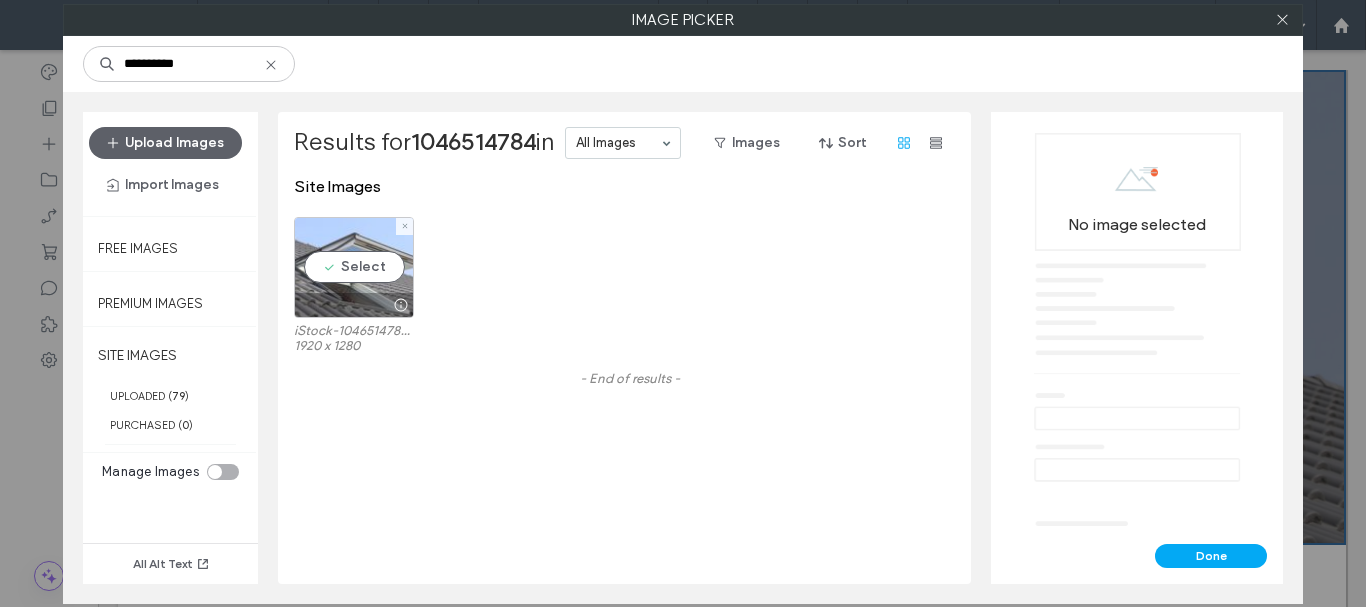 click at bounding box center (354, 305) 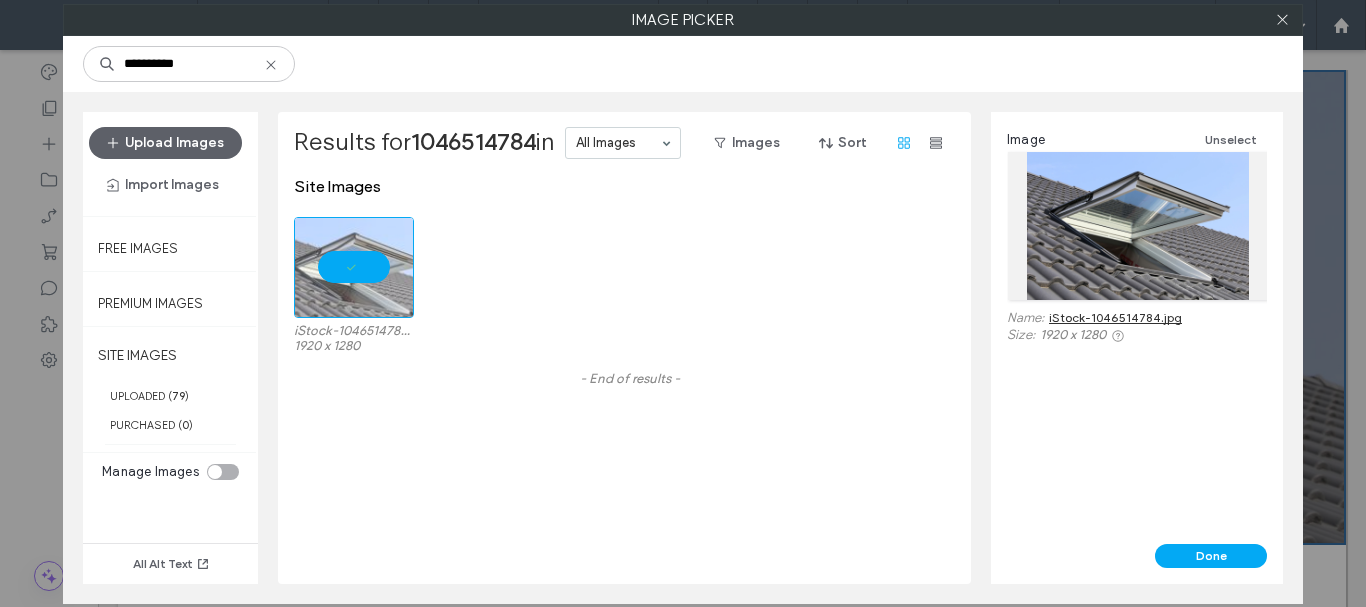 click on "iStock-1046514784.jpg" at bounding box center [1115, 317] 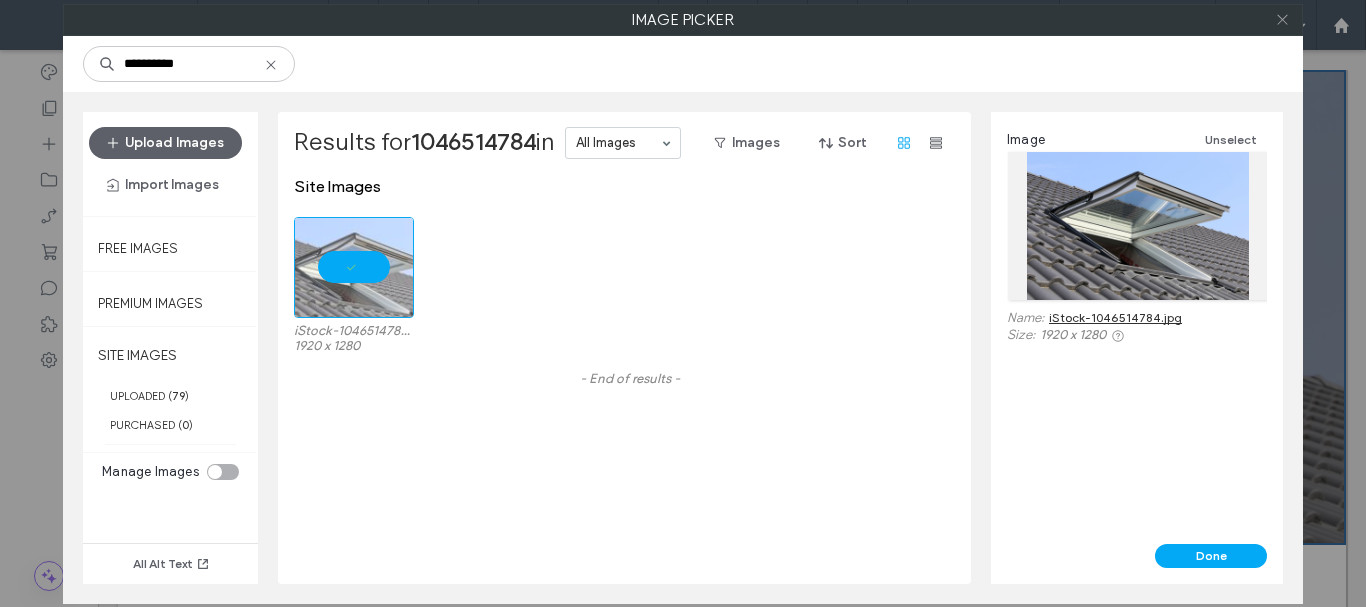 click 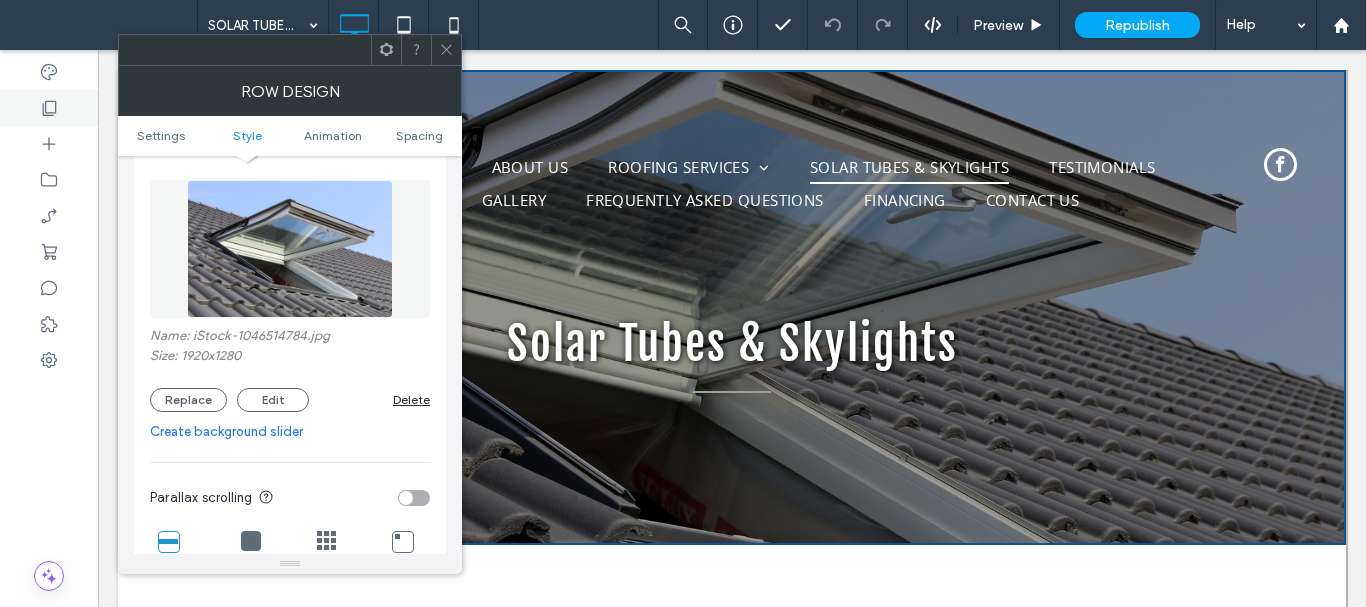 drag, startPoint x: 442, startPoint y: 44, endPoint x: 83, endPoint y: 116, distance: 366.14886 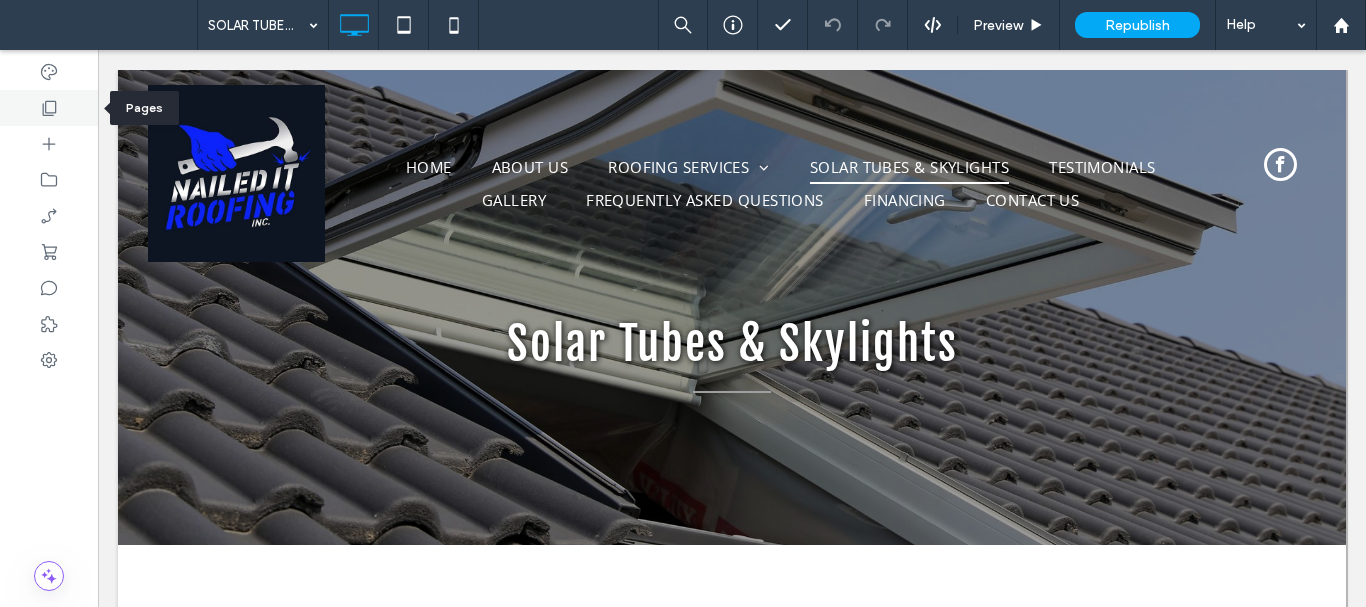 click at bounding box center (49, 108) 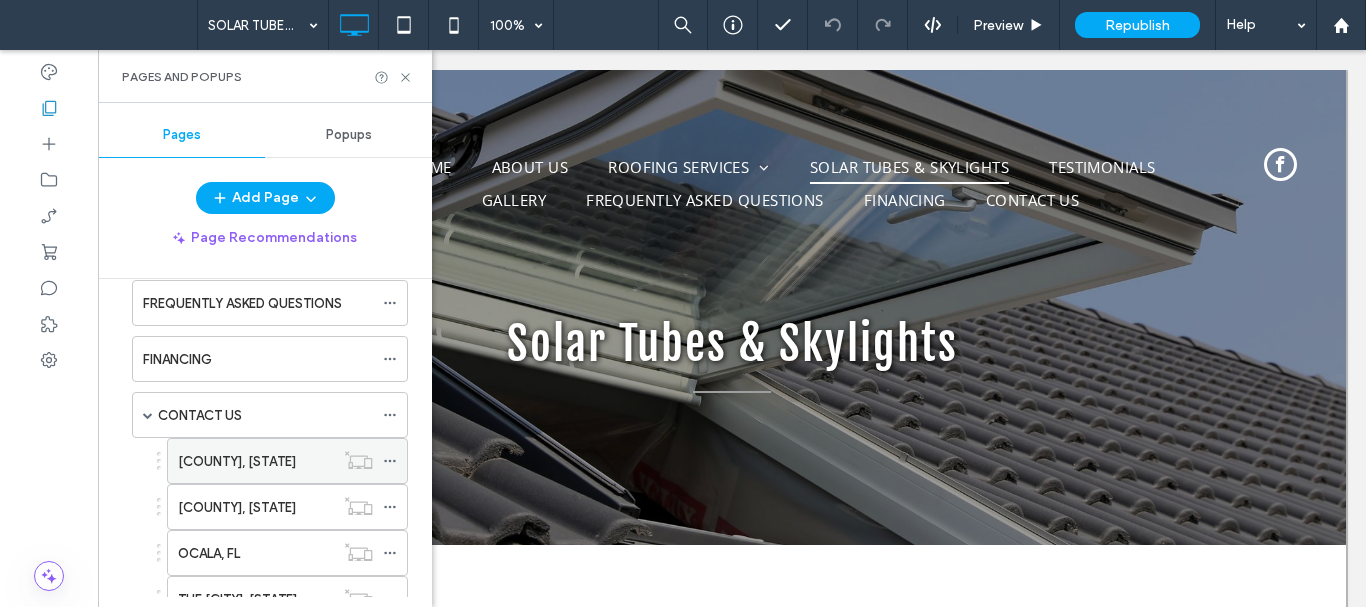 scroll, scrollTop: 600, scrollLeft: 0, axis: vertical 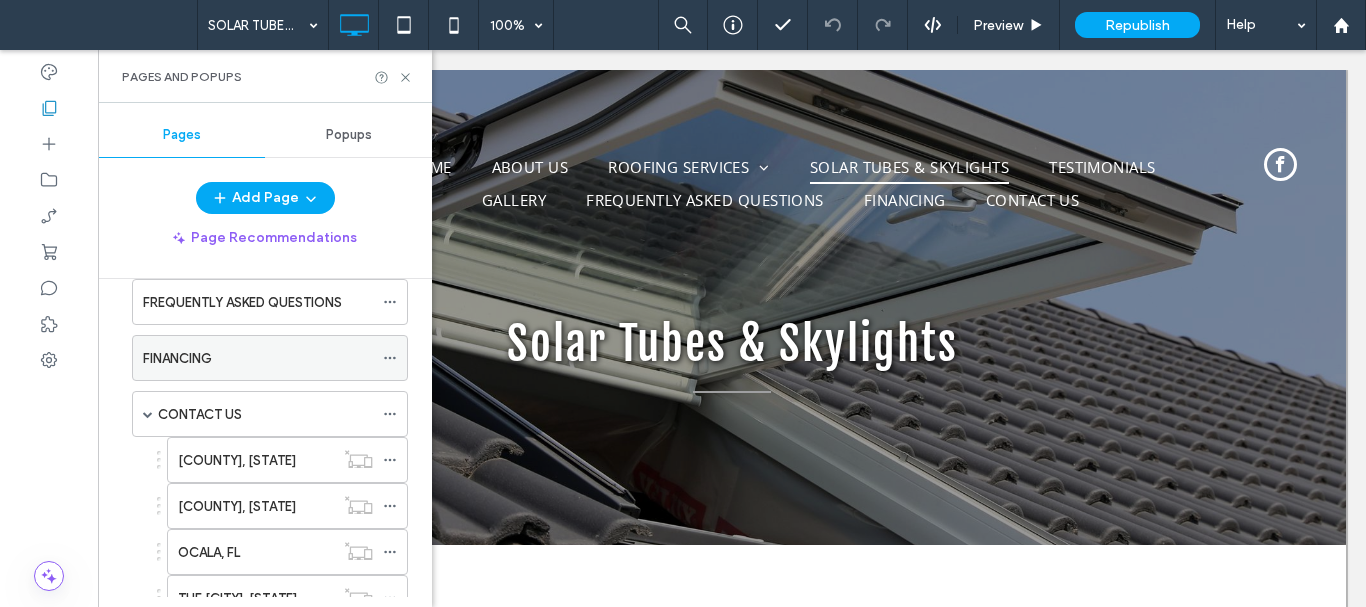click on "FINANCING" at bounding box center (258, 358) 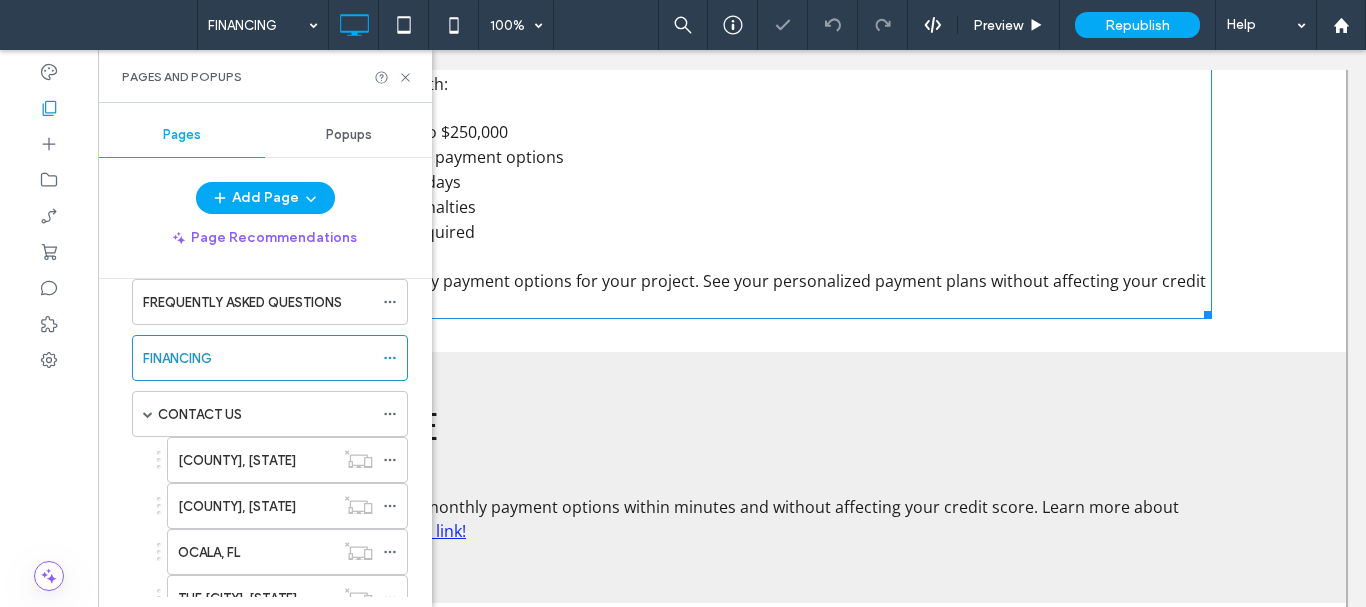 scroll, scrollTop: 0, scrollLeft: 0, axis: both 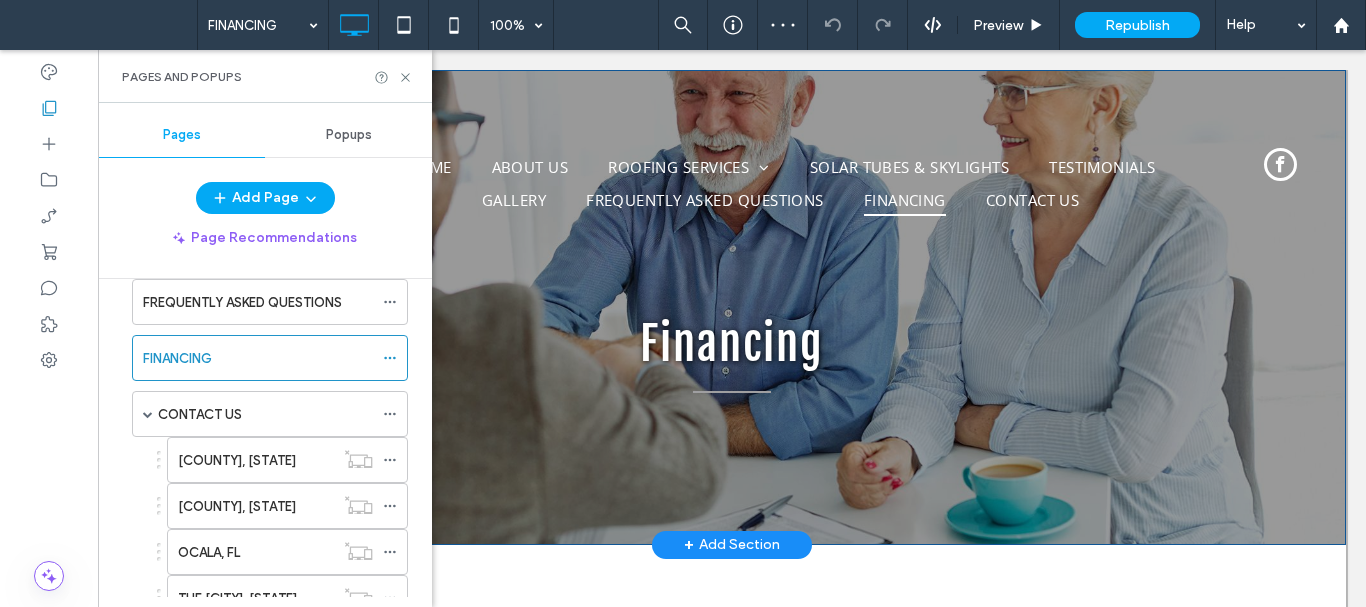 click on "Financing
Click To Paste
Row + Add Section" at bounding box center (732, 307) 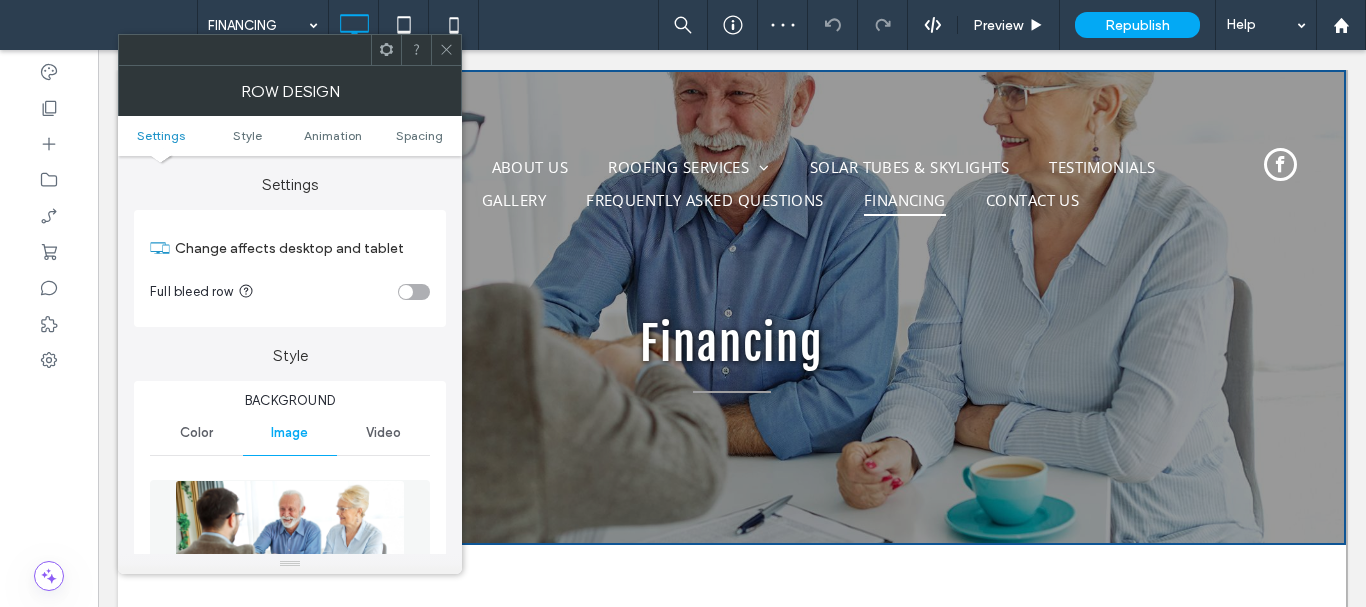 scroll, scrollTop: 200, scrollLeft: 0, axis: vertical 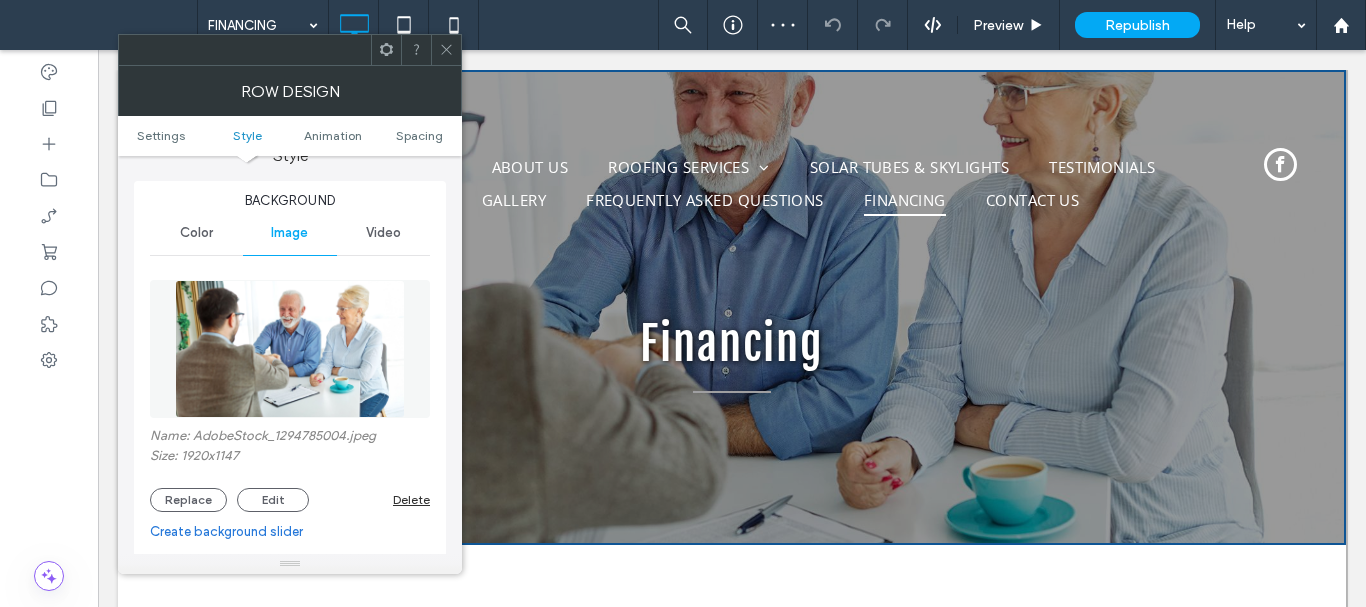 click on "Name: AdobeStock_1294785004.jpeg" at bounding box center (290, 438) 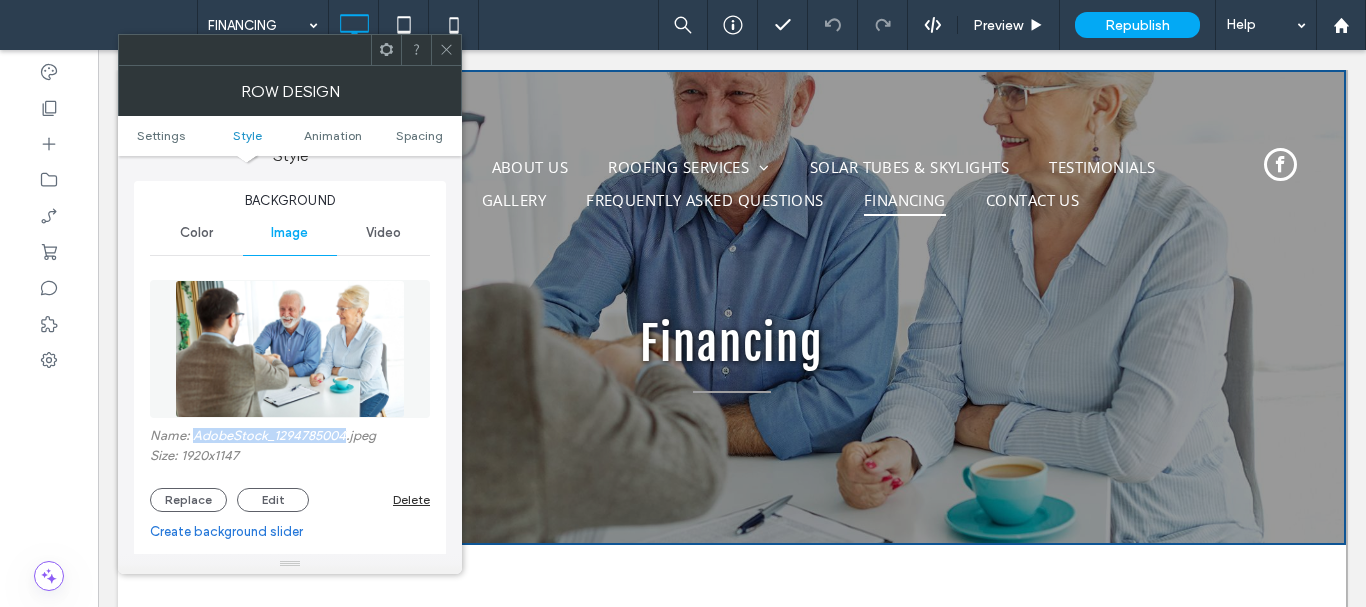 click on "Name: AdobeStock_1294785004.jpeg" at bounding box center [290, 438] 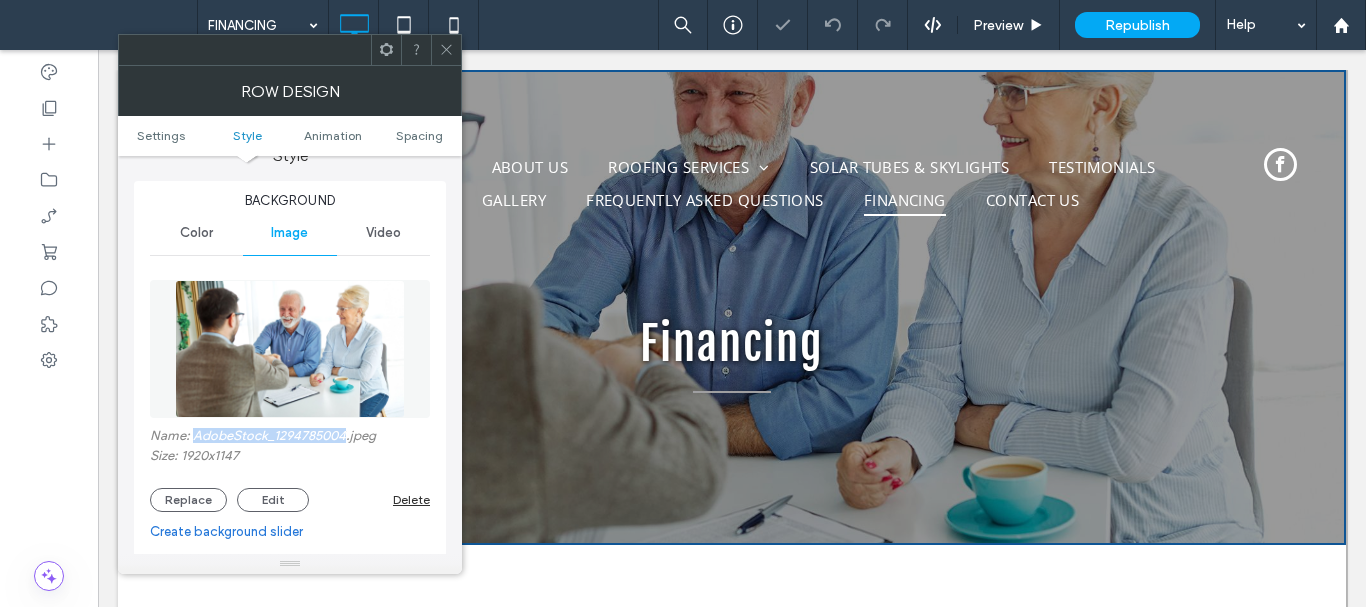 click on "Name: AdobeStock_1294785004.jpeg Size: 1920x1147 Replace Edit Delete" at bounding box center (290, 391) 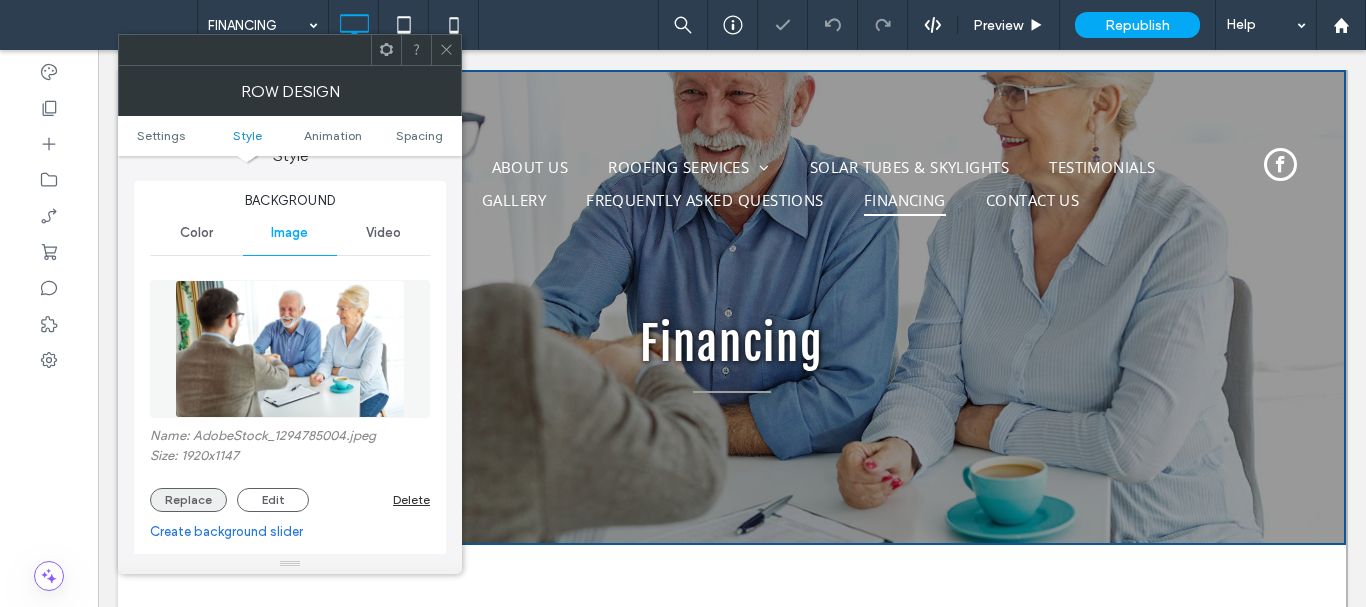 click on "Replace" at bounding box center (188, 500) 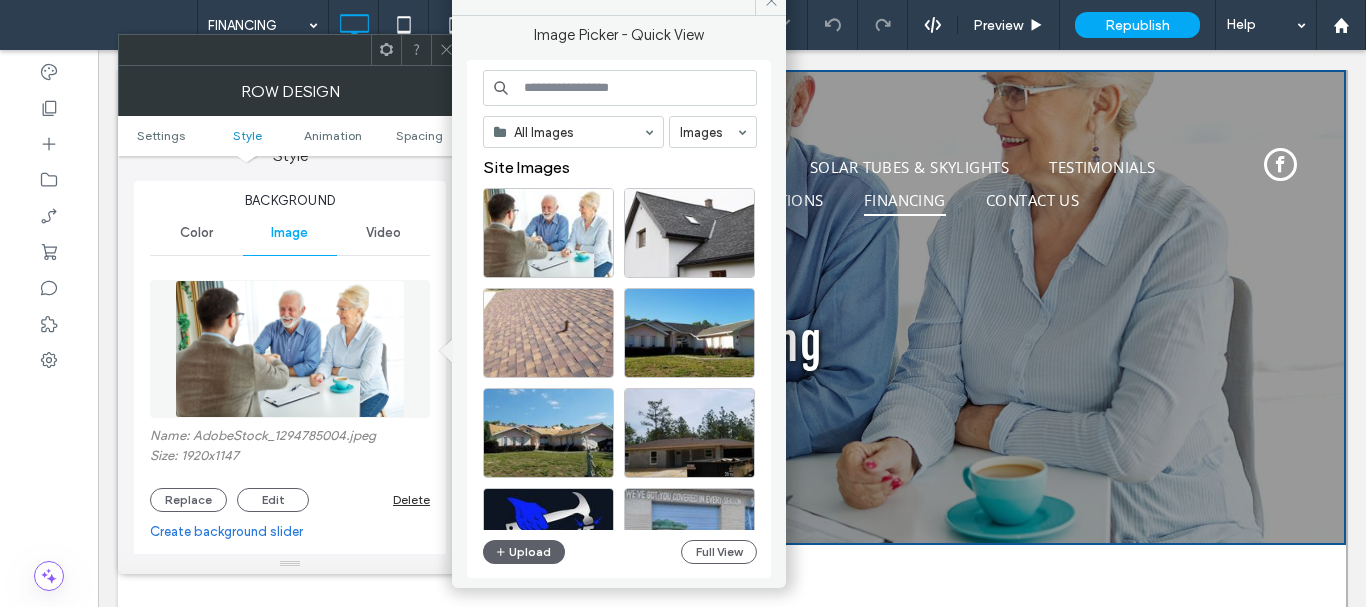 drag, startPoint x: 604, startPoint y: 86, endPoint x: 606, endPoint y: 108, distance: 22.090721 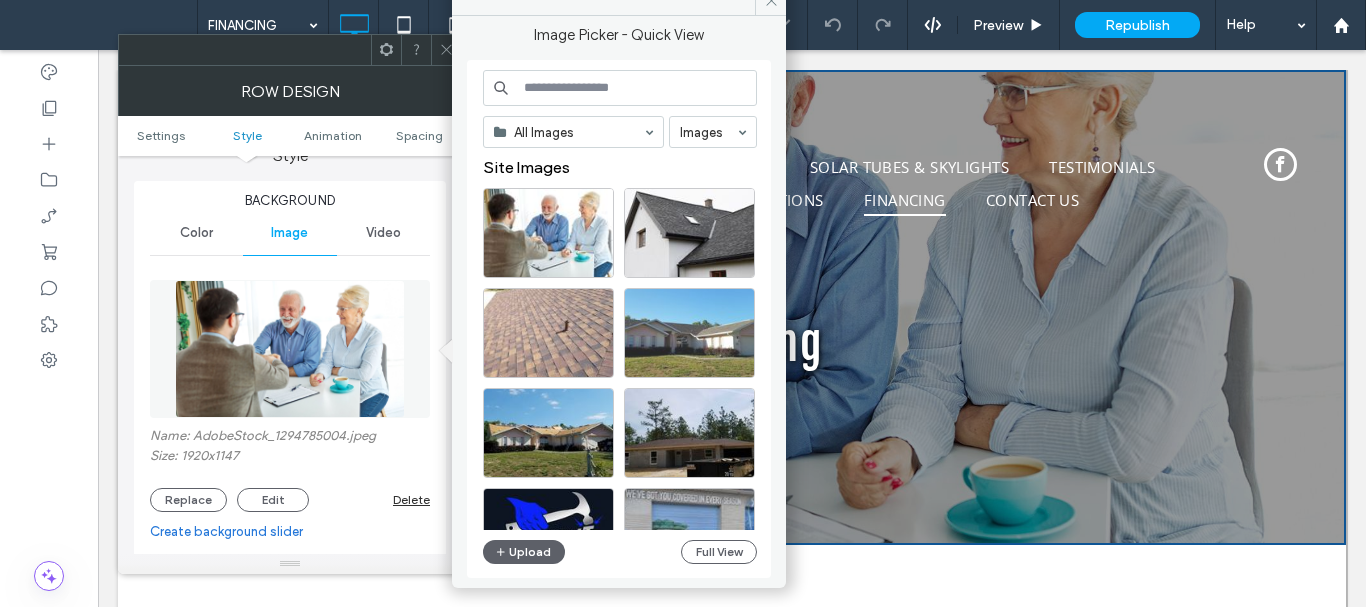 paste on "**********" 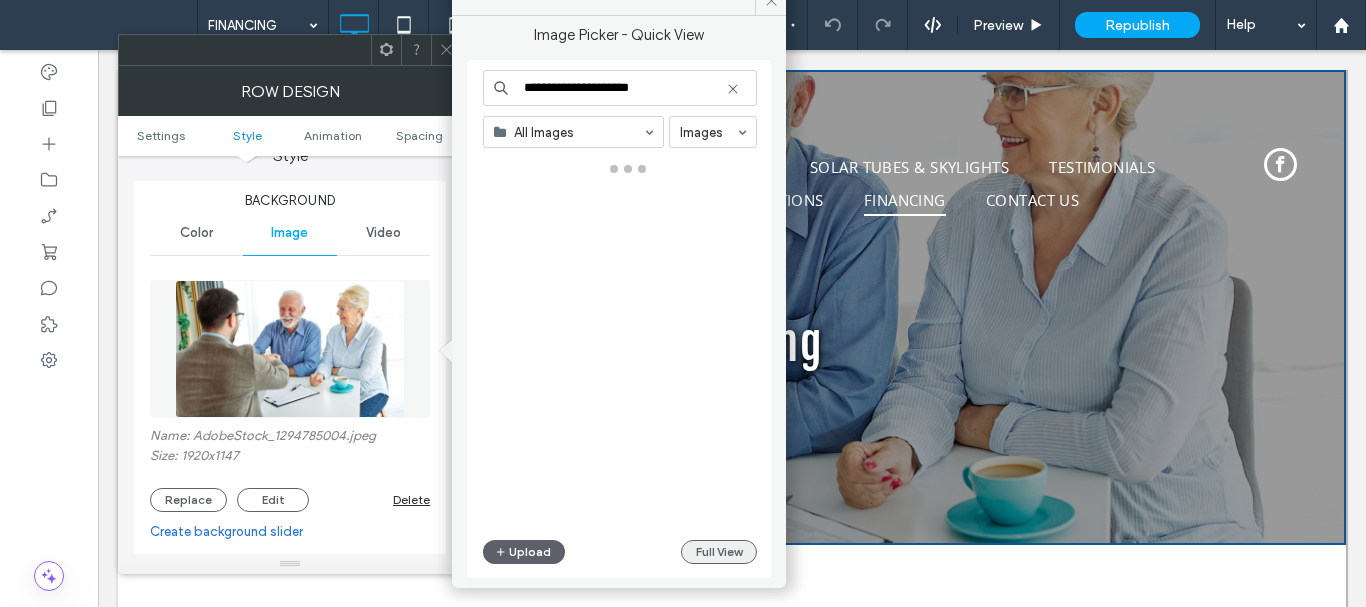 type on "**********" 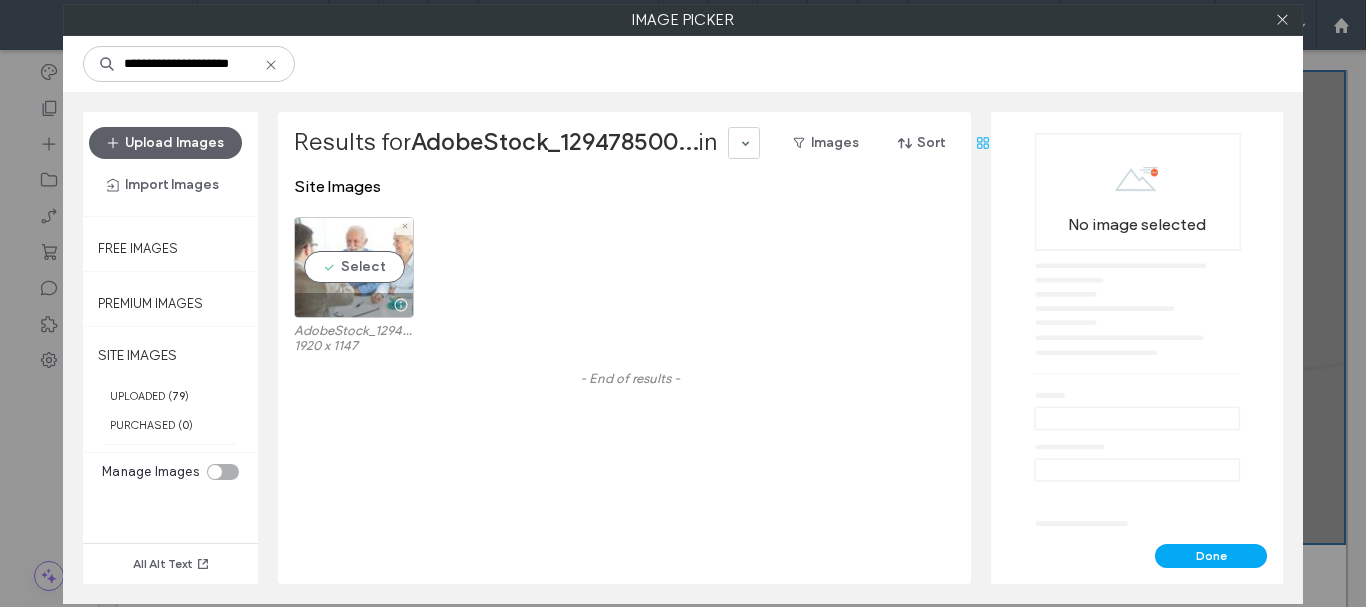 click at bounding box center (354, 305) 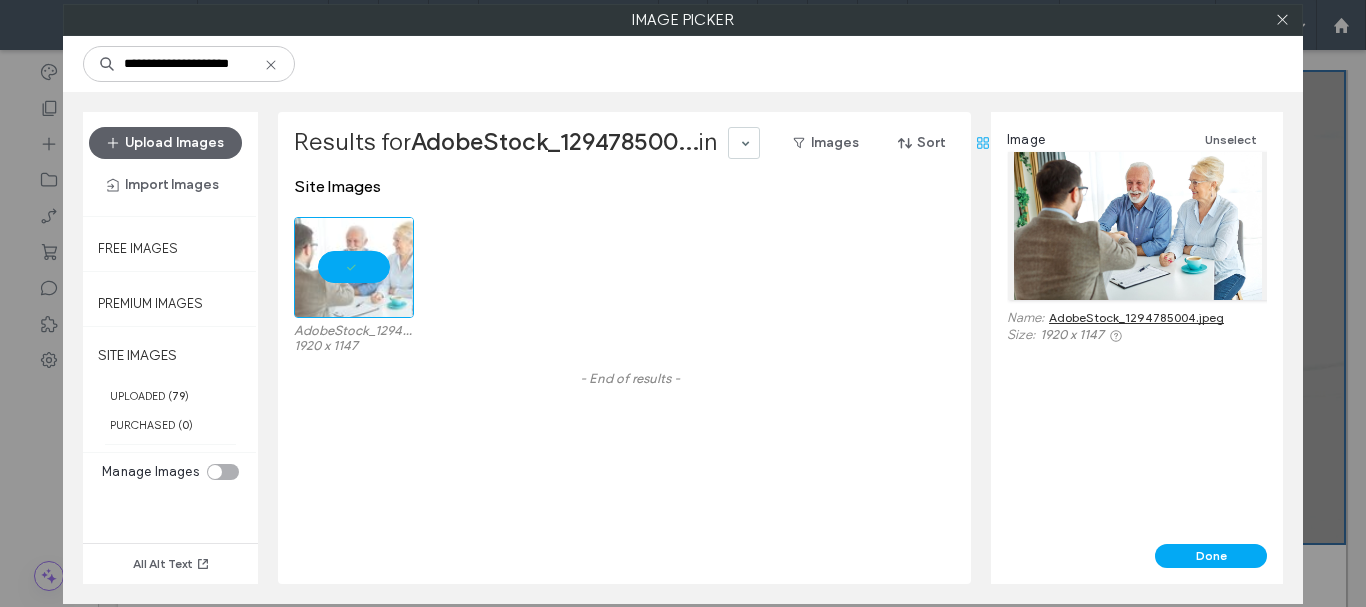 click on "AdobeStock_1294785004.jpeg" at bounding box center (1136, 317) 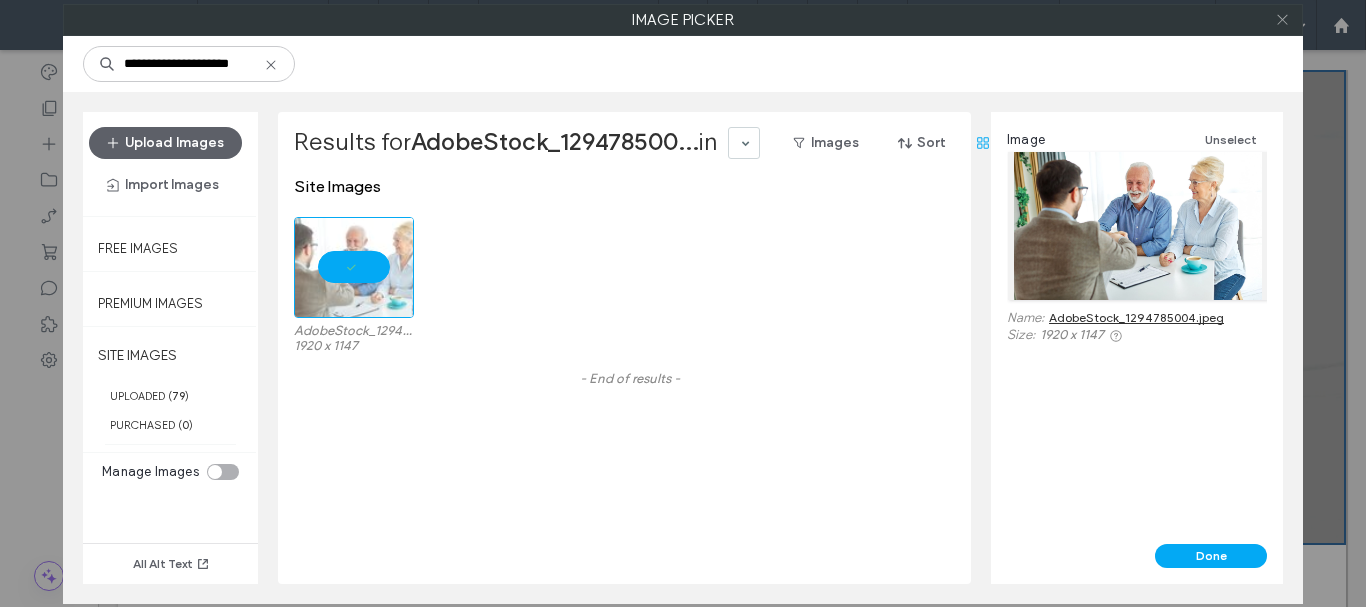 click 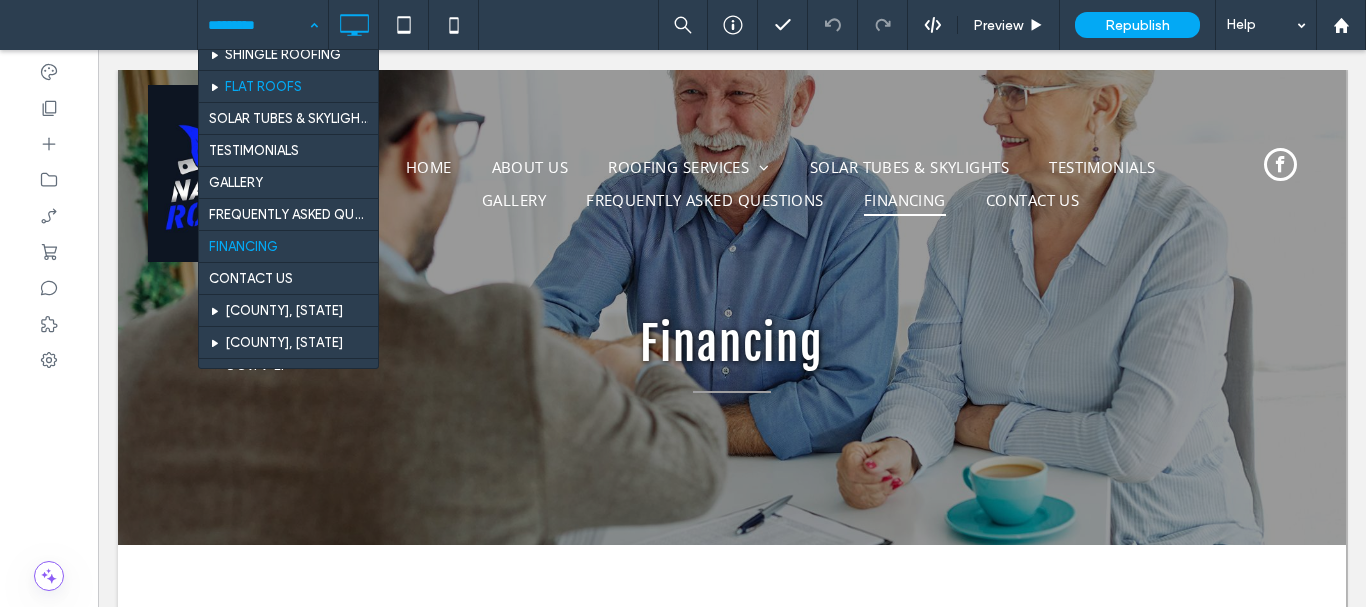 scroll, scrollTop: 300, scrollLeft: 0, axis: vertical 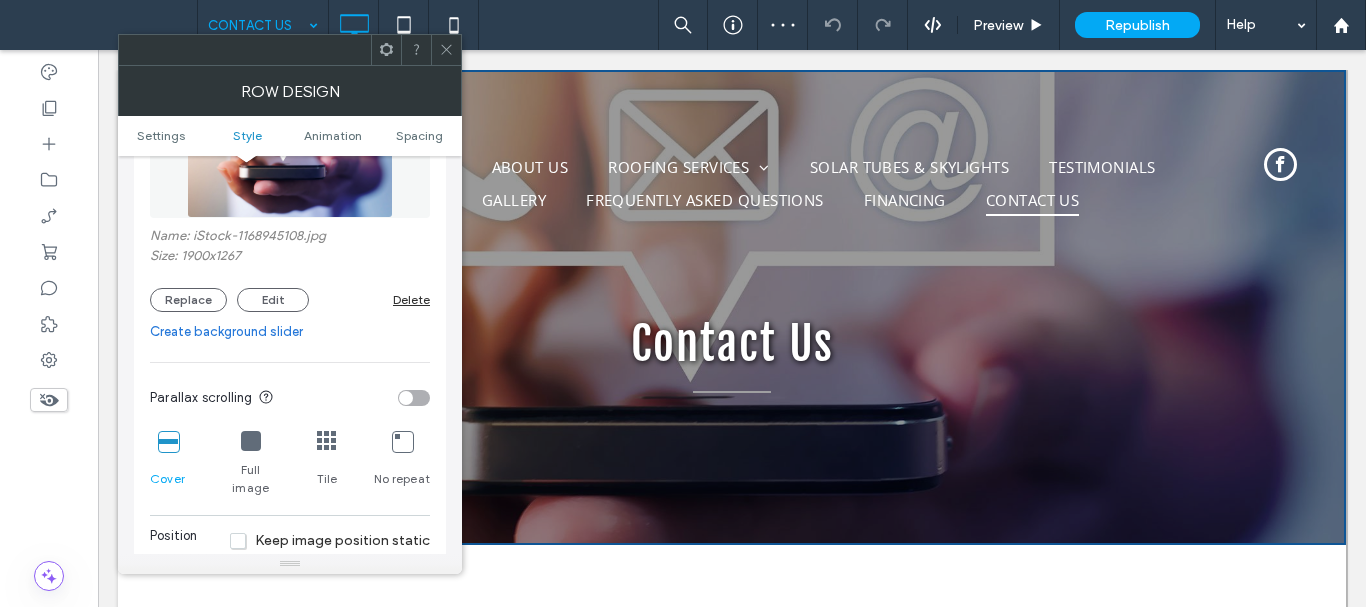 click on "Name: iStock-1168945108.jpg" at bounding box center [290, 238] 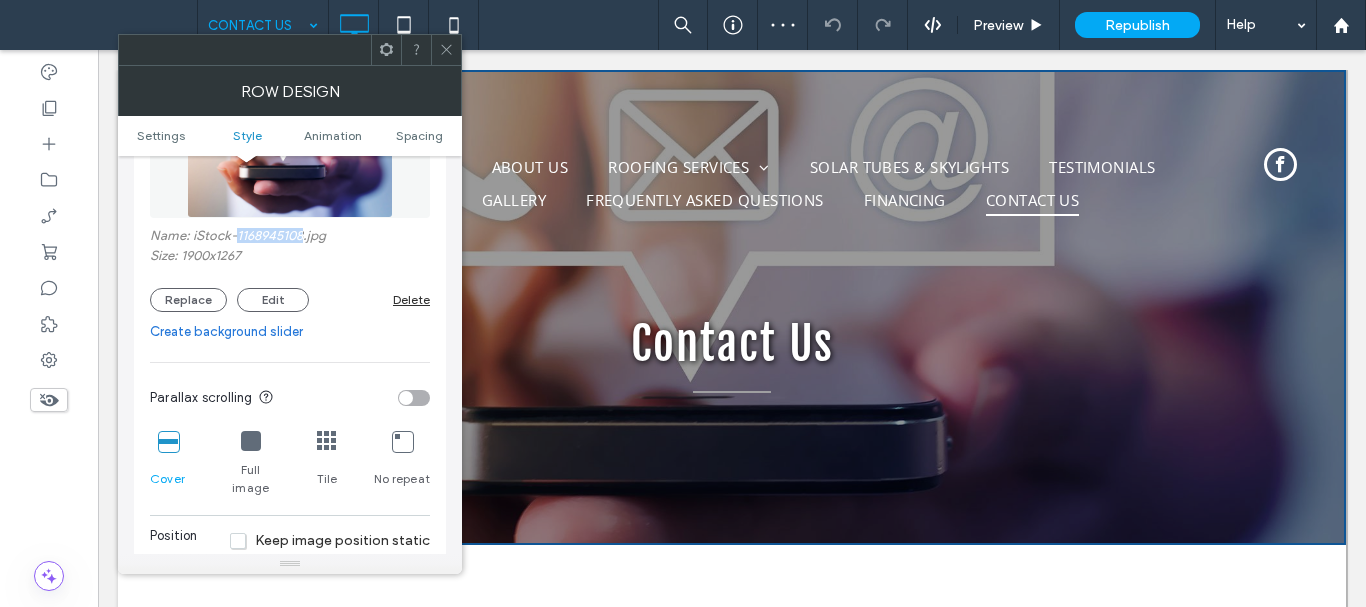 click on "Name: iStock-1168945108.jpg" at bounding box center (290, 238) 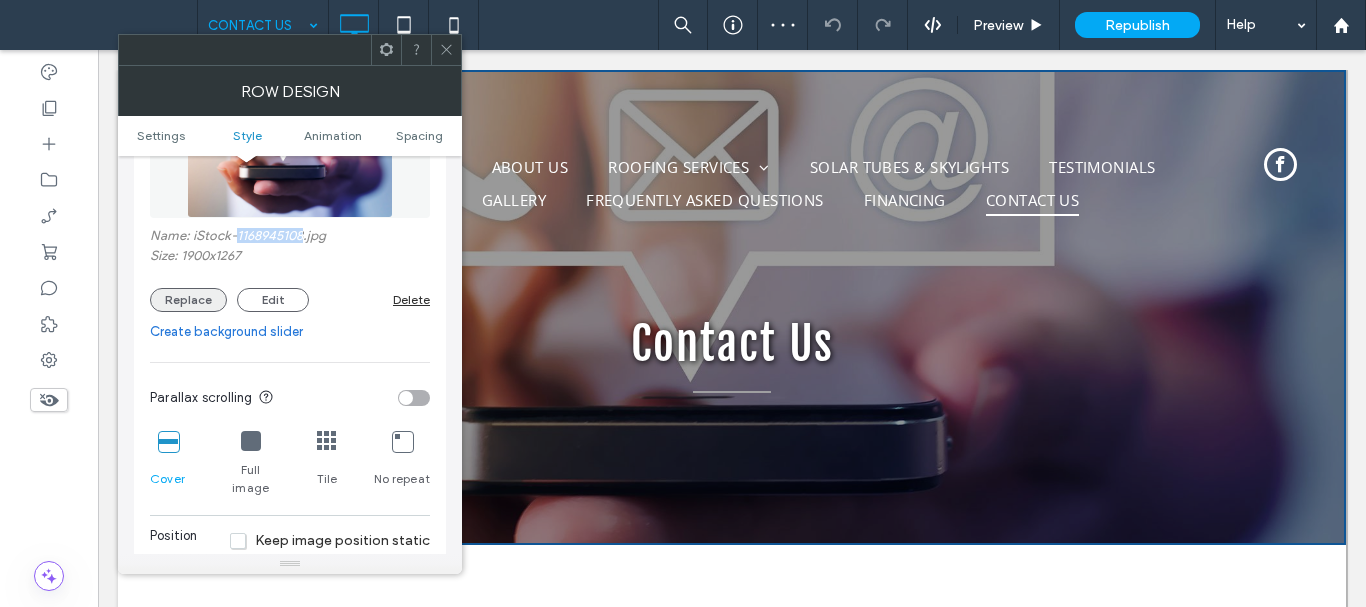 copy on "1168945108" 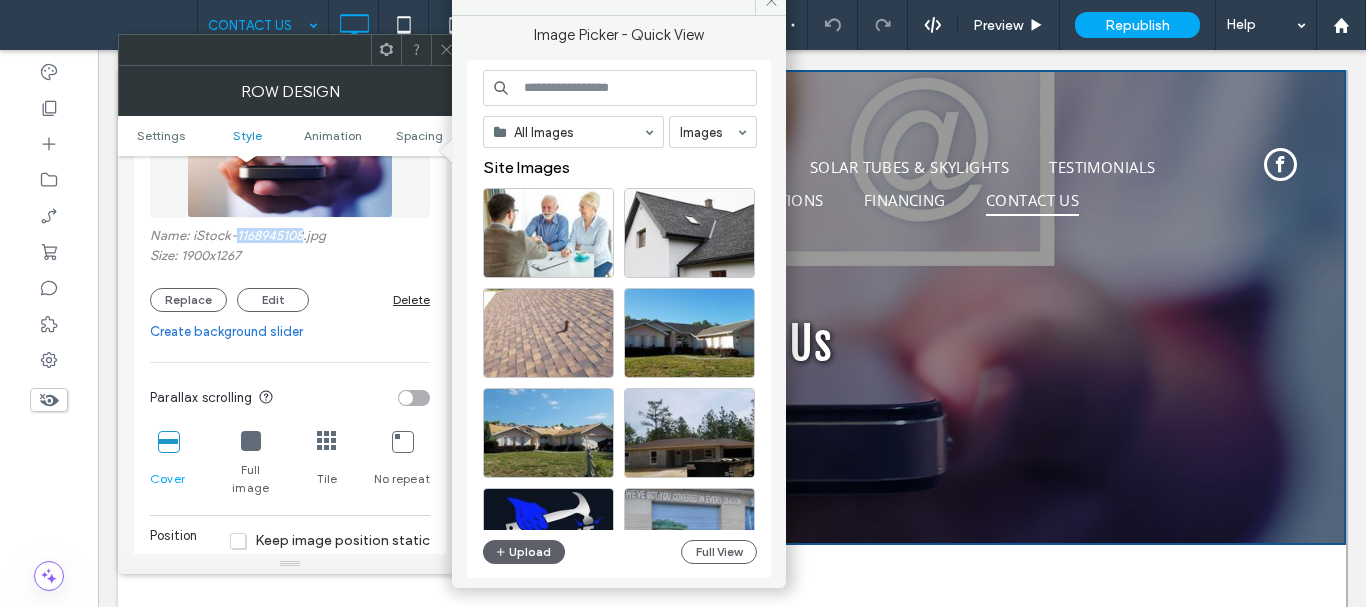type 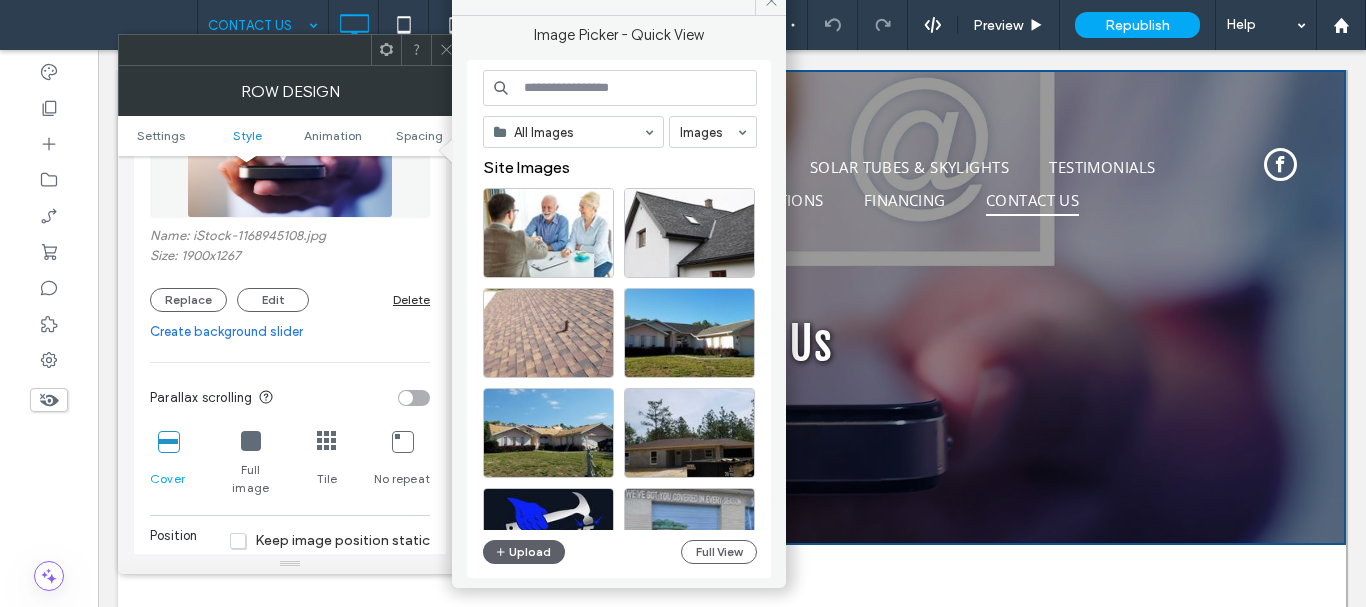 click at bounding box center (620, 88) 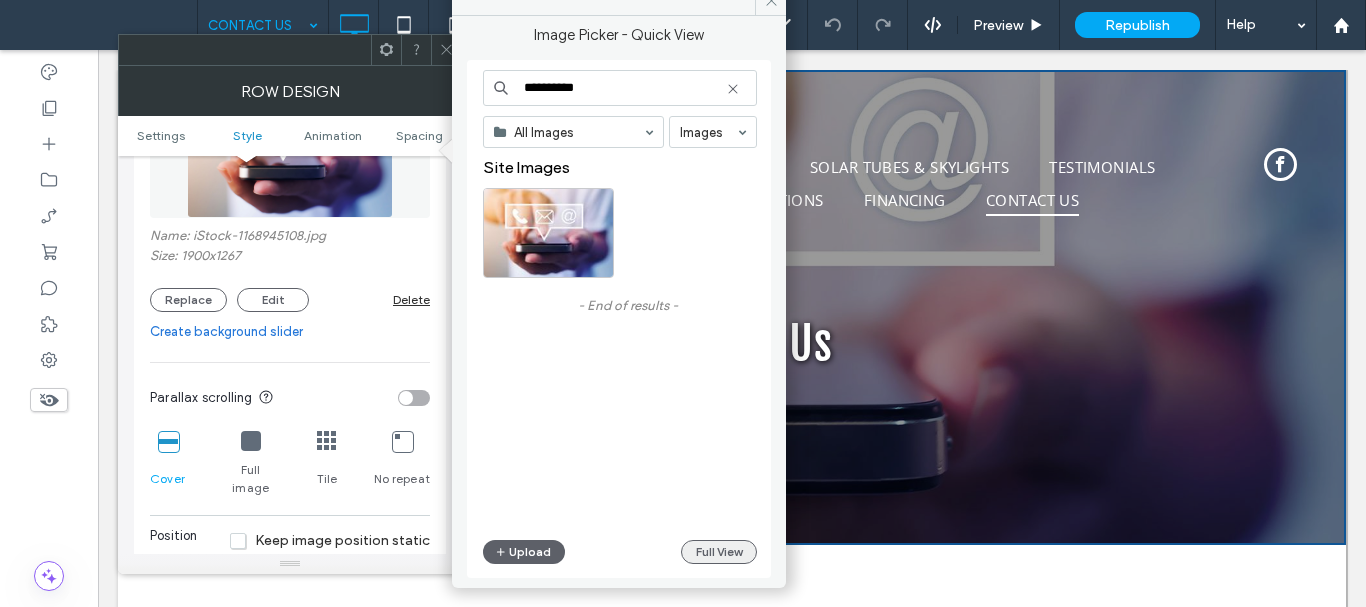 type on "**********" 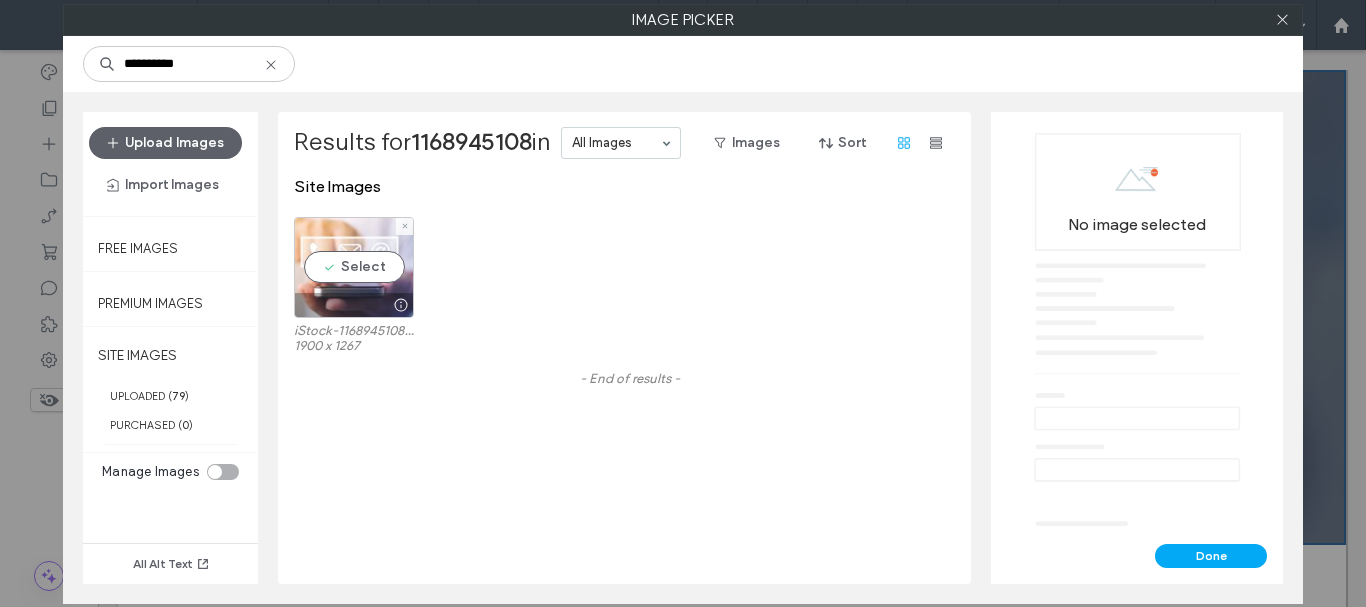 click at bounding box center (354, 305) 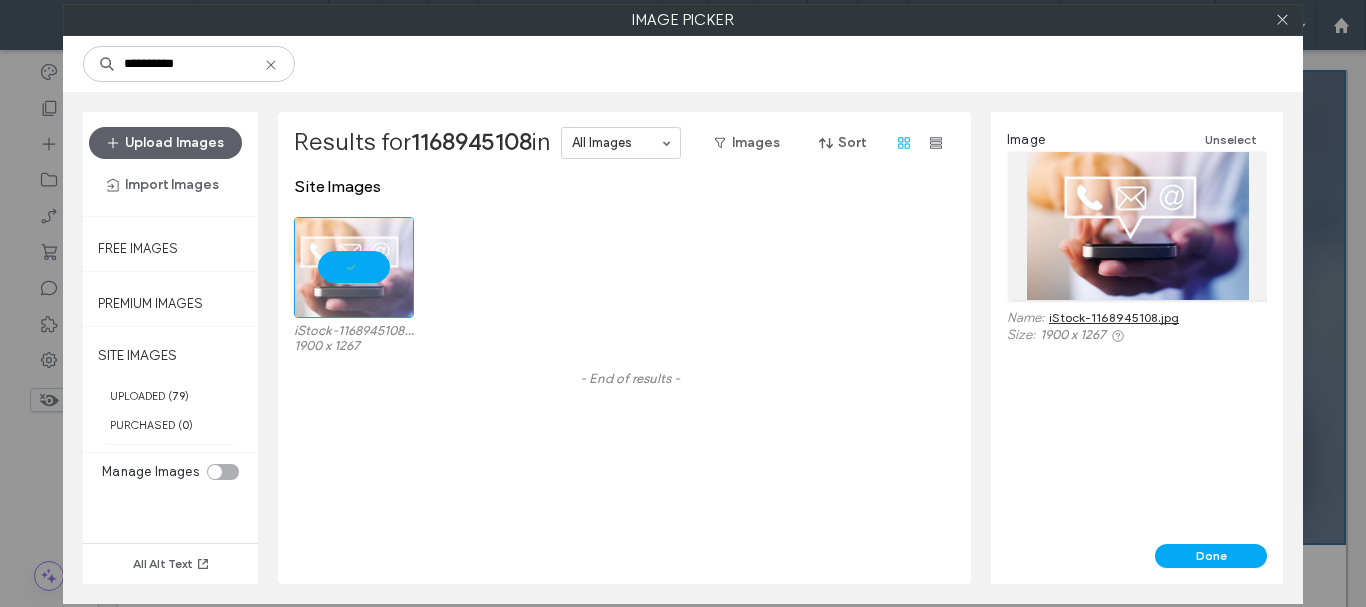 click on "iStock-1168945108.jpg" at bounding box center [1114, 317] 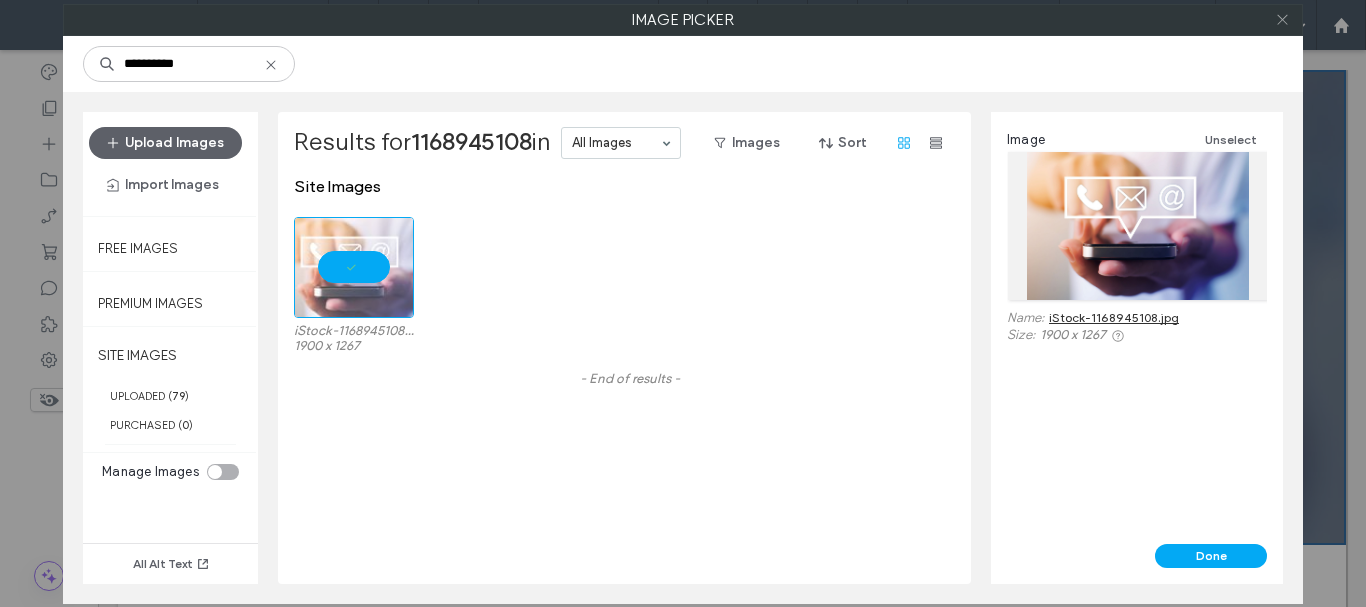 click 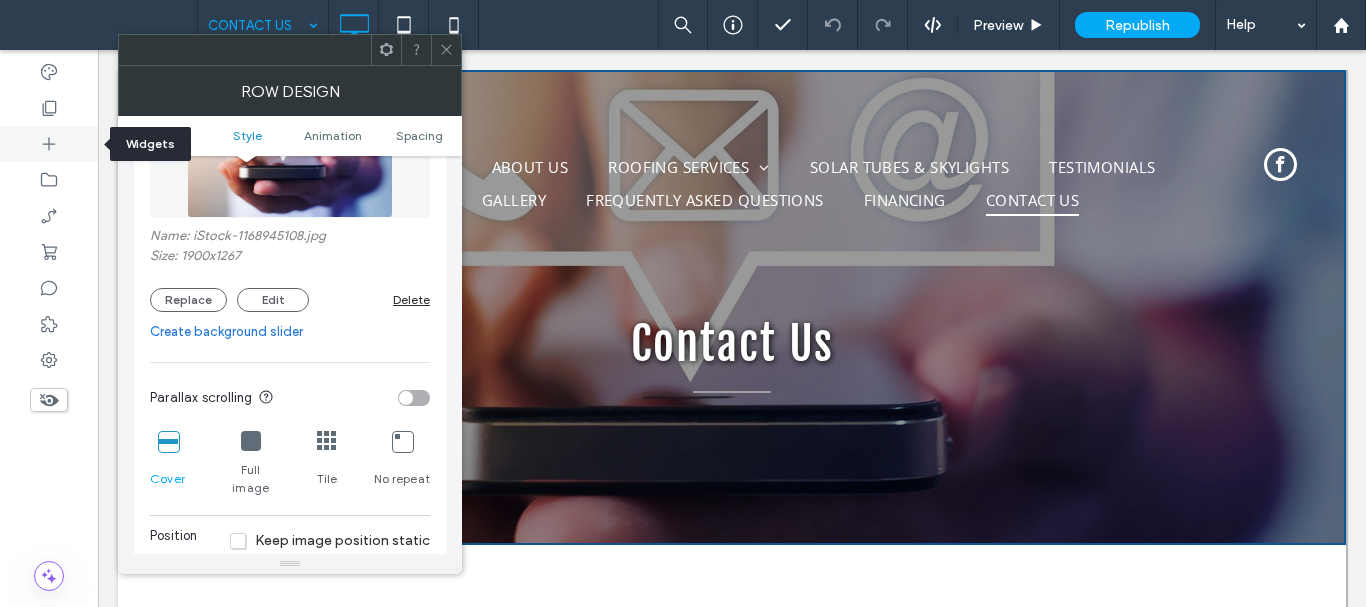 click at bounding box center (49, 144) 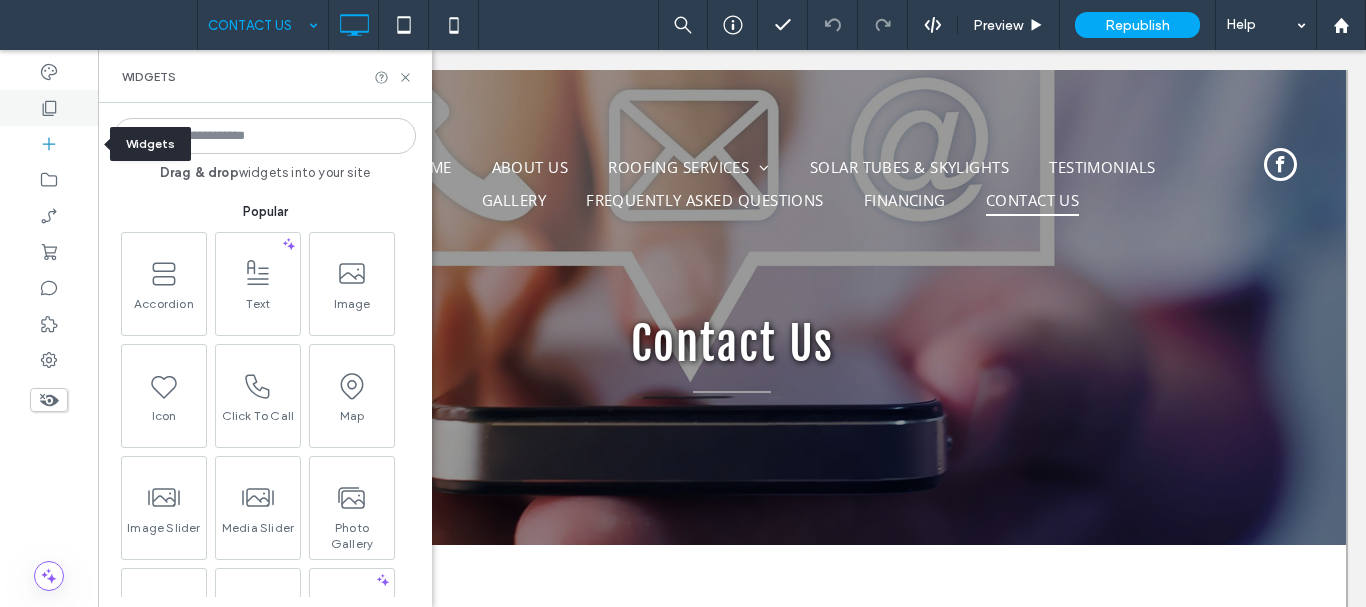 click at bounding box center [49, 108] 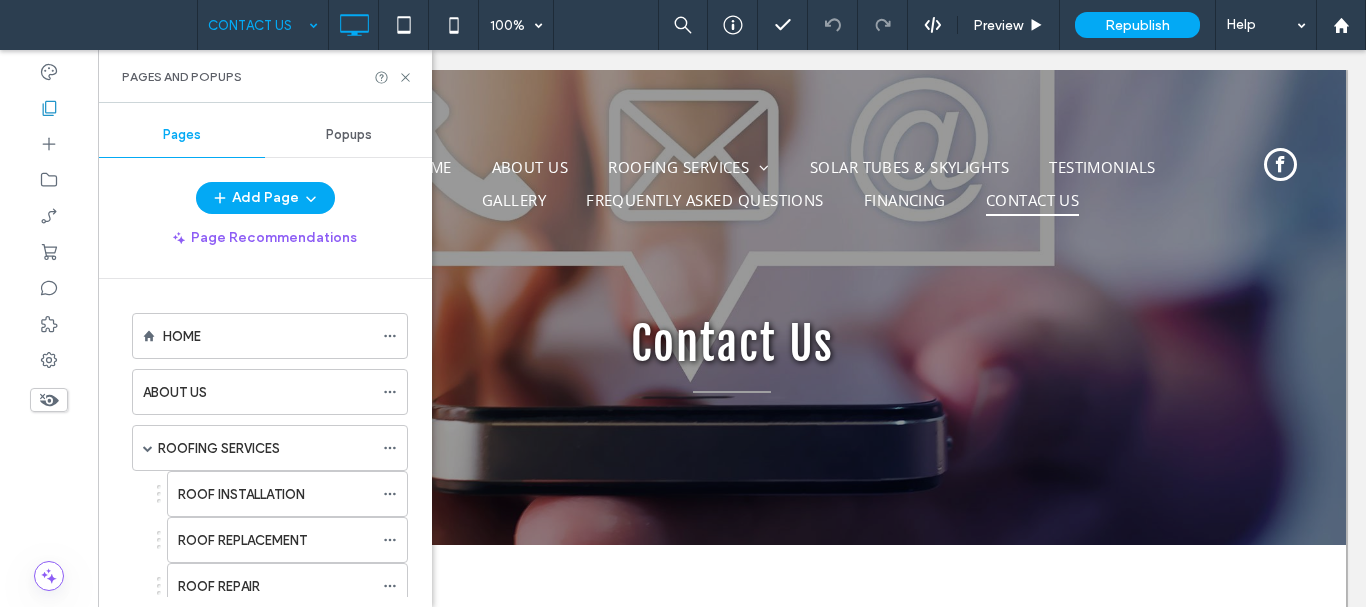 scroll, scrollTop: 0, scrollLeft: 0, axis: both 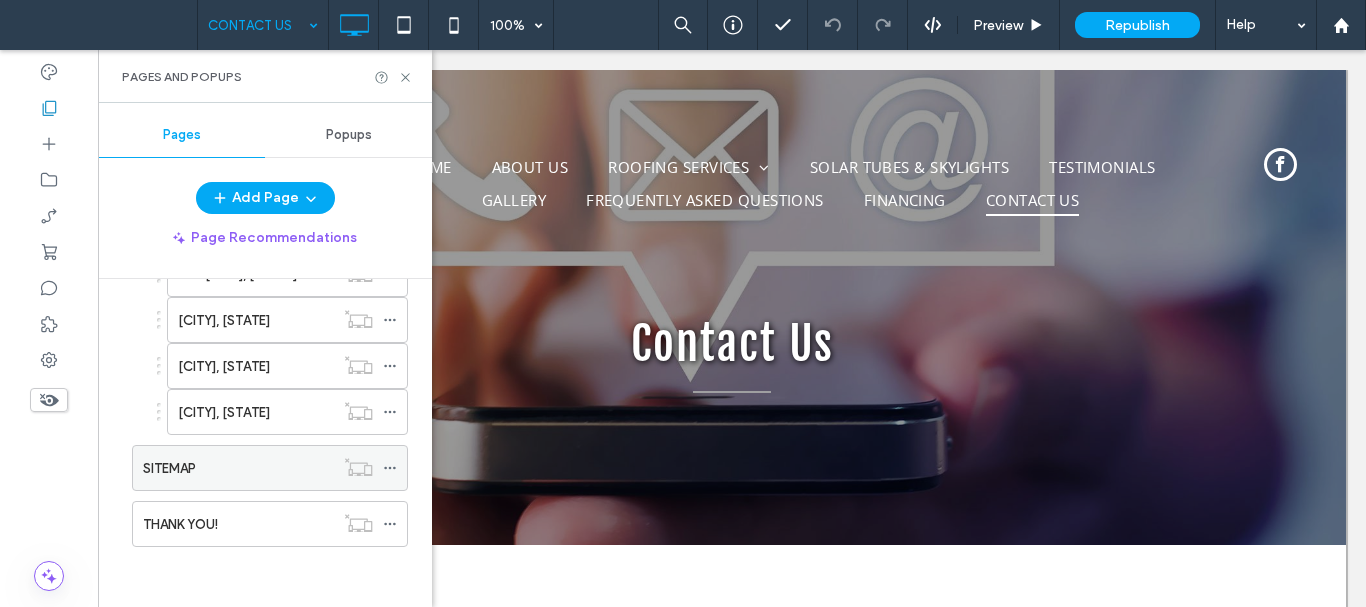 click on "SITEMAP" at bounding box center (238, 468) 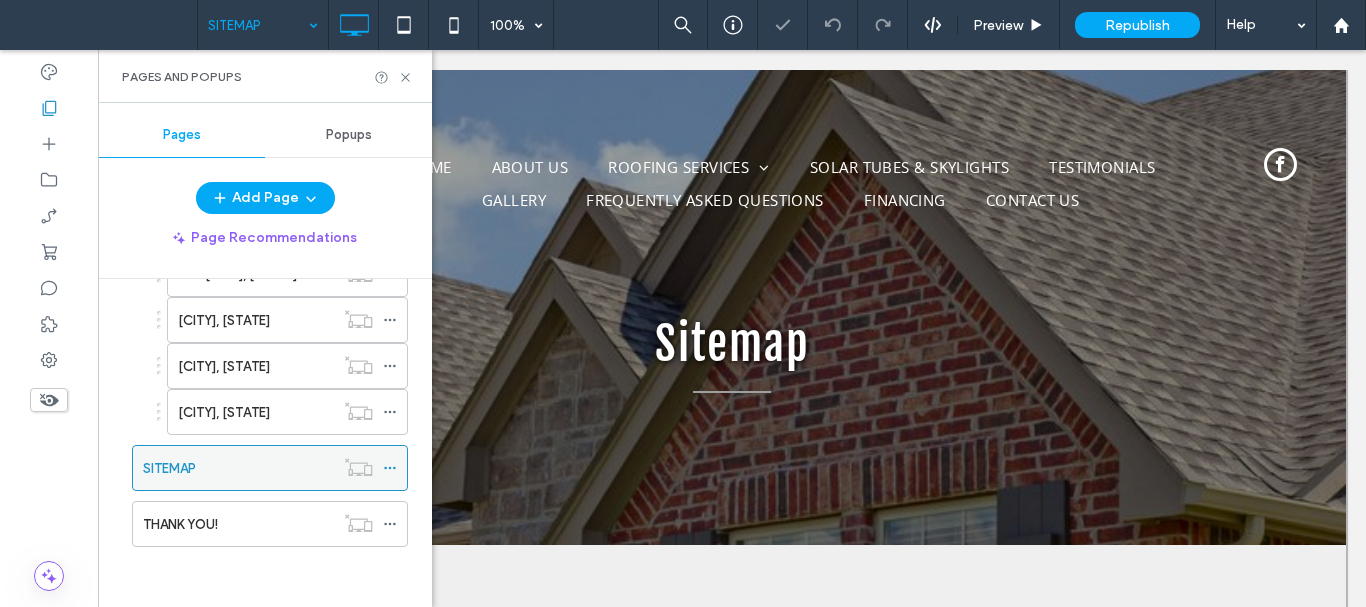 scroll, scrollTop: 0, scrollLeft: 0, axis: both 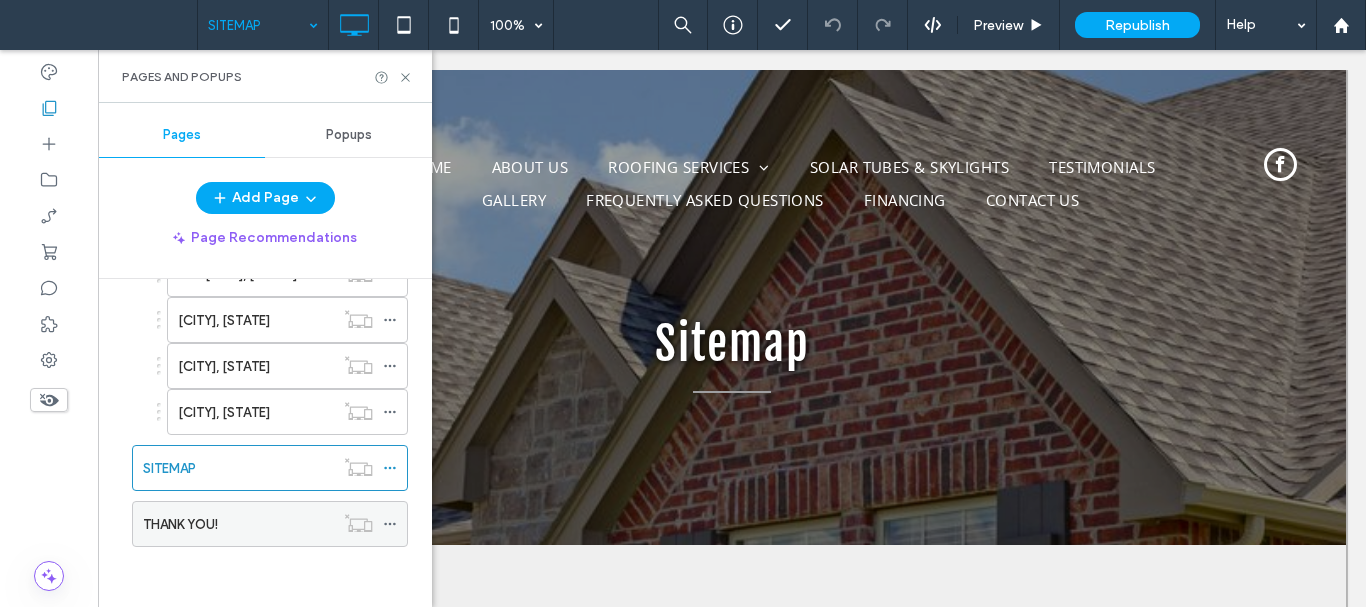 click on "THANK YOU!" at bounding box center [238, 524] 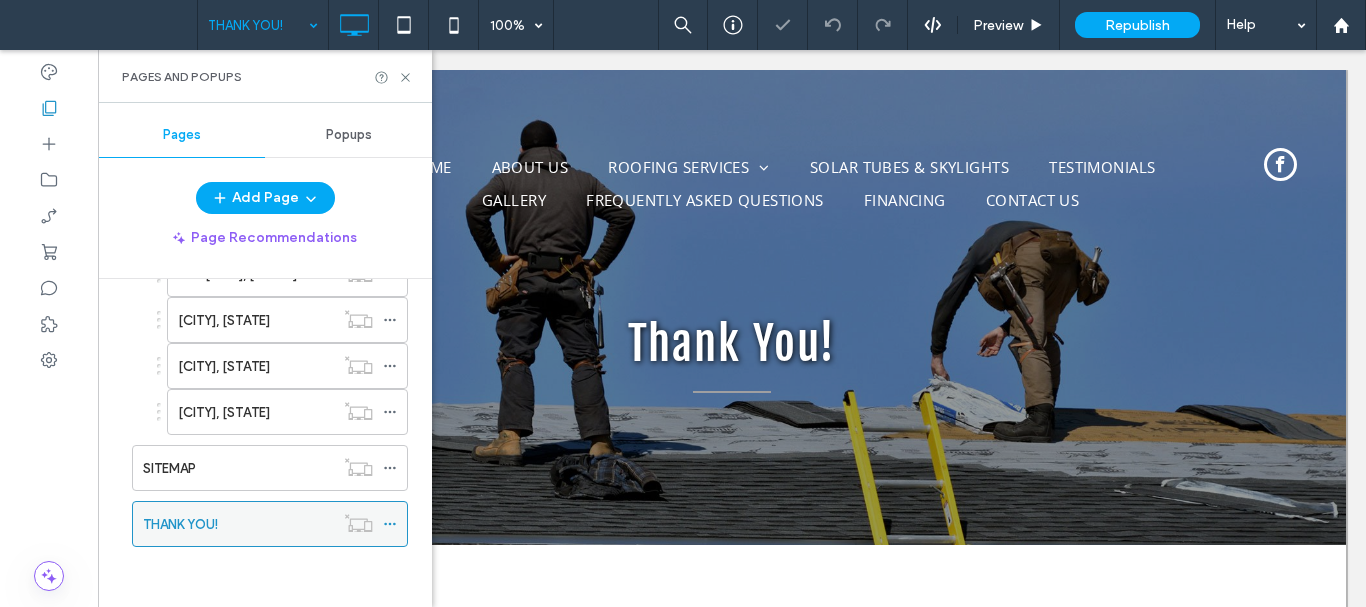 scroll, scrollTop: 0, scrollLeft: 0, axis: both 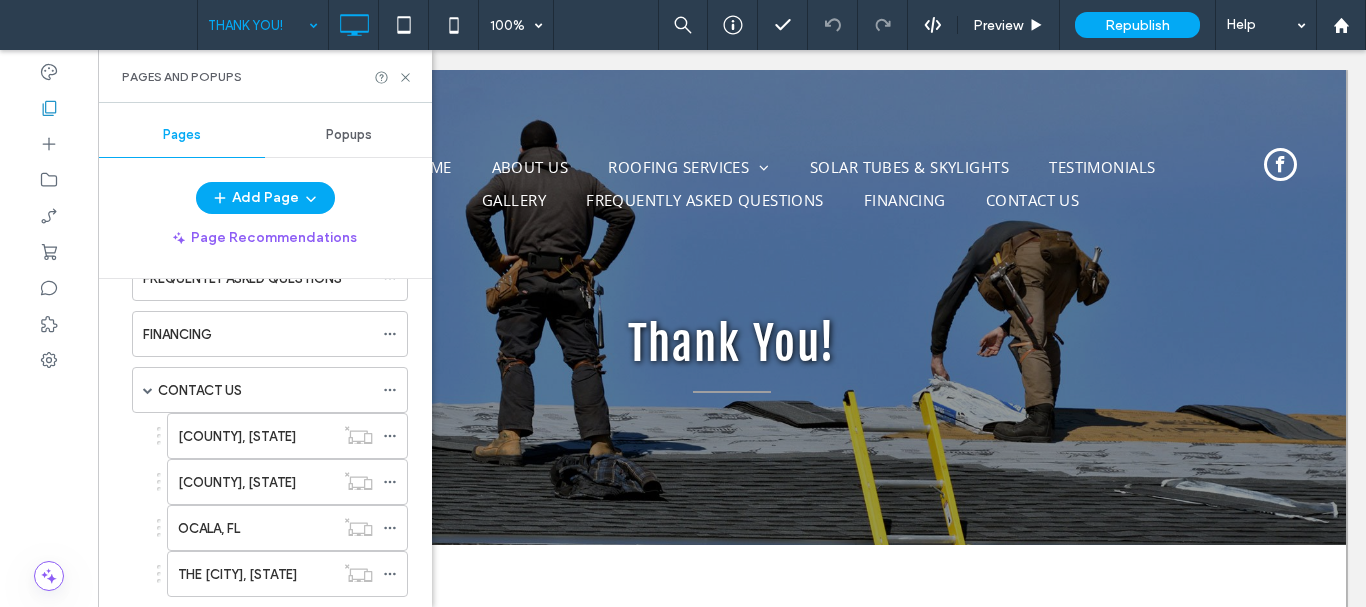 click on "THE [CITY], [STATE]" at bounding box center (237, 574) 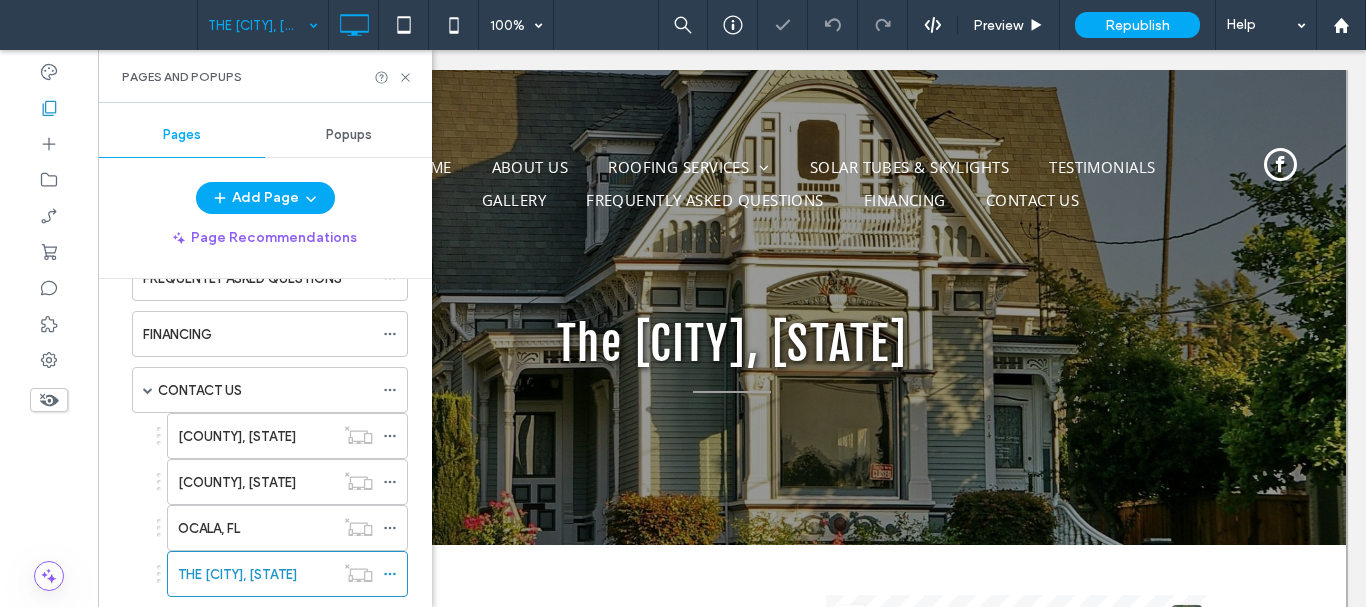 scroll, scrollTop: 0, scrollLeft: 0, axis: both 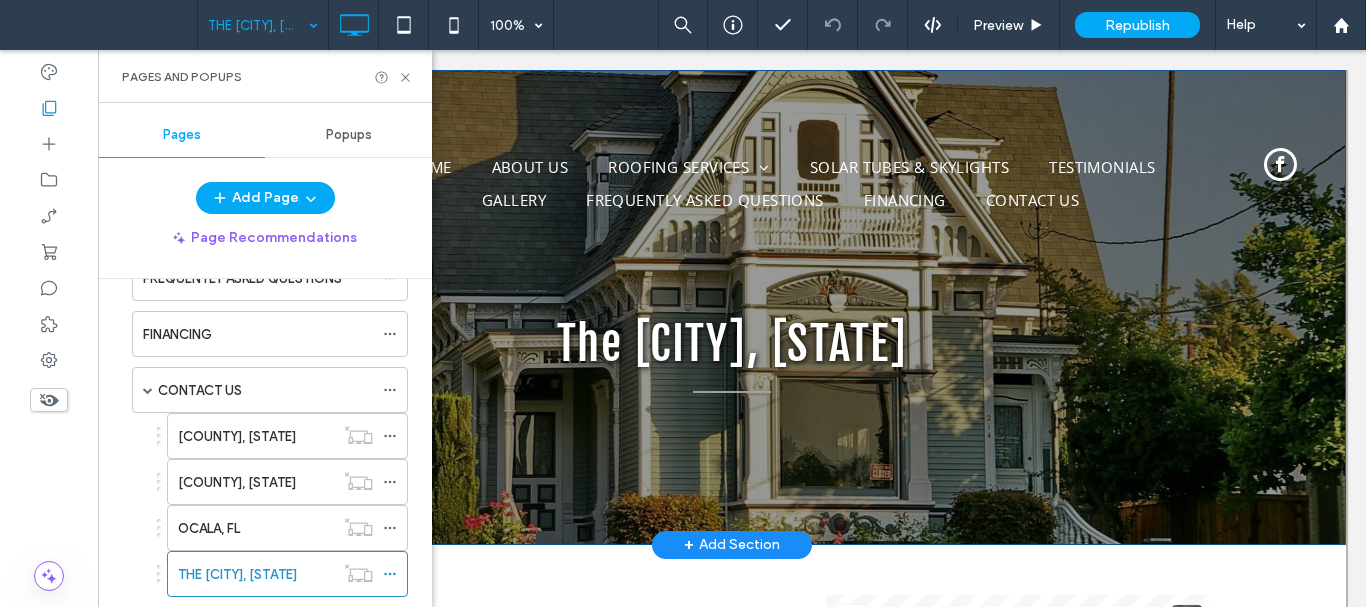 click on "The [CITY], [STATE]
Click To Paste
Row + Add Section" at bounding box center [732, 307] 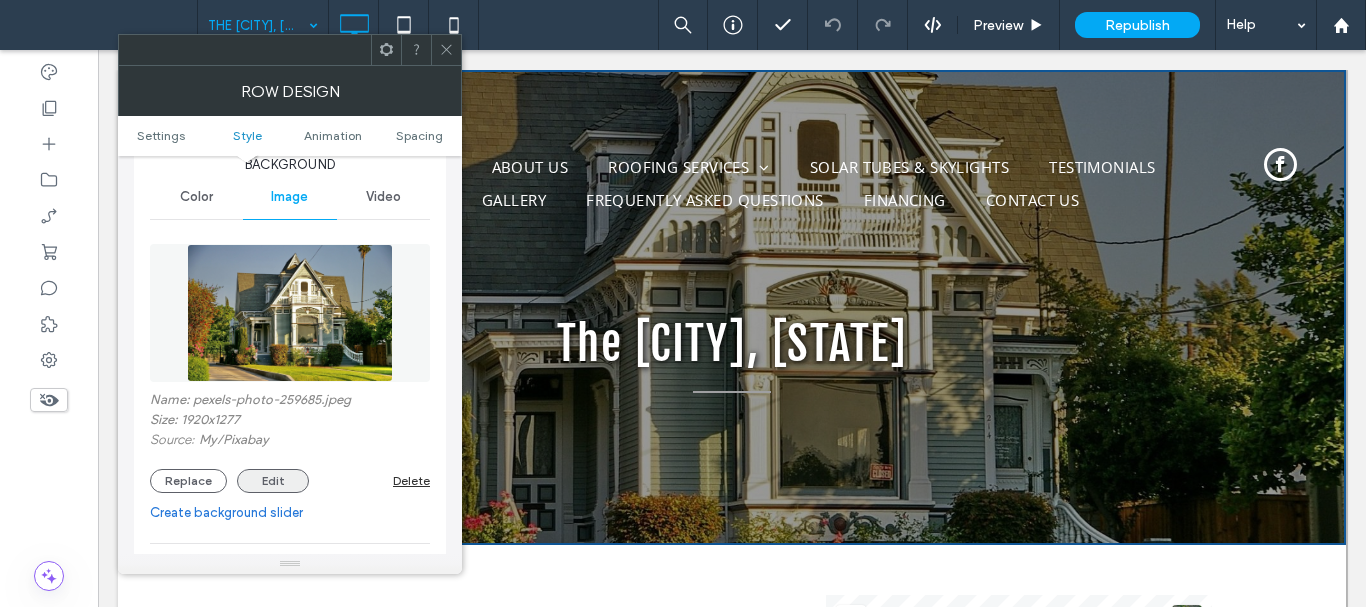 scroll, scrollTop: 300, scrollLeft: 0, axis: vertical 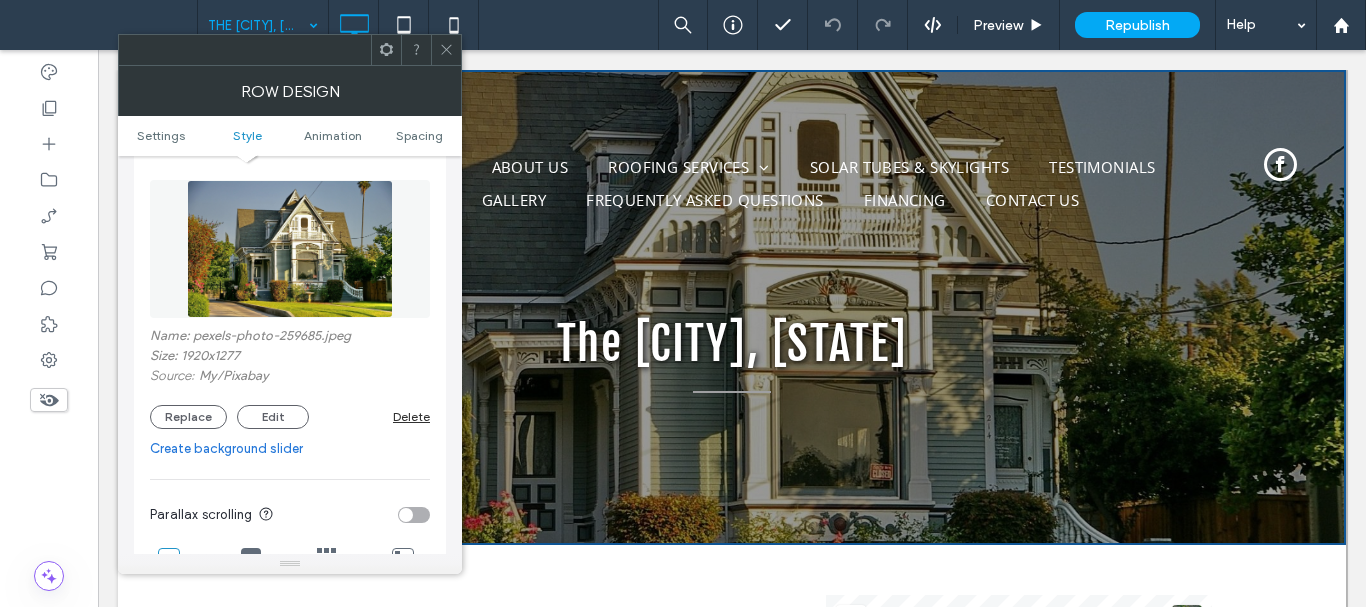 click on "Name: pexels-photo-259685.jpeg" at bounding box center (290, 338) 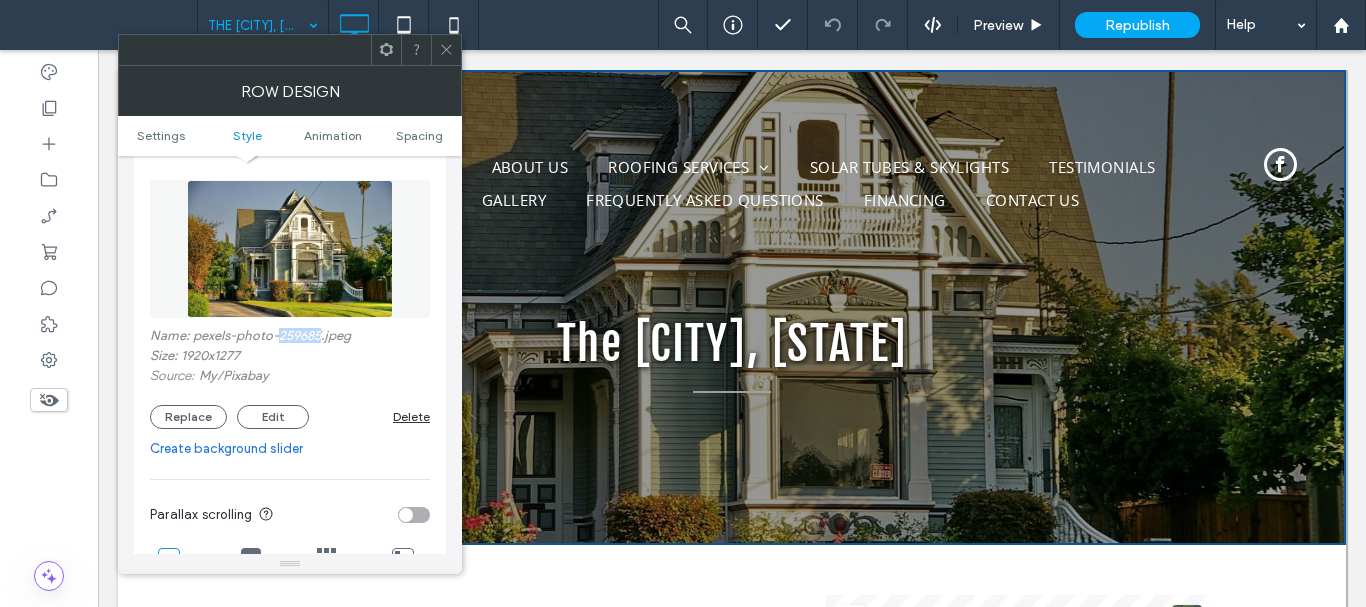 copy on "259685" 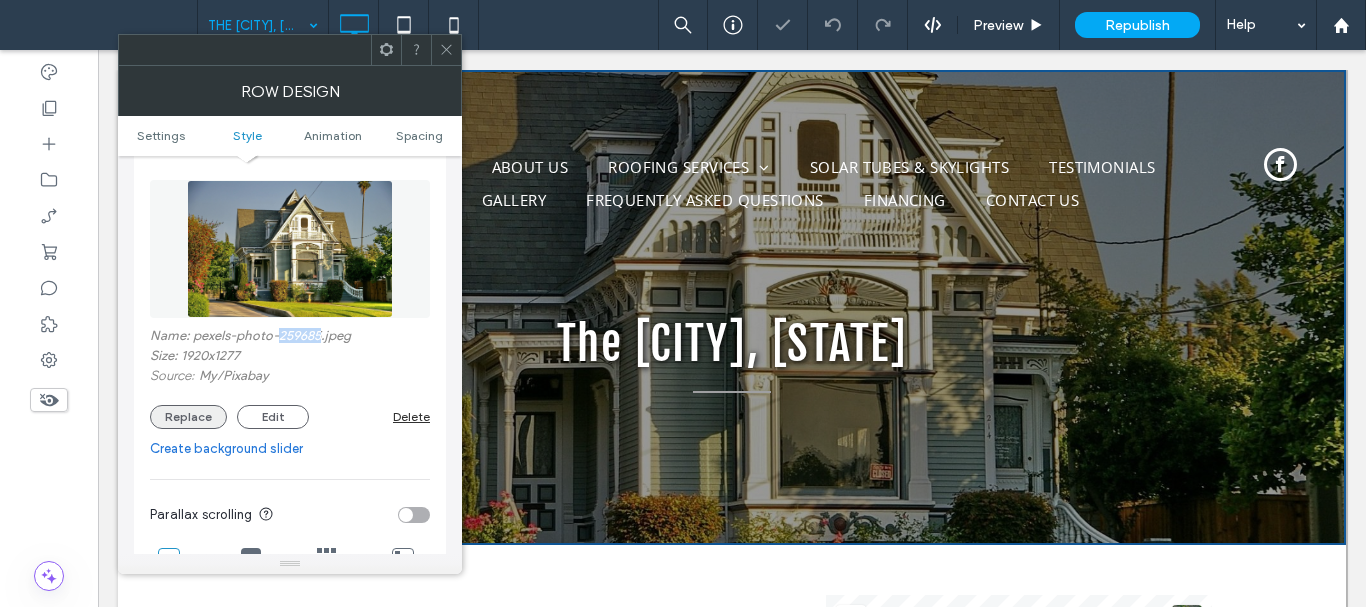 click on "Replace" at bounding box center [188, 417] 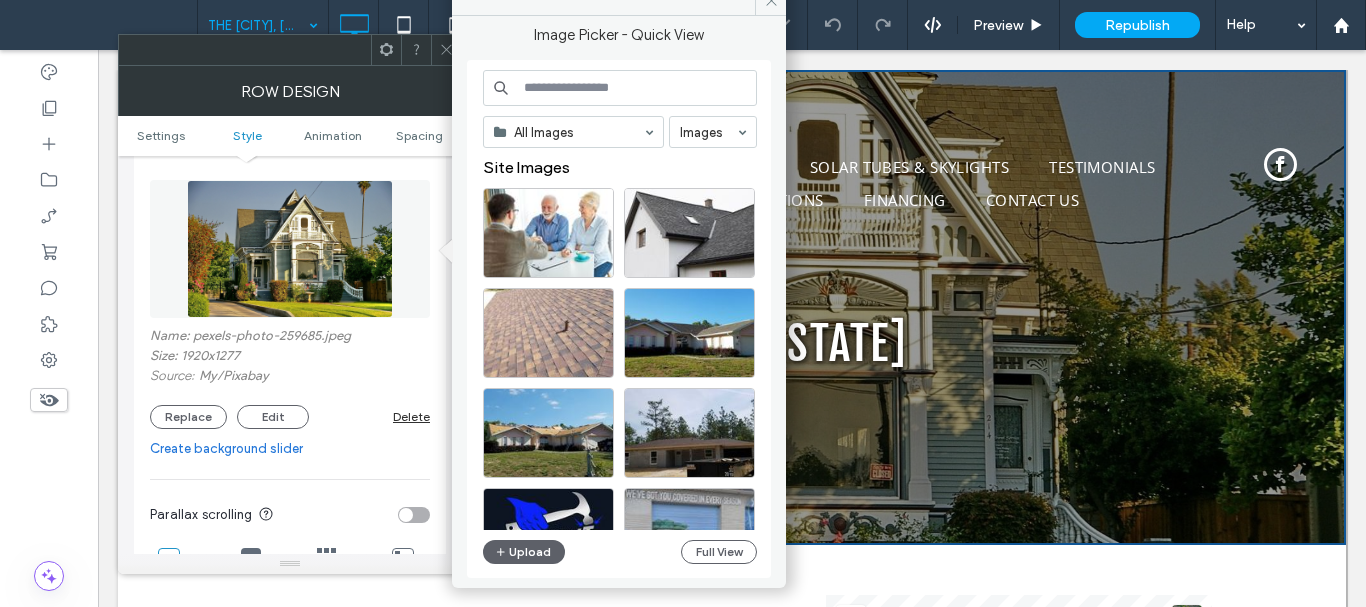 click at bounding box center [620, 88] 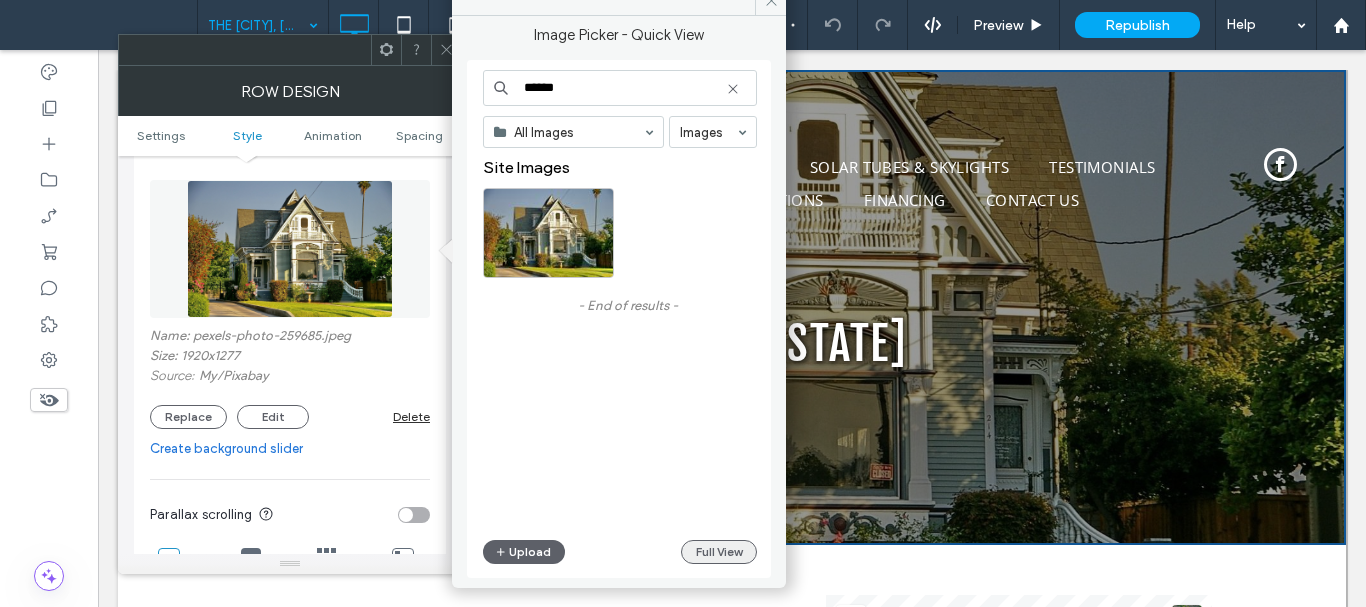 type on "******" 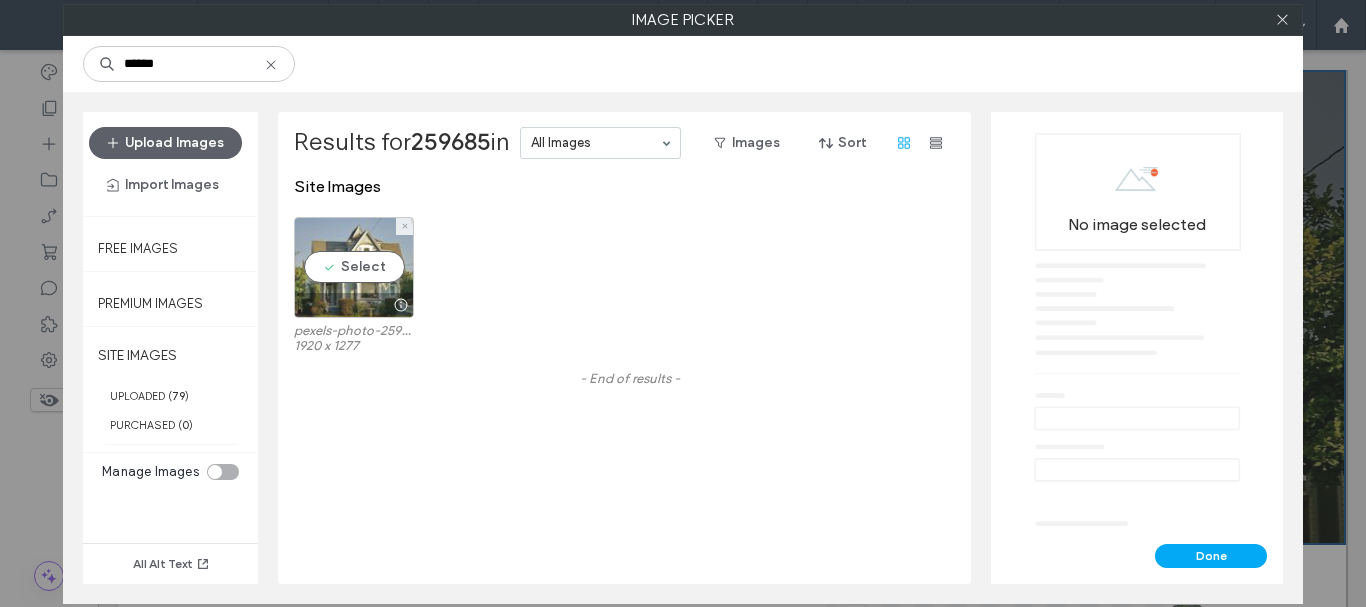 click on "Select" at bounding box center [354, 267] 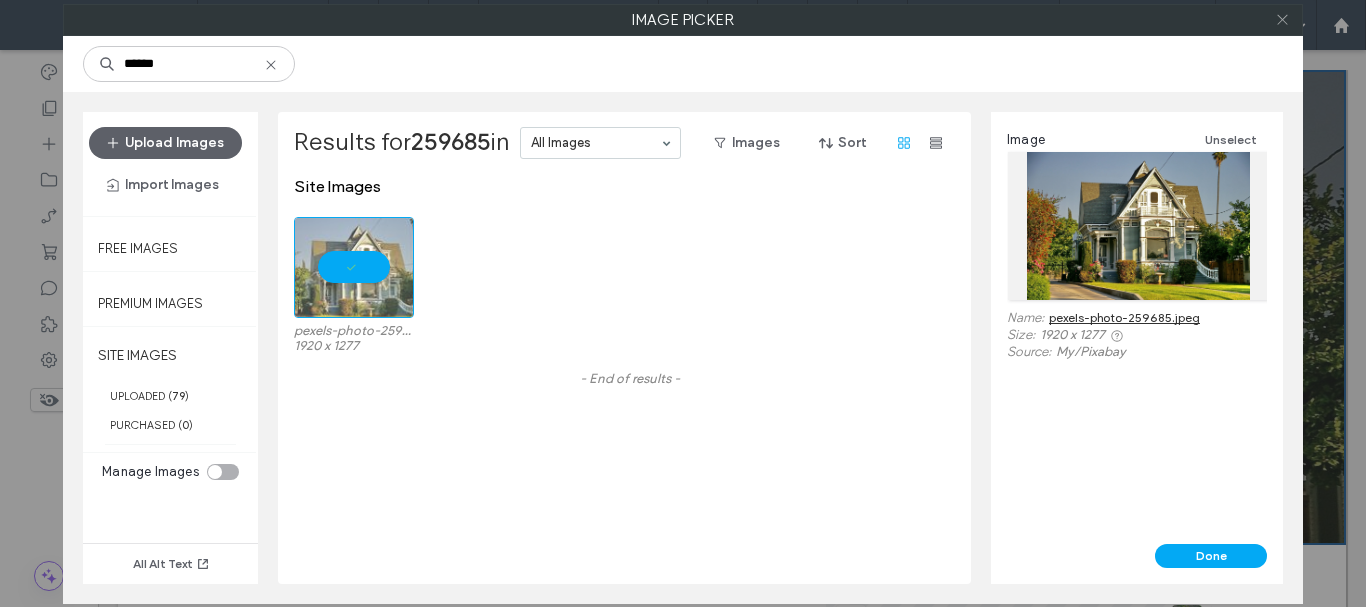 click 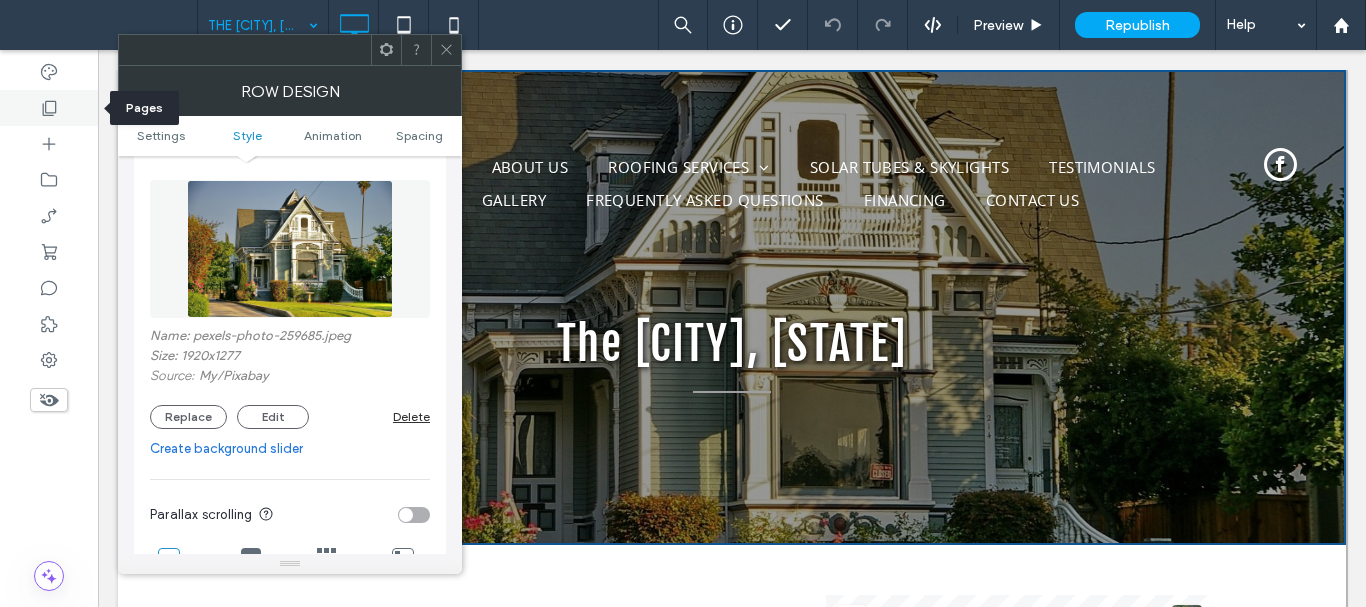 click at bounding box center [49, 108] 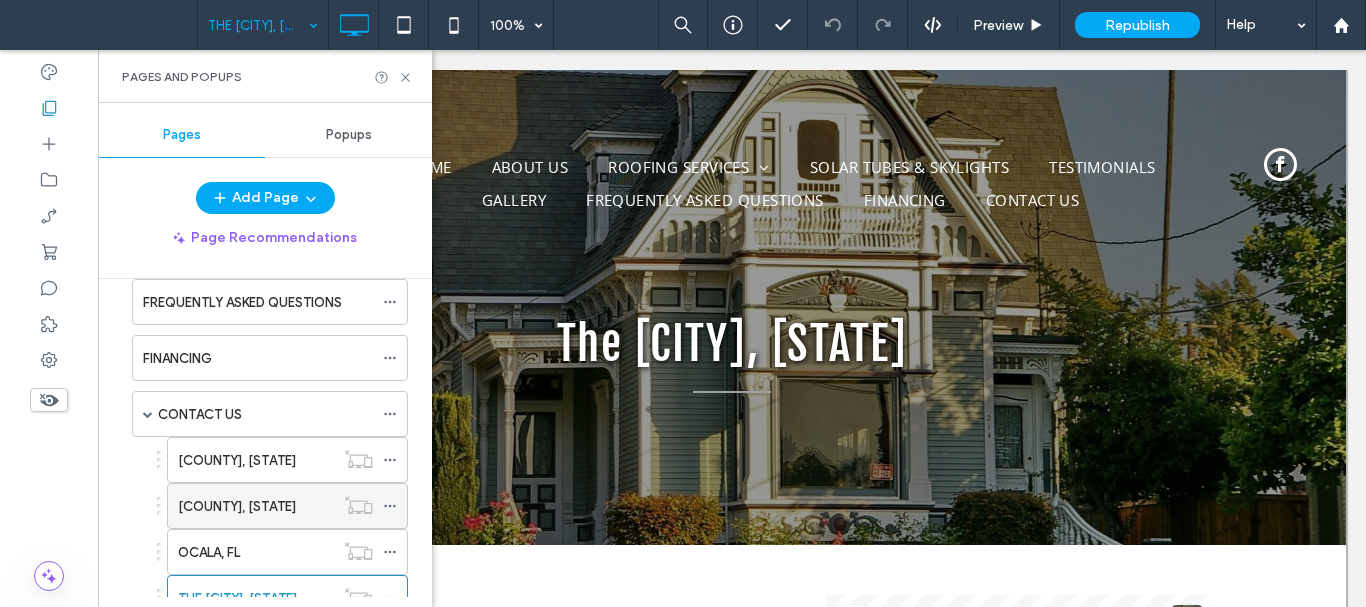 scroll, scrollTop: 700, scrollLeft: 0, axis: vertical 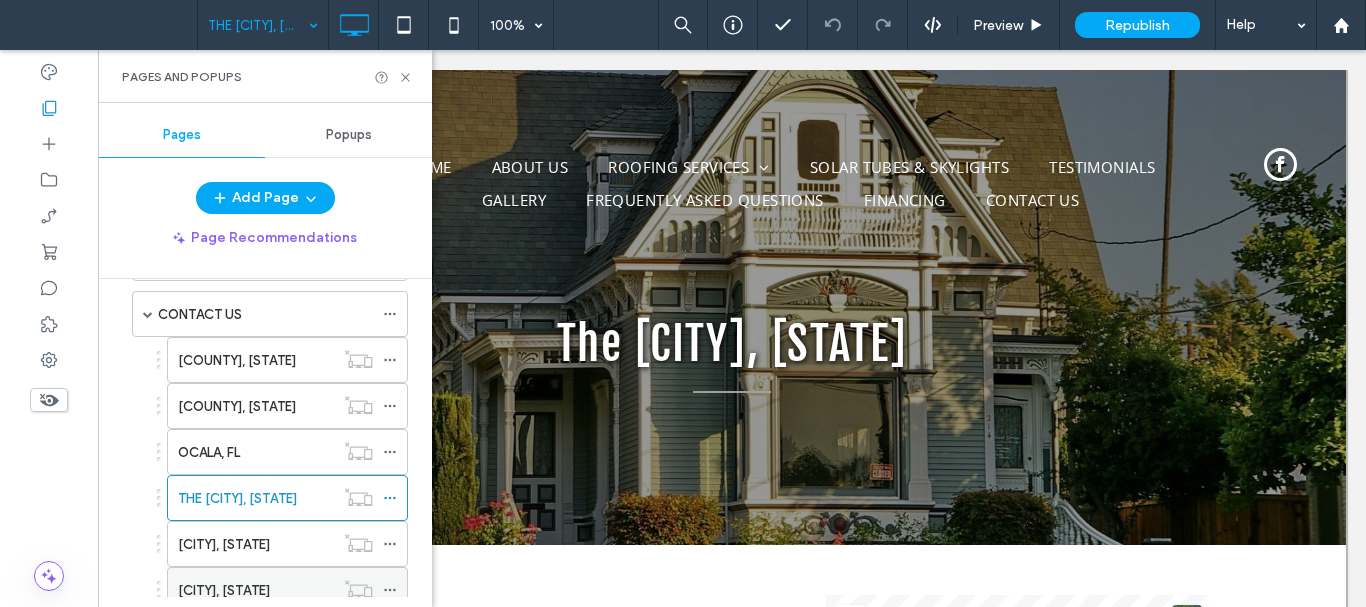 click on "[CITY], [STATE]" at bounding box center [224, 590] 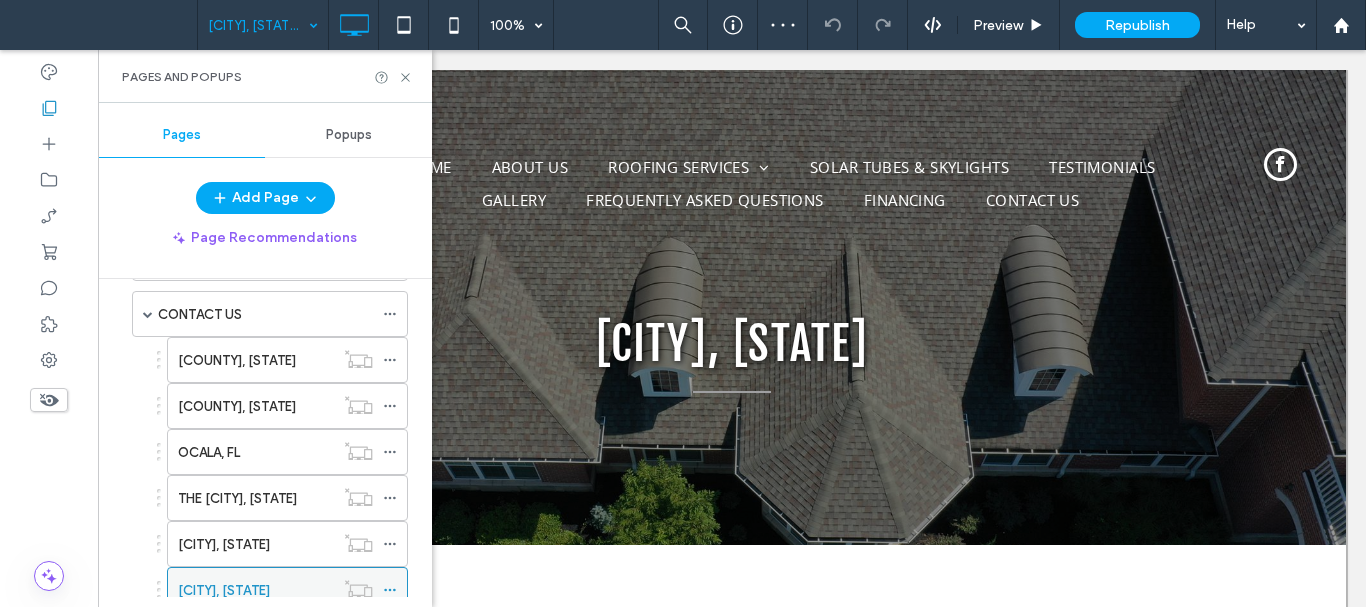scroll, scrollTop: 0, scrollLeft: 0, axis: both 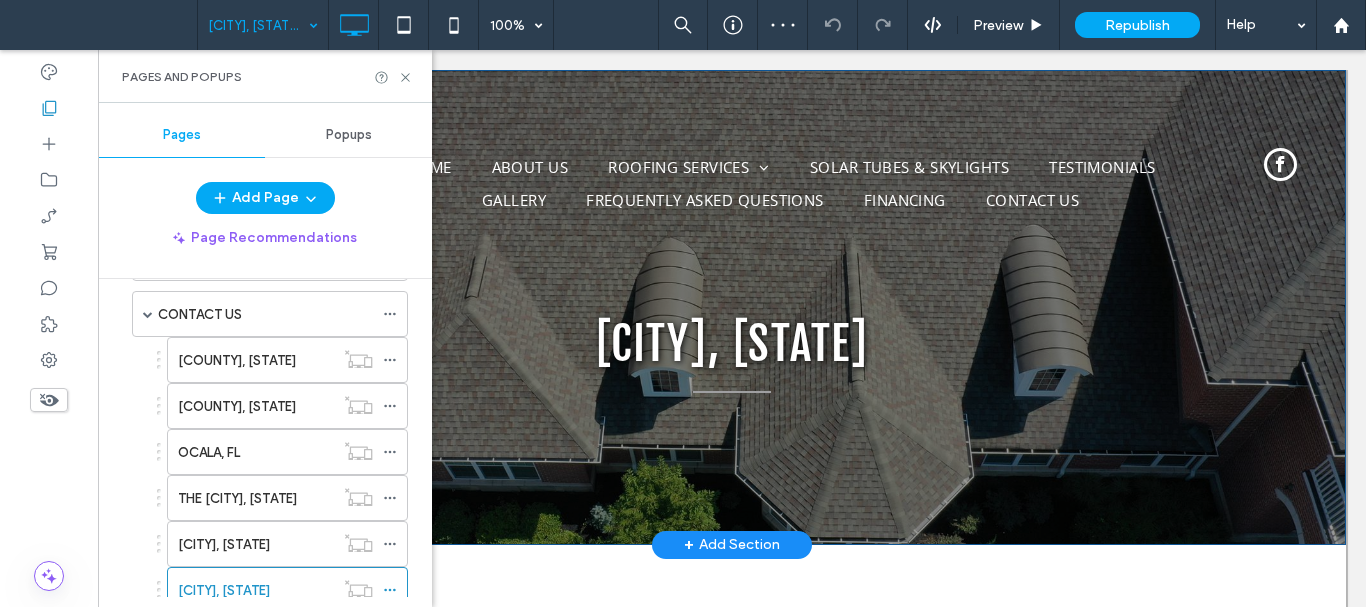 click on "[CITY], [STATE]
Click To Paste
Row + Add Section" at bounding box center [732, 307] 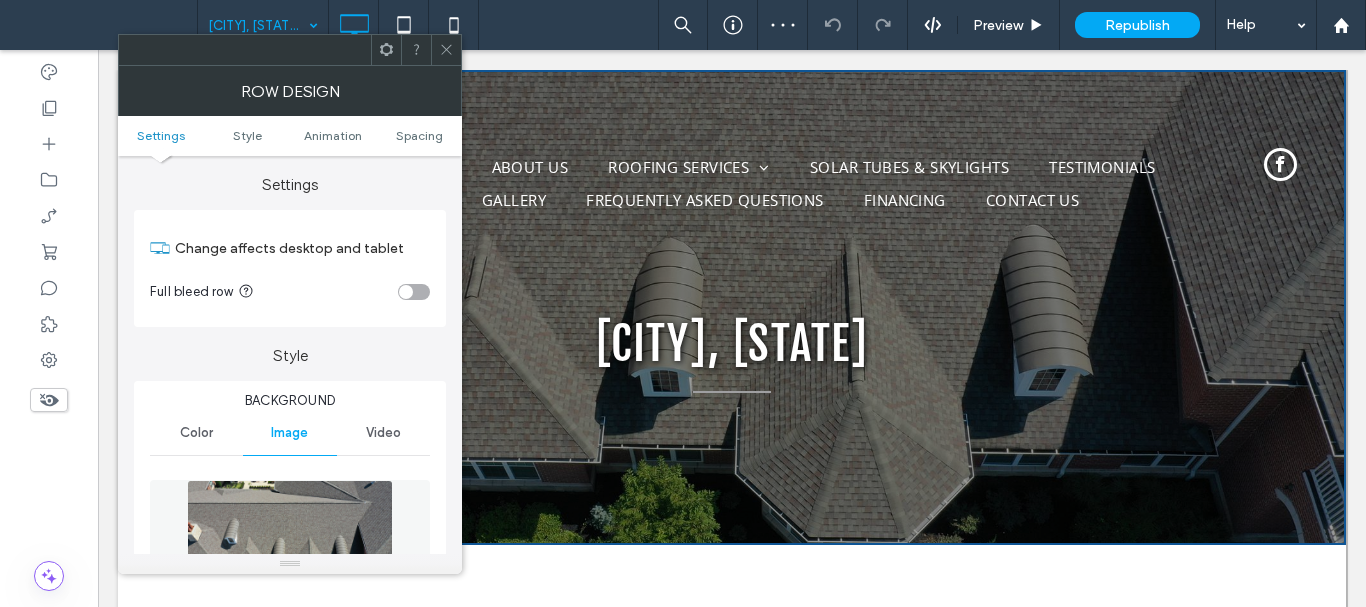 scroll, scrollTop: 200, scrollLeft: 0, axis: vertical 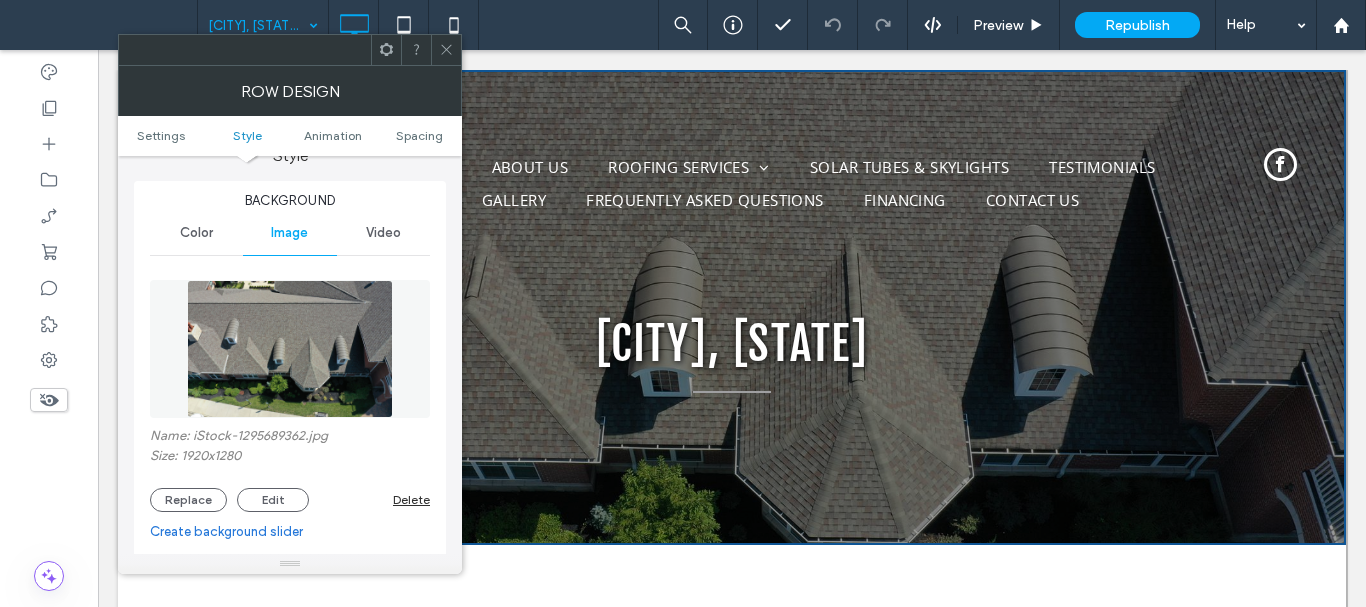 click on "Name: iStock-1295689362.jpg" at bounding box center [290, 438] 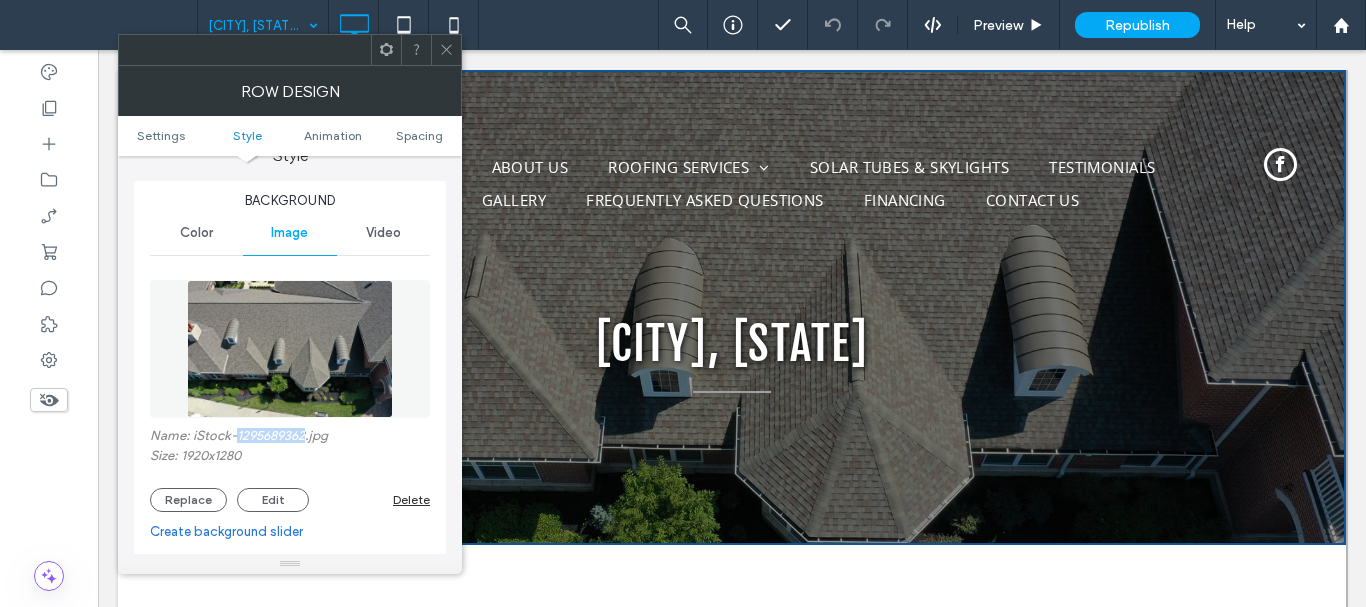 click on "Name: iStock-1295689362.jpg" at bounding box center [290, 438] 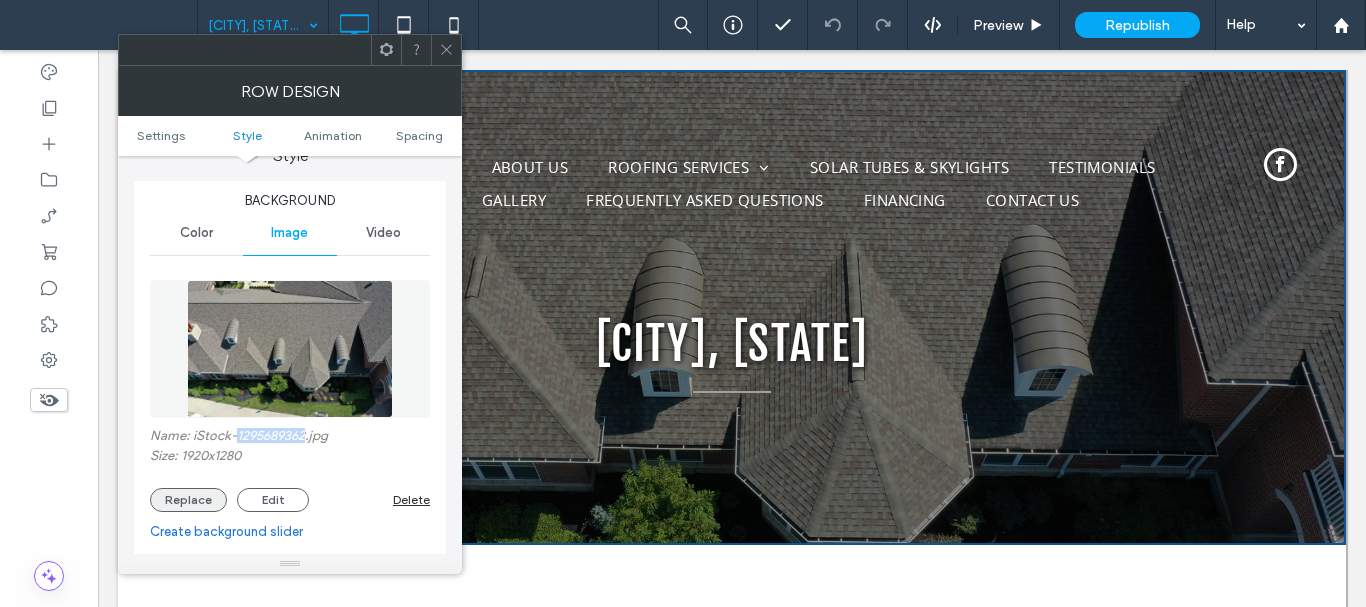 copy on "1295689362" 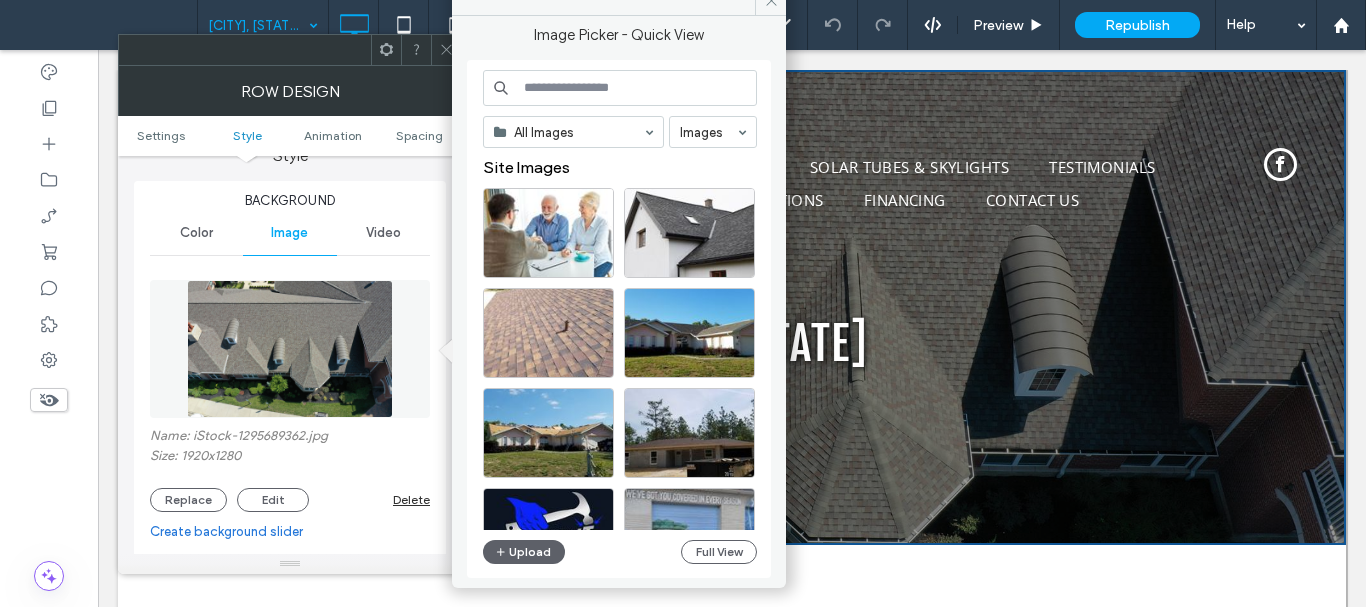 click at bounding box center [620, 88] 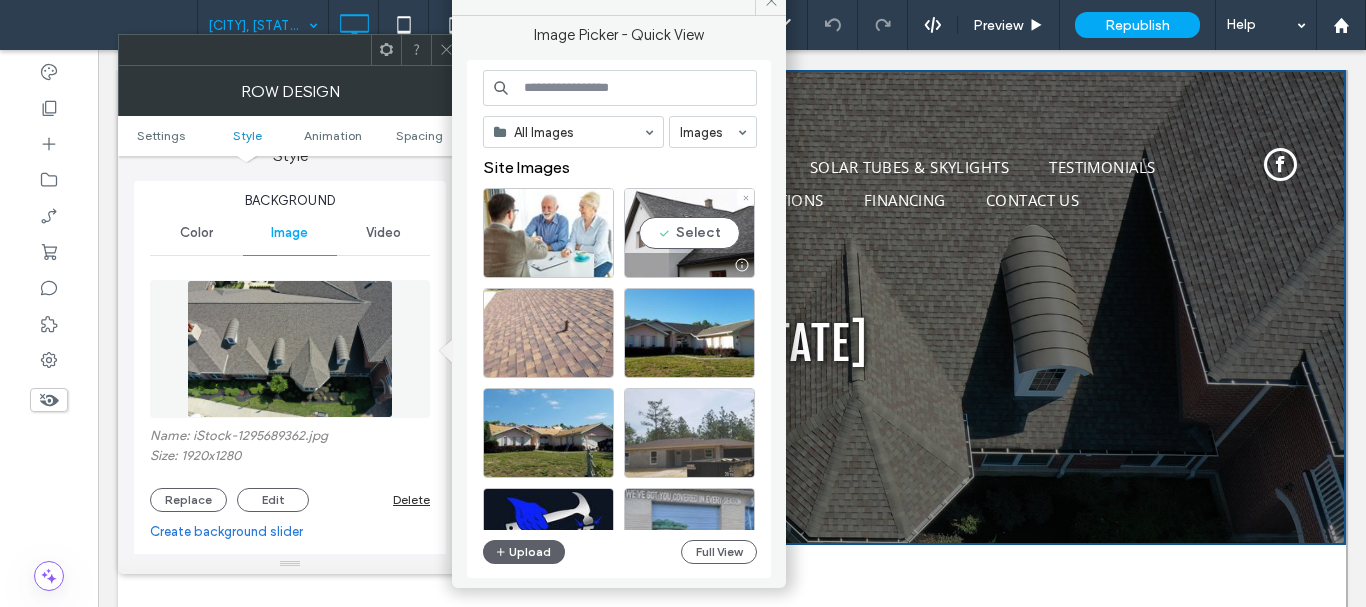 paste on "**********" 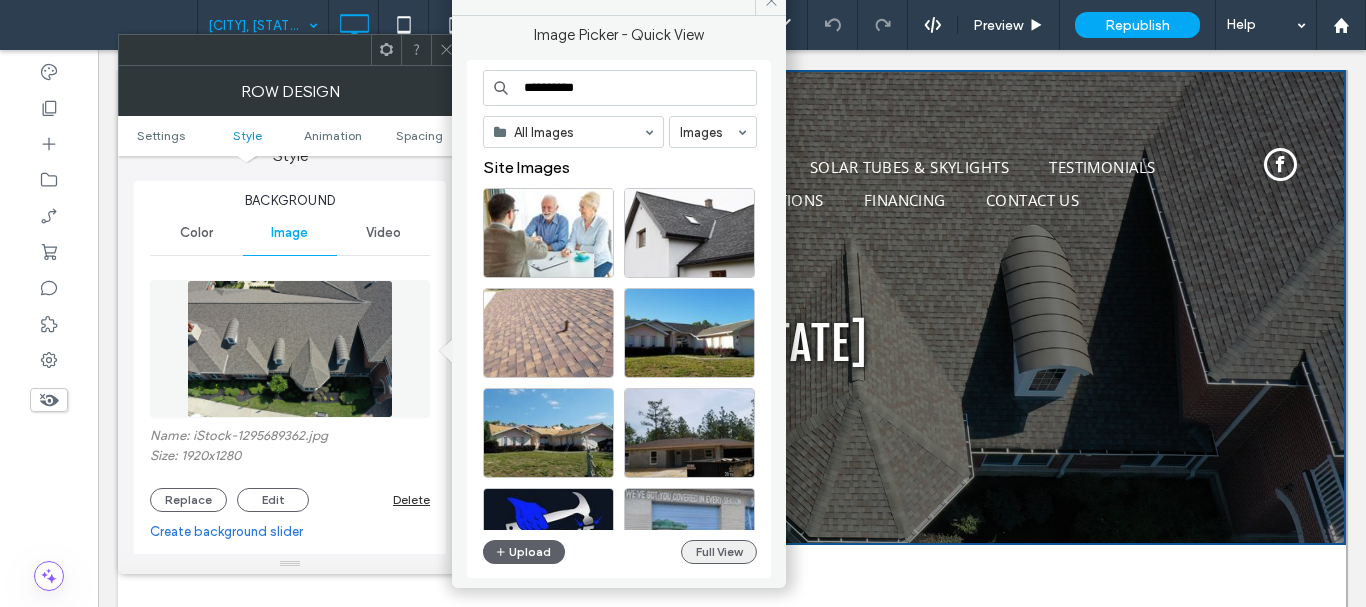 type on "**********" 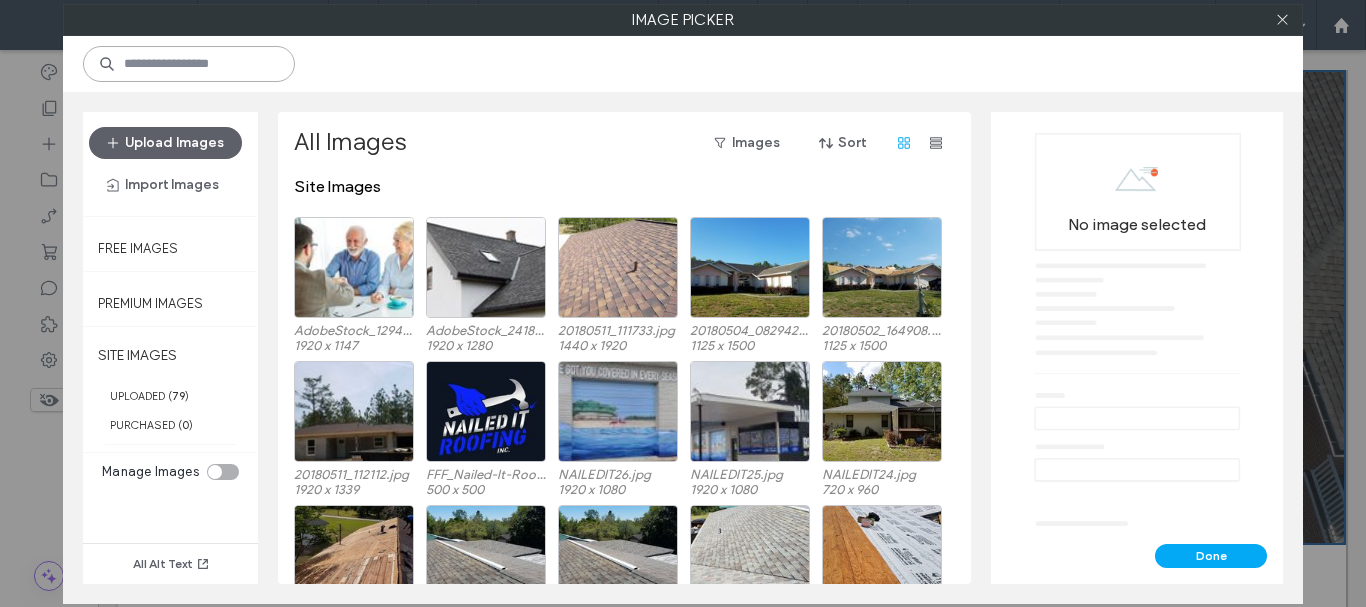 click at bounding box center [189, 64] 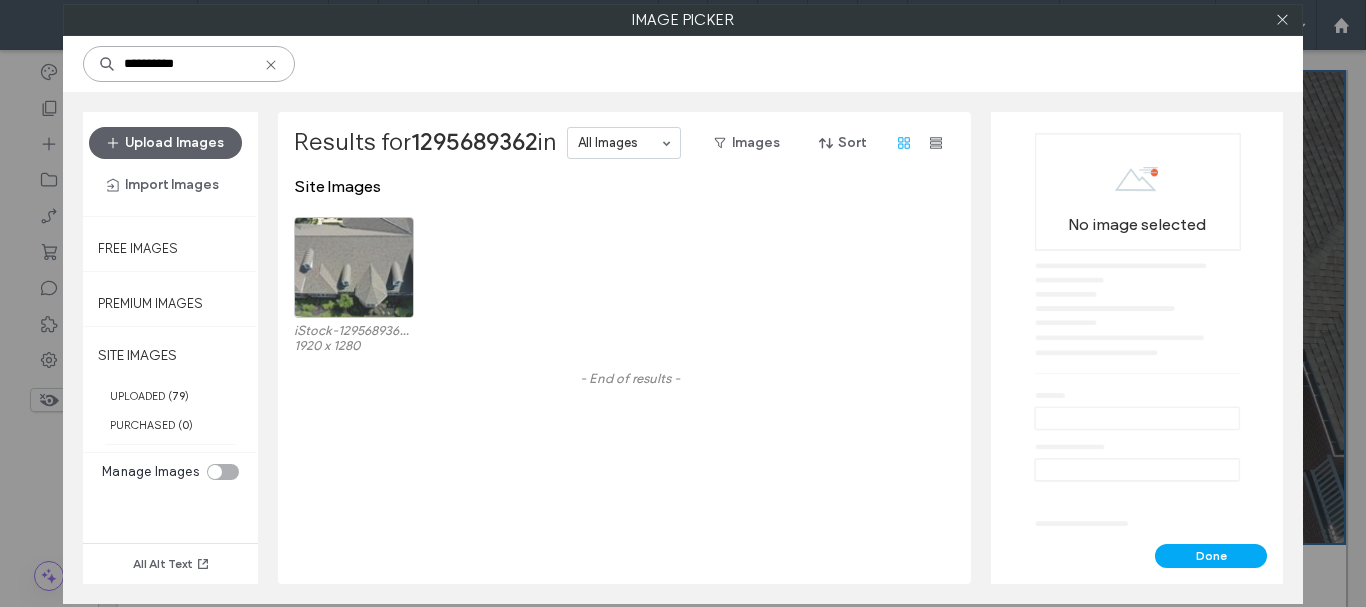 type on "**********" 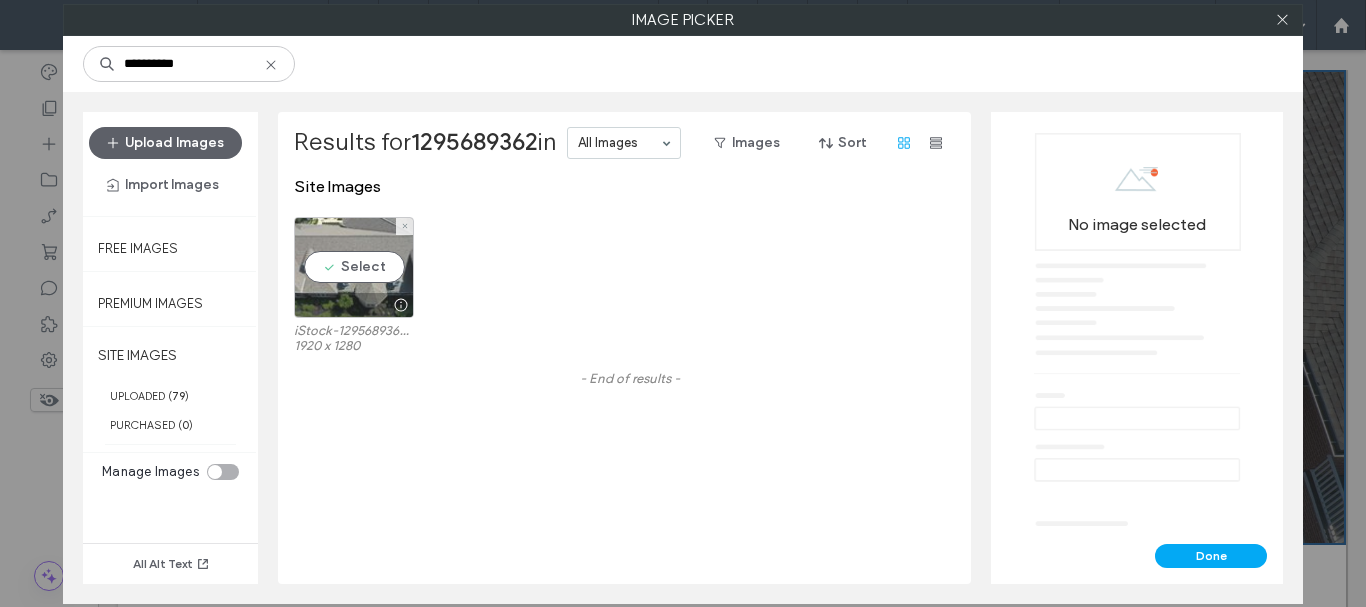 click on "Select" at bounding box center [354, 267] 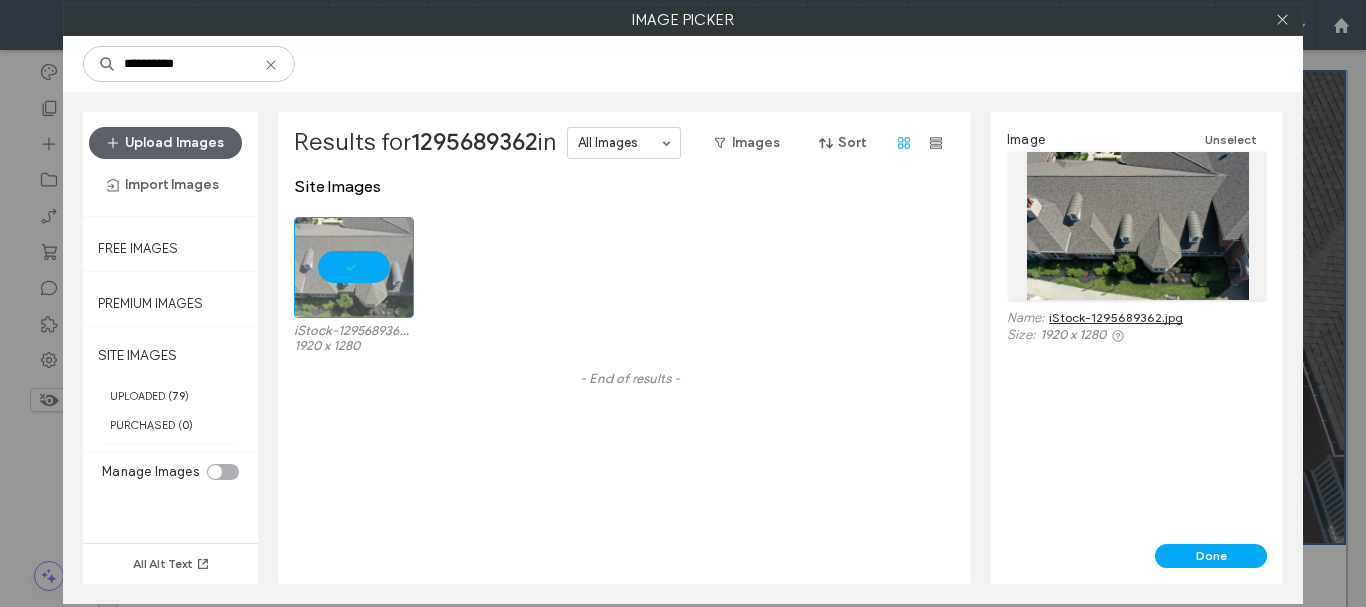 drag, startPoint x: 1104, startPoint y: 308, endPoint x: 1160, endPoint y: 316, distance: 56.568542 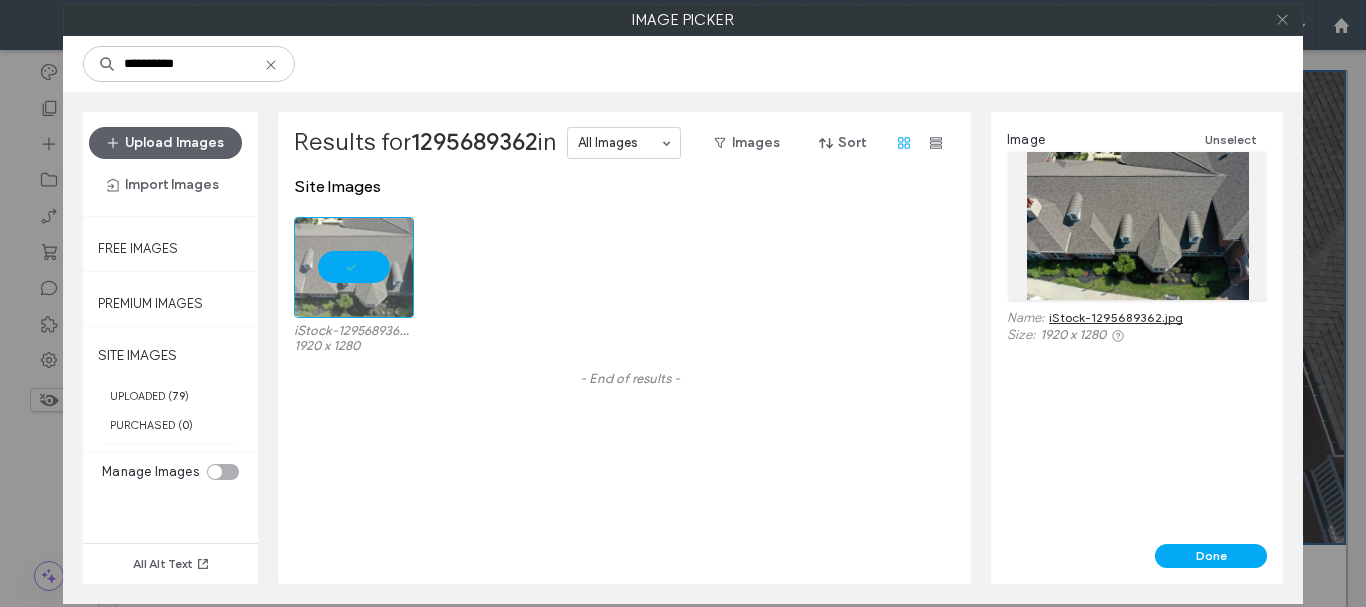 click 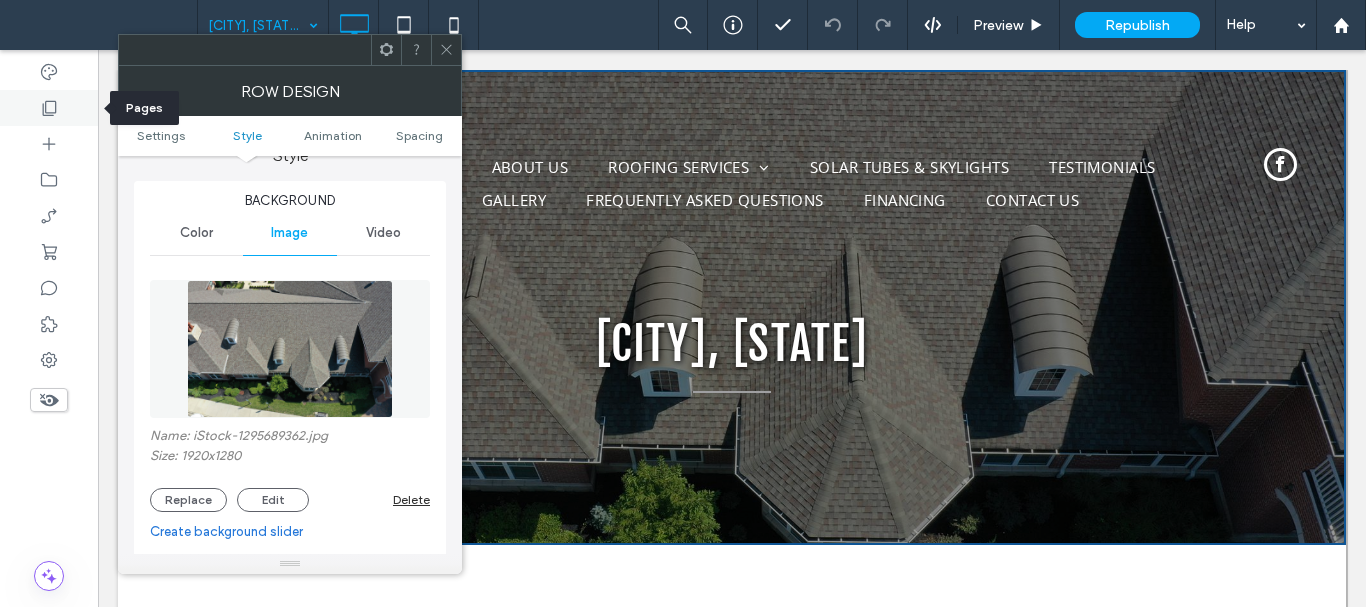 click 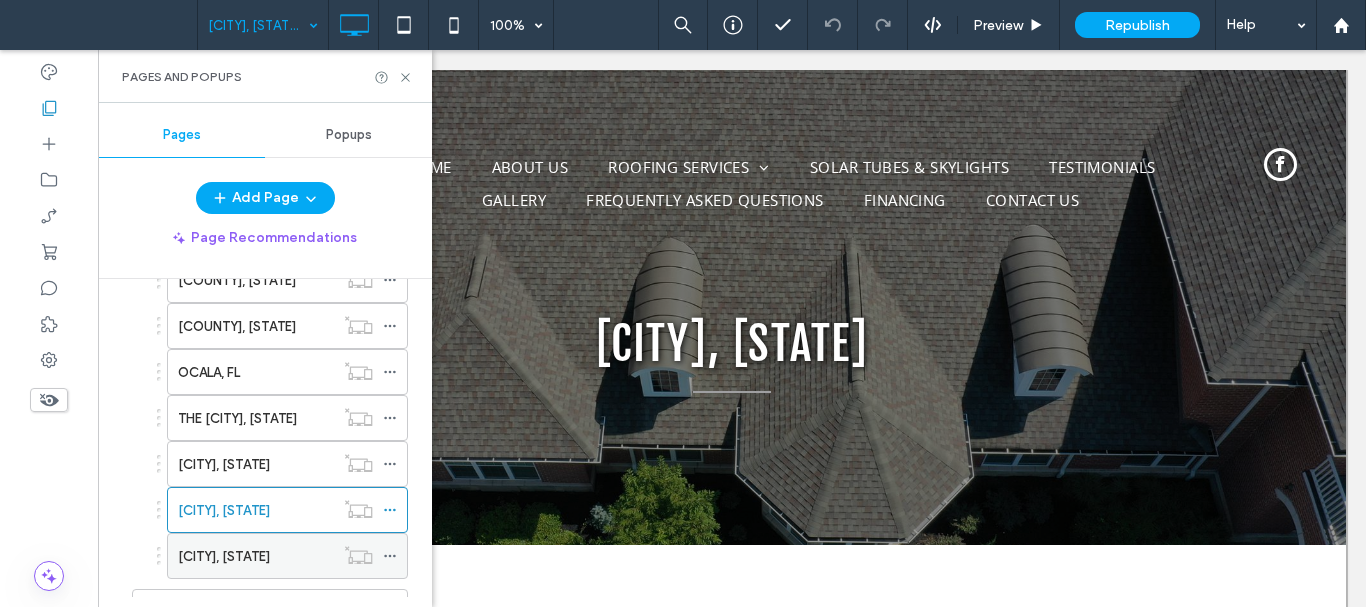 scroll, scrollTop: 900, scrollLeft: 0, axis: vertical 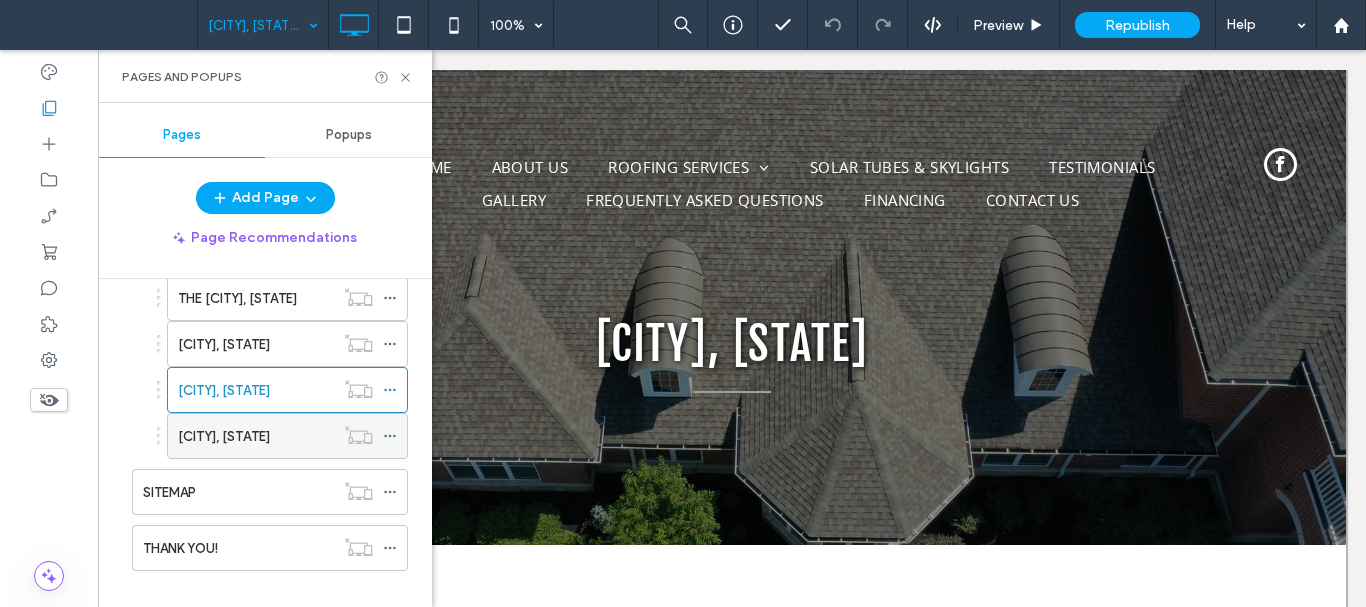 click on "[CITY], [STATE]" at bounding box center [224, 436] 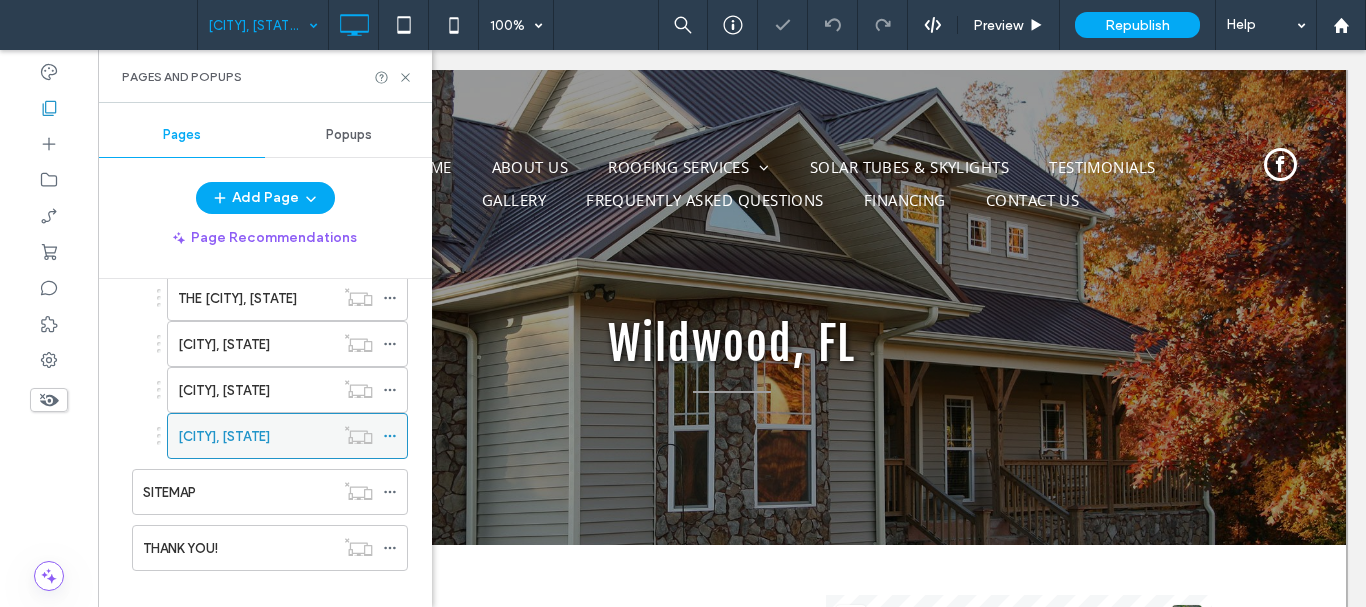 scroll, scrollTop: 0, scrollLeft: 0, axis: both 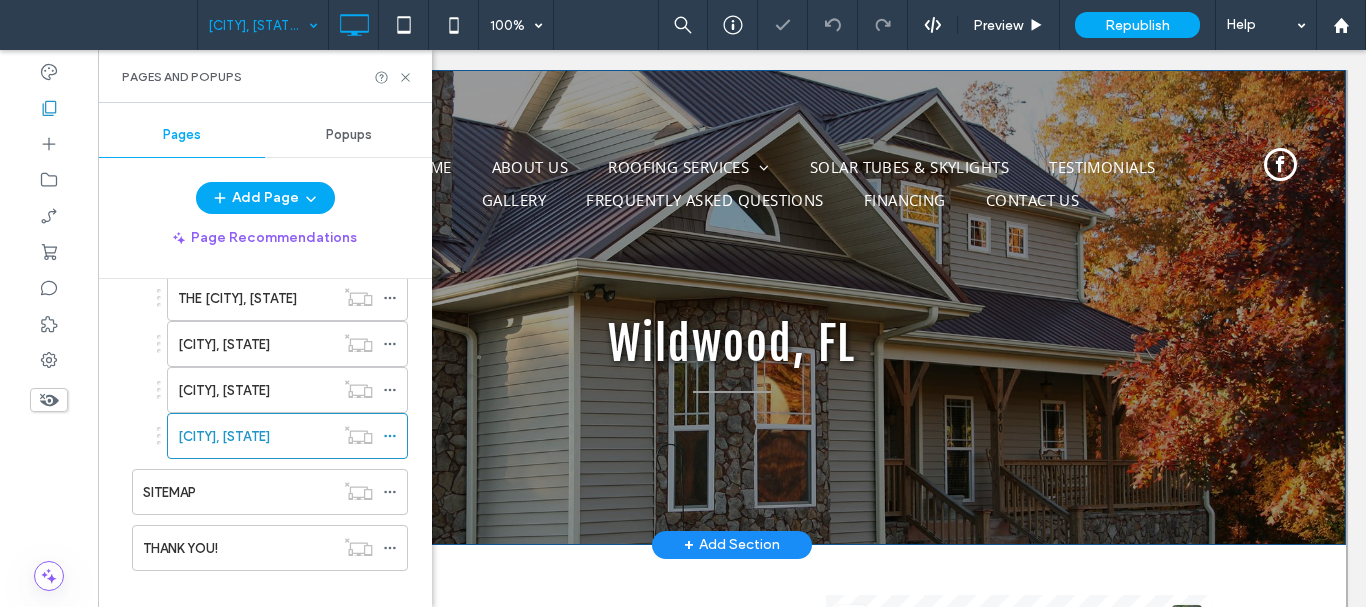 click on "[CITY], [STATE]
Click To Paste
Row + Add Section" at bounding box center (732, 307) 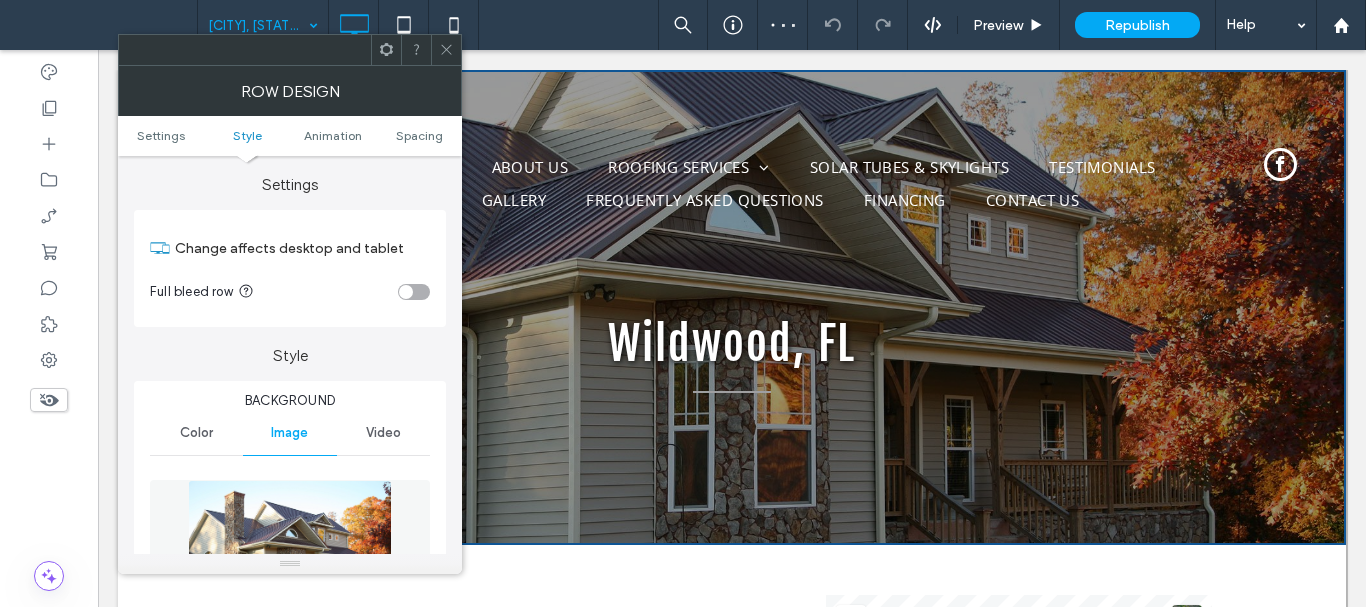 scroll, scrollTop: 400, scrollLeft: 0, axis: vertical 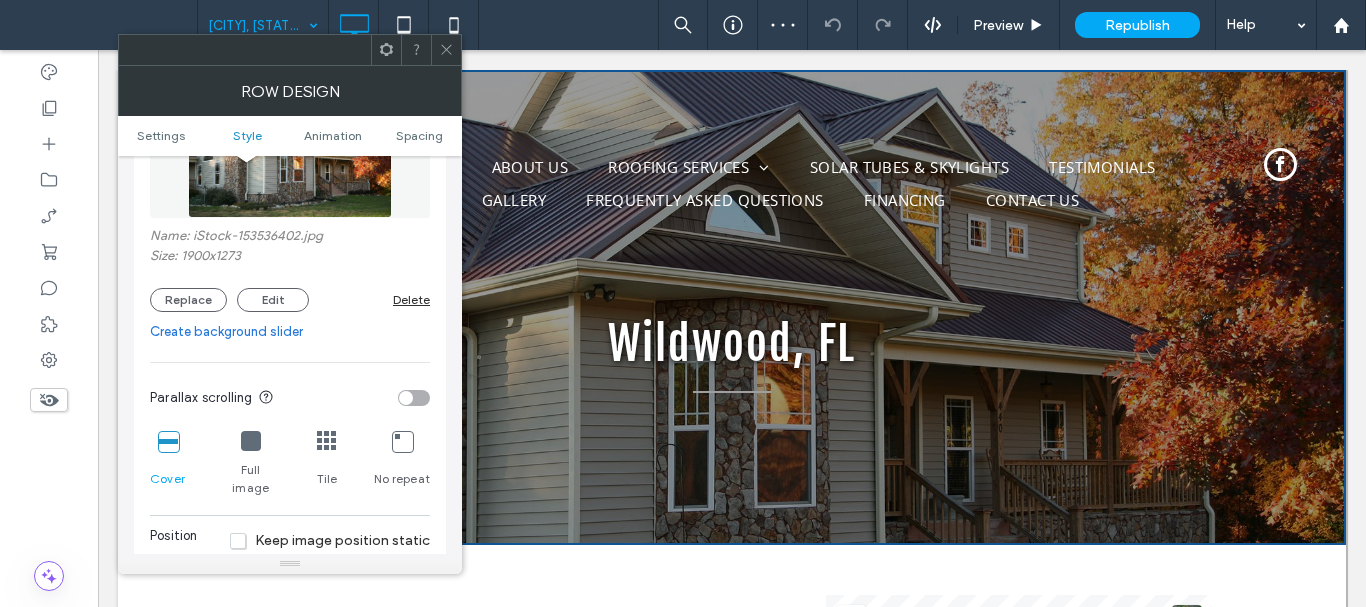 click on "Name: iStock-153536402.jpg" at bounding box center [290, 238] 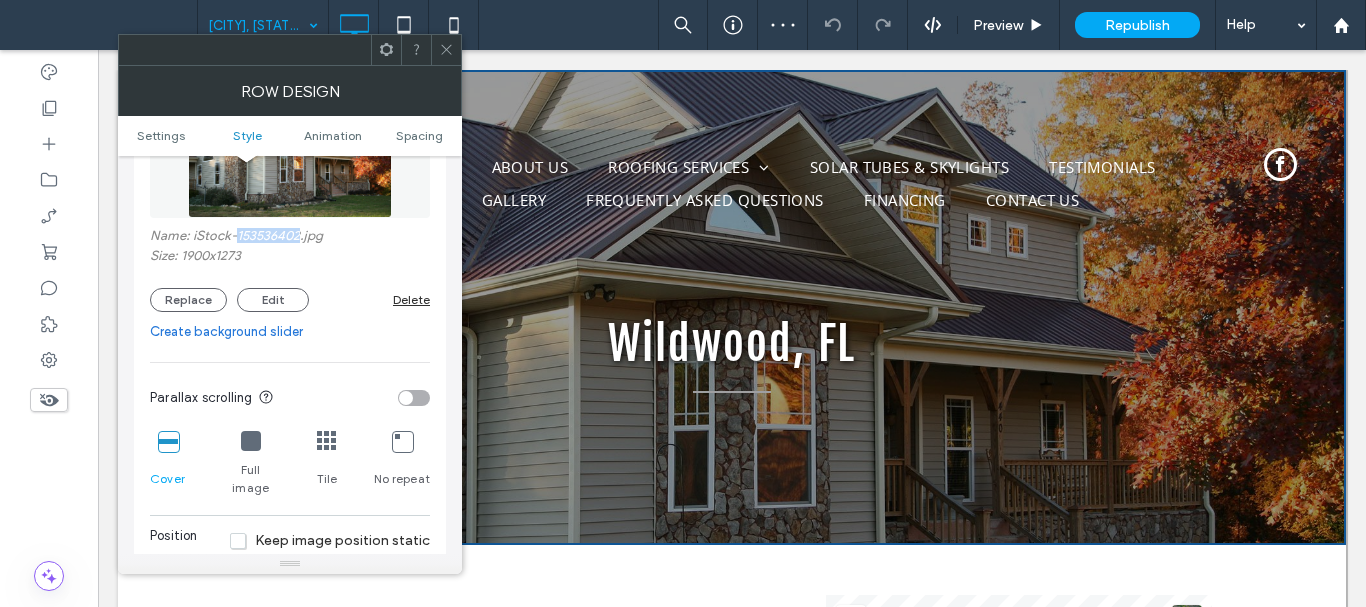 click on "Name: iStock-153536402.jpg" at bounding box center [290, 238] 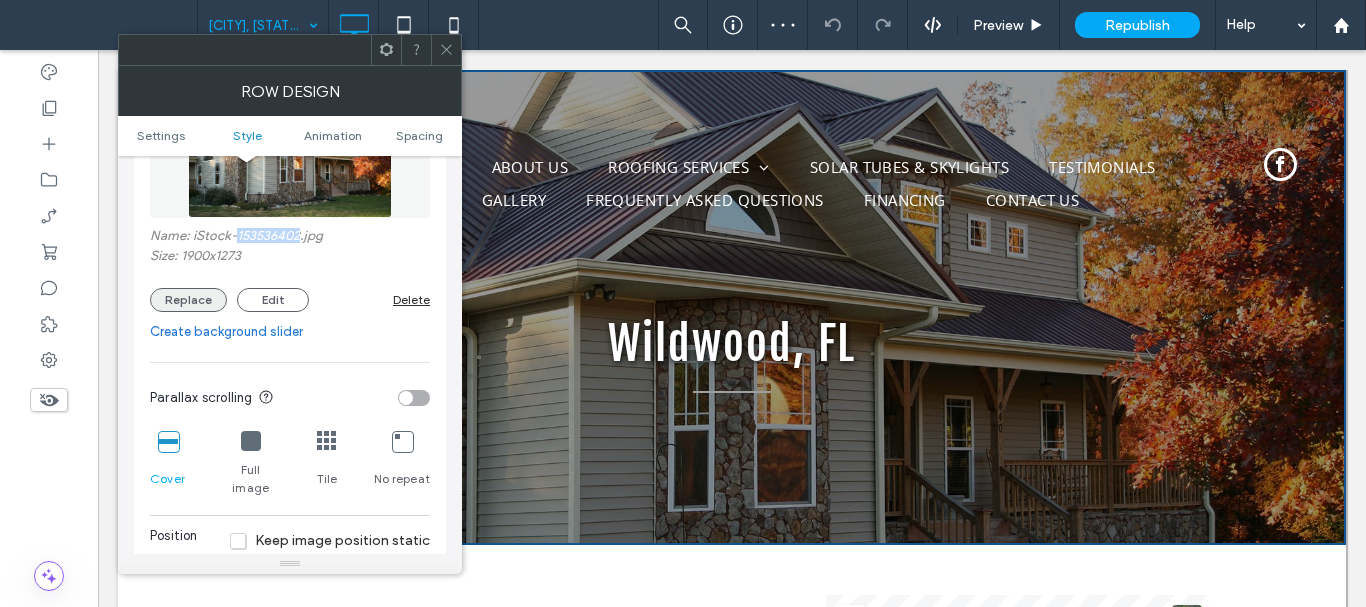 copy on "[NUMBER]" 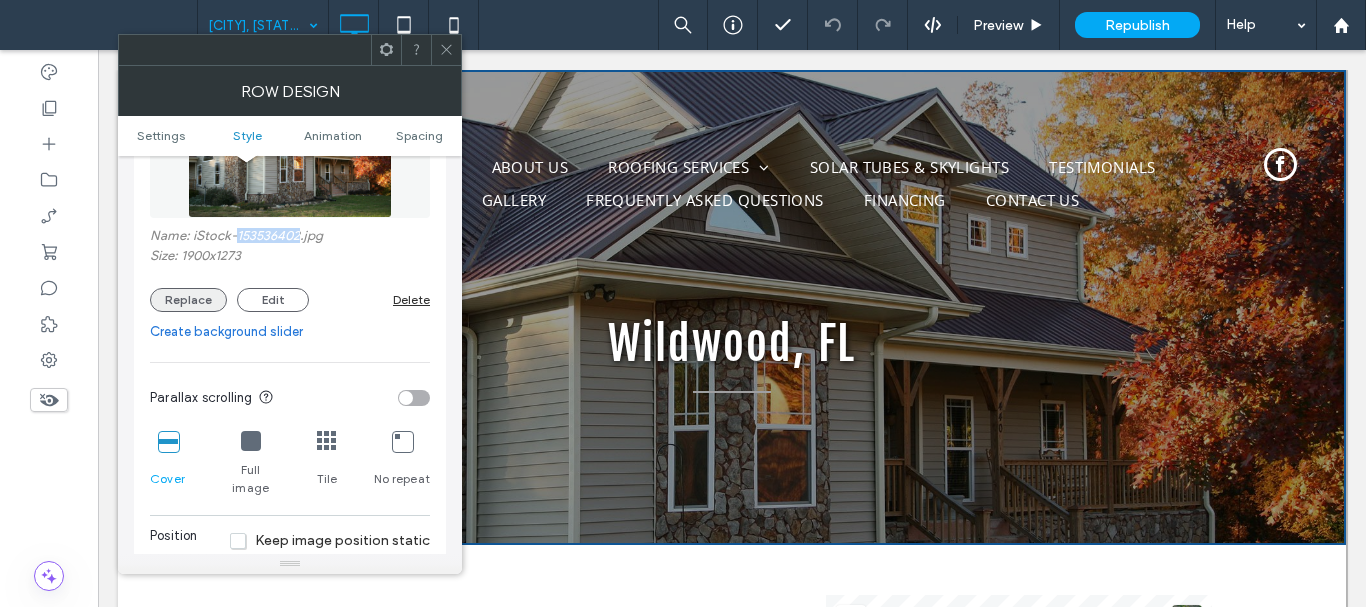 click on "Replace" at bounding box center (188, 300) 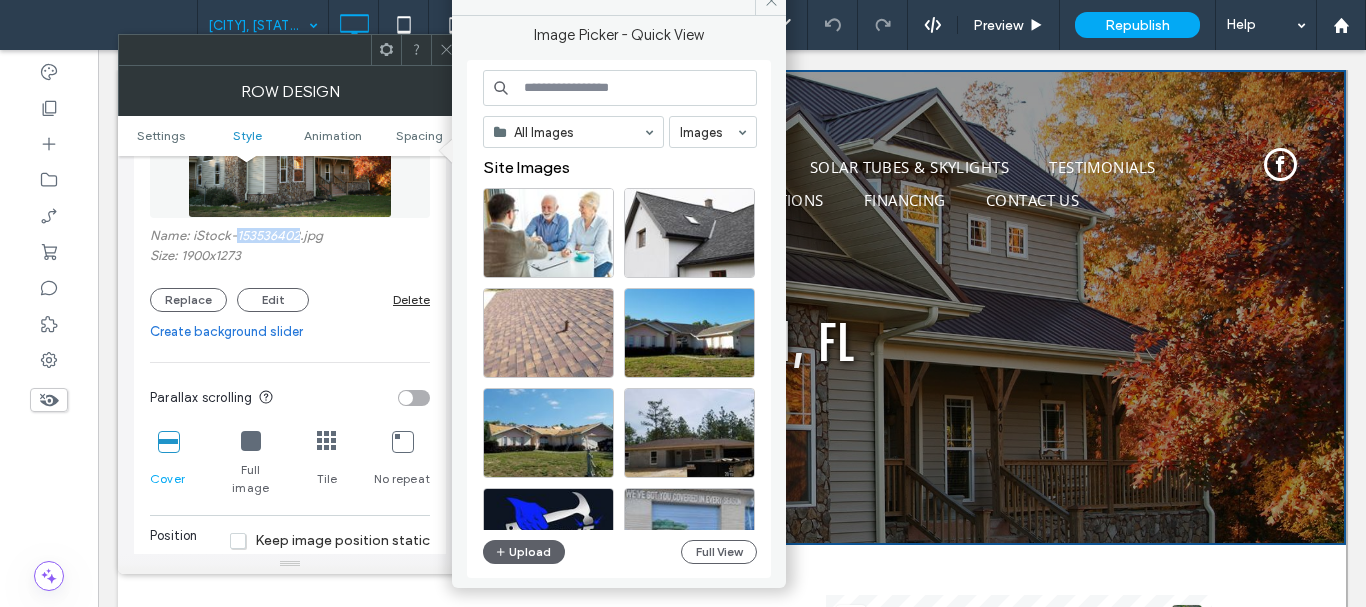 type 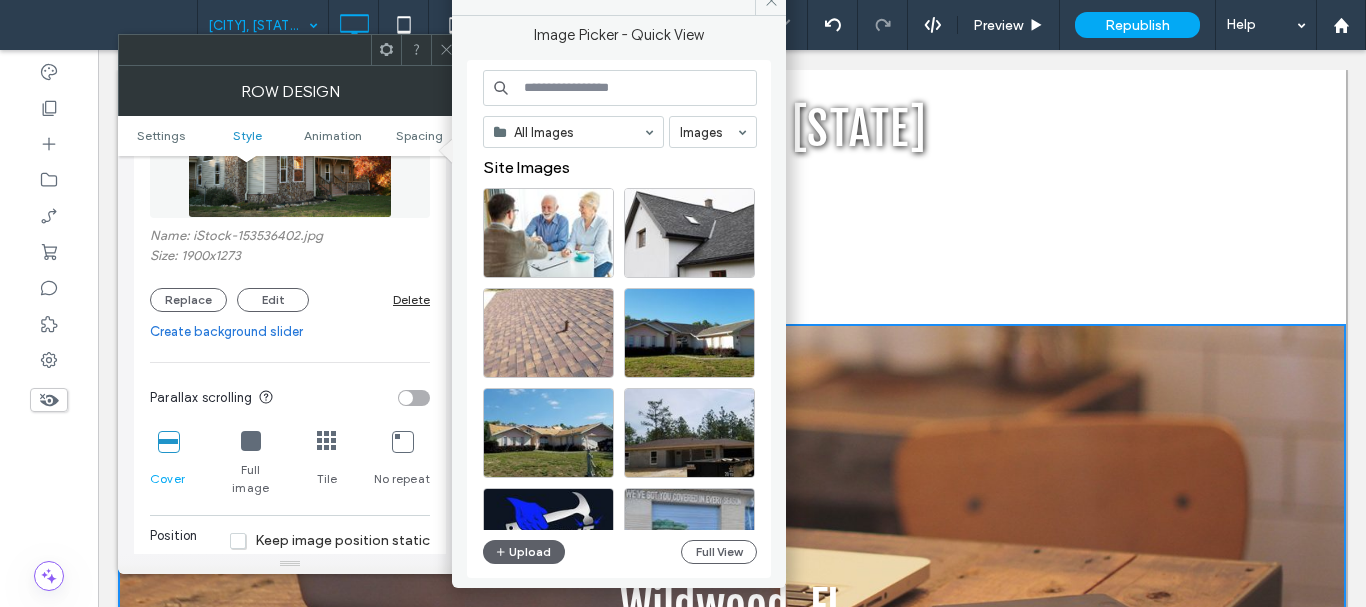 click at bounding box center [620, 88] 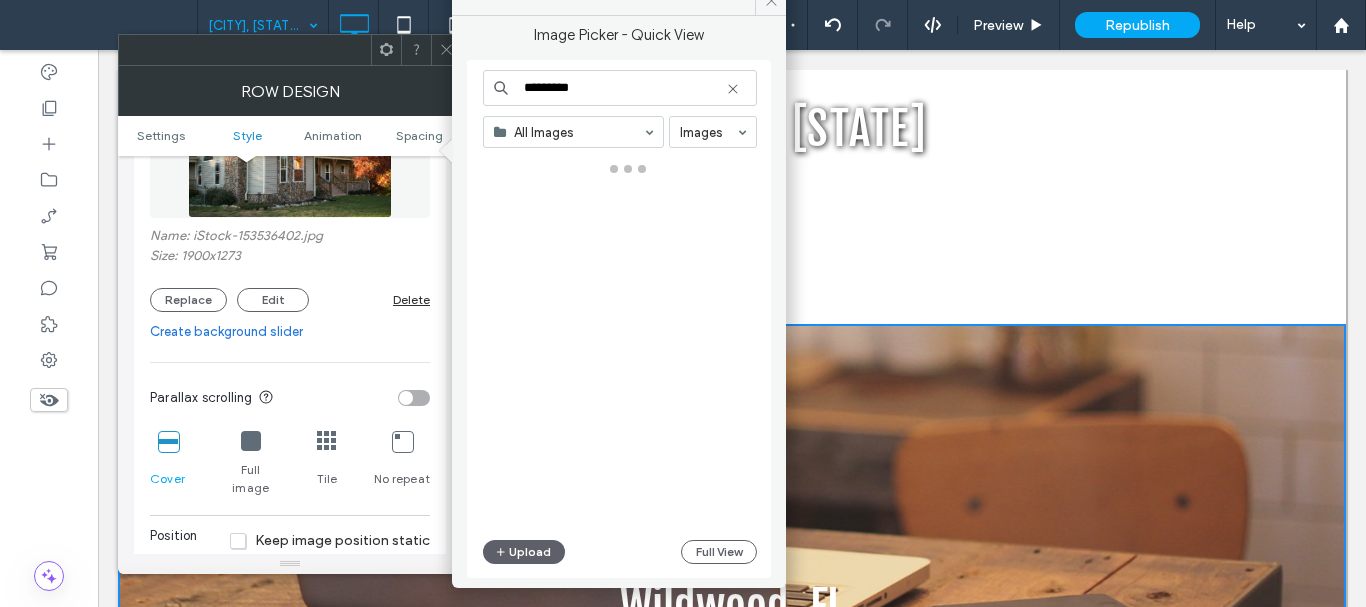 type on "*********" 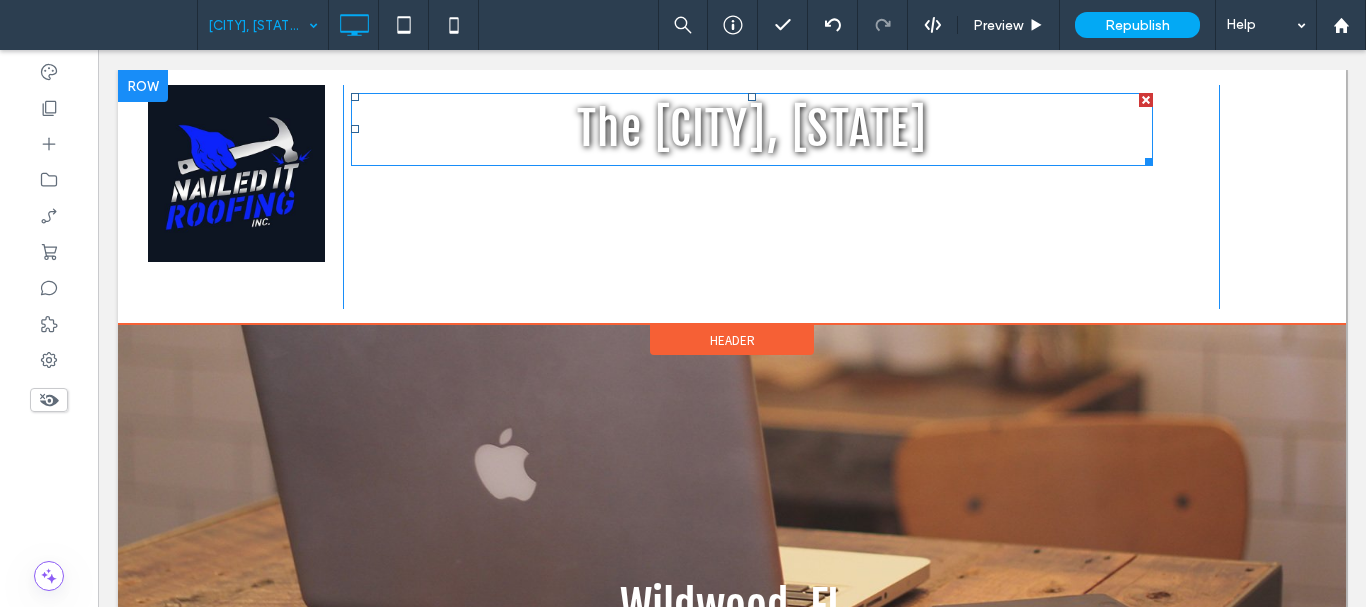 click at bounding box center (1146, 100) 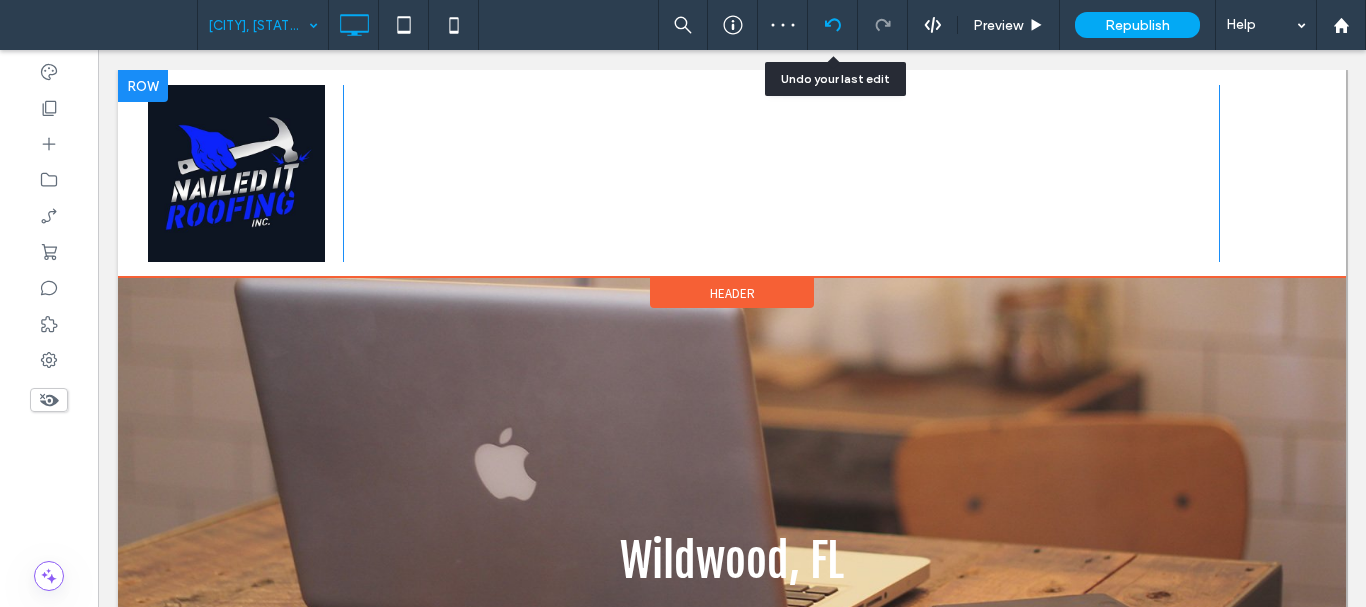 click 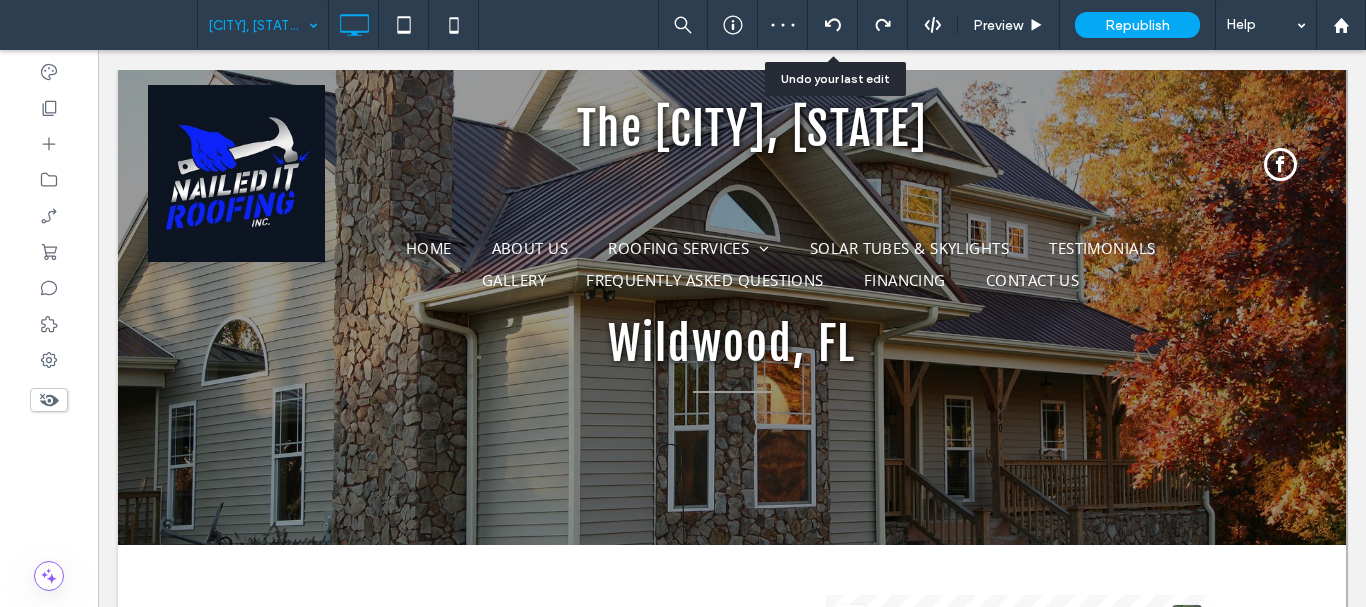 scroll, scrollTop: 0, scrollLeft: 0, axis: both 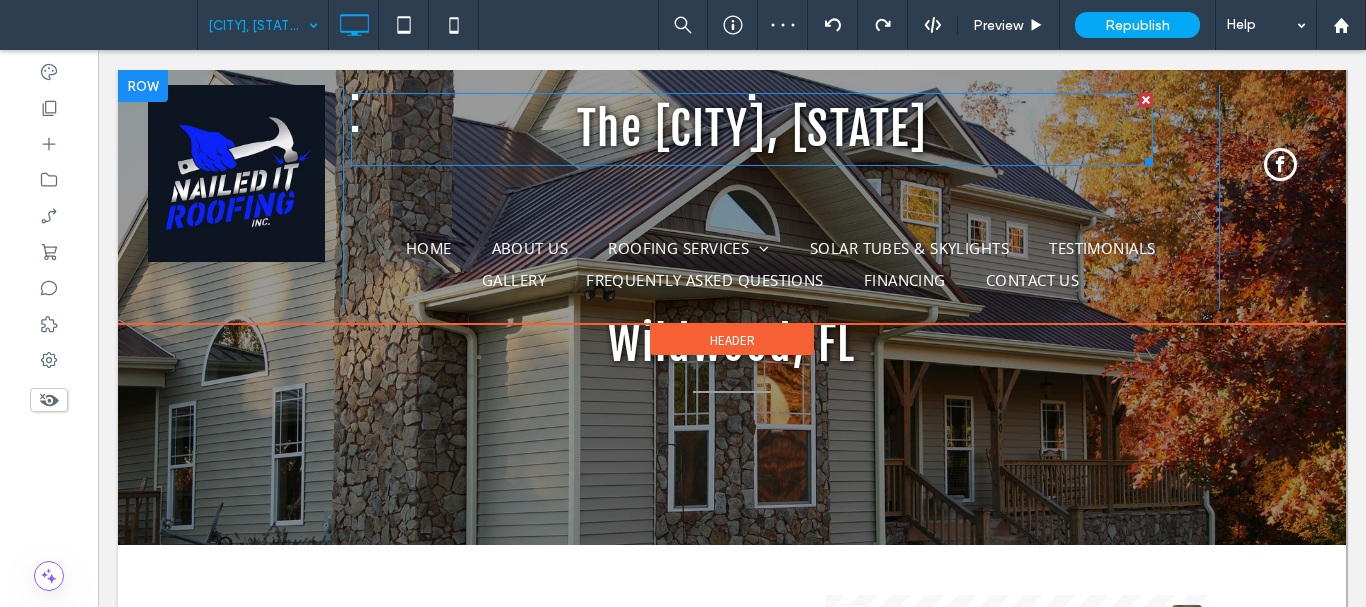 click at bounding box center [1146, 100] 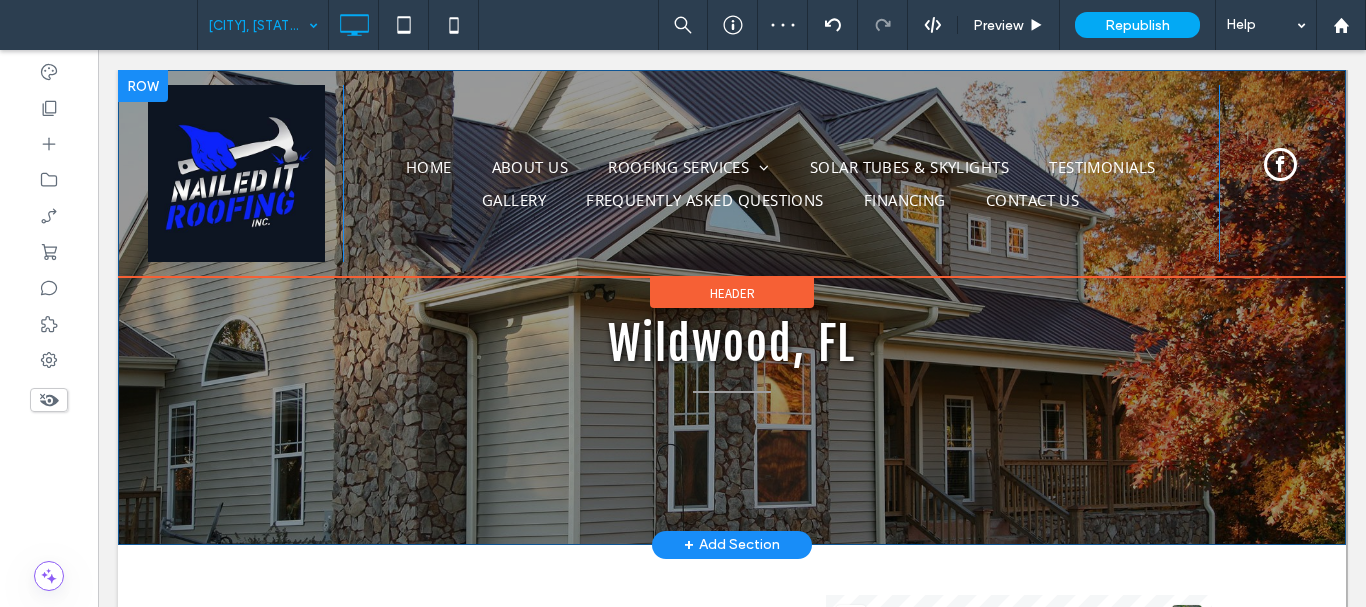 click on "[CITY], [STATE]
Click To Paste
Row + Add Section" at bounding box center (732, 307) 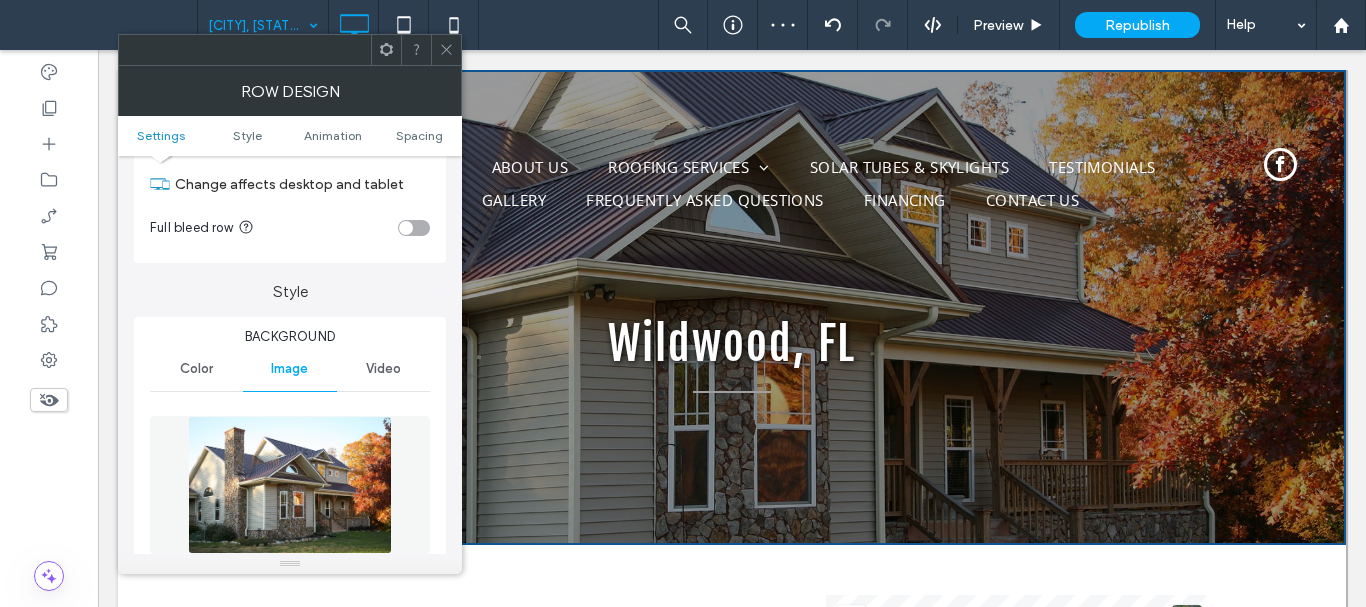 click at bounding box center [290, 485] 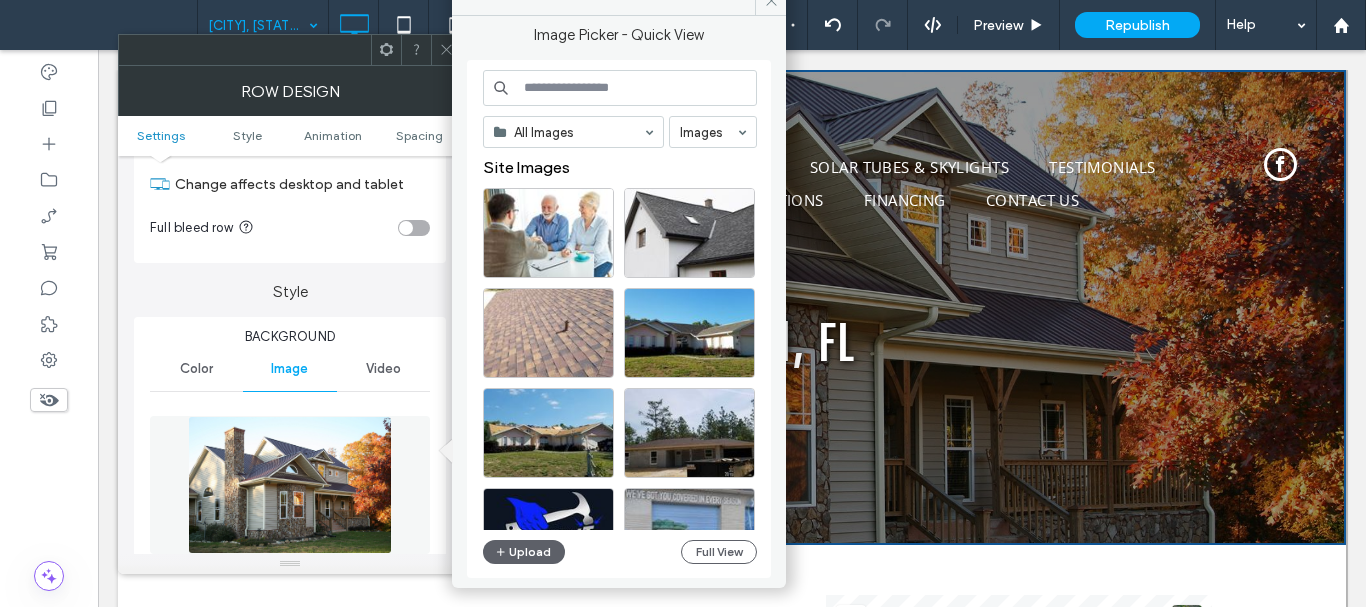 scroll, scrollTop: 100, scrollLeft: 0, axis: vertical 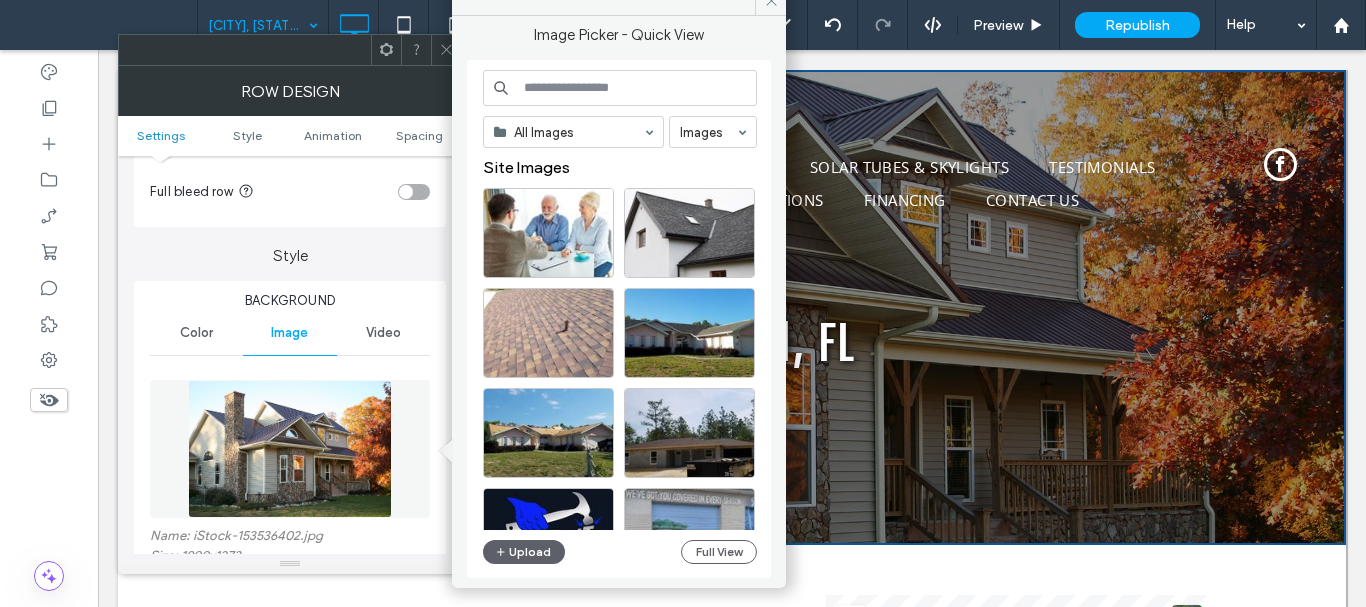 click at bounding box center (620, 88) 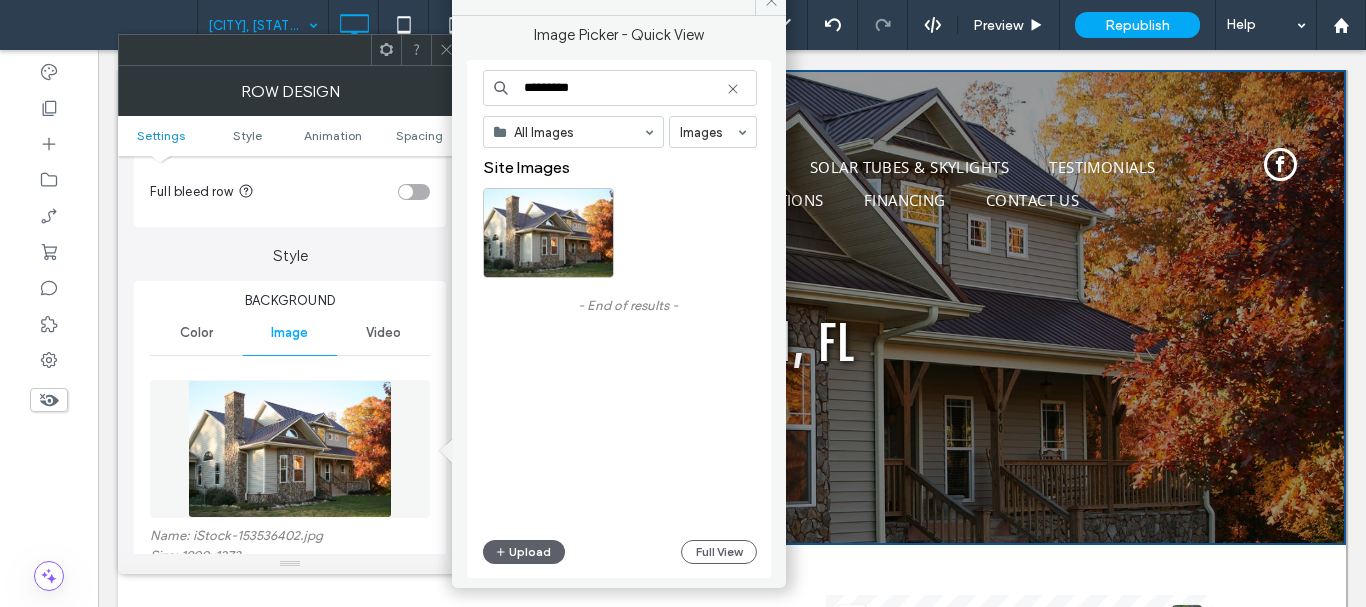 type on "*********" 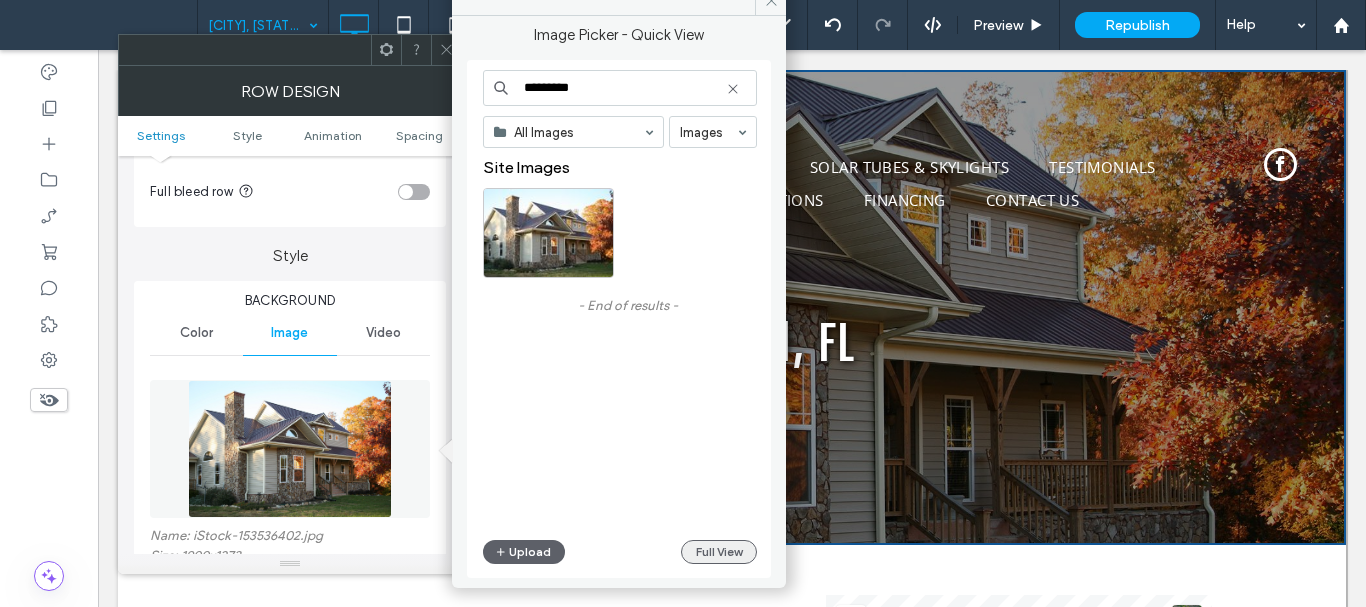 click on "Full View" at bounding box center [719, 552] 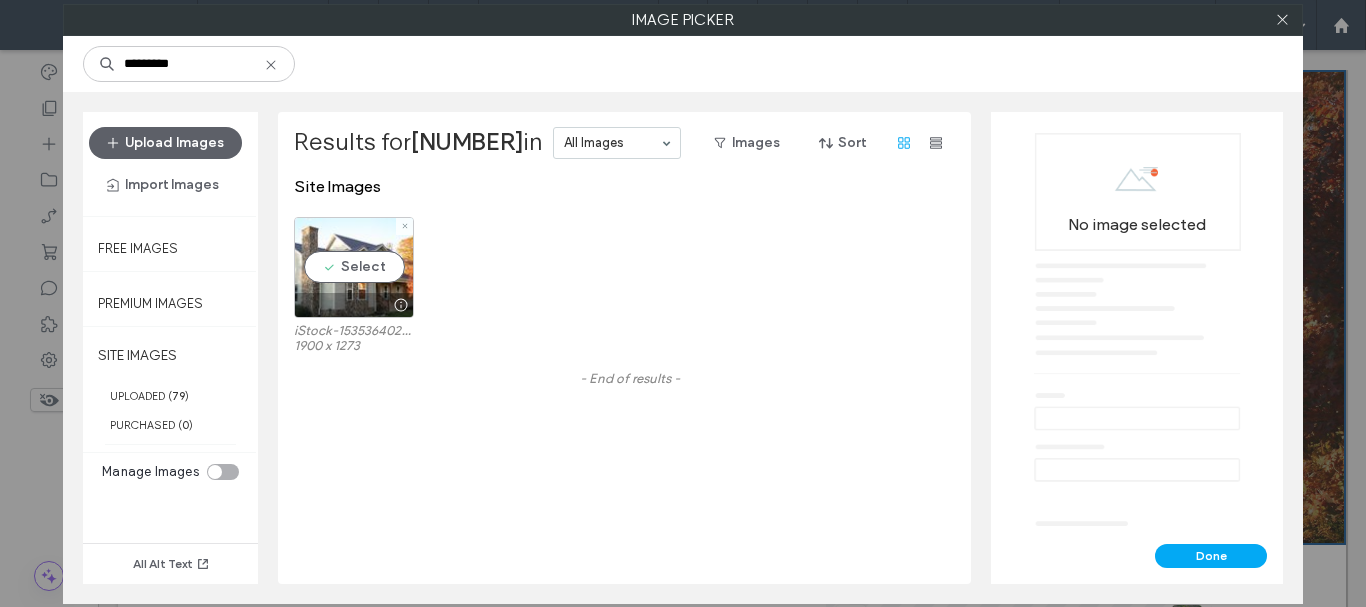 click on "iStock-153536402.jpg" at bounding box center (354, 330) 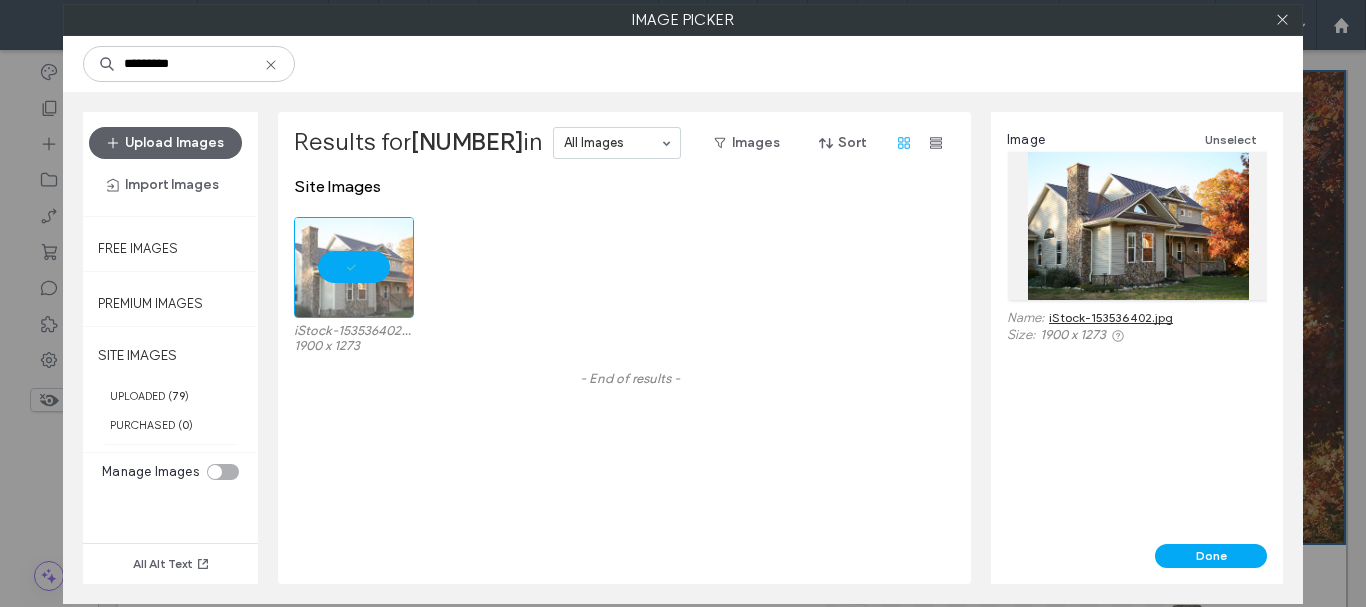 click on "iStock-153536402.jpg" at bounding box center (1111, 317) 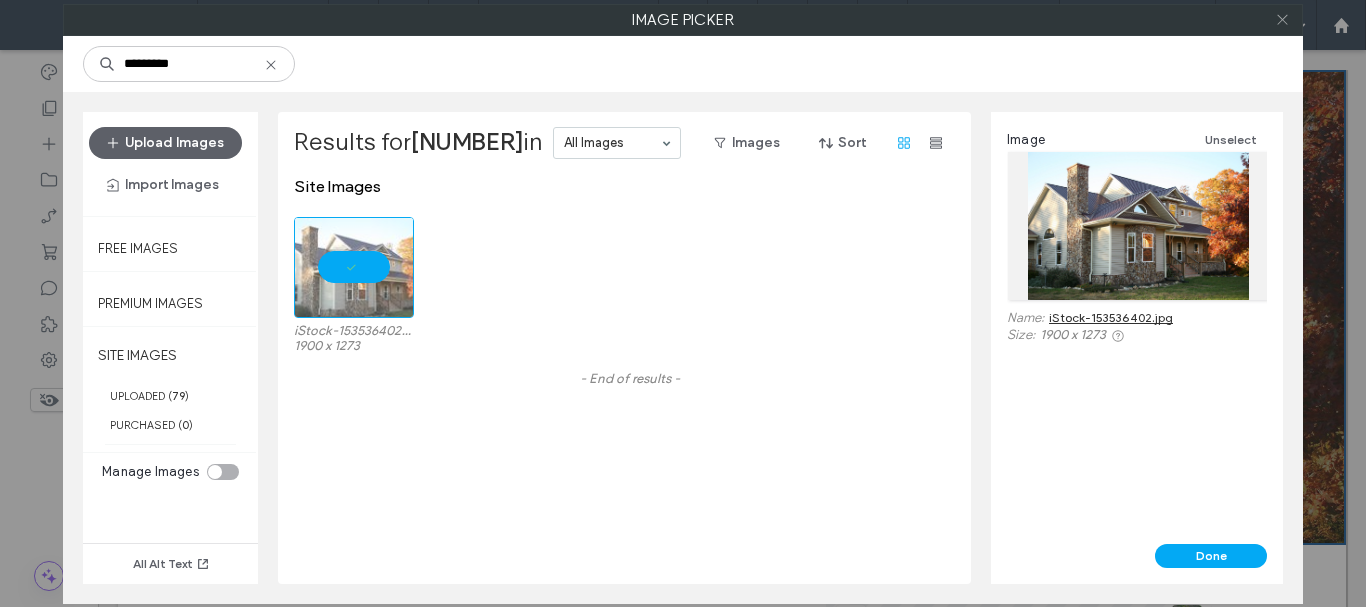 click 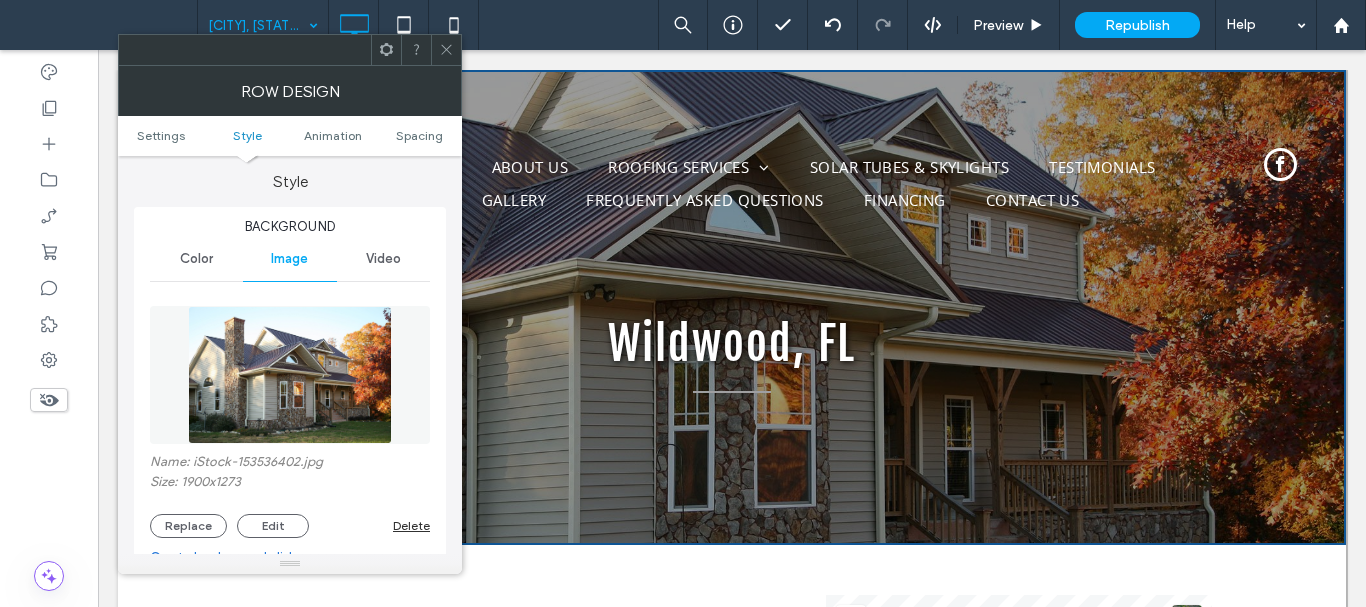 scroll, scrollTop: 500, scrollLeft: 0, axis: vertical 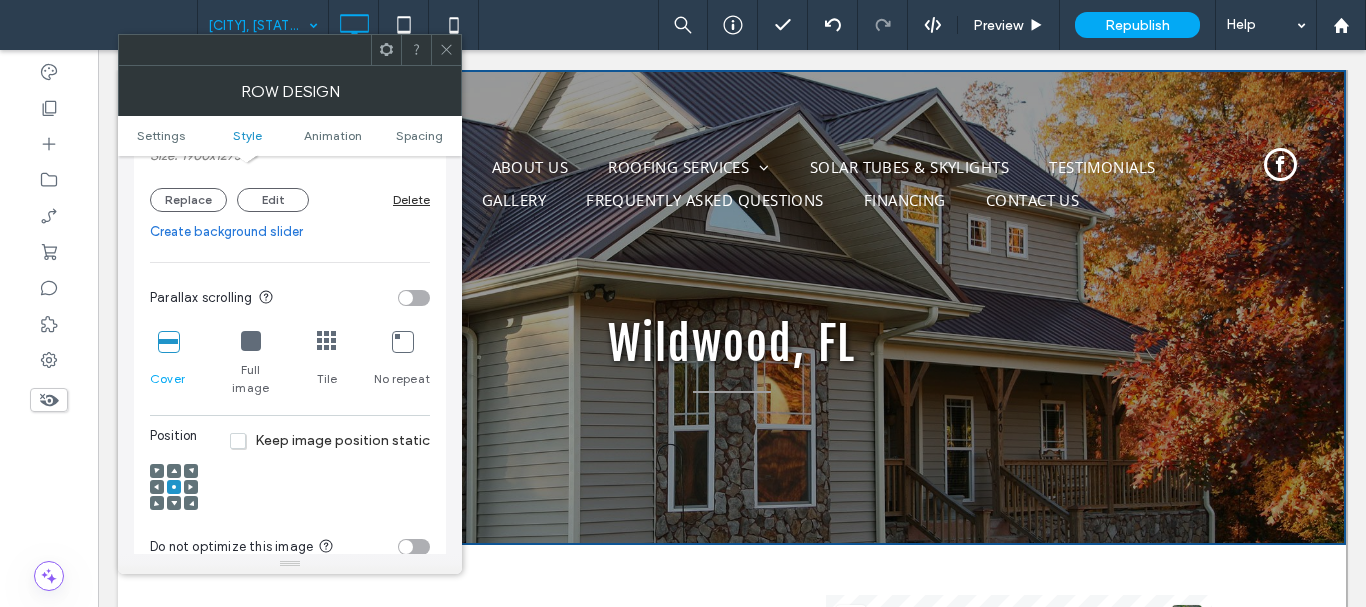 click 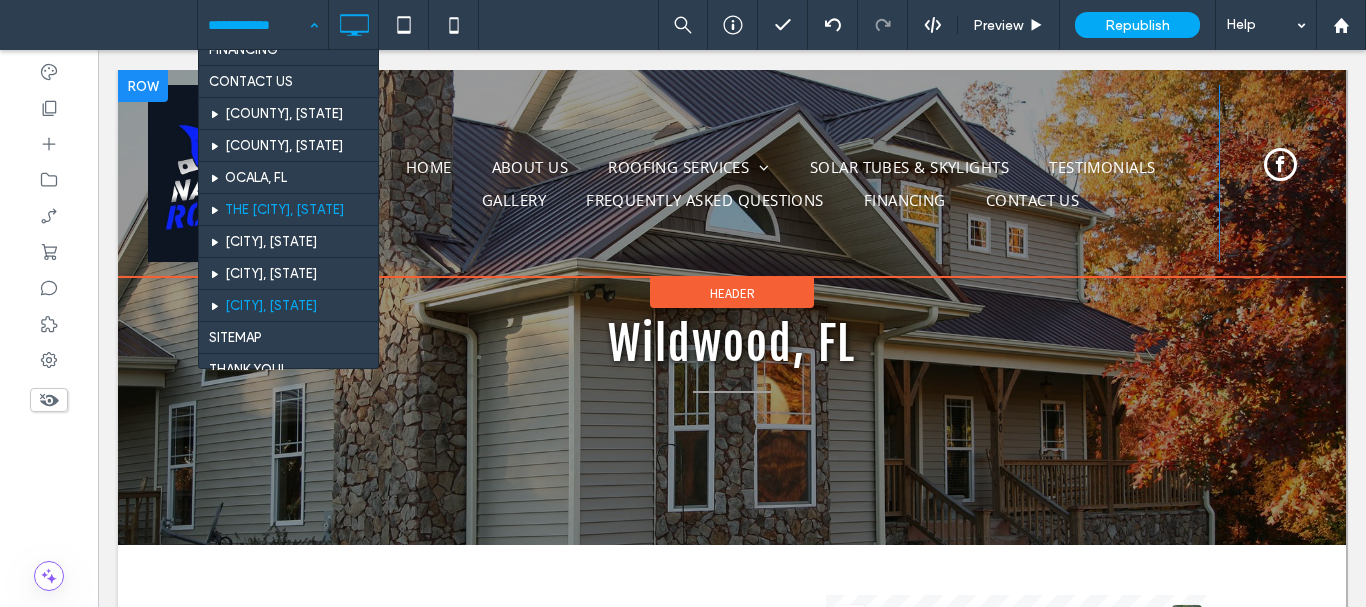 scroll, scrollTop: 430, scrollLeft: 0, axis: vertical 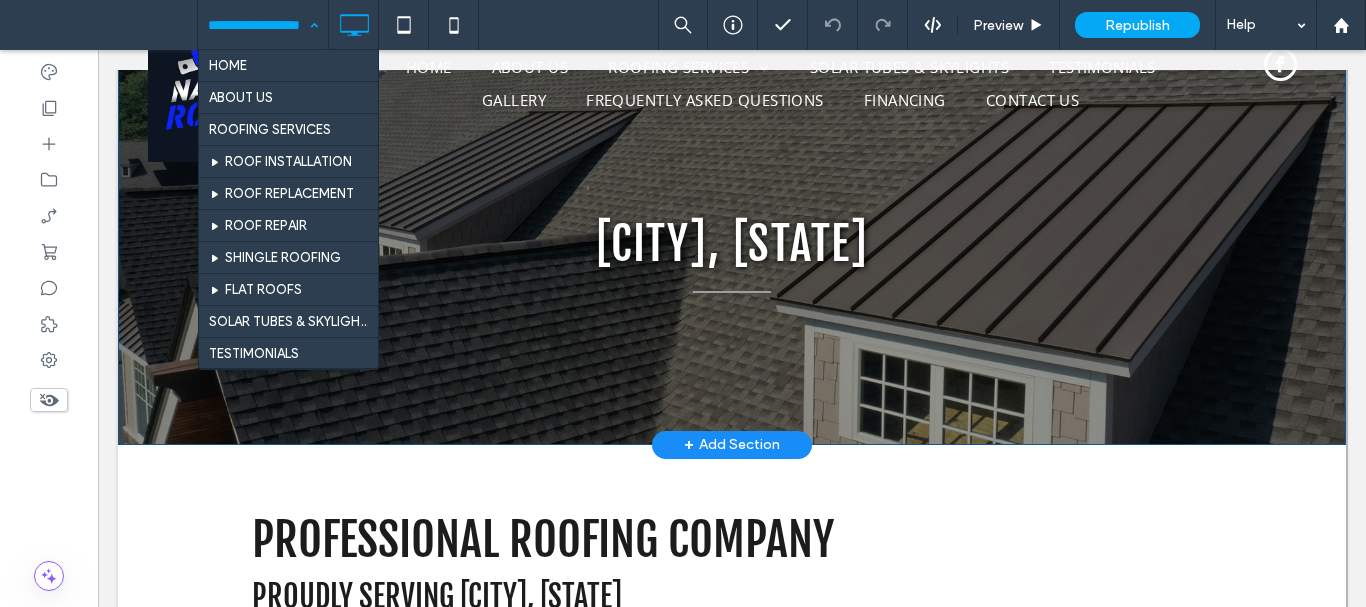 click on "[CITY], [STATE]
Click To Paste
Row + Add Section" at bounding box center [732, 207] 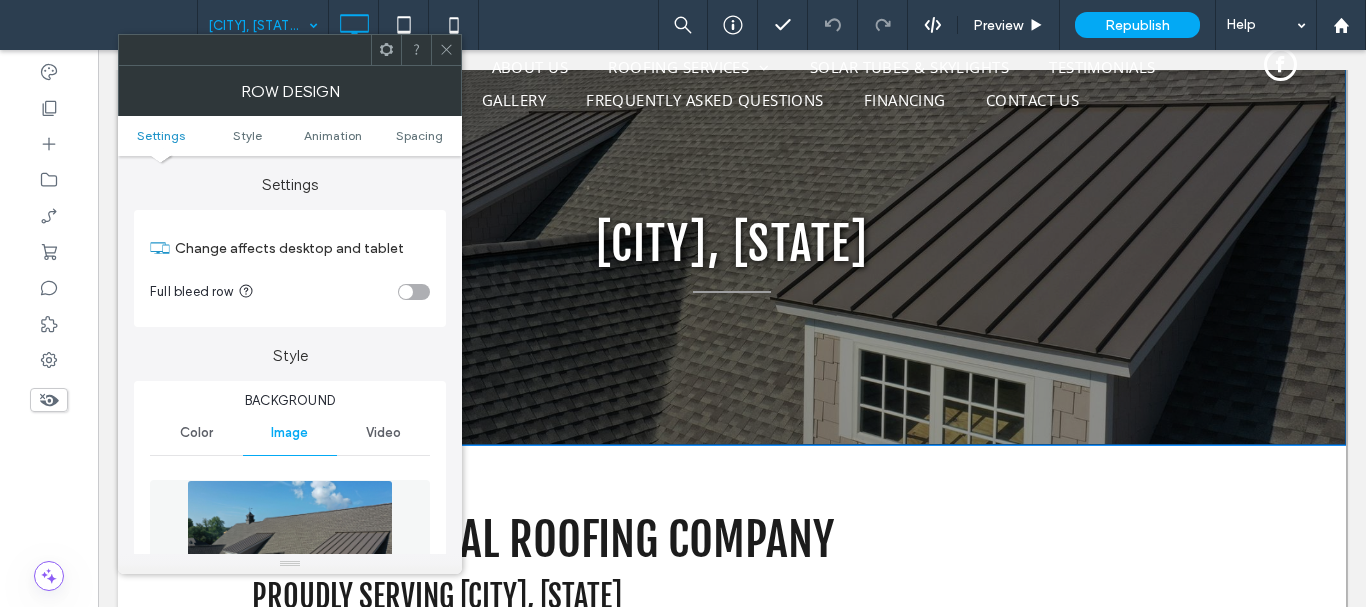 scroll, scrollTop: 0, scrollLeft: 0, axis: both 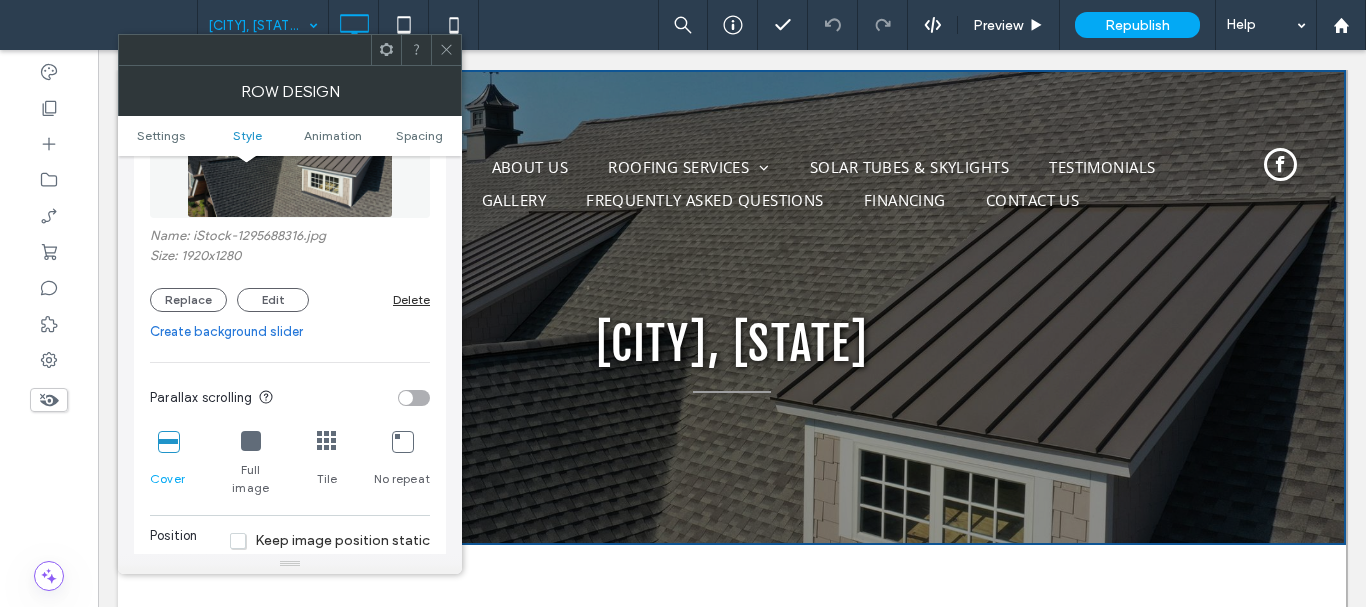 click on "Name: iStock-1295688316.jpg" at bounding box center (290, 238) 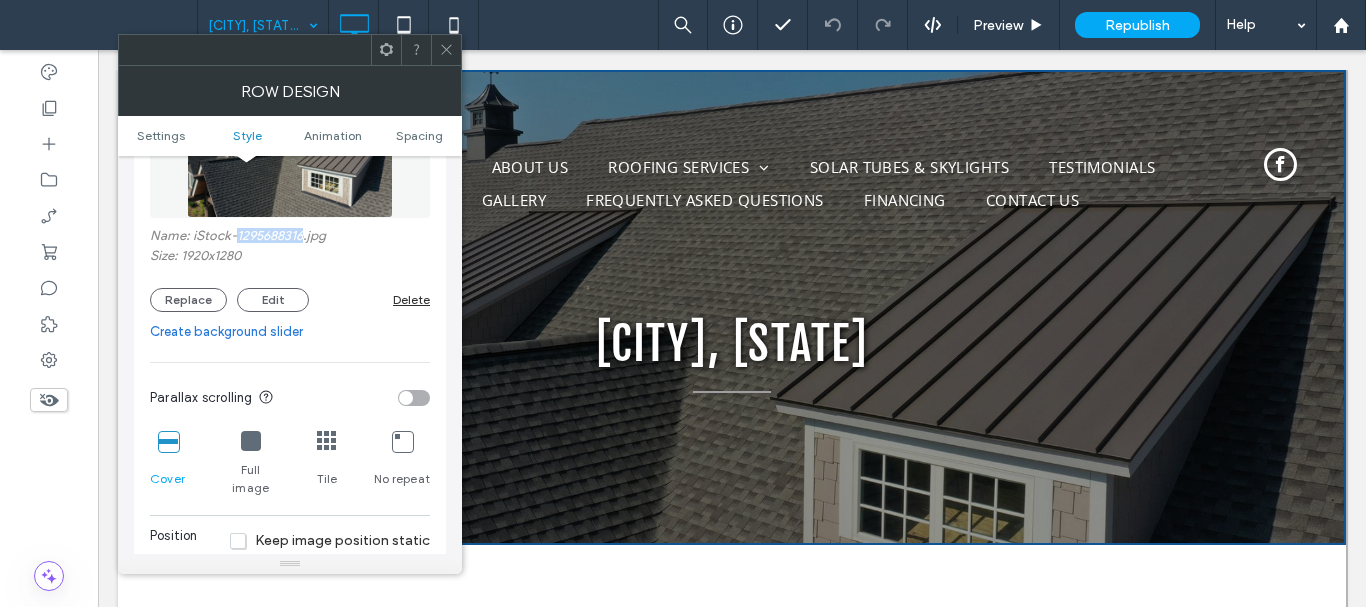 click on "Name: iStock-1295688316.jpg" at bounding box center [290, 238] 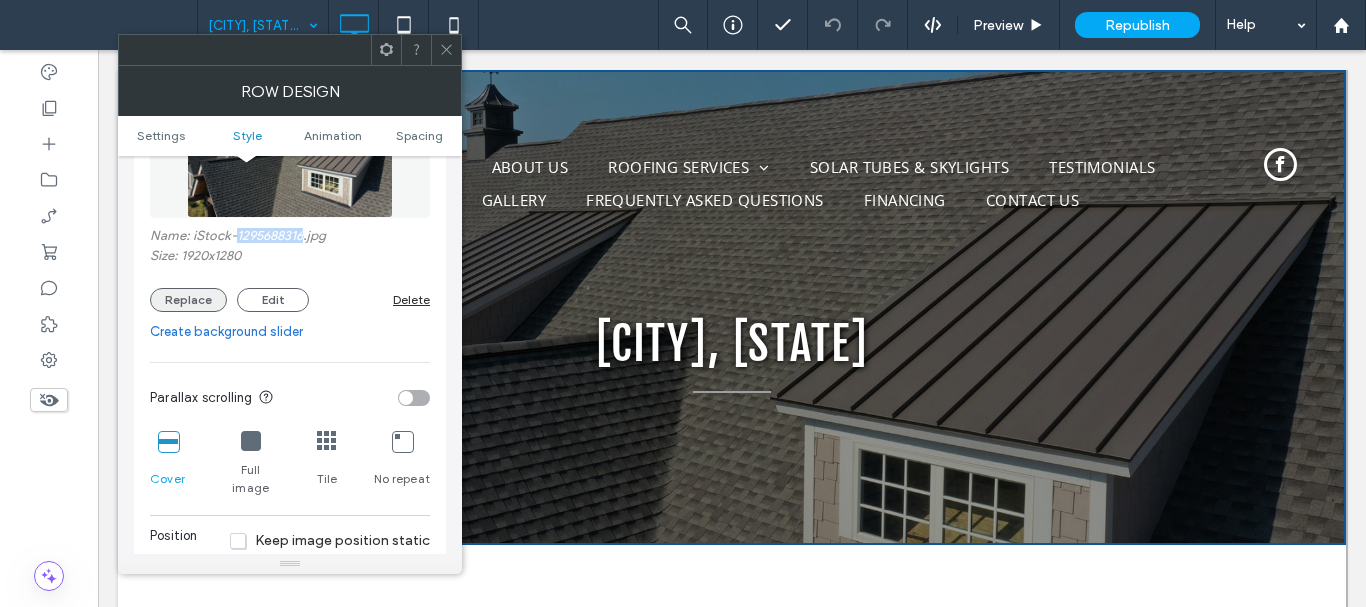 copy on "1295688316" 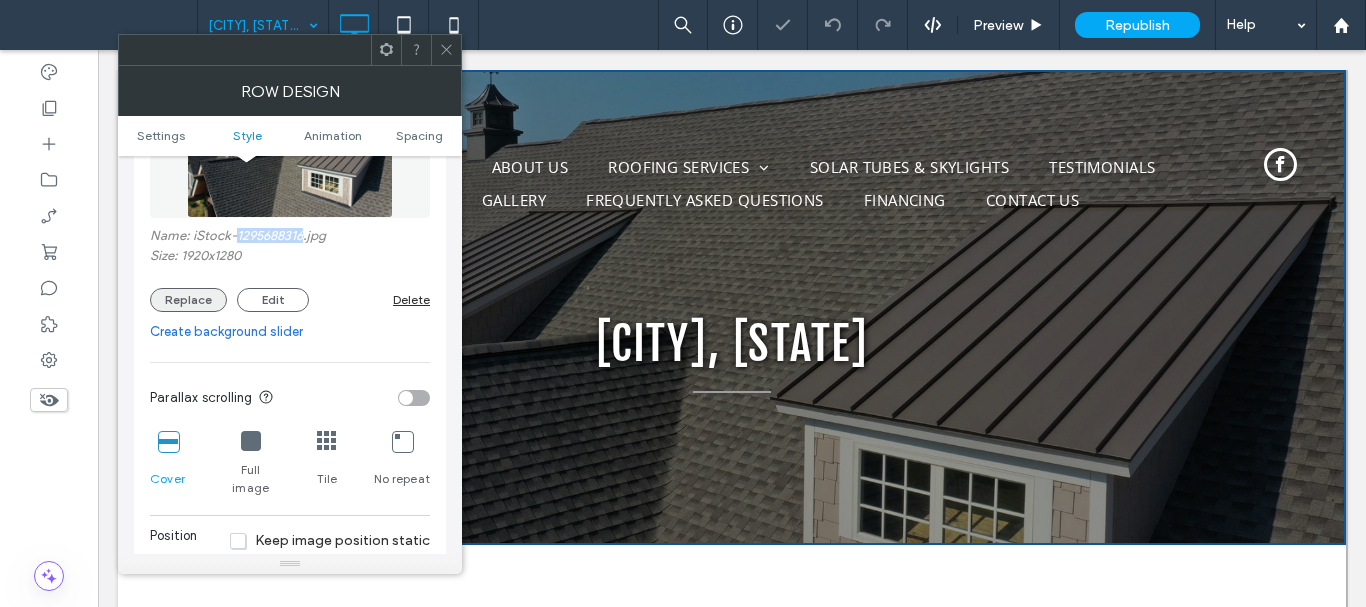 click on "Replace" at bounding box center (188, 300) 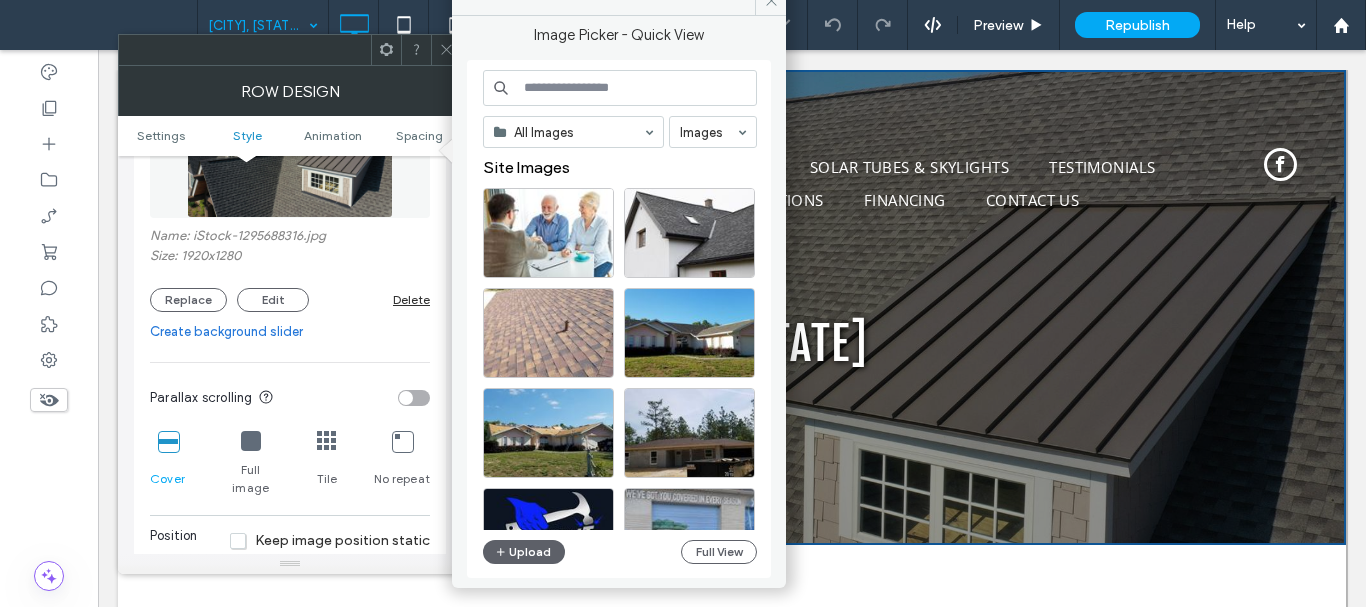 click at bounding box center [620, 88] 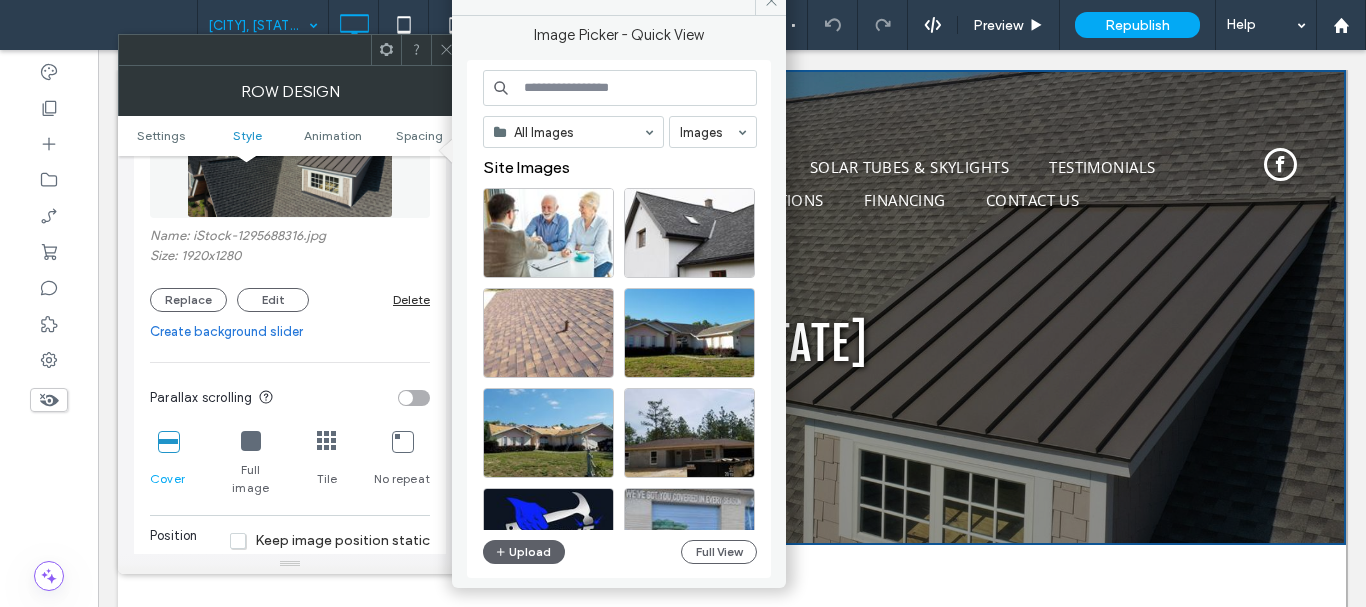 paste on "**********" 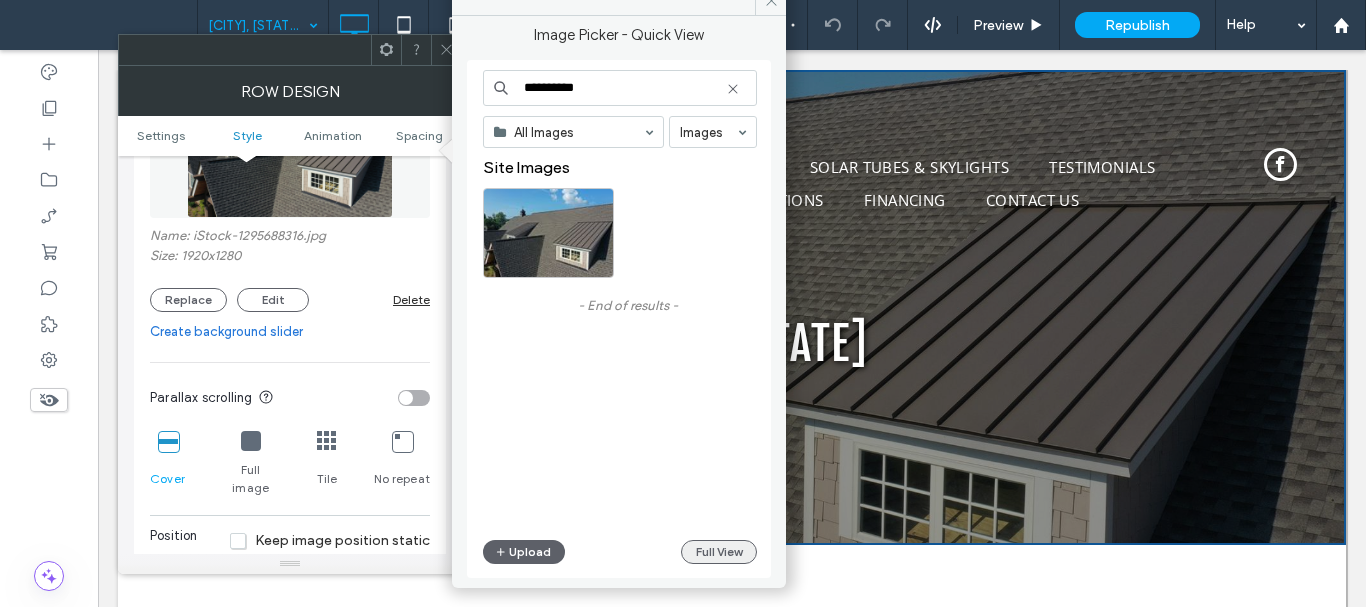 type on "**********" 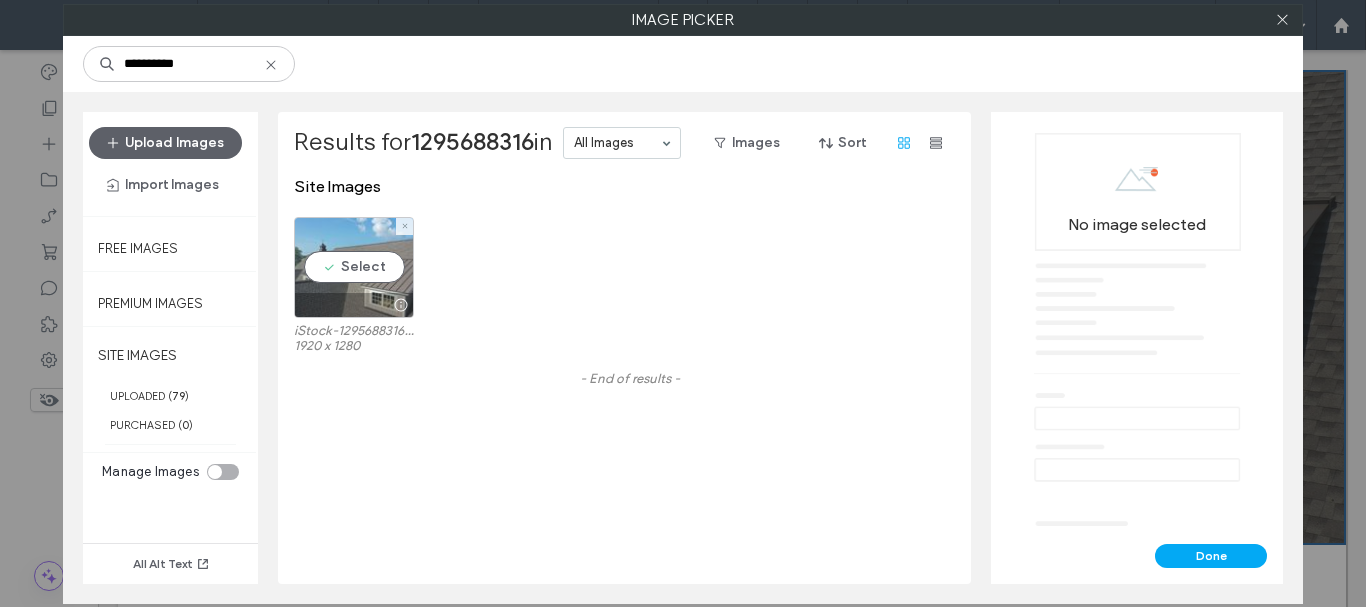 click at bounding box center [354, 305] 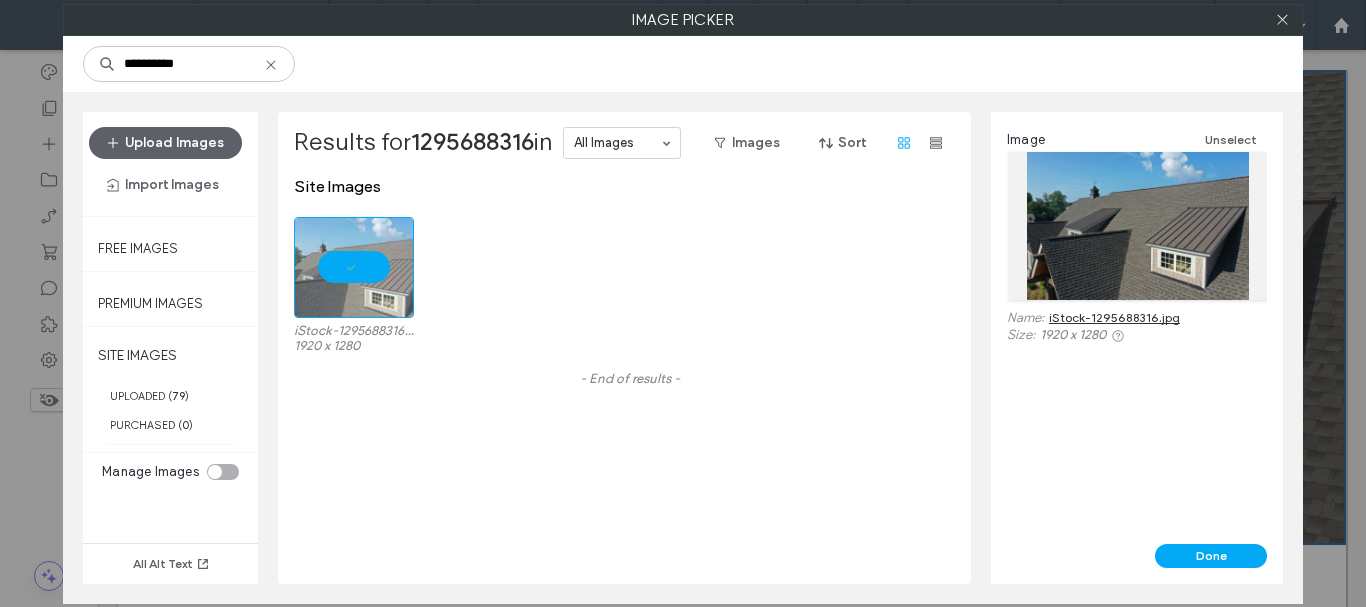 click on "iStock-1295688316.jpg" at bounding box center [1114, 317] 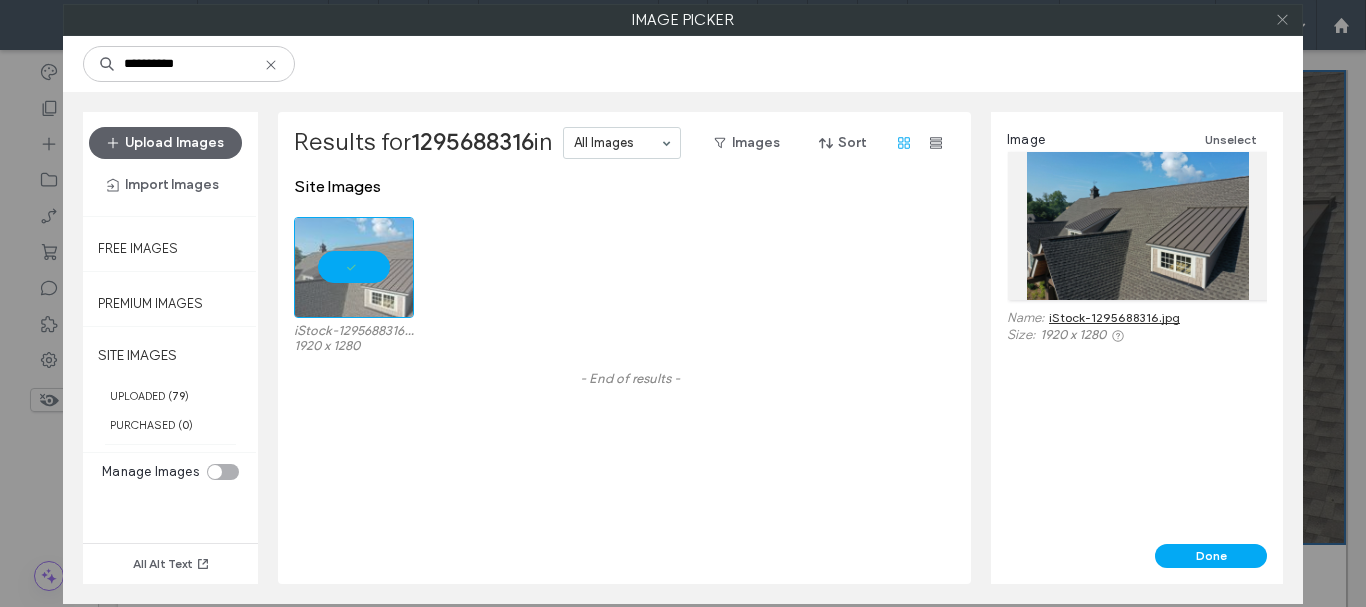 click 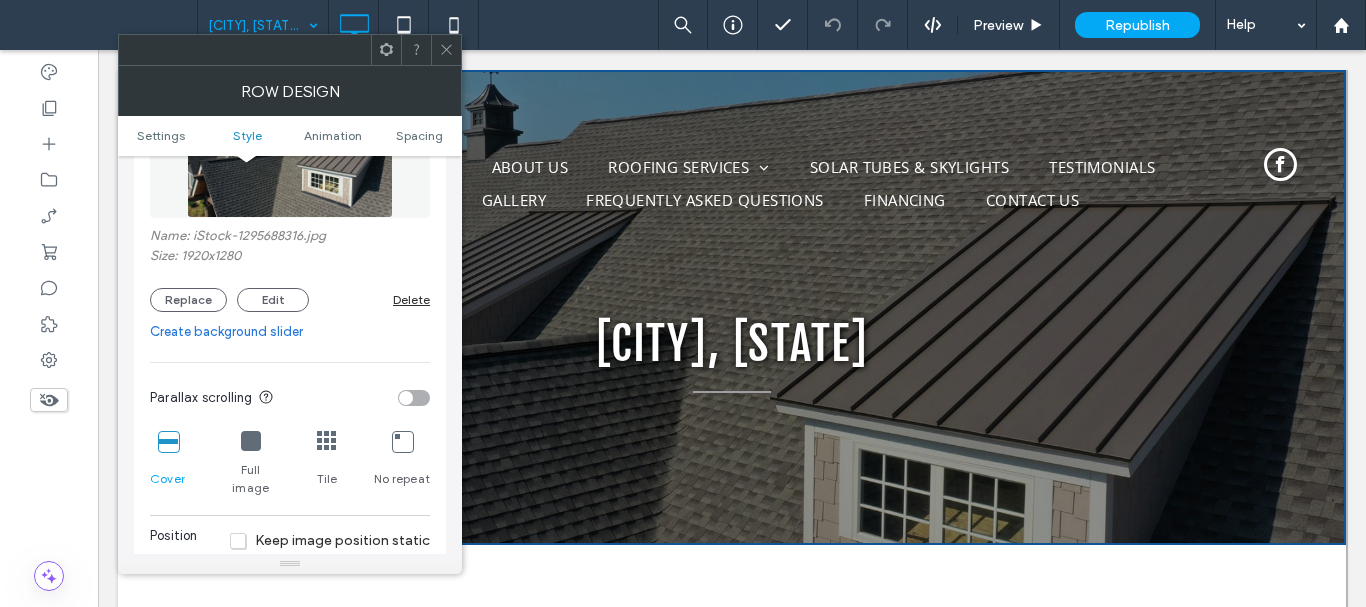 click 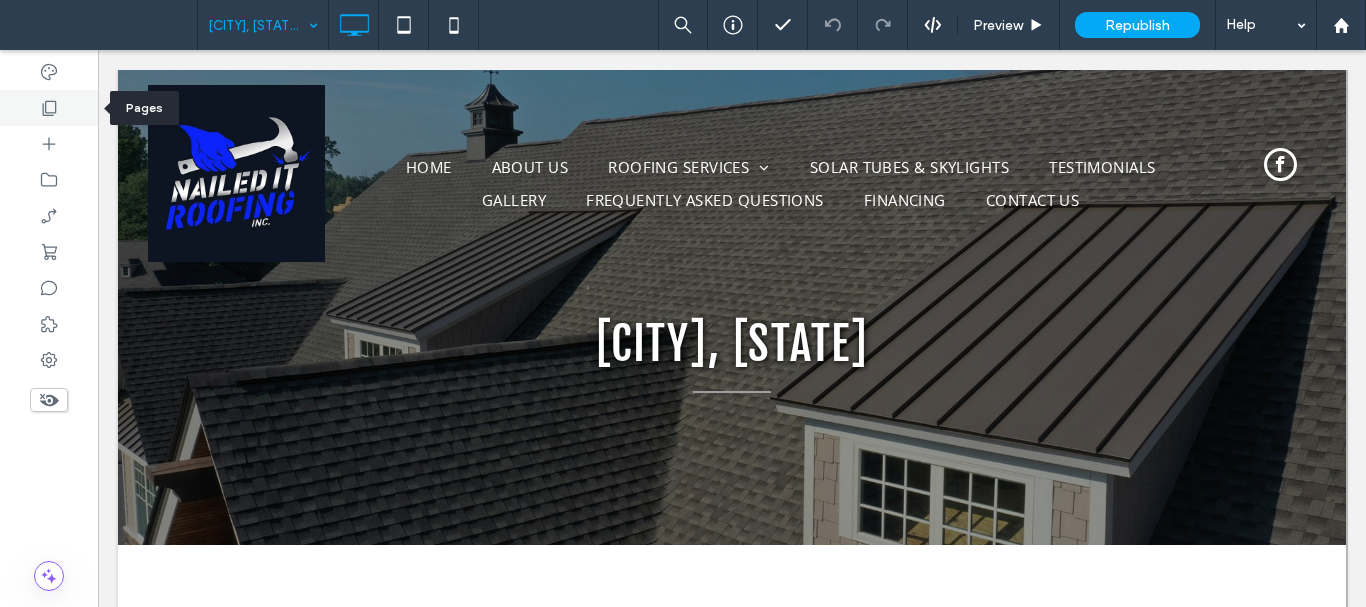 click at bounding box center [49, 108] 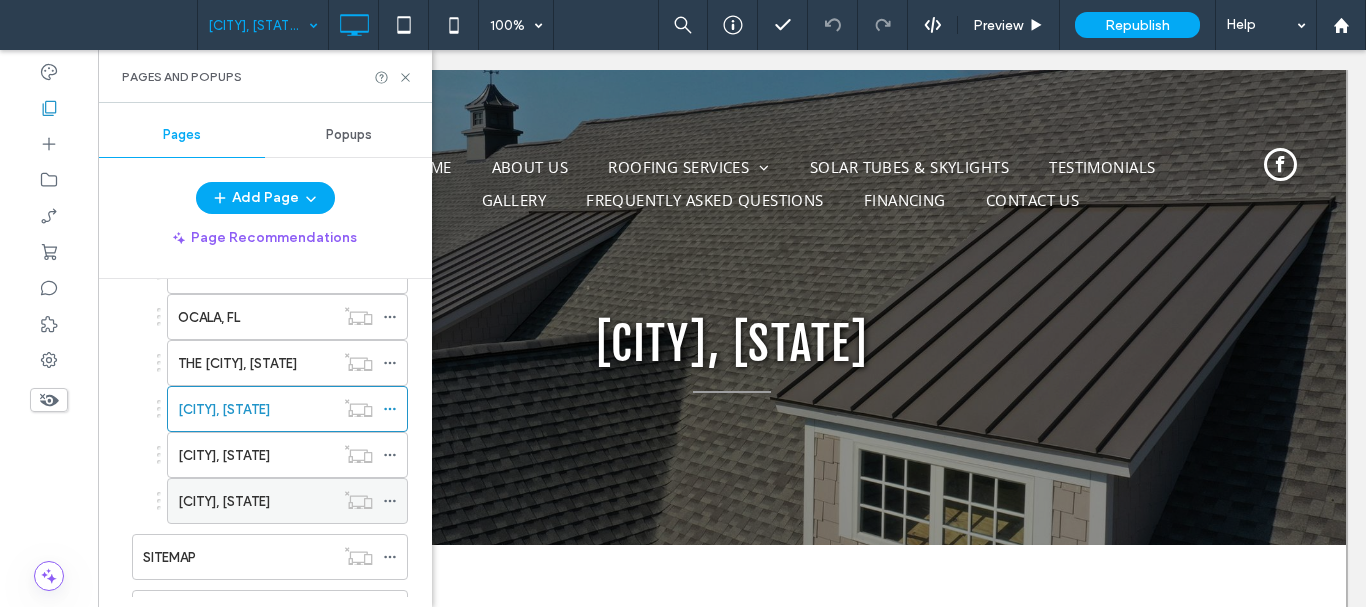 scroll, scrollTop: 800, scrollLeft: 0, axis: vertical 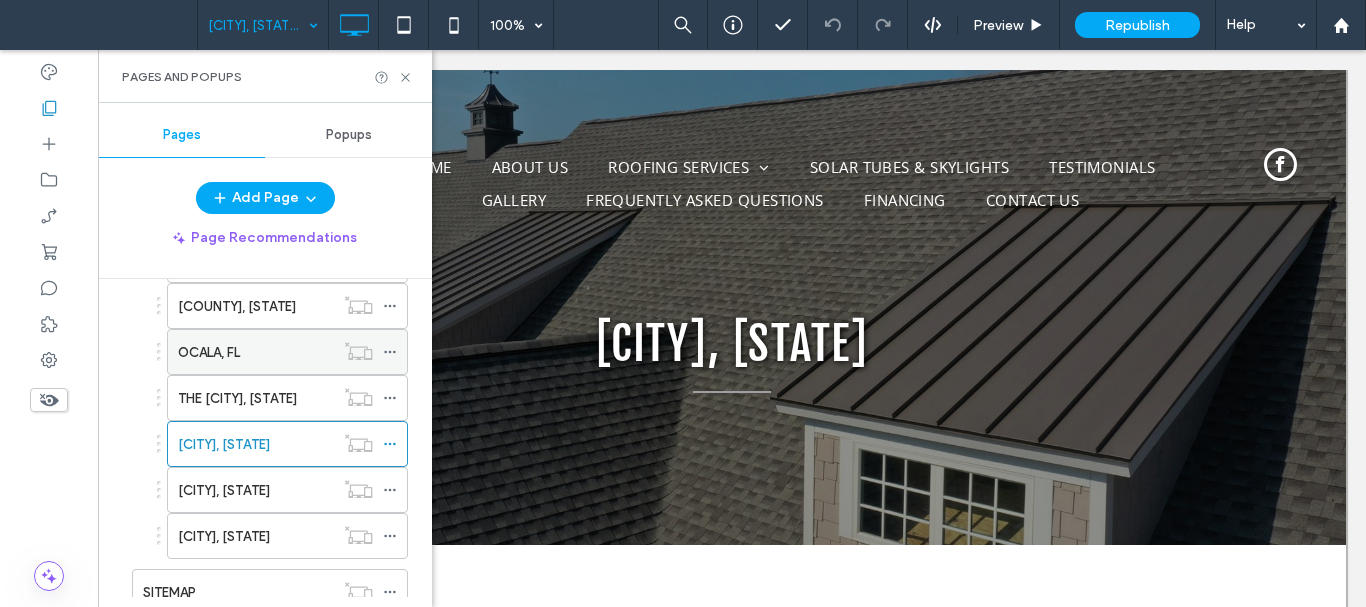click on "OCALA, FL" at bounding box center [209, 352] 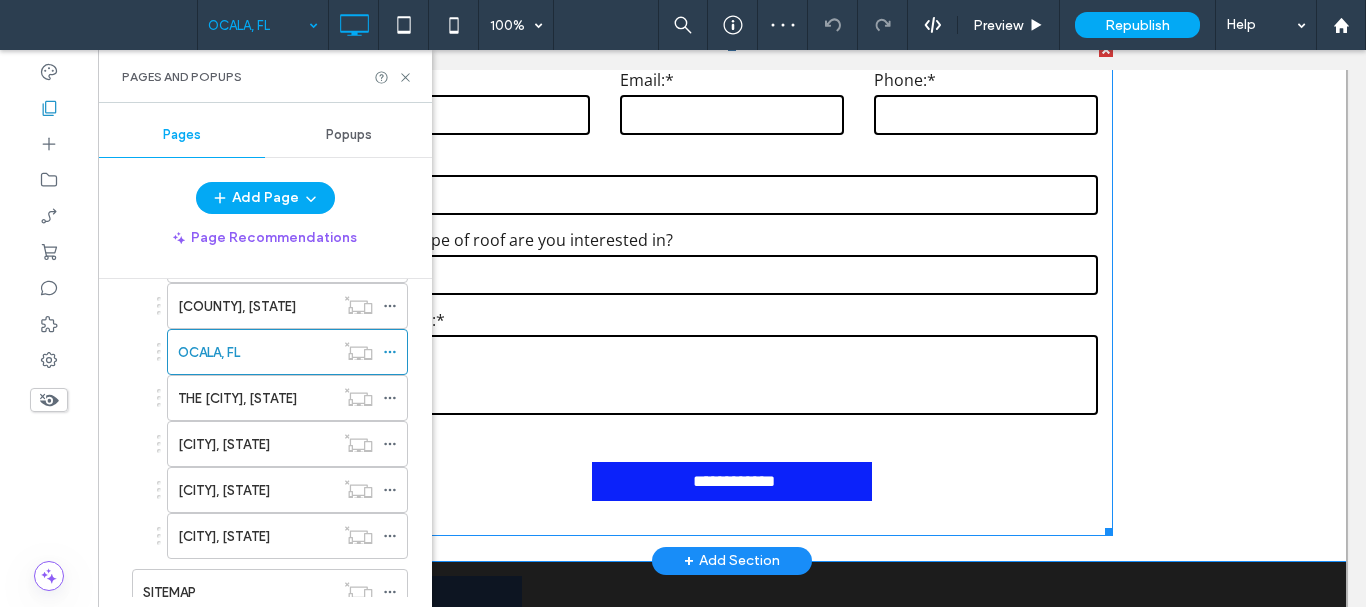 scroll, scrollTop: 2700, scrollLeft: 0, axis: vertical 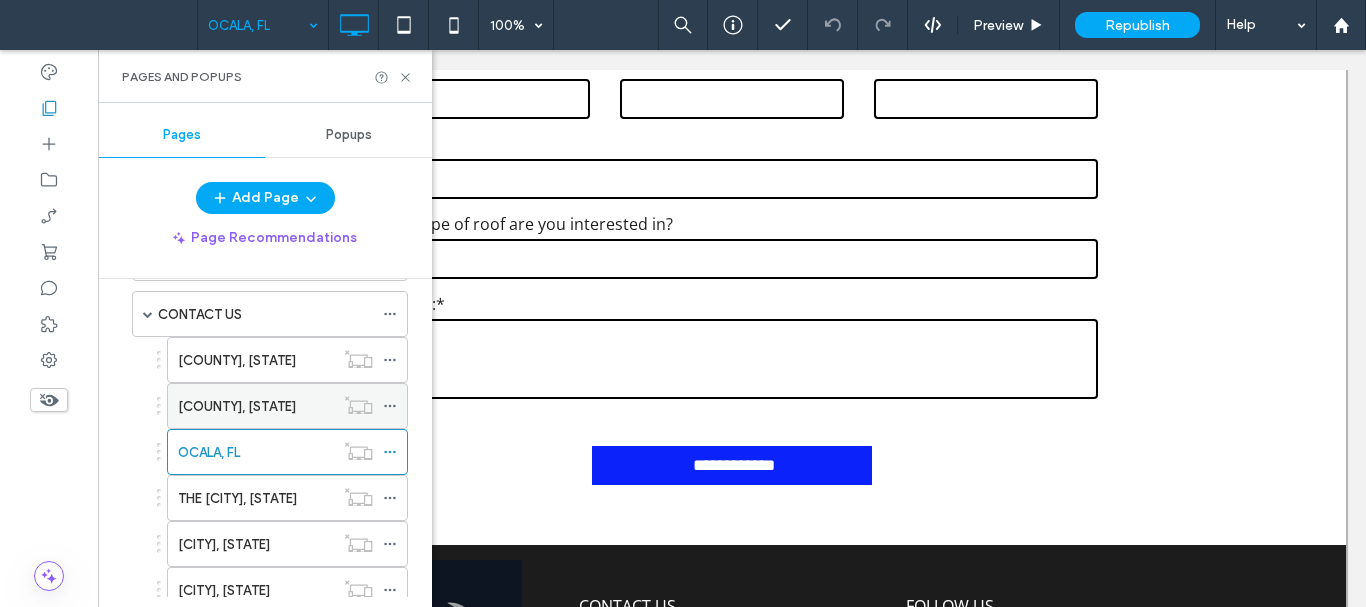 click on "[COUNTY], [STATE]" at bounding box center (237, 406) 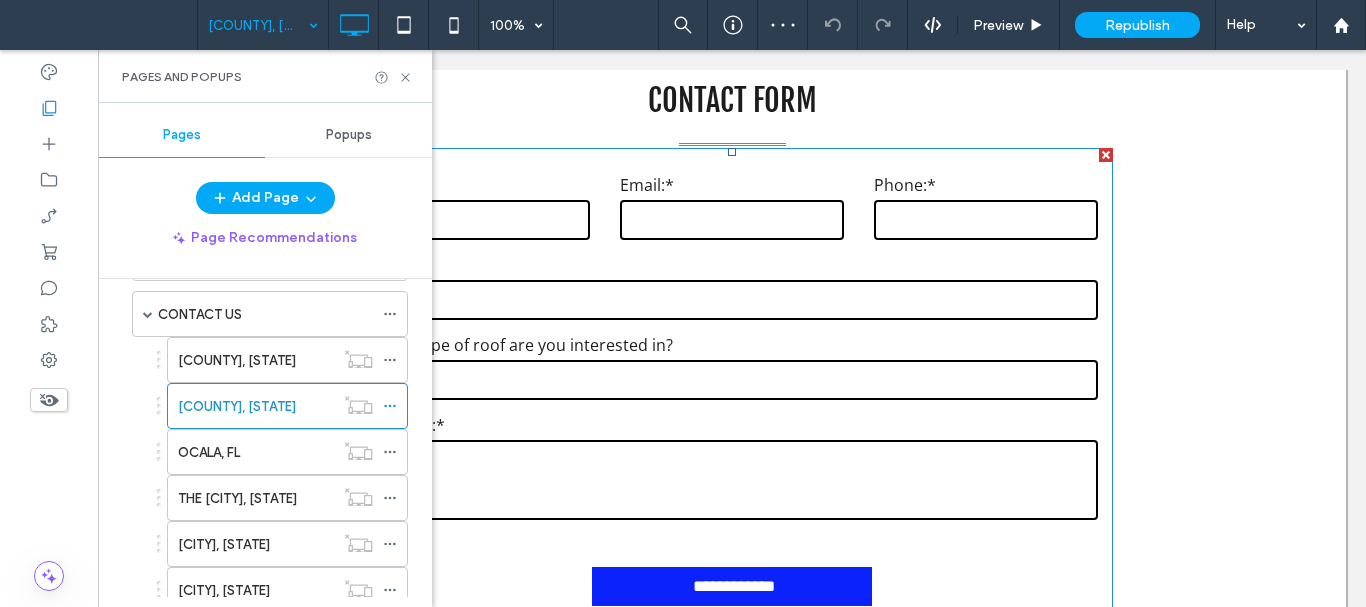 scroll, scrollTop: 1400, scrollLeft: 0, axis: vertical 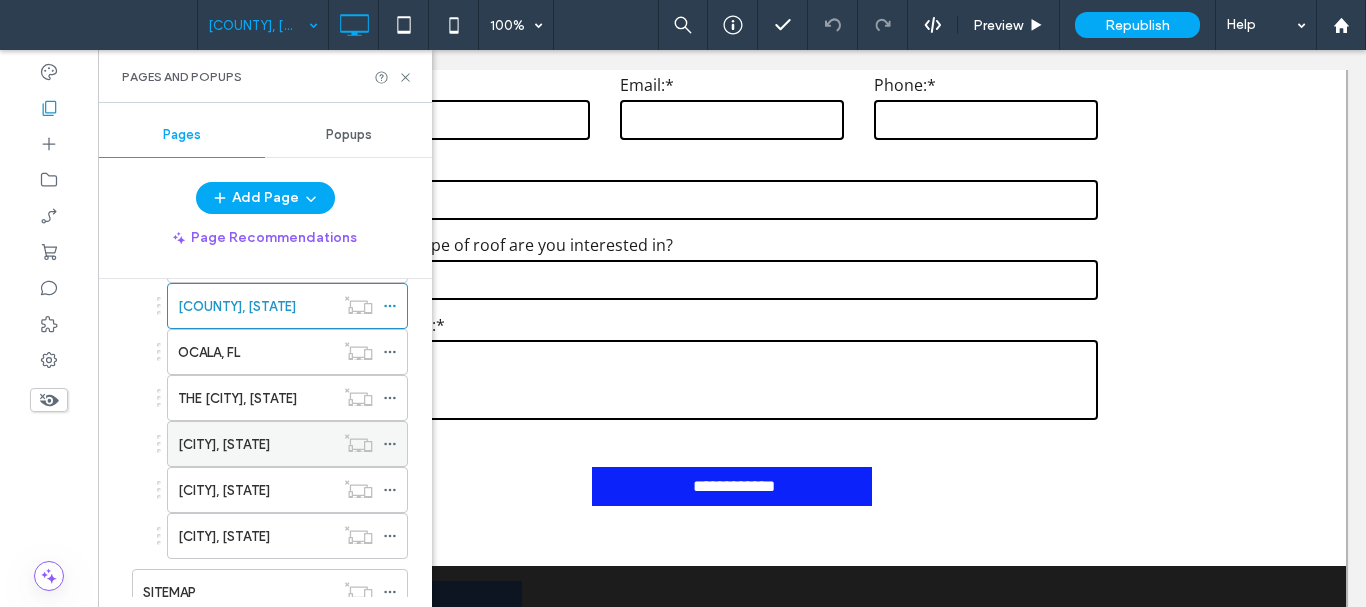 click on "[CITY], [STATE]" at bounding box center [224, 444] 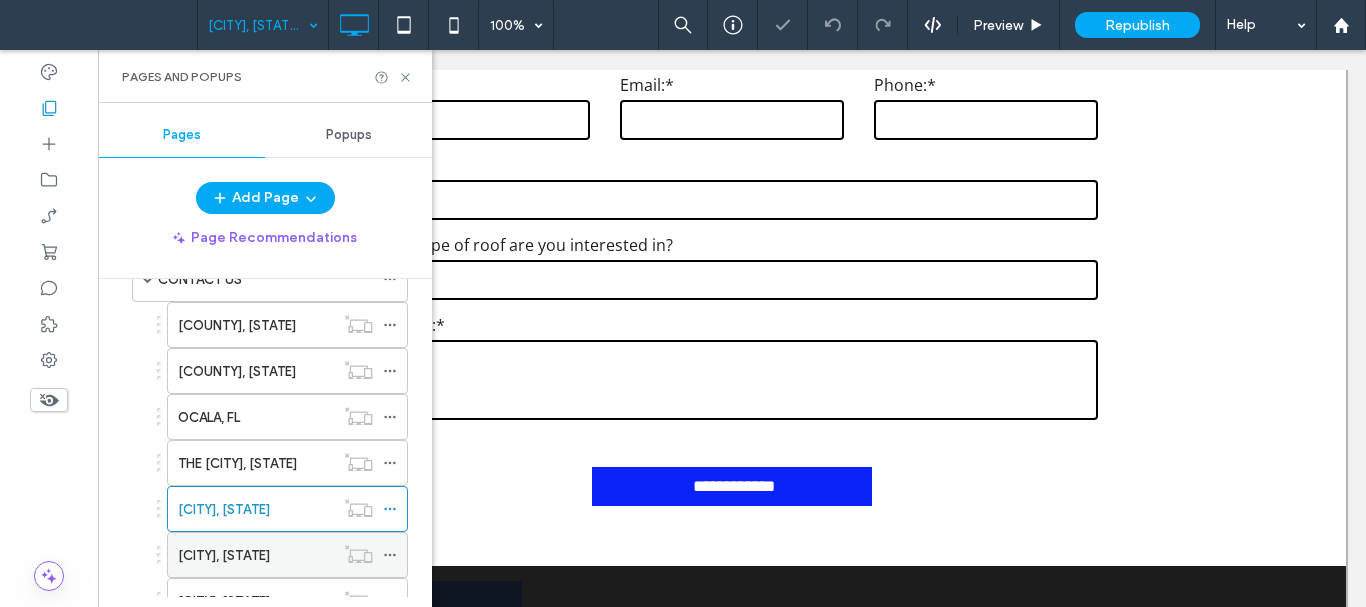 scroll, scrollTop: 700, scrollLeft: 0, axis: vertical 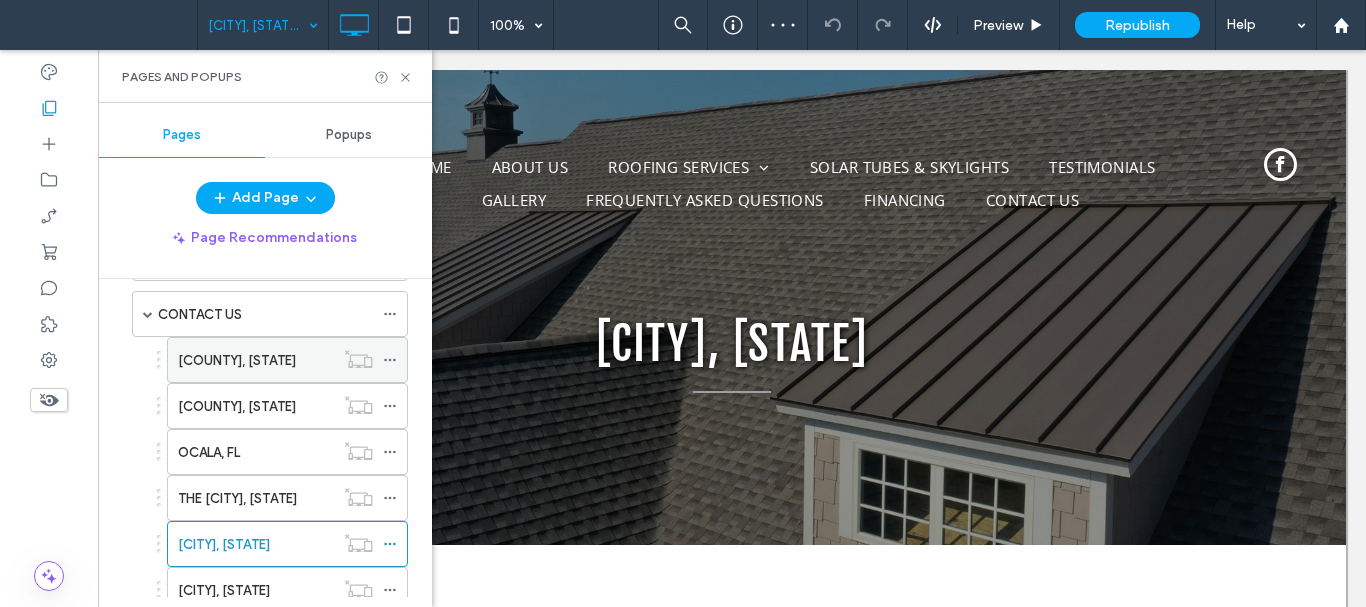 click on "[COUNTY], [STATE]" at bounding box center [237, 360] 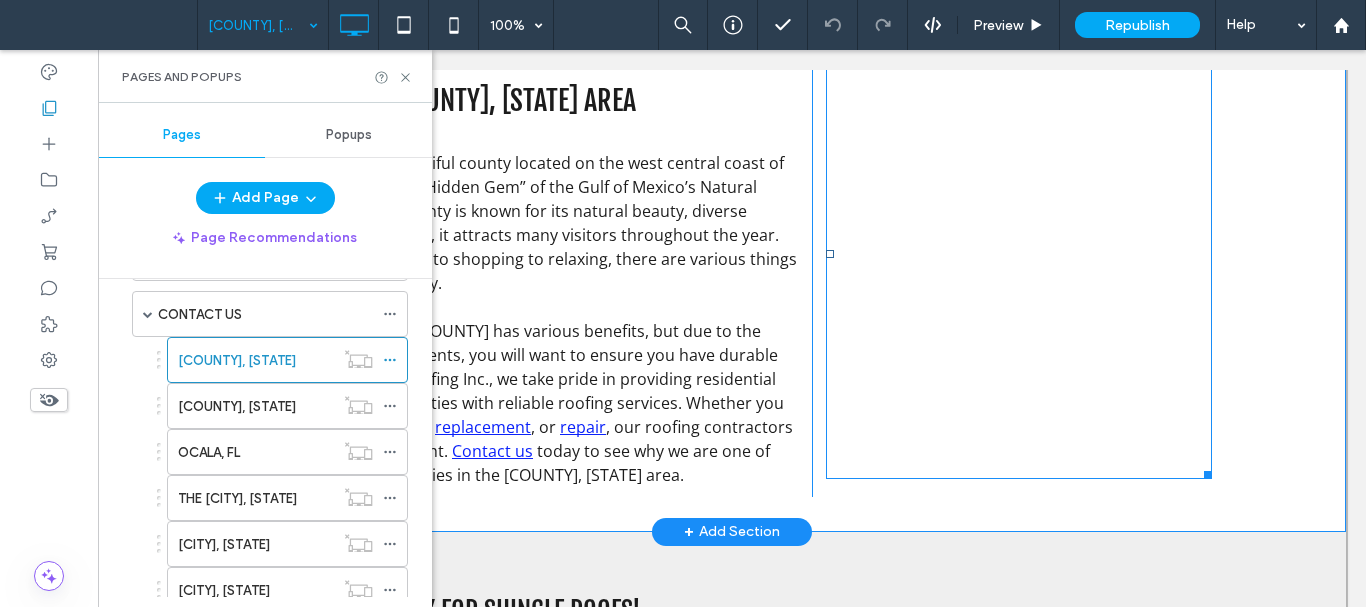 scroll, scrollTop: 600, scrollLeft: 0, axis: vertical 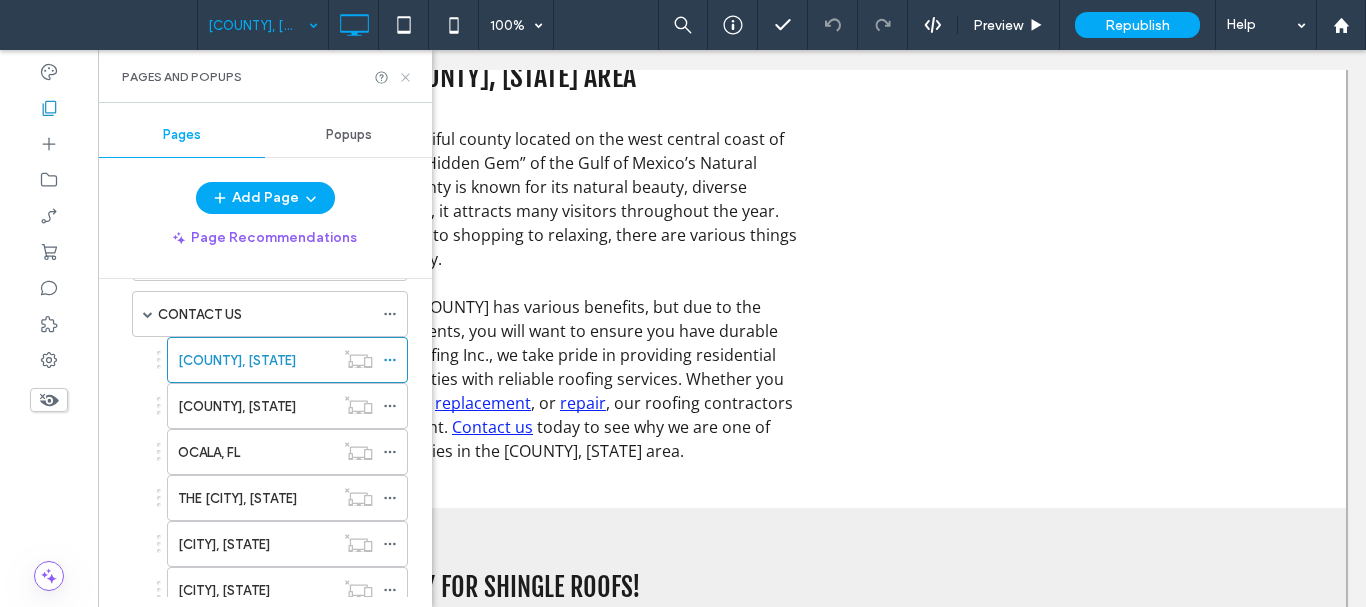 click 